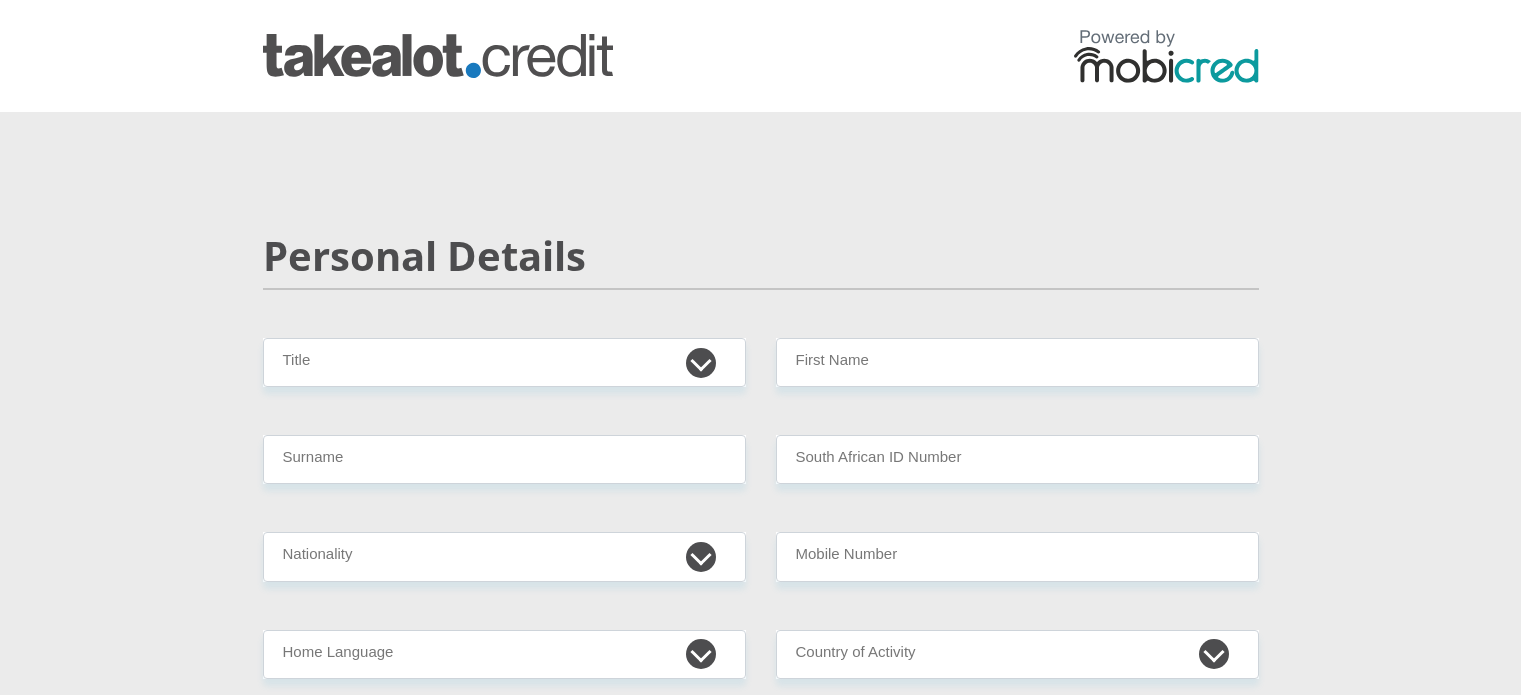 scroll, scrollTop: 0, scrollLeft: 0, axis: both 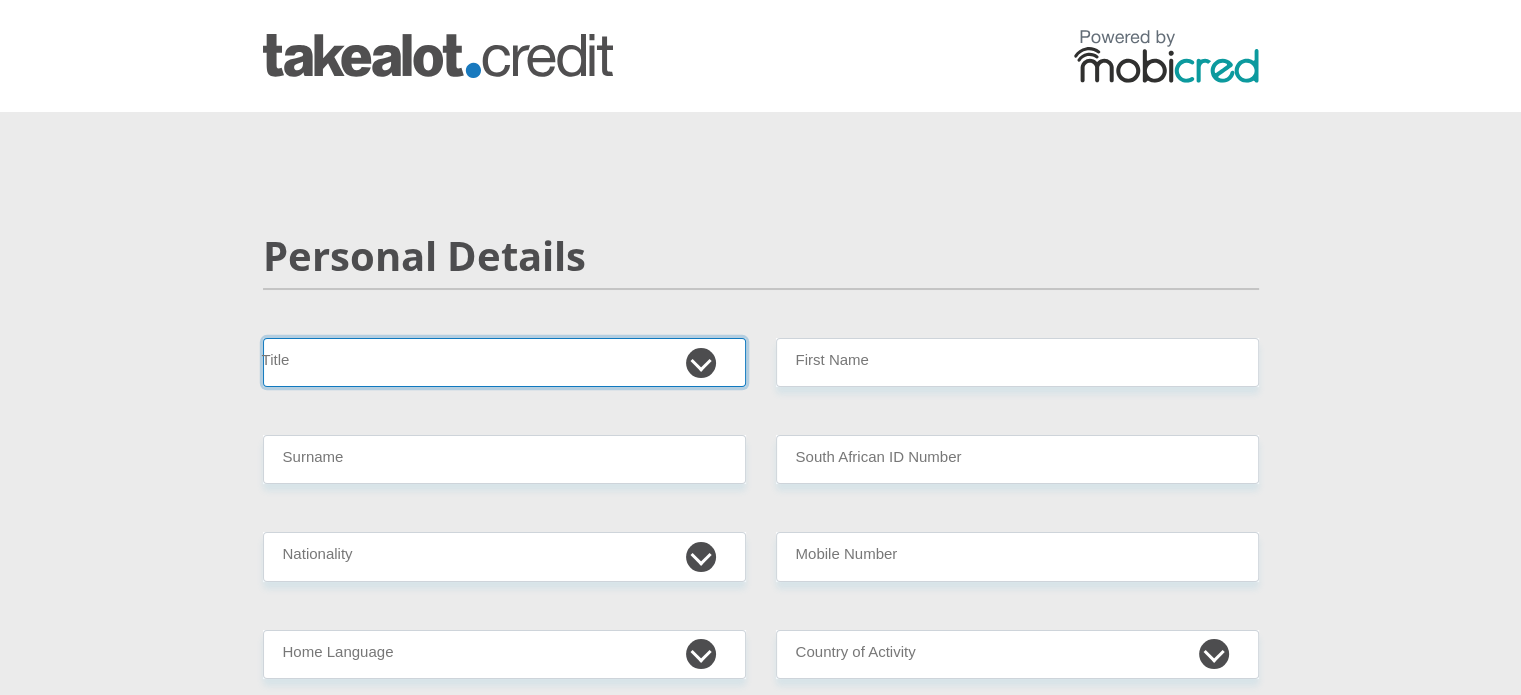 click on "Mr
Ms
Mrs
Dr
Other" at bounding box center [504, 362] 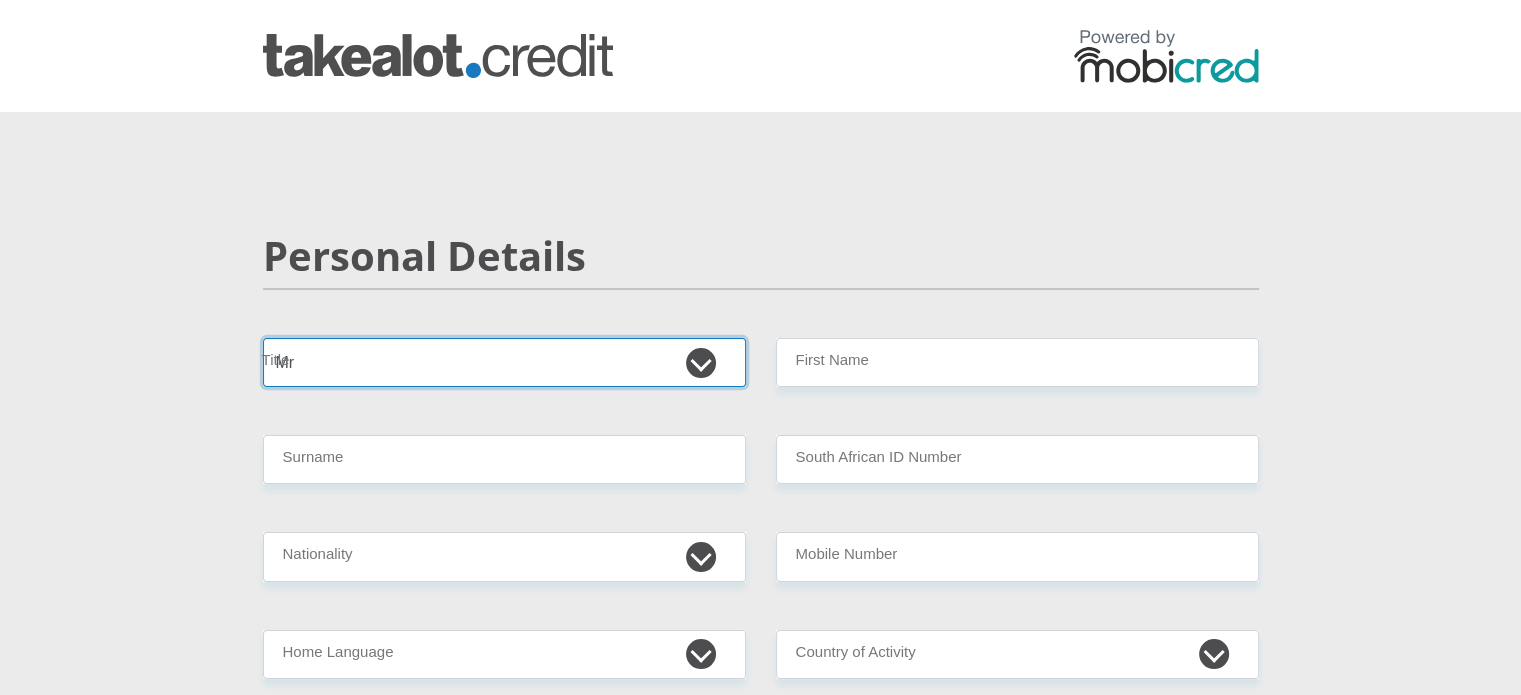 click on "Mr
Ms
Mrs
Dr
Other" at bounding box center (504, 362) 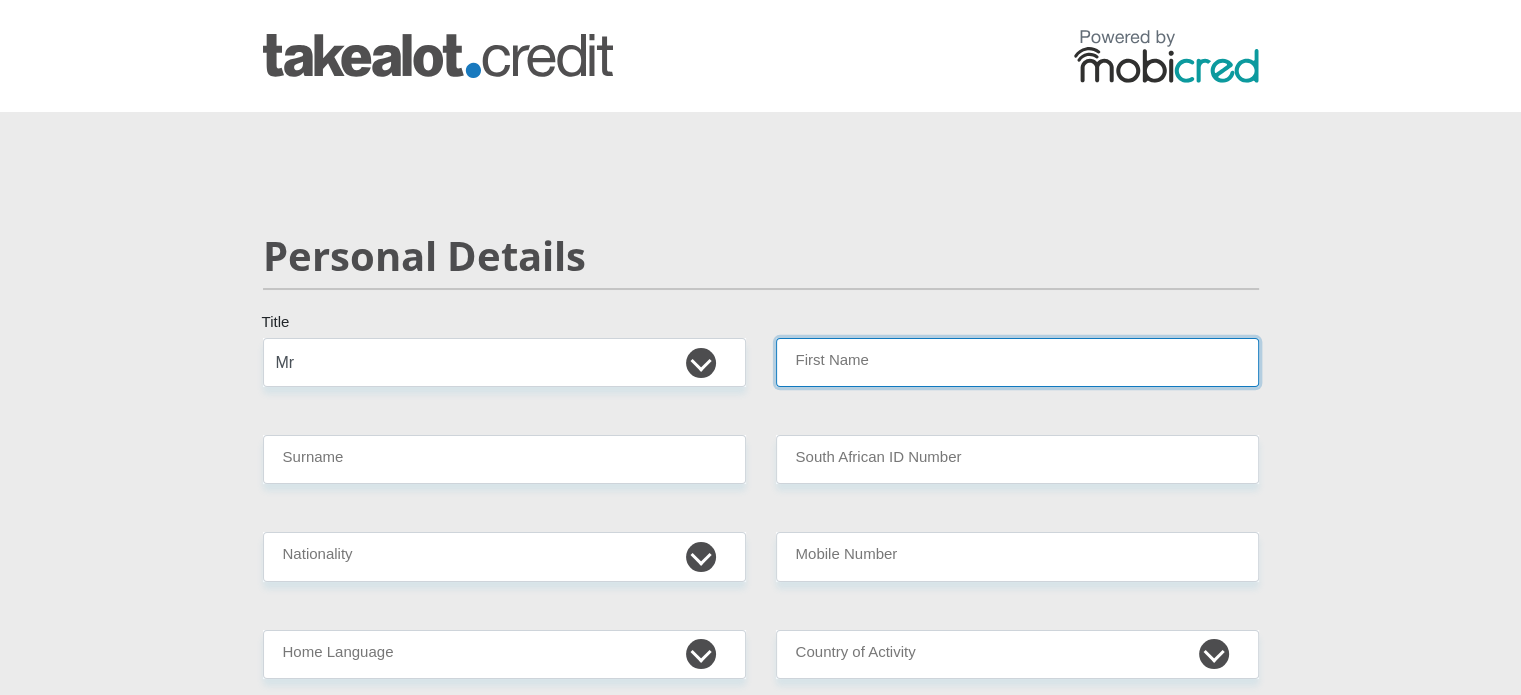 click on "First Name" at bounding box center [1017, 362] 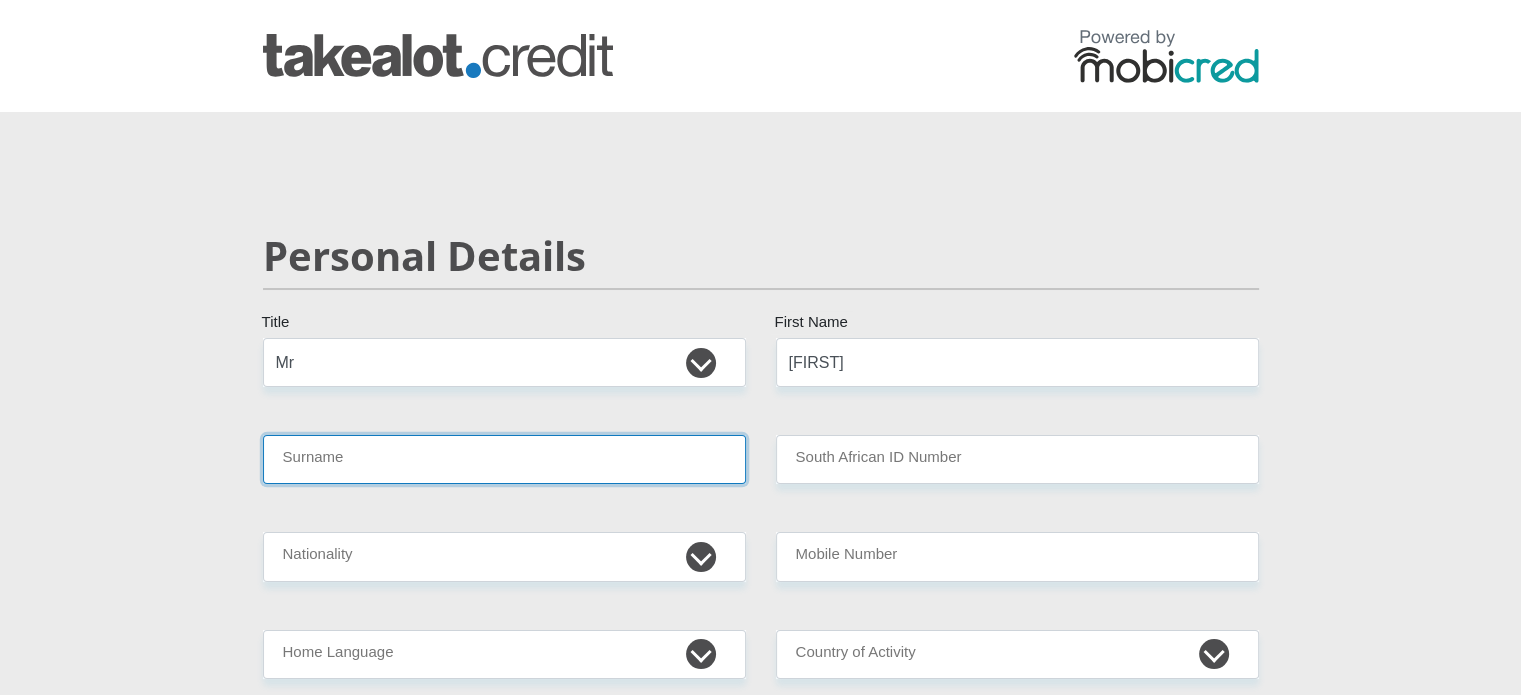 type on "Manthe" 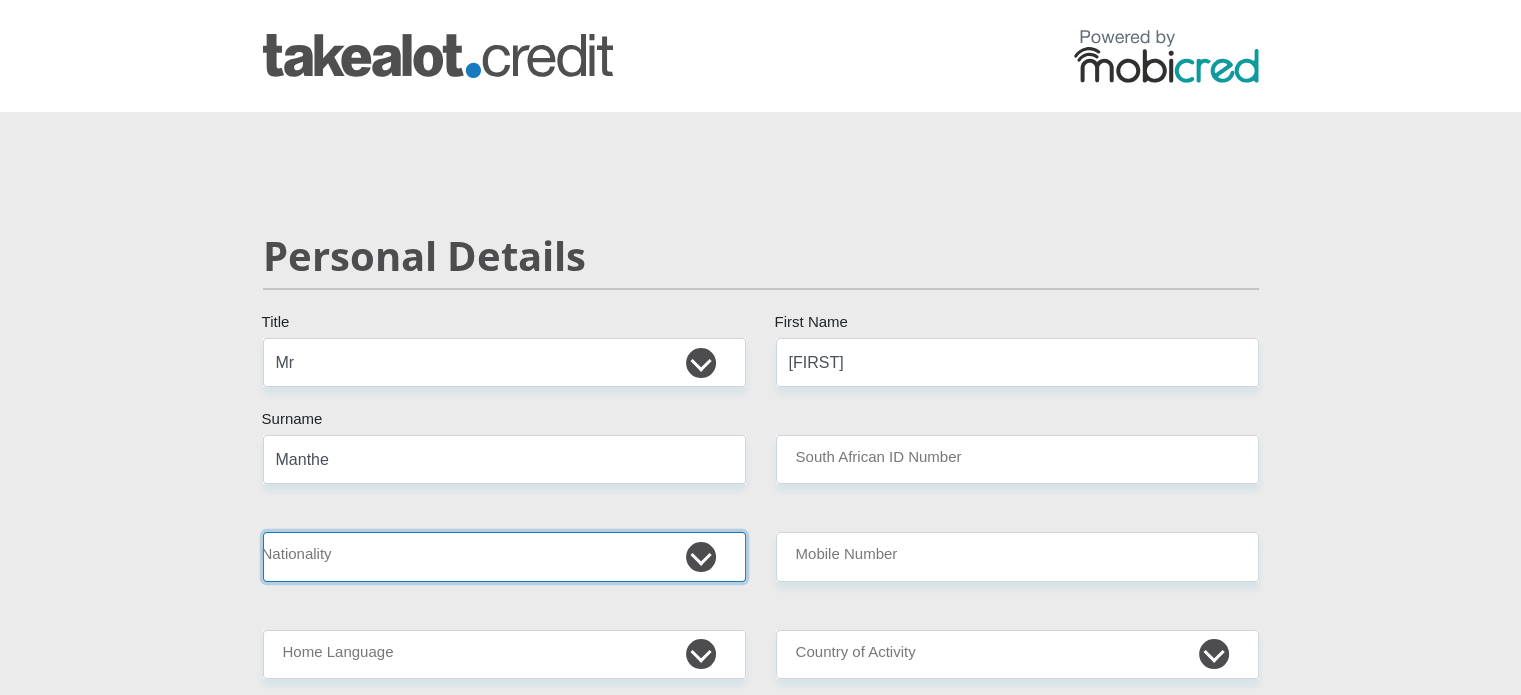 select on "ZAF" 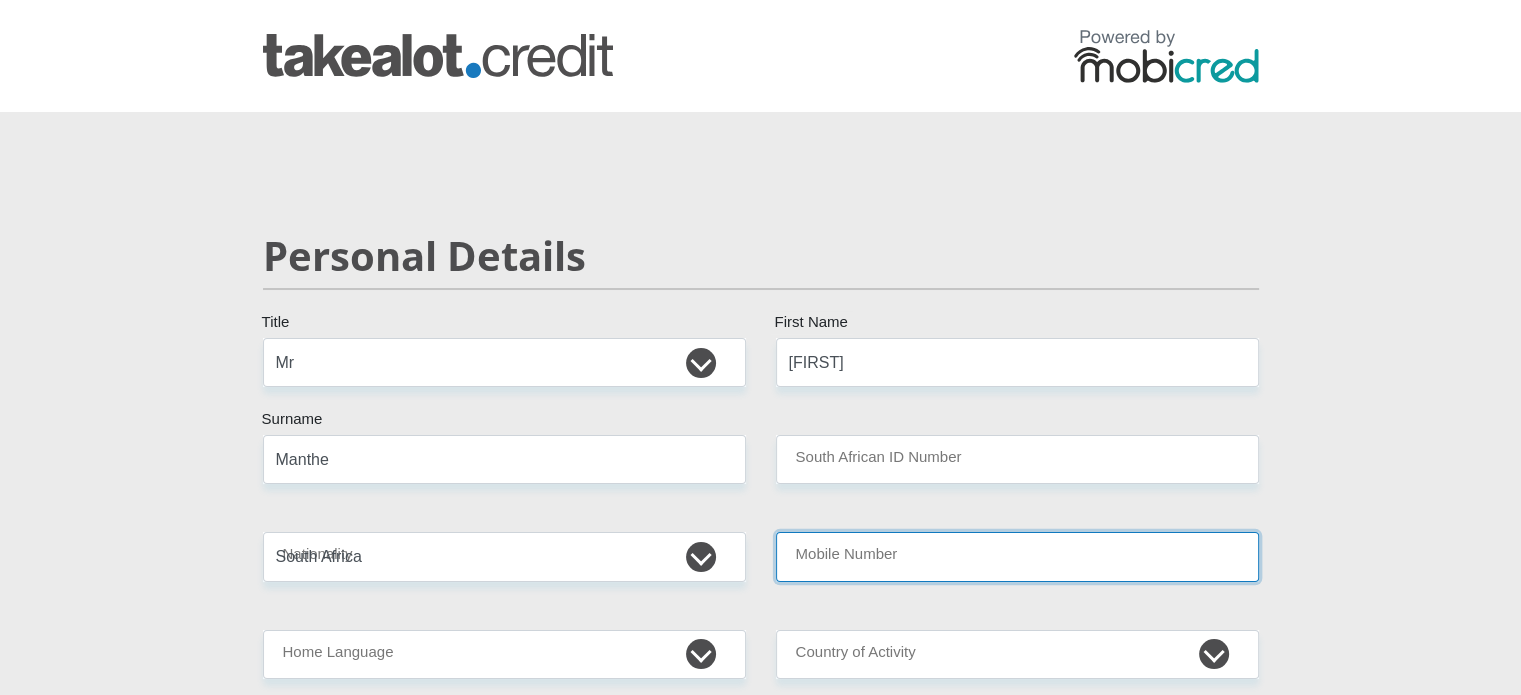 type on "0817698794" 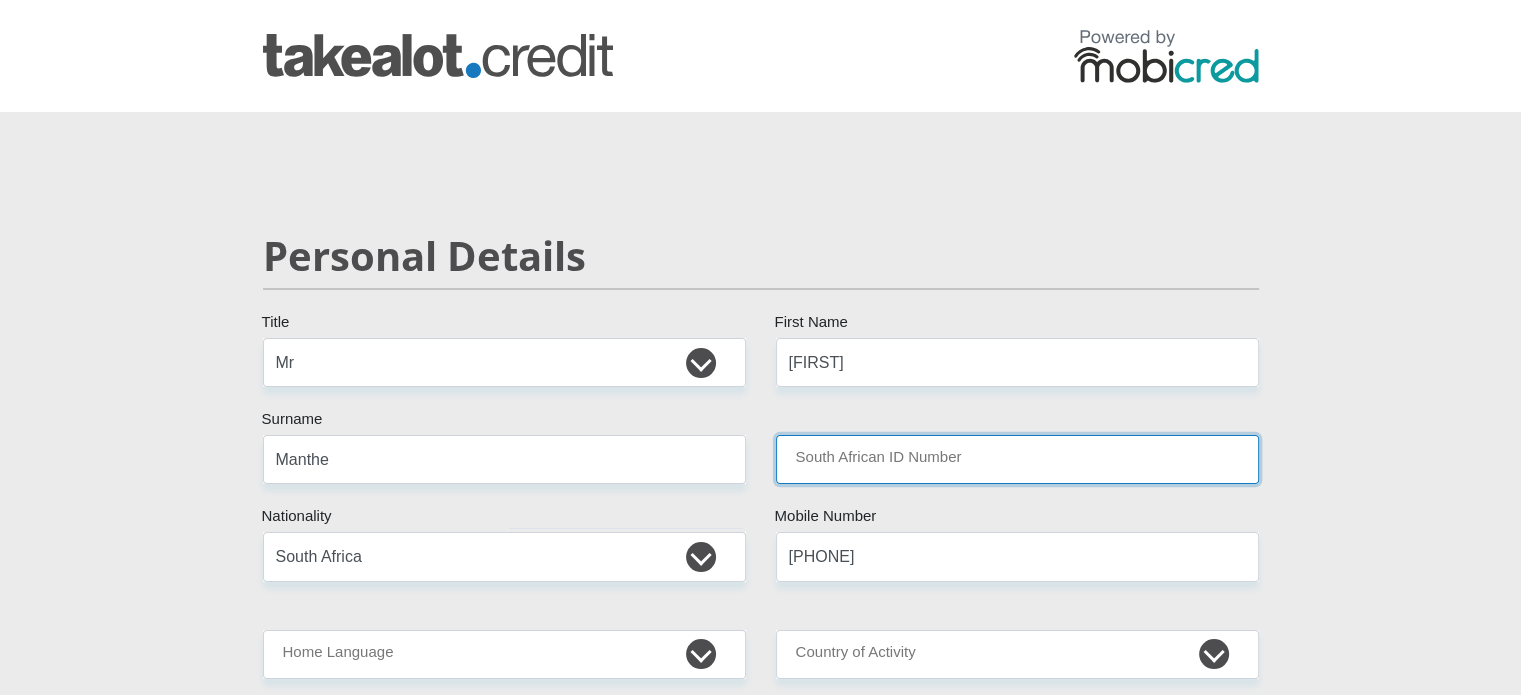 click on "South African ID Number" at bounding box center (1017, 459) 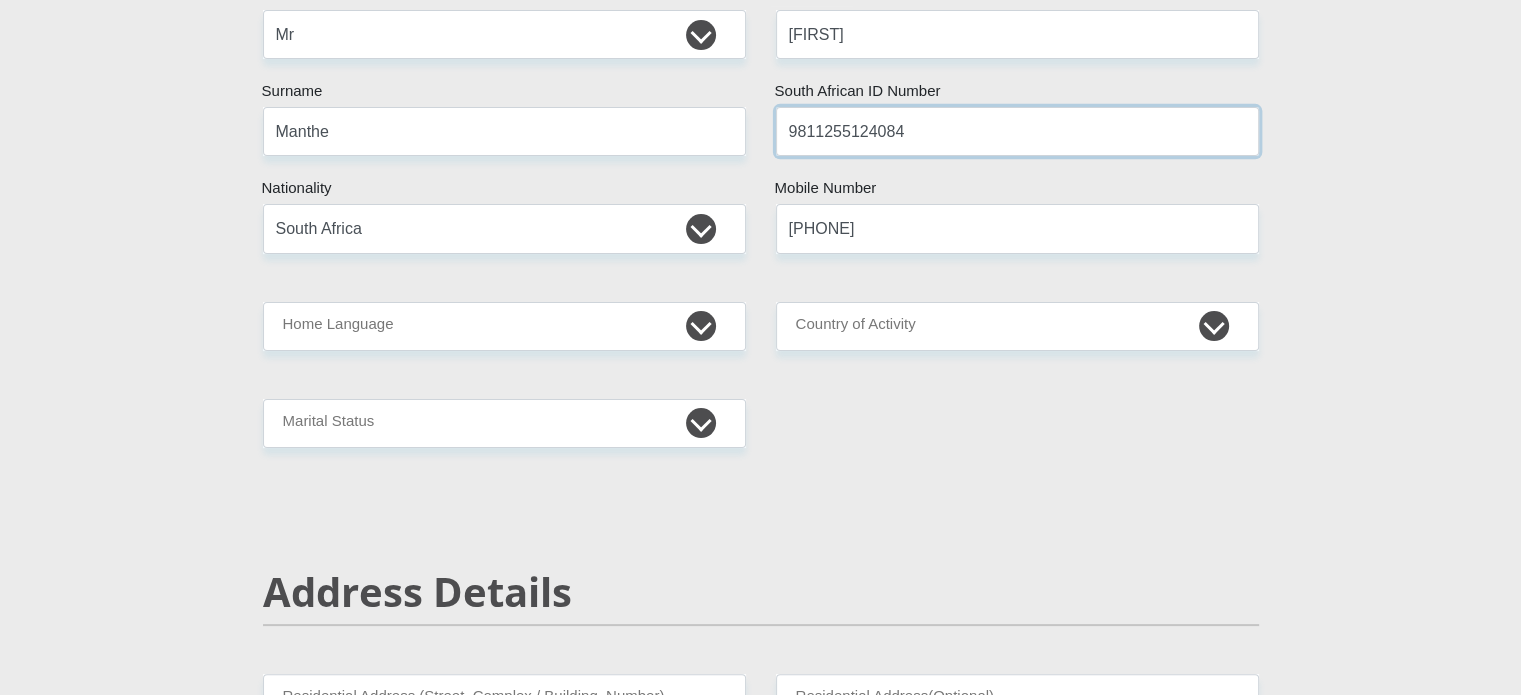 scroll, scrollTop: 333, scrollLeft: 0, axis: vertical 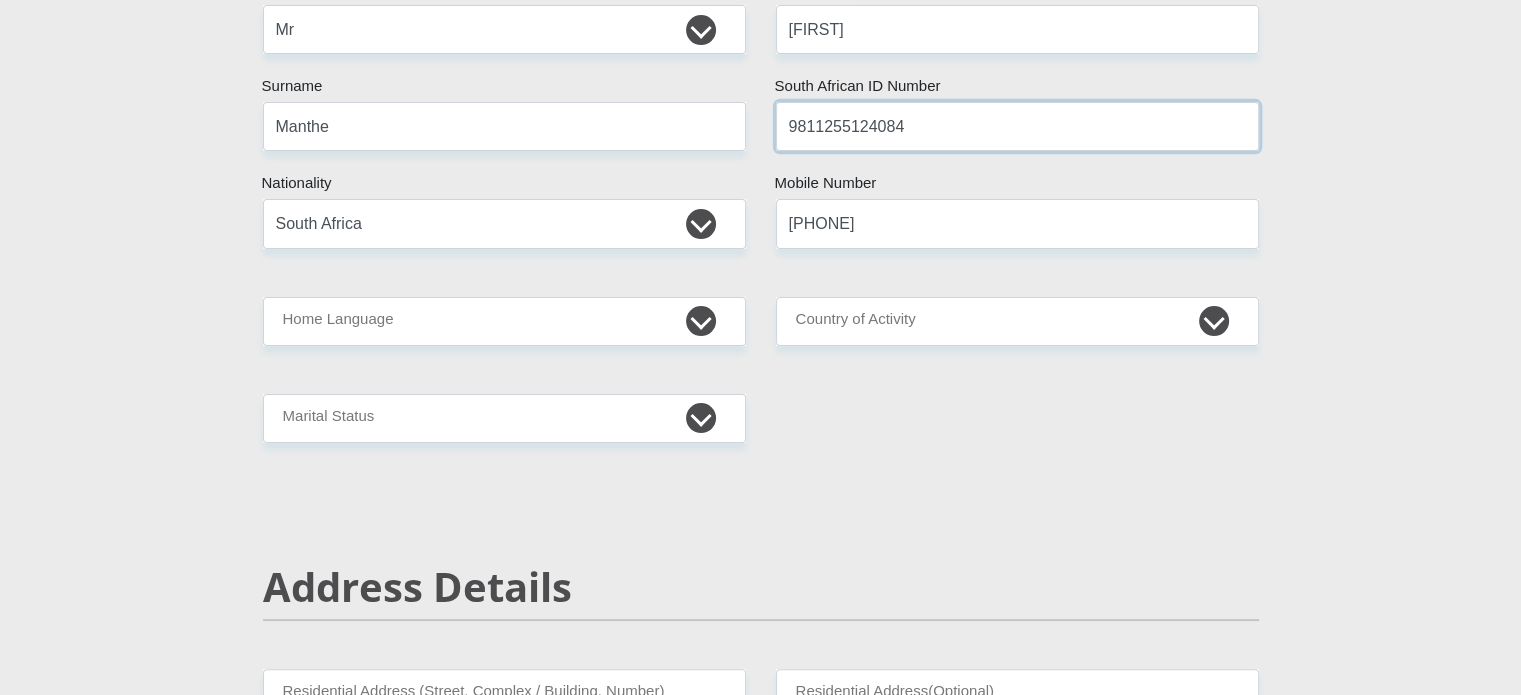 type on "9811255124084" 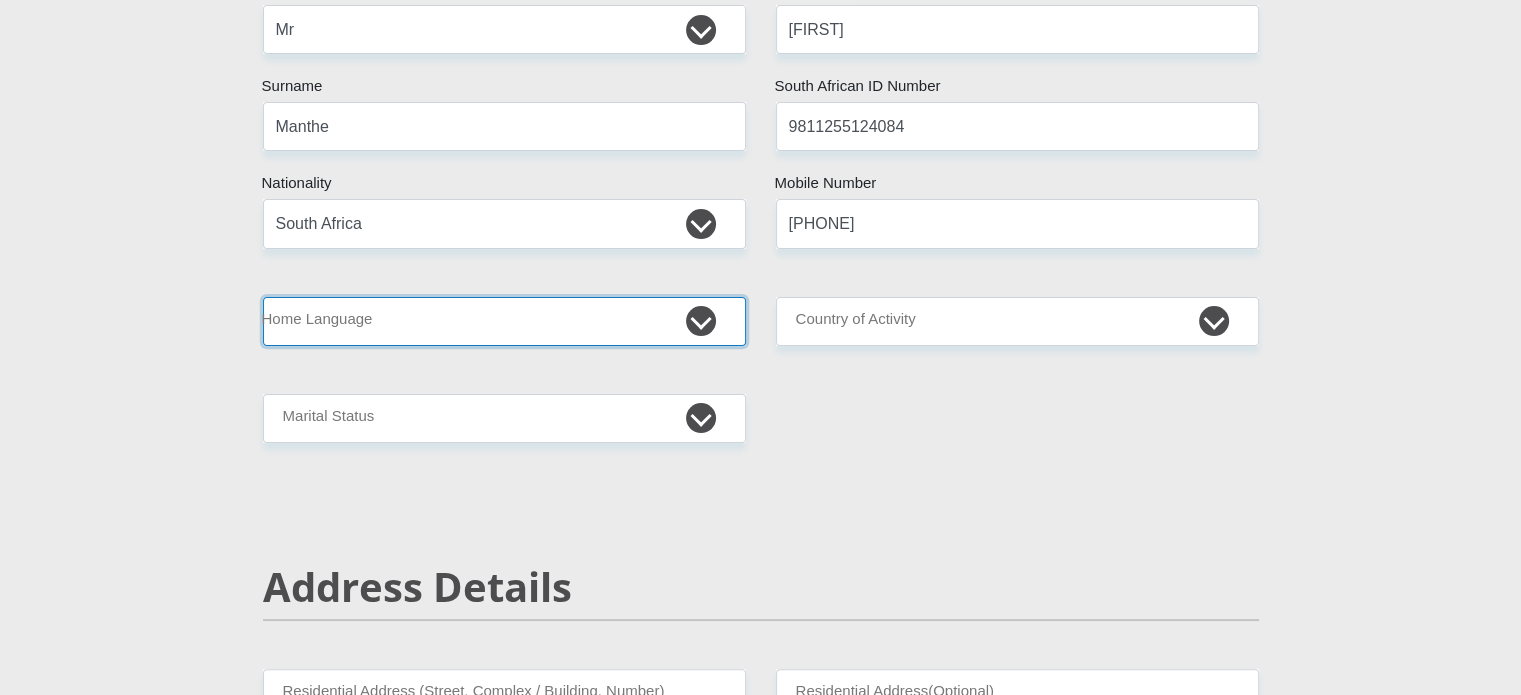 click on "Afrikaans
English
Sepedi
South Ndebele
Southern Sotho
Swati
Tsonga
Tswana
Venda
Xhosa
Zulu
Other" at bounding box center [504, 321] 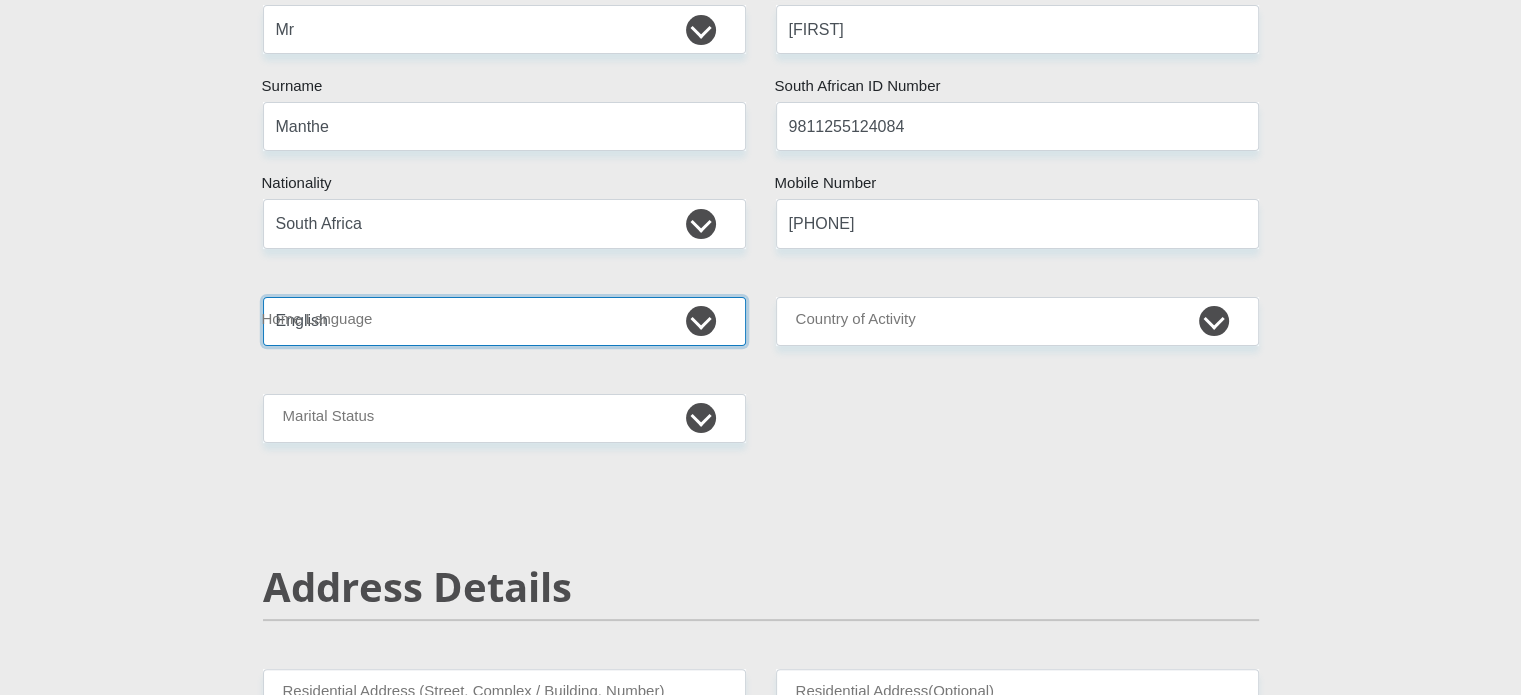 click on "Afrikaans
English
Sepedi
South Ndebele
Southern Sotho
Swati
Tsonga
Tswana
Venda
Xhosa
Zulu
Other" at bounding box center [504, 321] 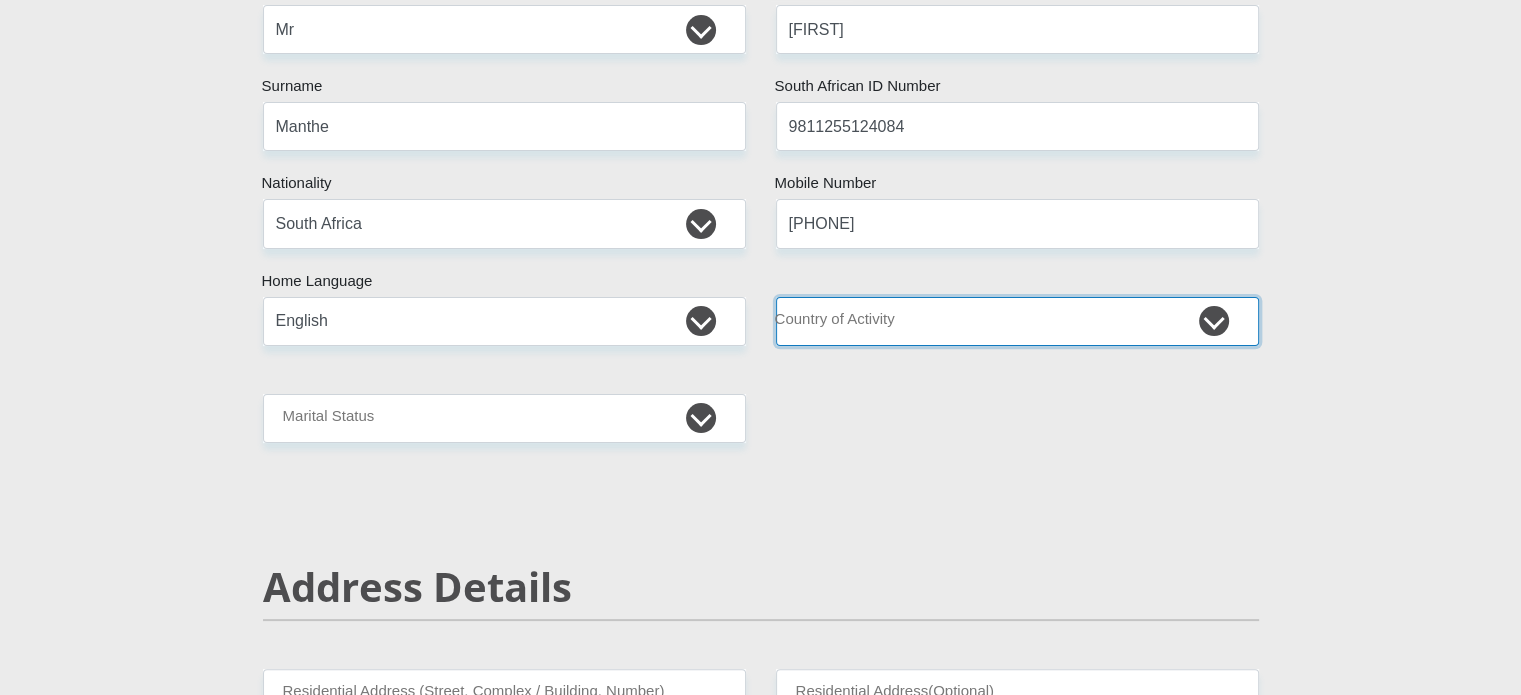click on "South Africa
Afghanistan
Aland Islands
Albania
Algeria
America Samoa
American Virgin Islands
Andorra
Angola
Anguilla
Antarctica
Antigua and Barbuda
Argentina
Armenia
Aruba
Ascension Island
Australia
Austria
Azerbaijan
Chad" at bounding box center (1017, 321) 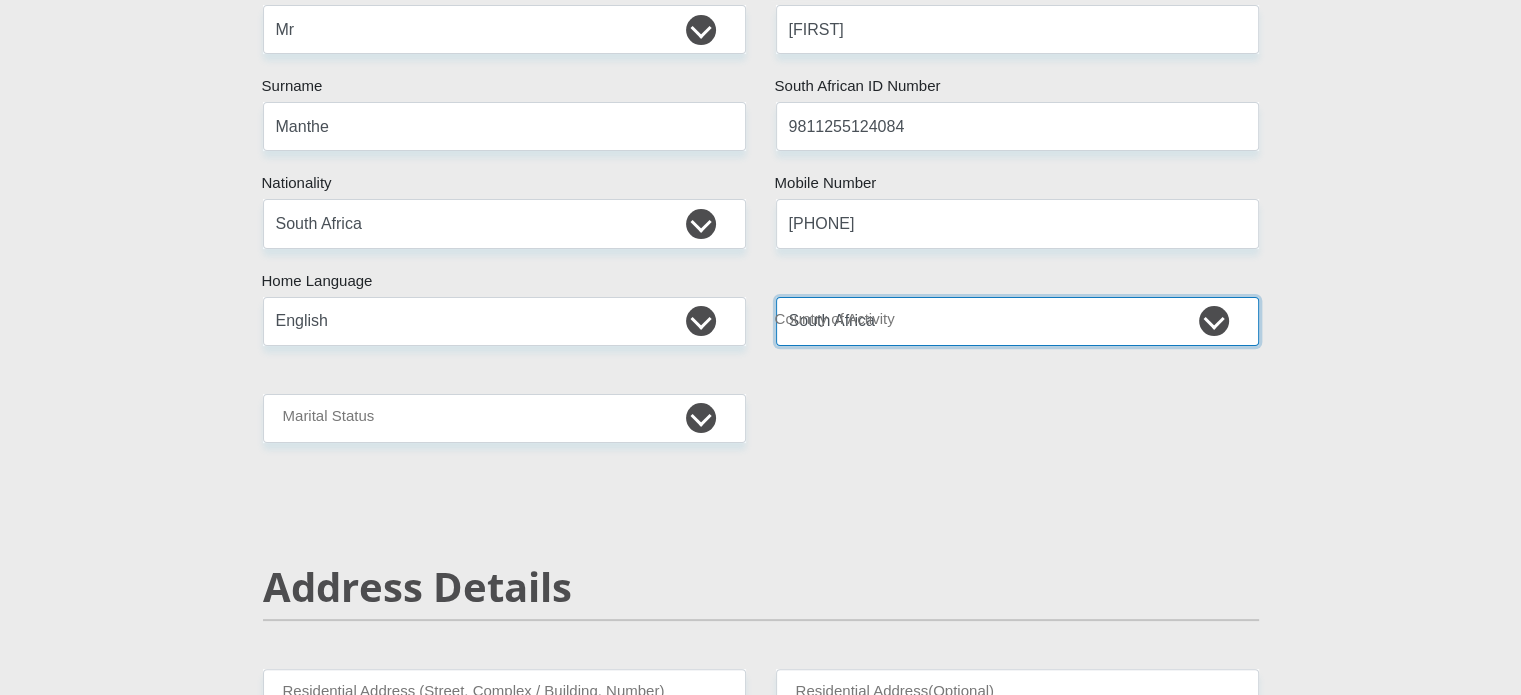 click on "South Africa
Afghanistan
Aland Islands
Albania
Algeria
America Samoa
American Virgin Islands
Andorra
Angola
Anguilla
Antarctica
Antigua and Barbuda
Argentina
Armenia
Aruba
Ascension Island
Australia
Austria
Azerbaijan
Chad" at bounding box center [1017, 321] 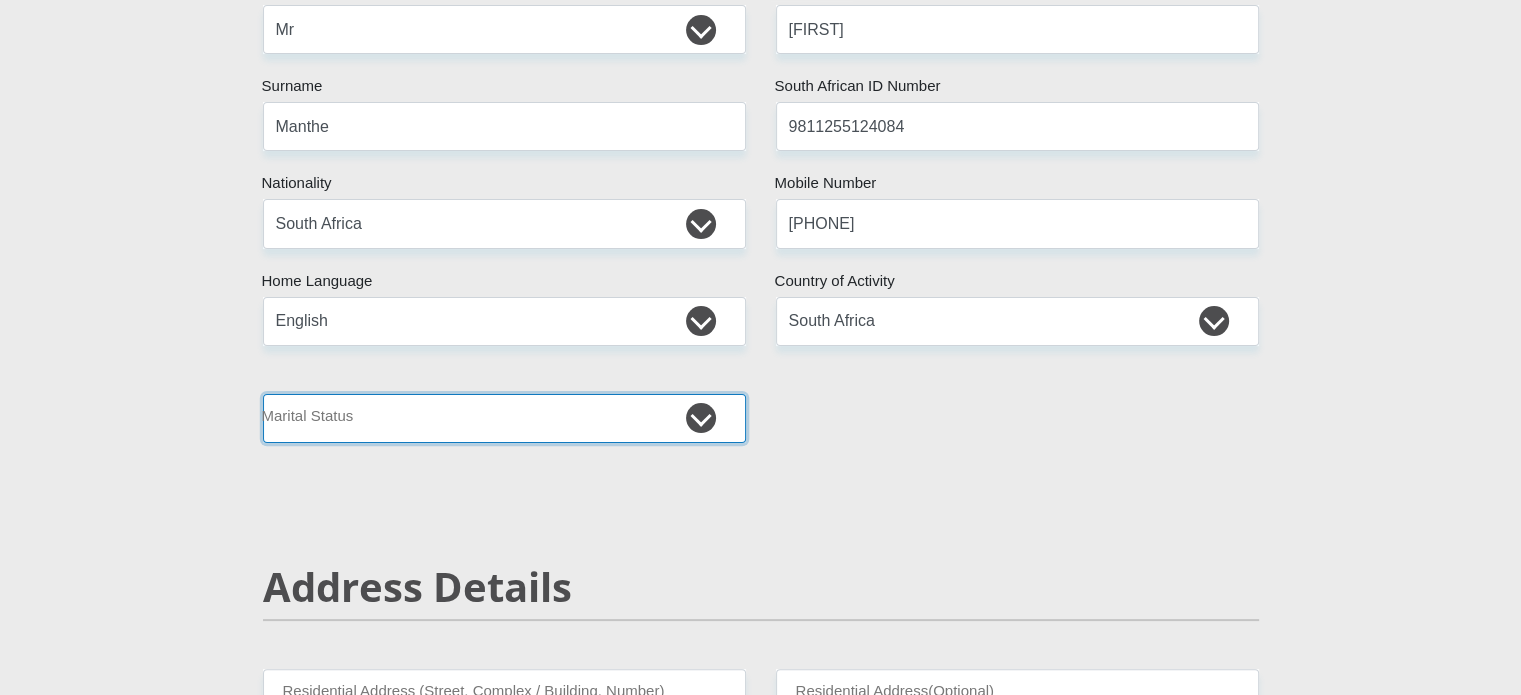 click on "Married ANC
Single
Divorced
Widowed
Married COP or Customary Law" at bounding box center (504, 418) 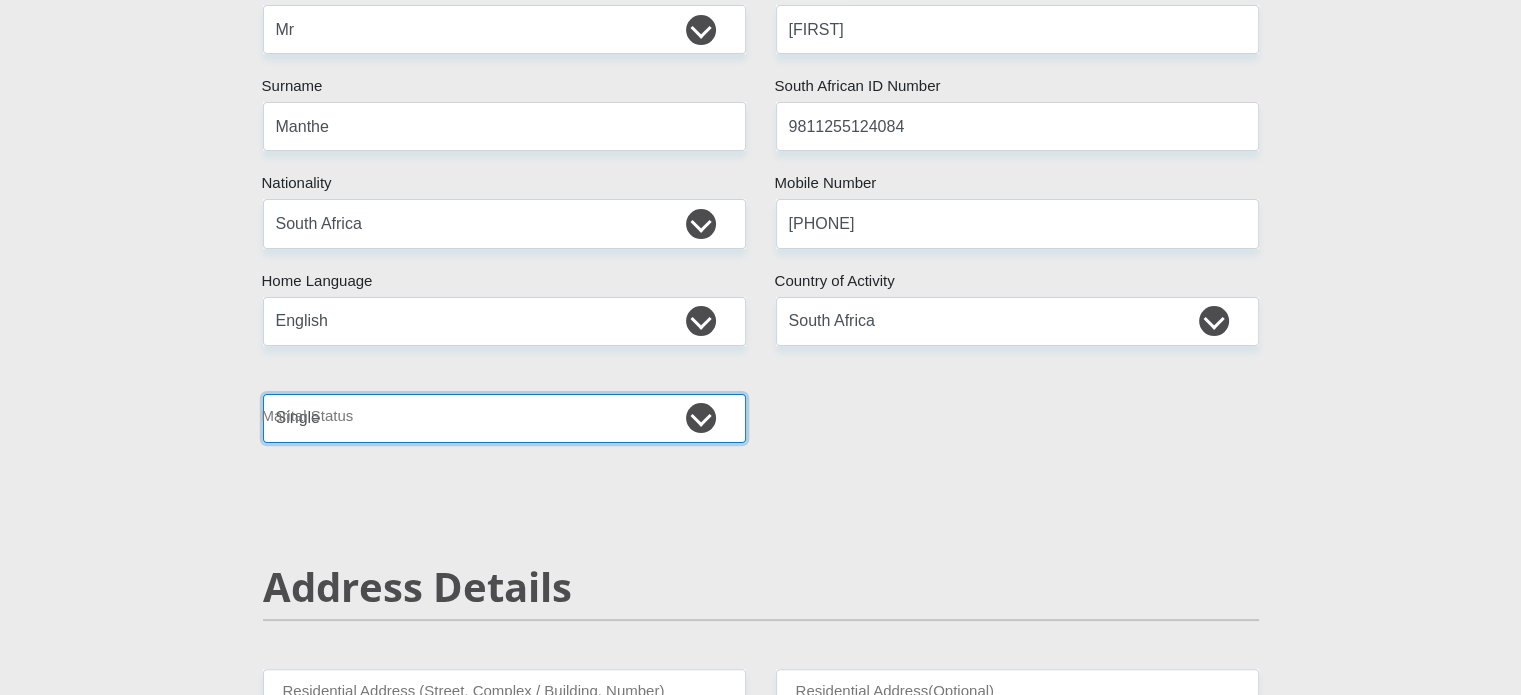 click on "Married ANC
Single
Divorced
Widowed
Married COP or Customary Law" at bounding box center (504, 418) 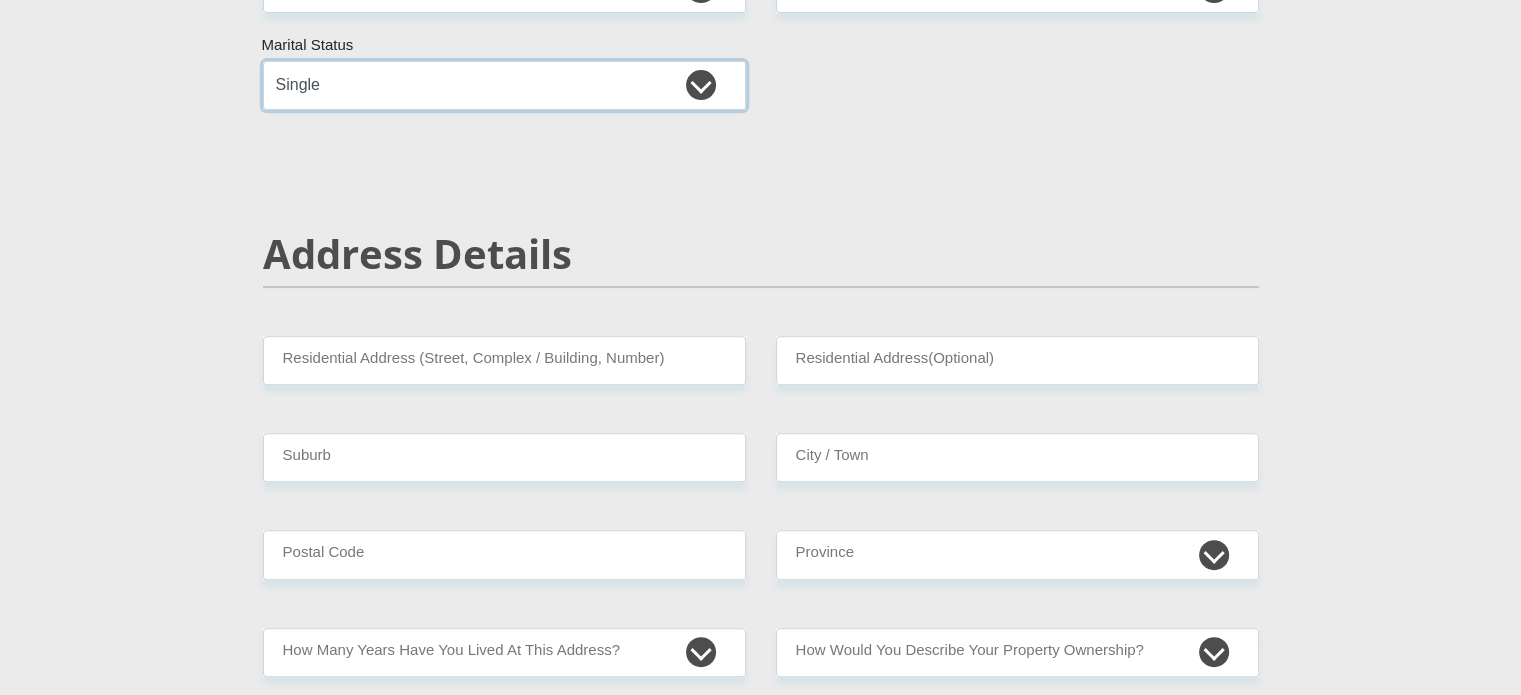 scroll, scrollTop: 833, scrollLeft: 0, axis: vertical 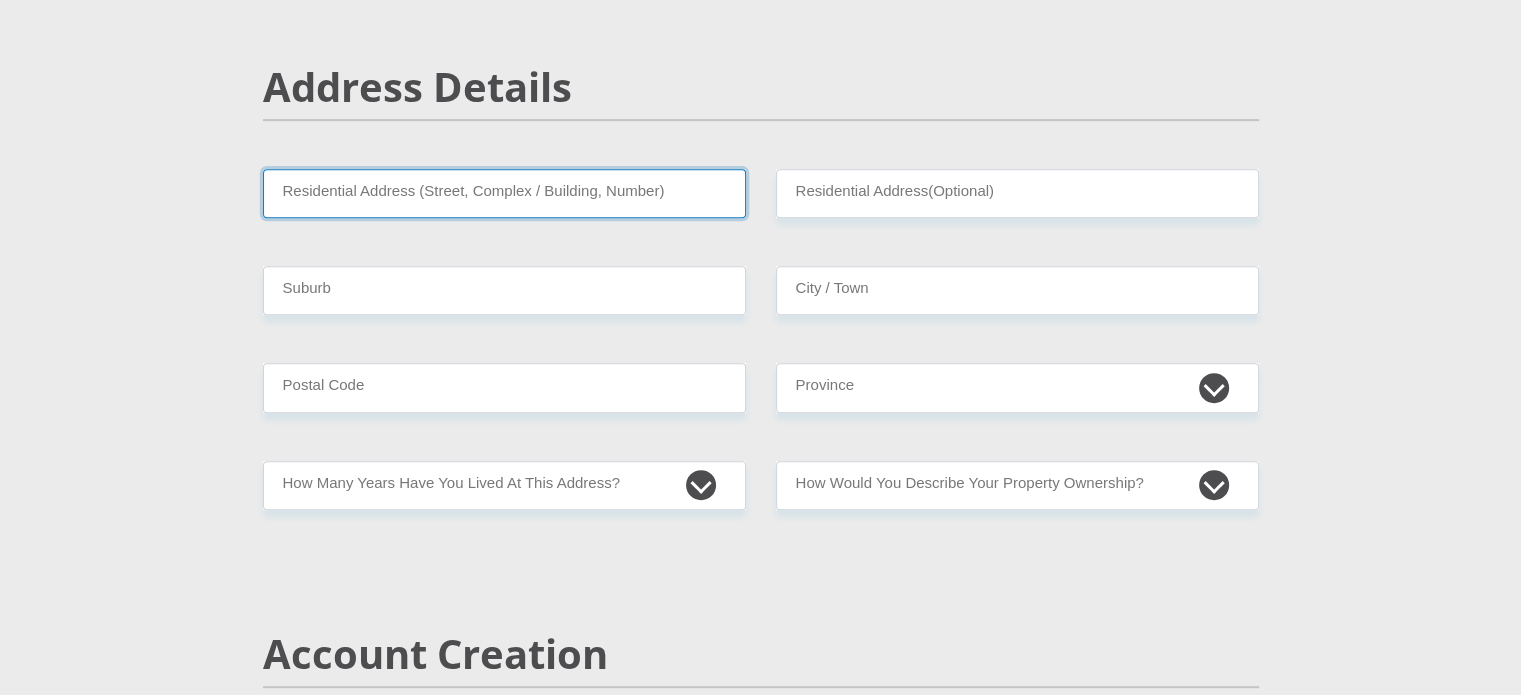 click on "Residential Address (Street, Complex / Building, Number)" at bounding box center (504, 193) 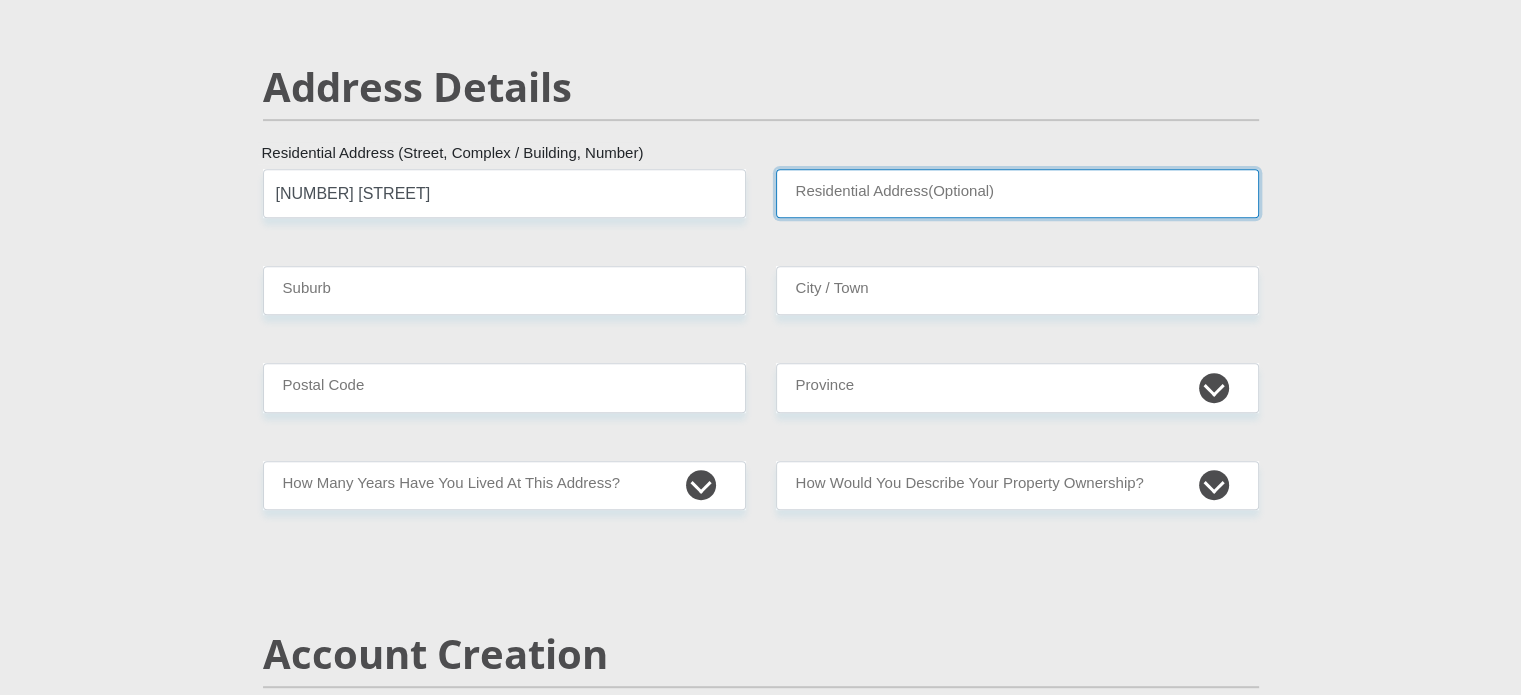 type on "5" 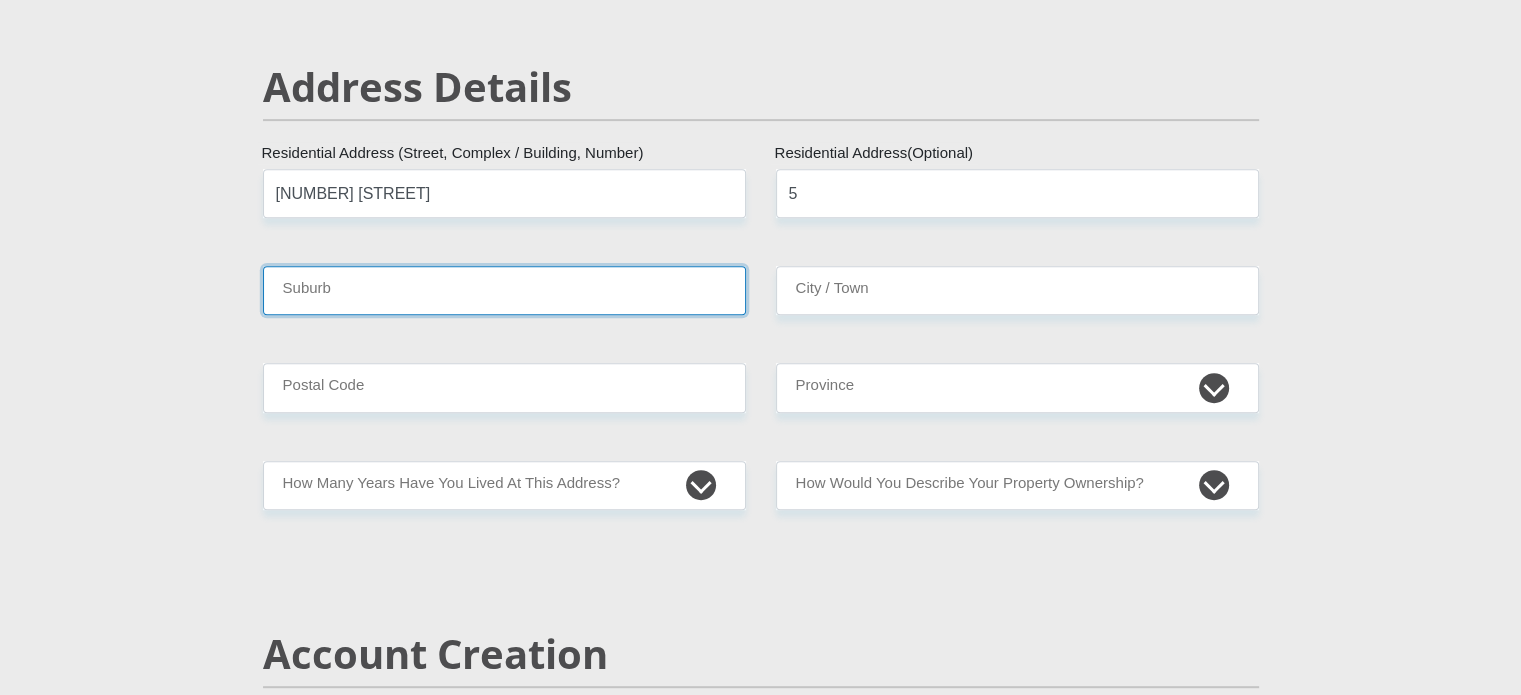 type on "Gqeberha" 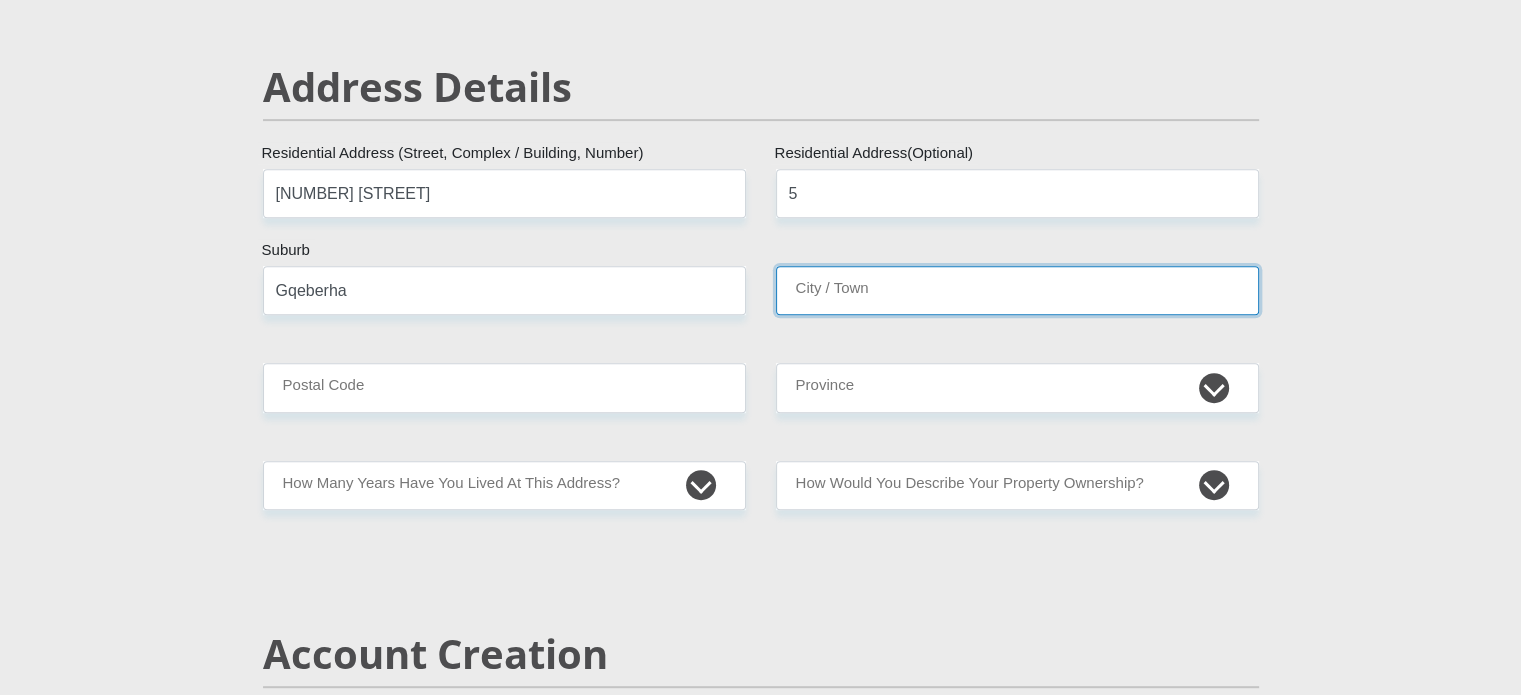 type on "Gqeberha" 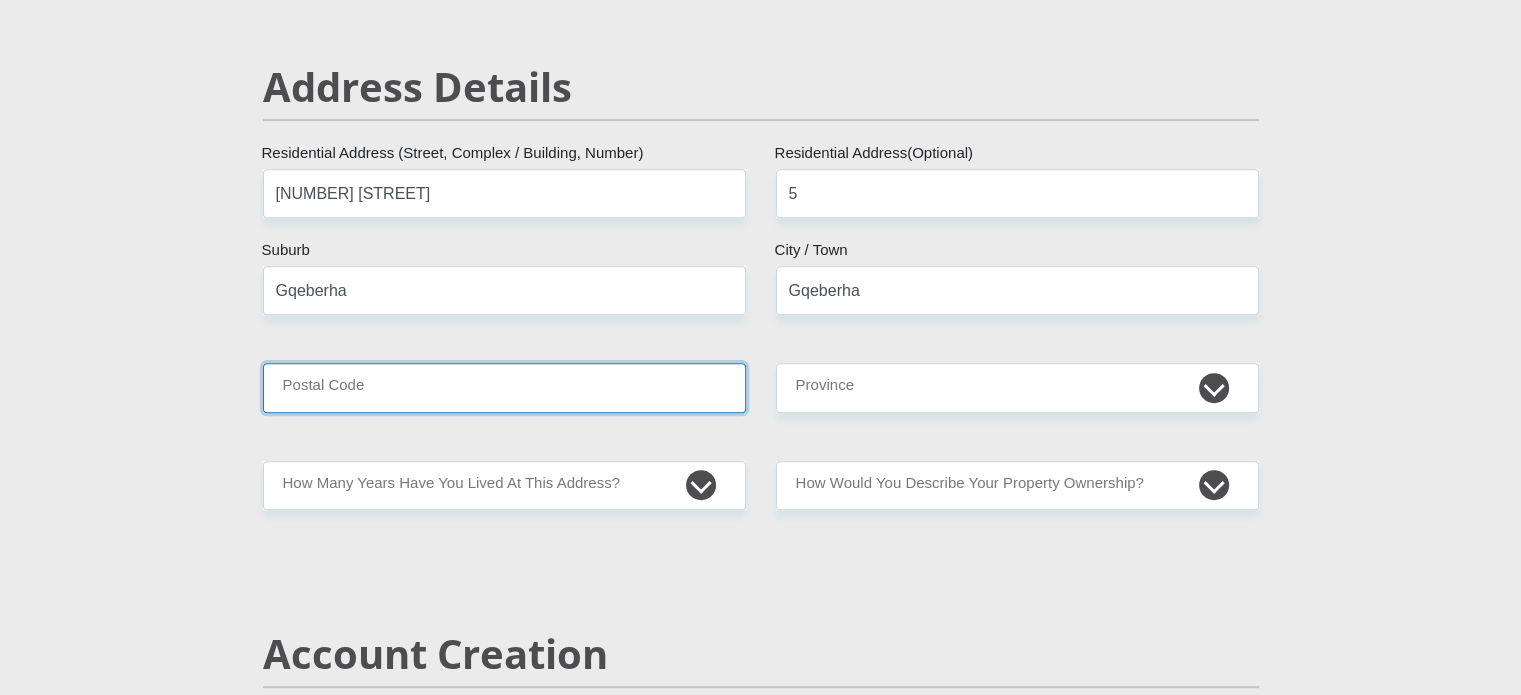 type on "6070" 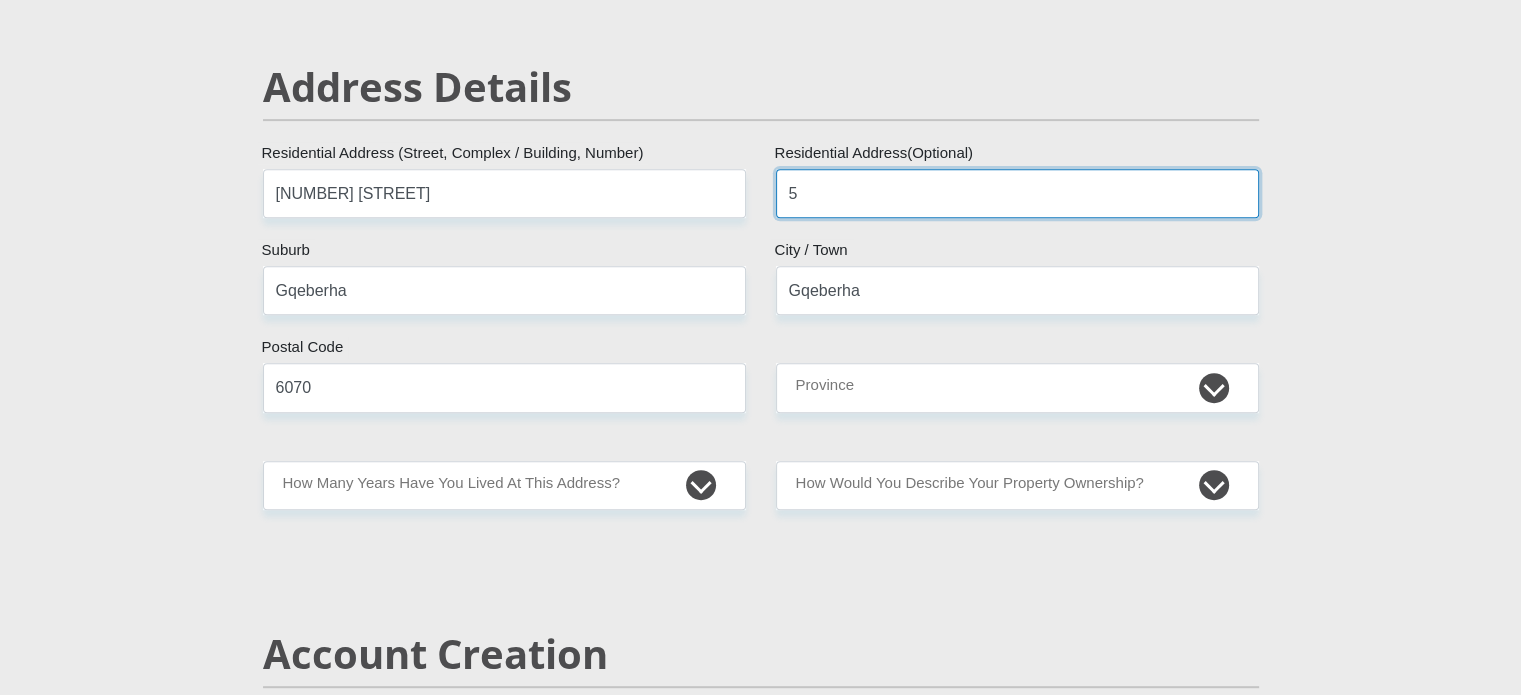 click on "5" at bounding box center [1017, 193] 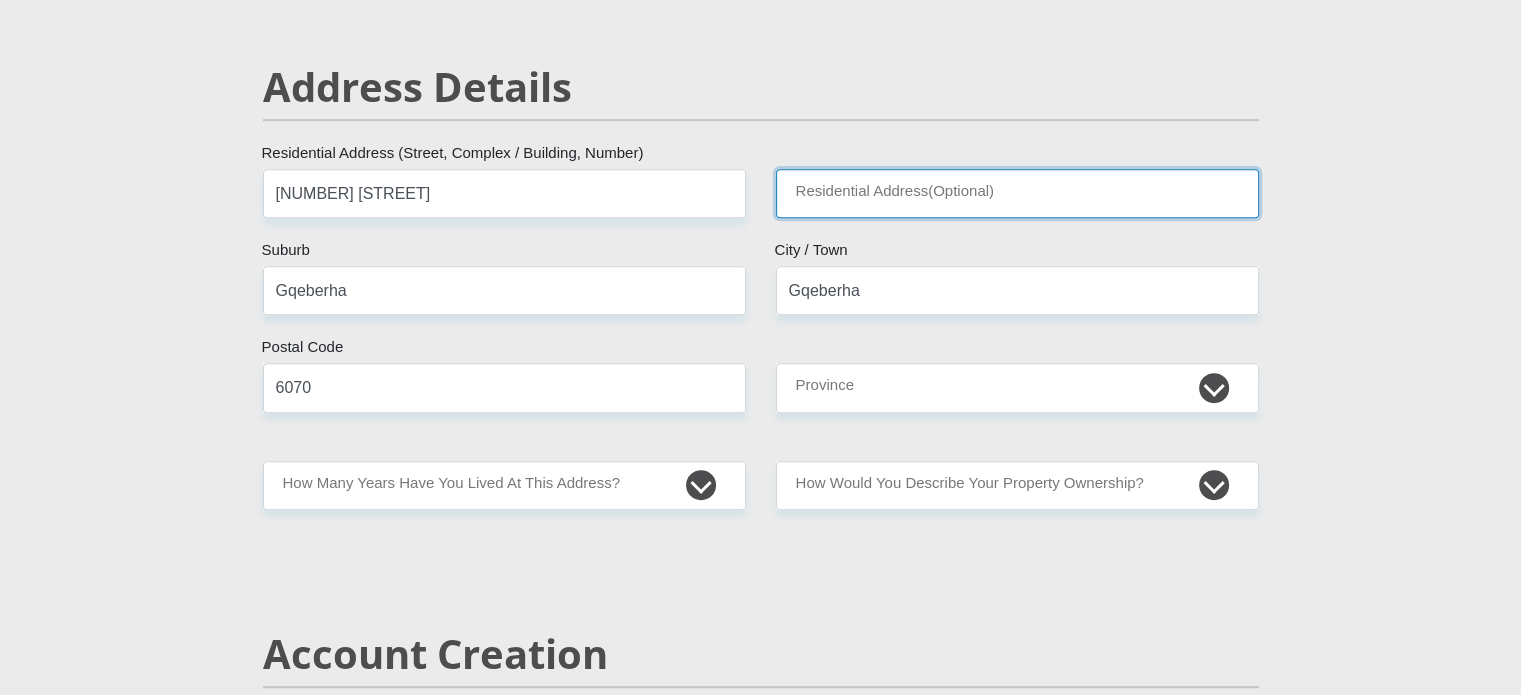 type 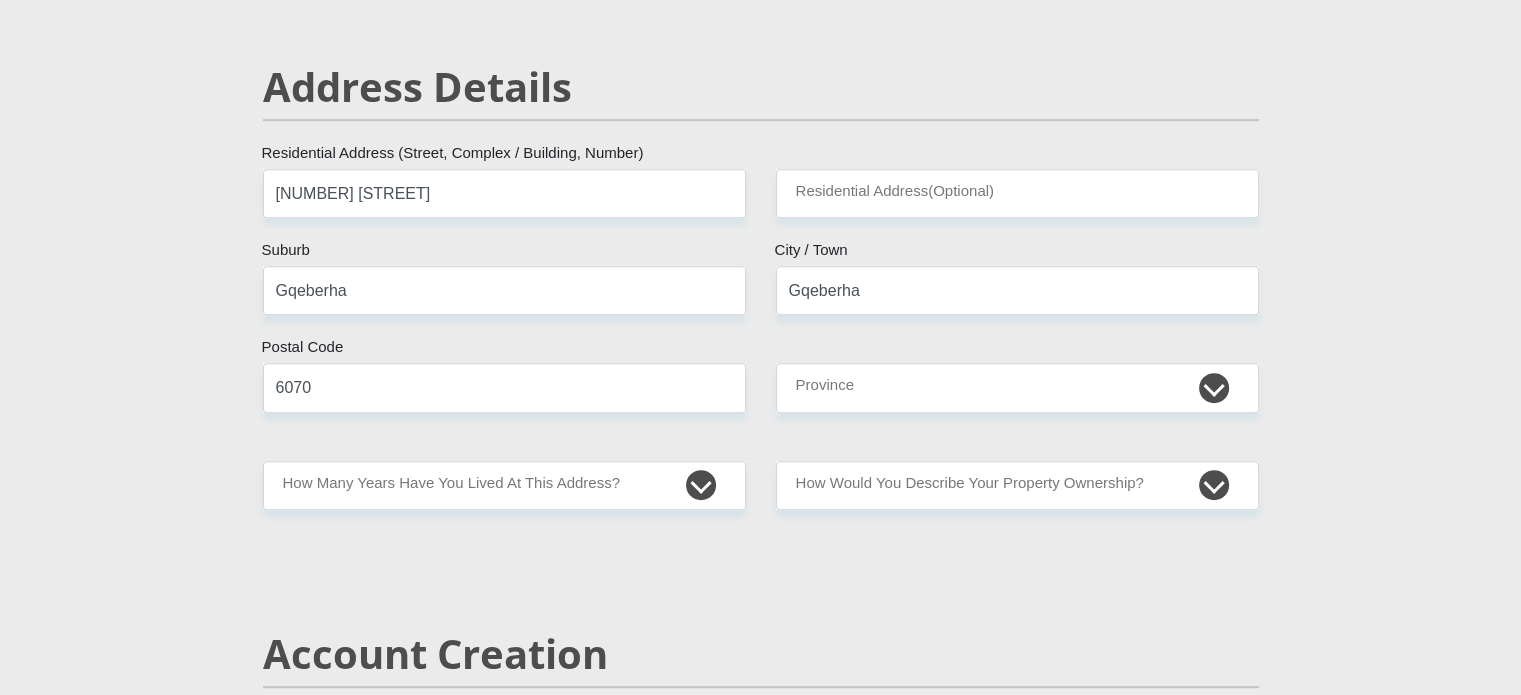 drag, startPoint x: 1018, startPoint y: 418, endPoint x: 1022, endPoint y: 407, distance: 11.7046995 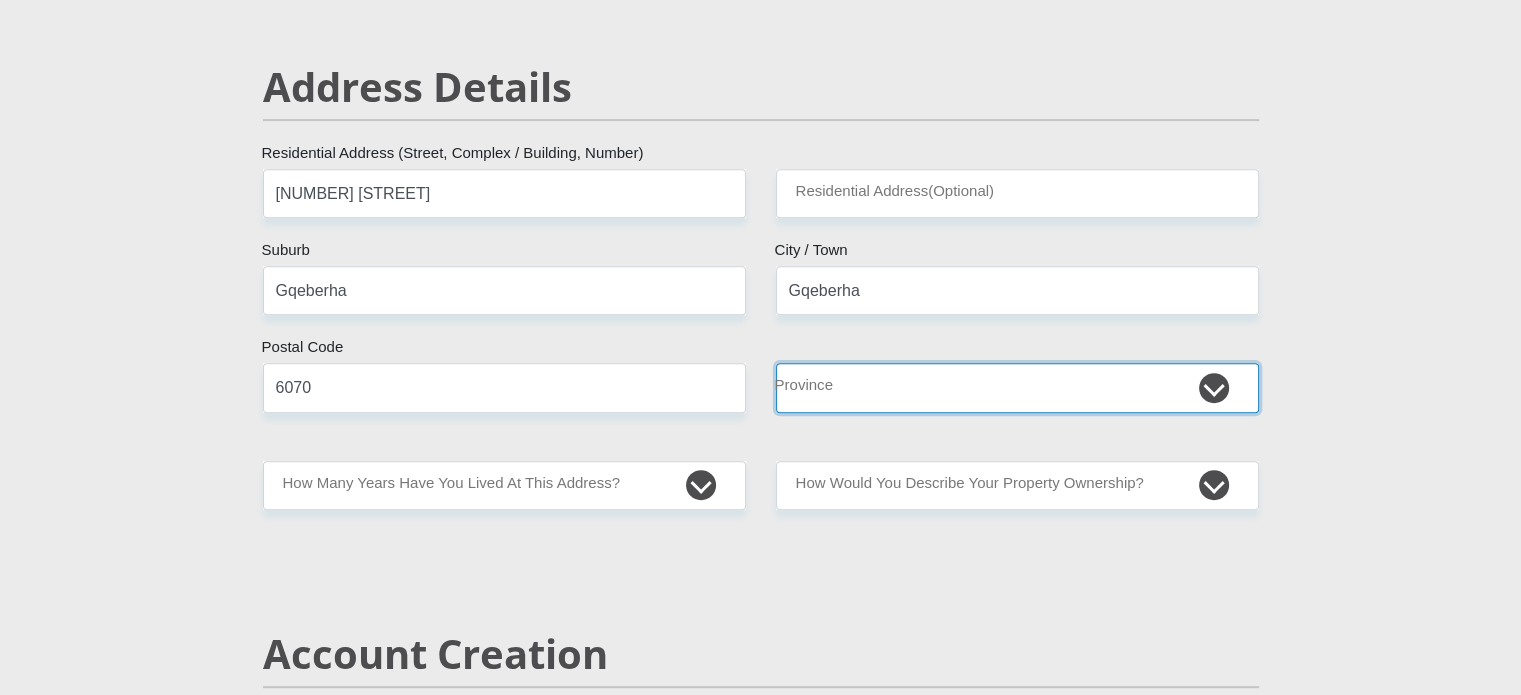 click on "Eastern Cape
Free State
Gauteng
KwaZulu-Natal
Limpopo
Mpumalanga
Northern Cape
North West
Western Cape" at bounding box center (1017, 387) 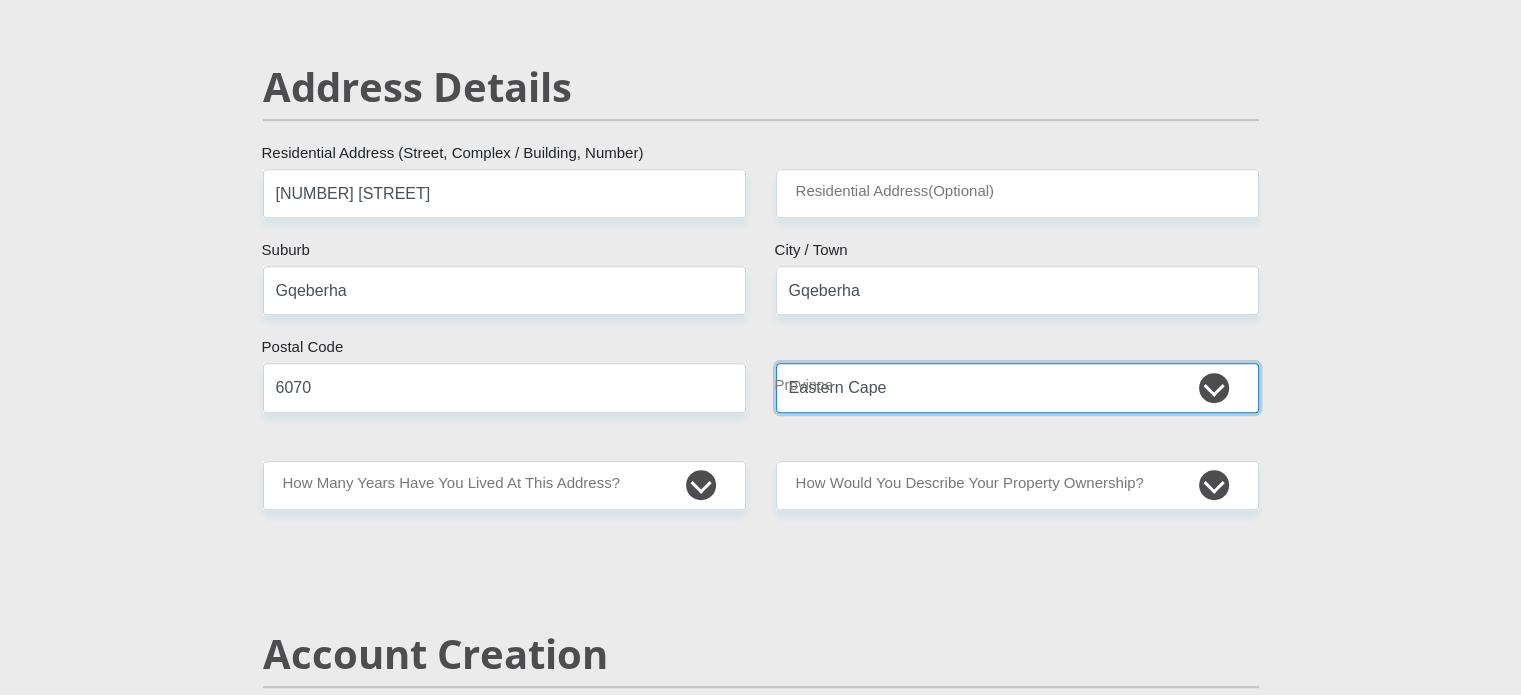 click on "Eastern Cape
Free State
Gauteng
KwaZulu-Natal
Limpopo
Mpumalanga
Northern Cape
North West
Western Cape" at bounding box center (1017, 387) 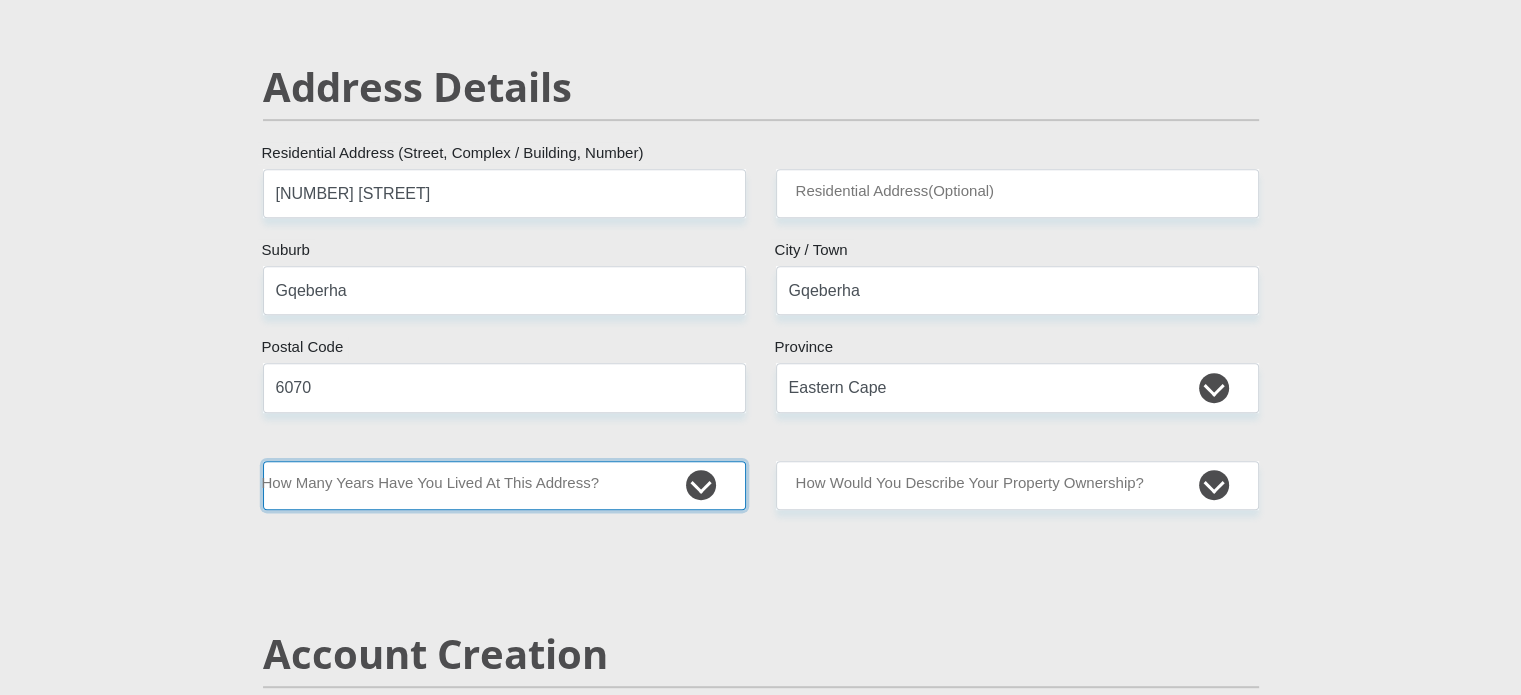 click on "less than 1 year
1-3 years
3-5 years
5+ years" at bounding box center [504, 485] 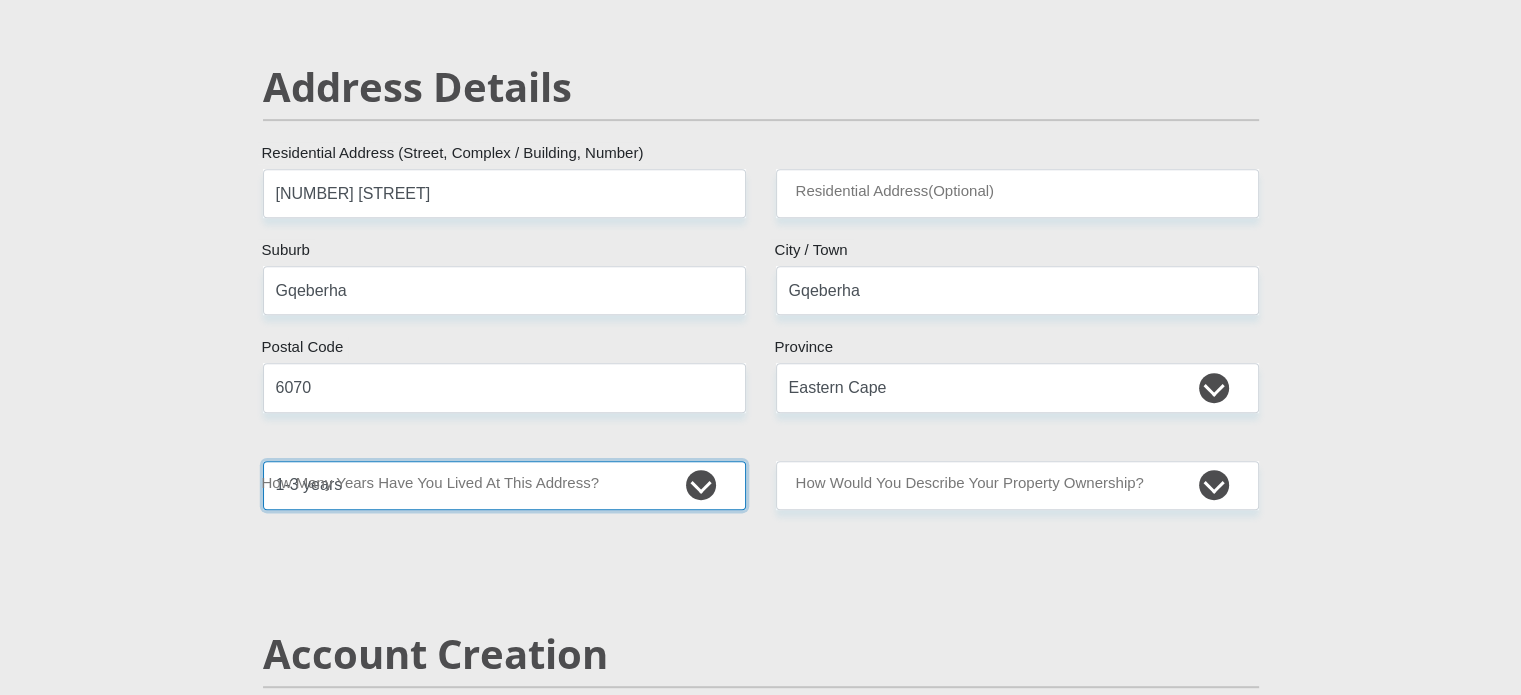 click on "less than 1 year
1-3 years
3-5 years
5+ years" at bounding box center (504, 485) 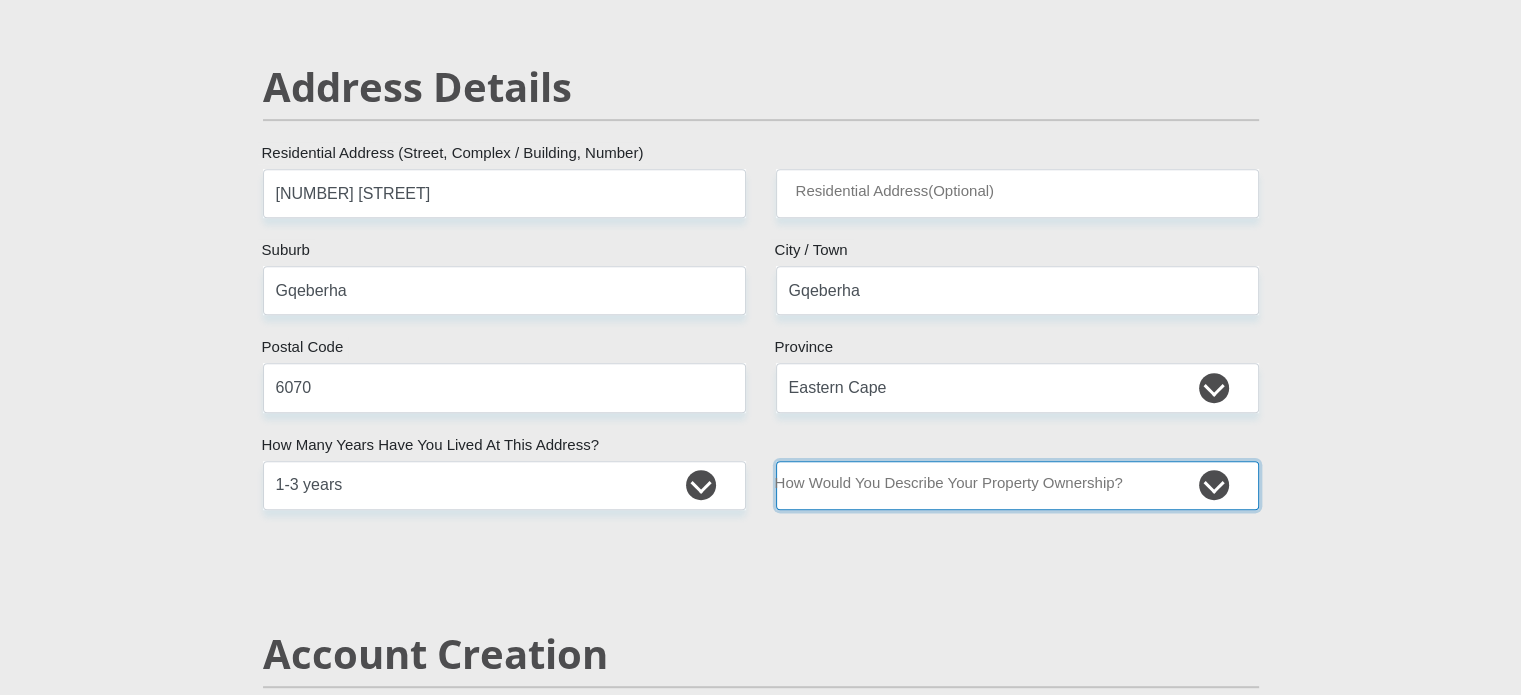 click on "Owned
Rented
Family Owned
Company Dwelling" at bounding box center (1017, 485) 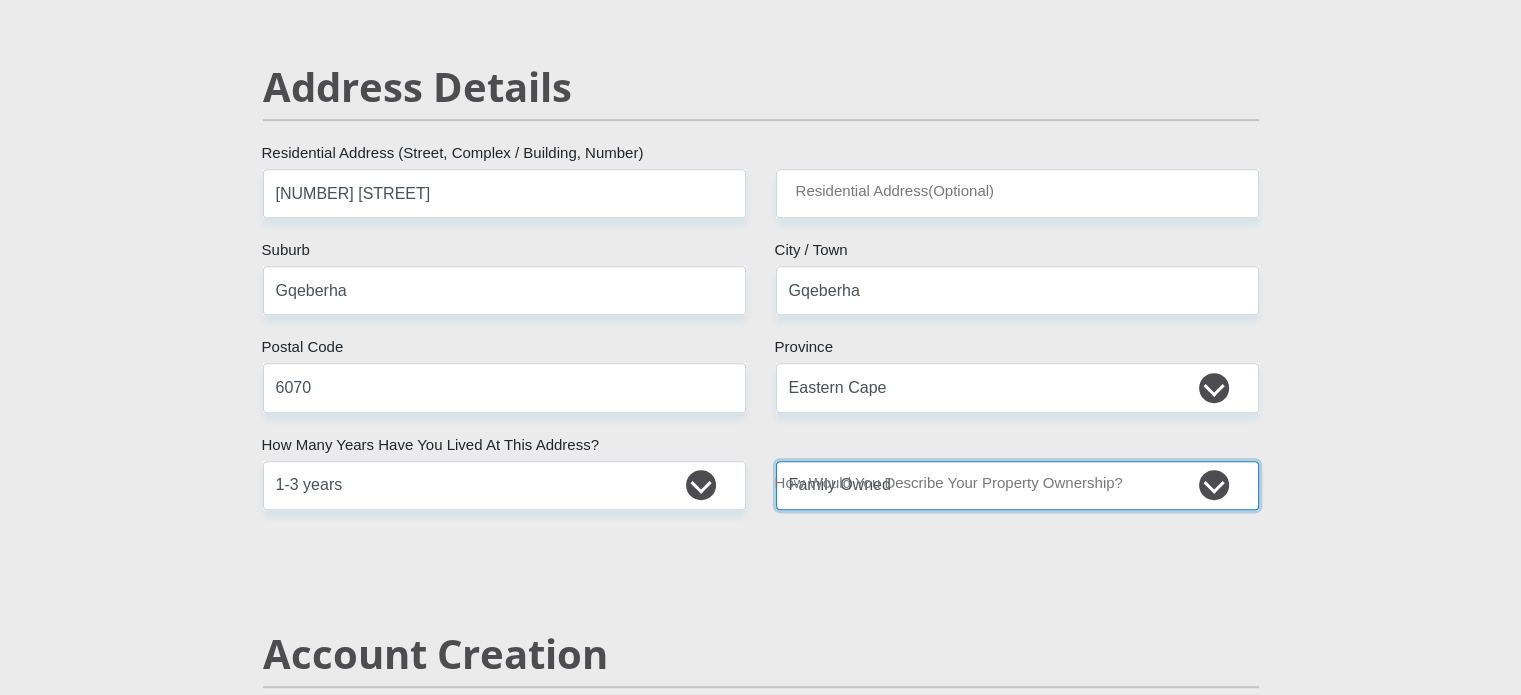 click on "Owned
Rented
Family Owned
Company Dwelling" at bounding box center [1017, 485] 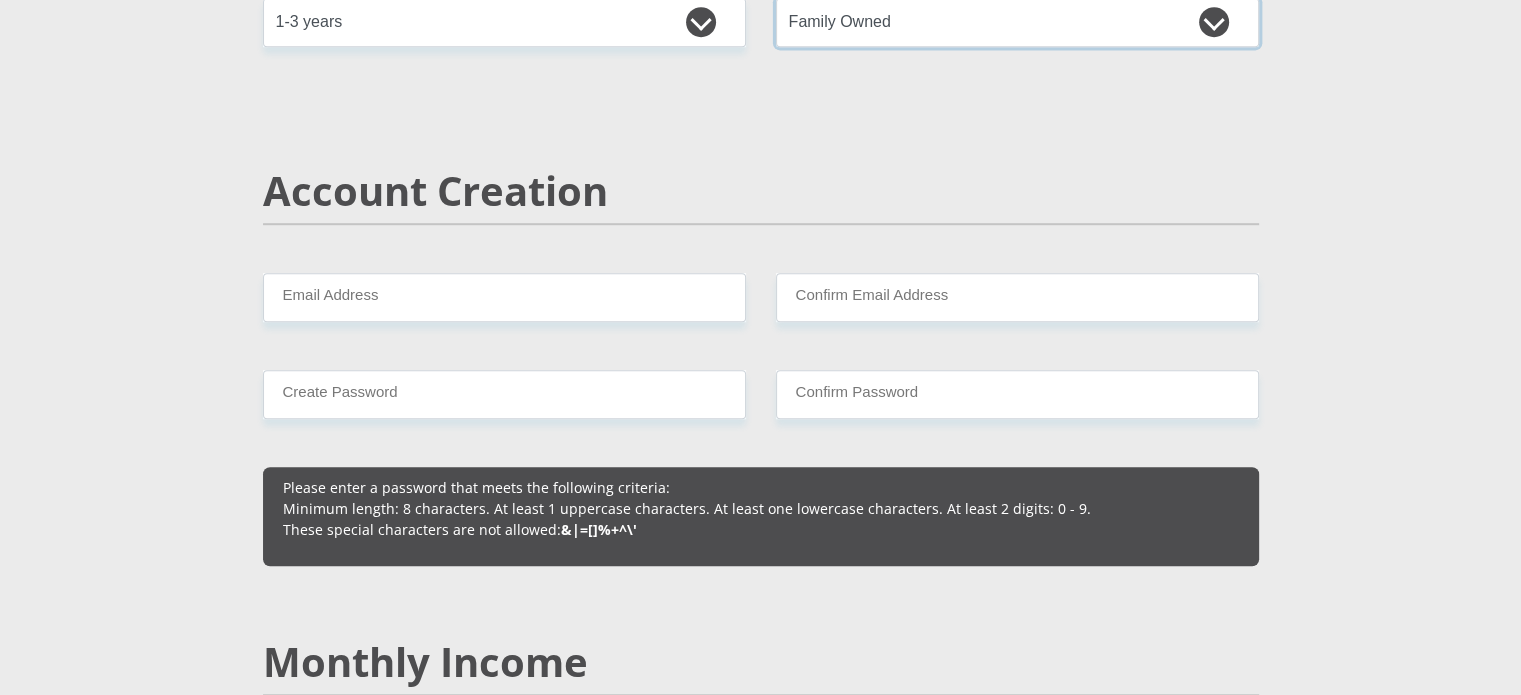 scroll, scrollTop: 1333, scrollLeft: 0, axis: vertical 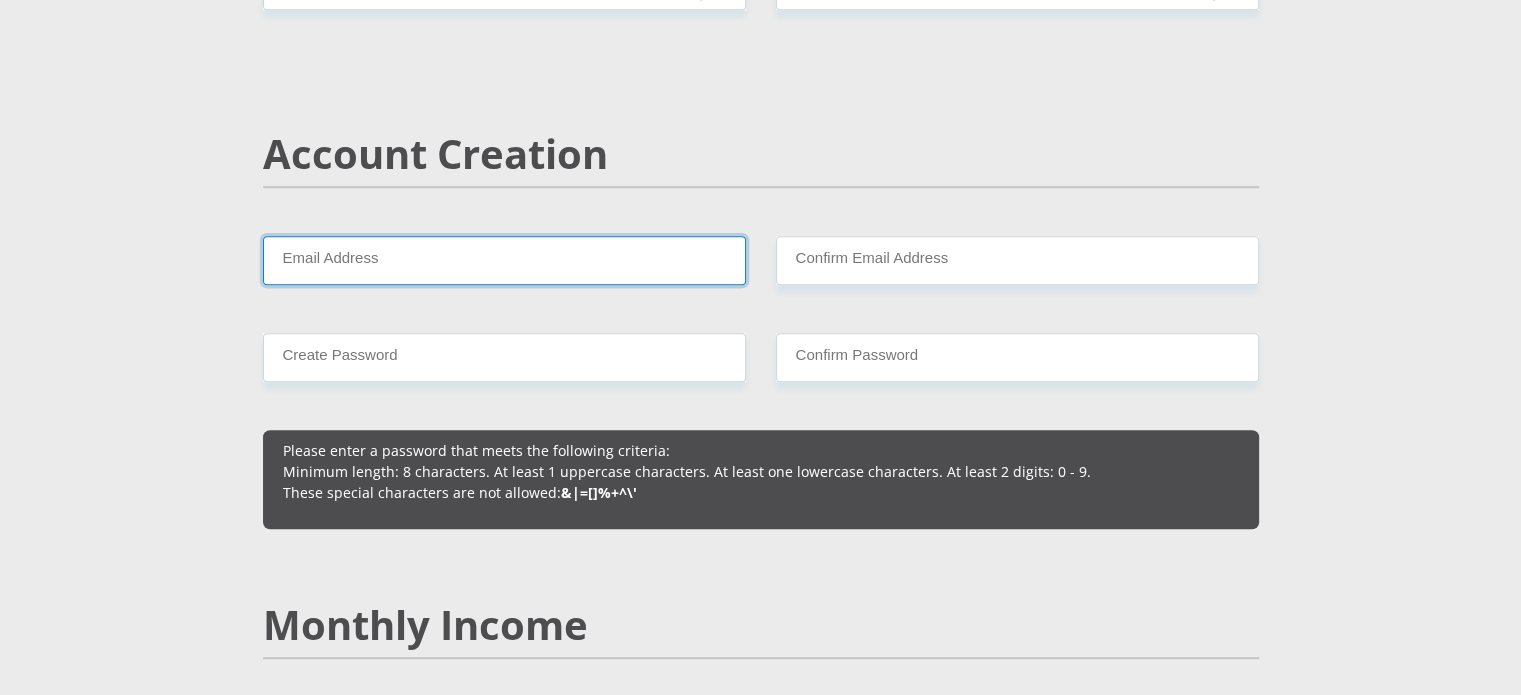 click on "Email Address" at bounding box center (504, 260) 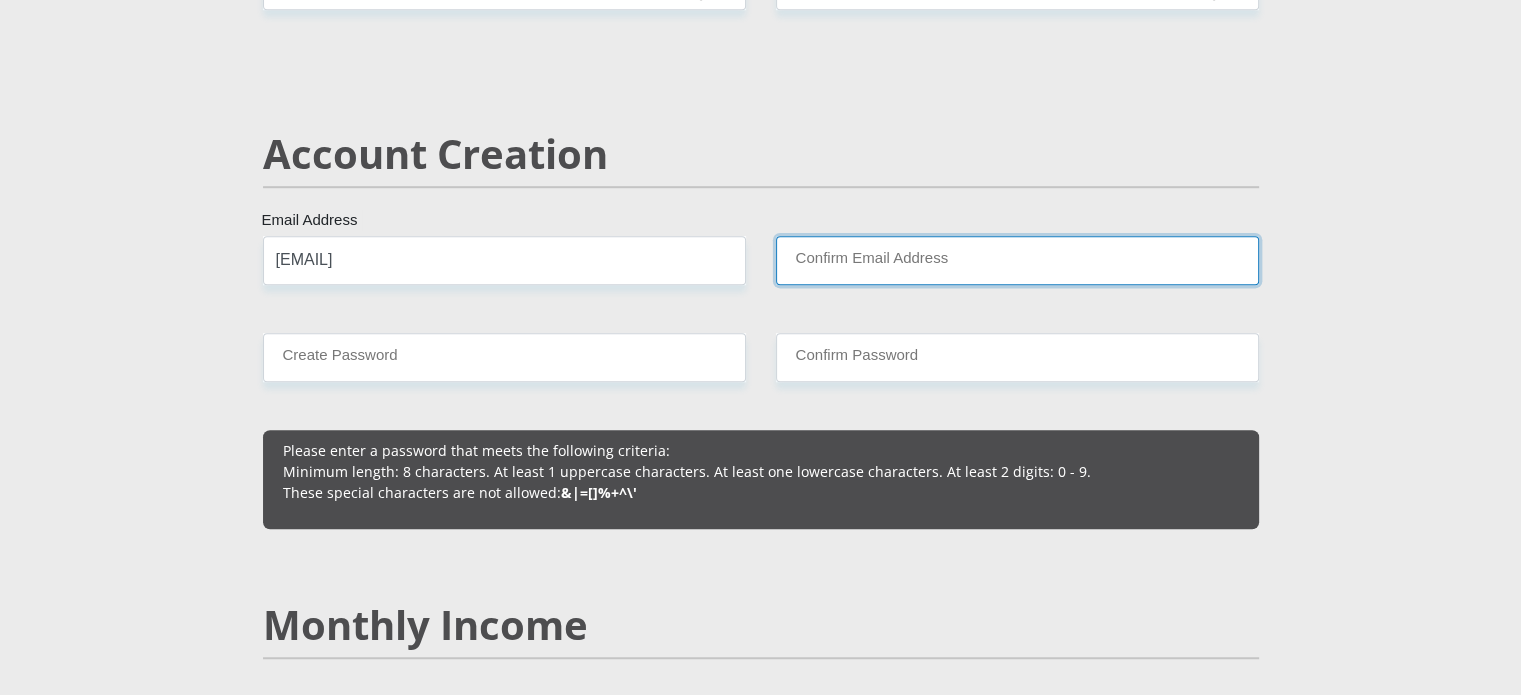 type on "lukemanthe38@gmail.com" 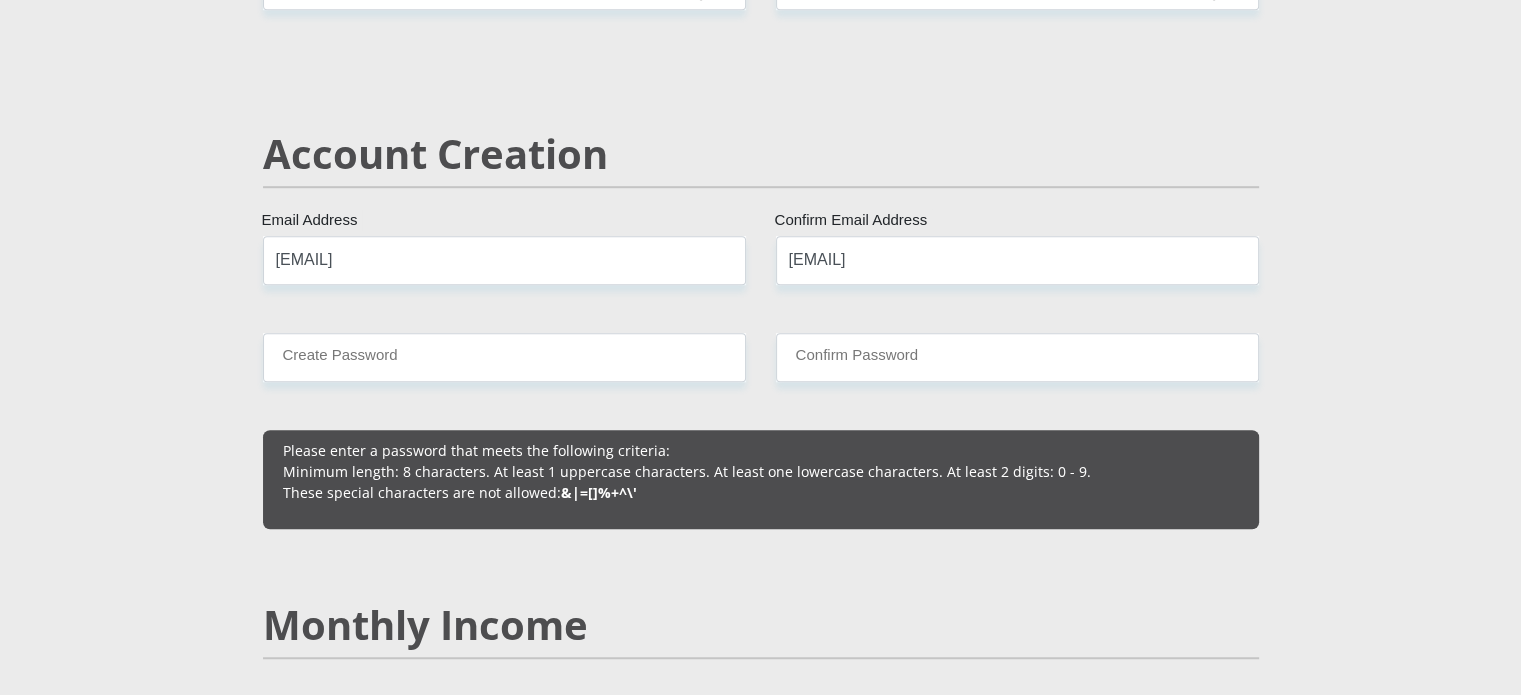 type on "37066001" 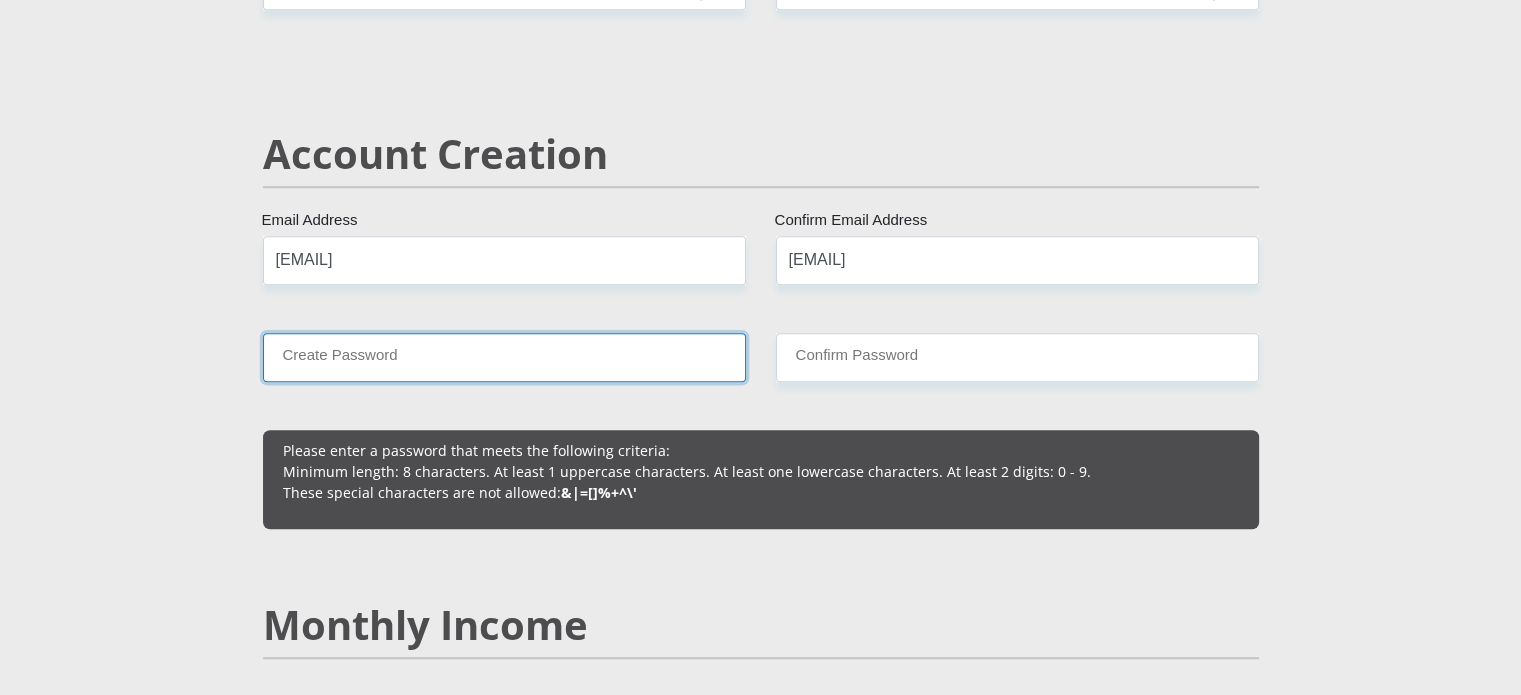 click on "Create Password" at bounding box center [504, 357] 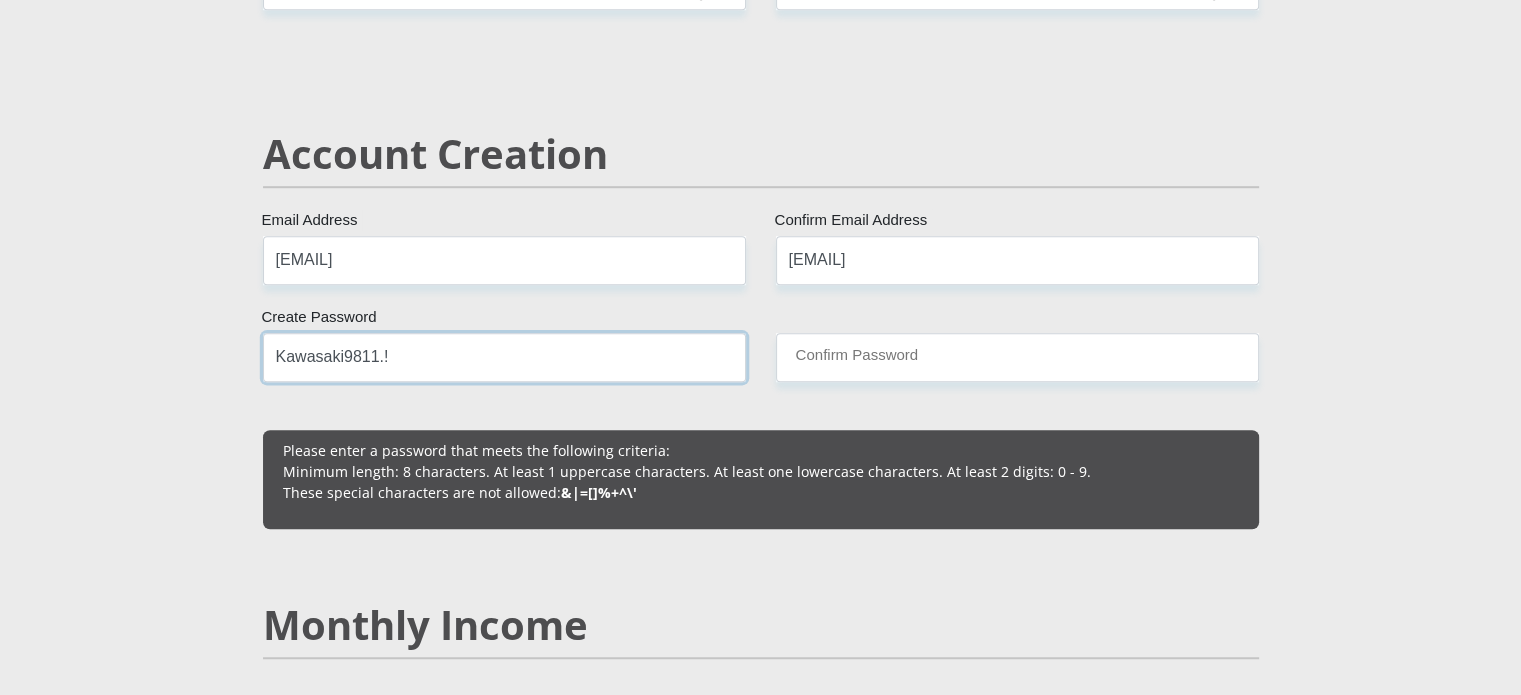 drag, startPoint x: 448, startPoint y: 349, endPoint x: 268, endPoint y: 364, distance: 180.62392 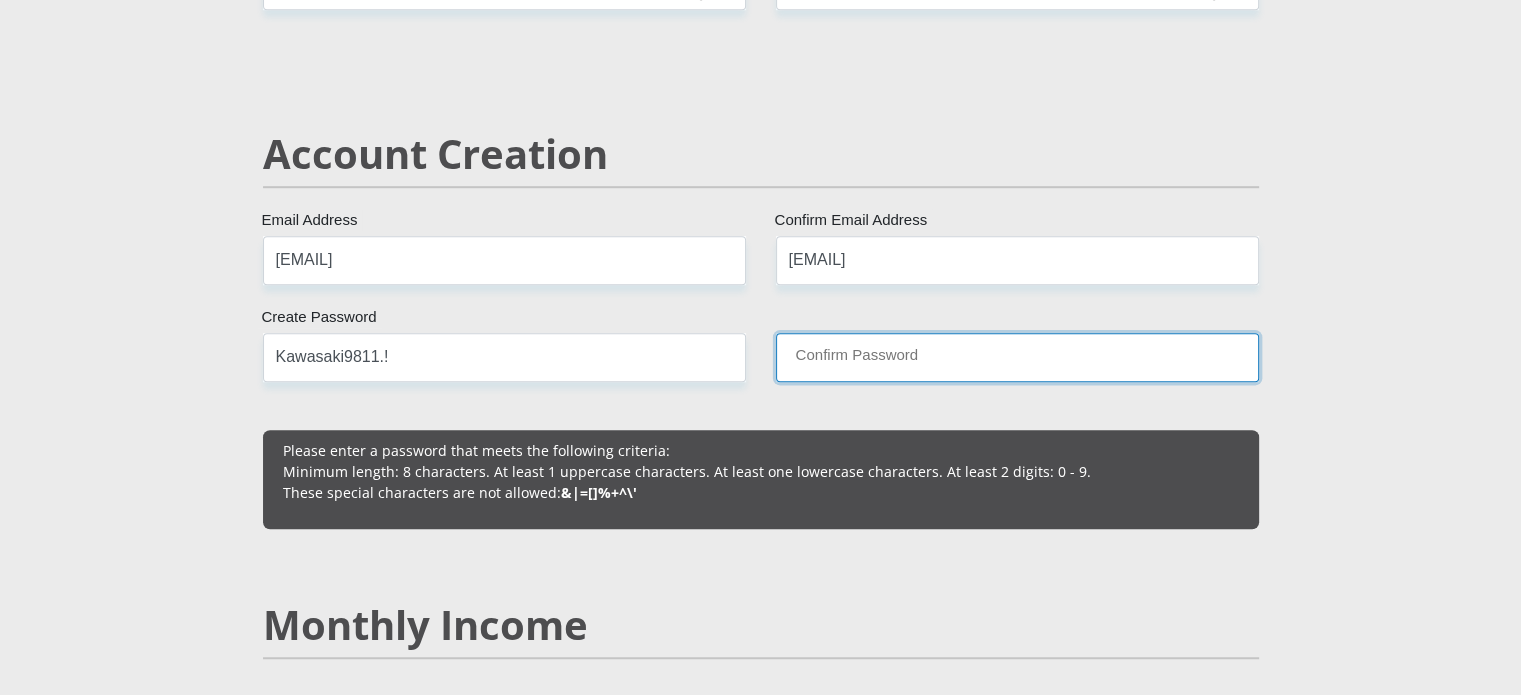 click on "Confirm Password" at bounding box center (1017, 357) 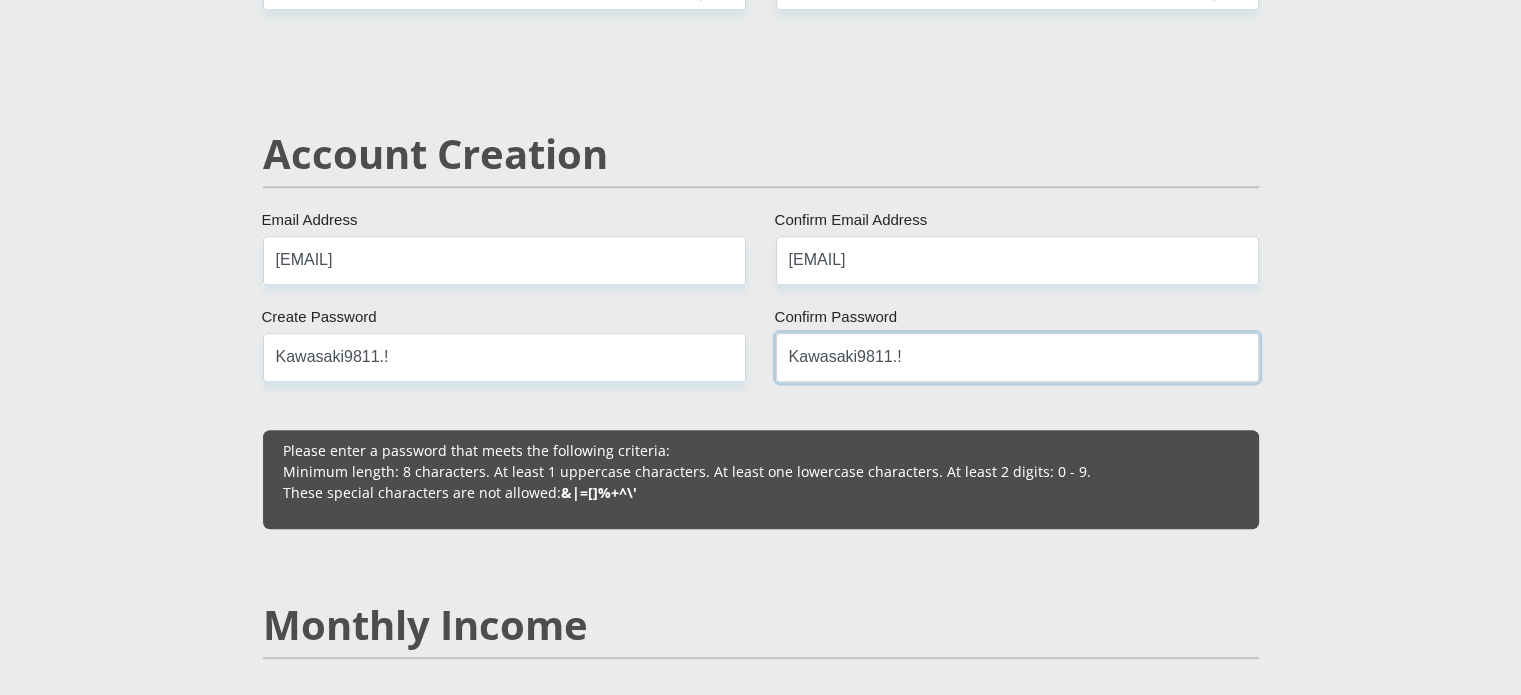 type on "Kawasaki9811.!" 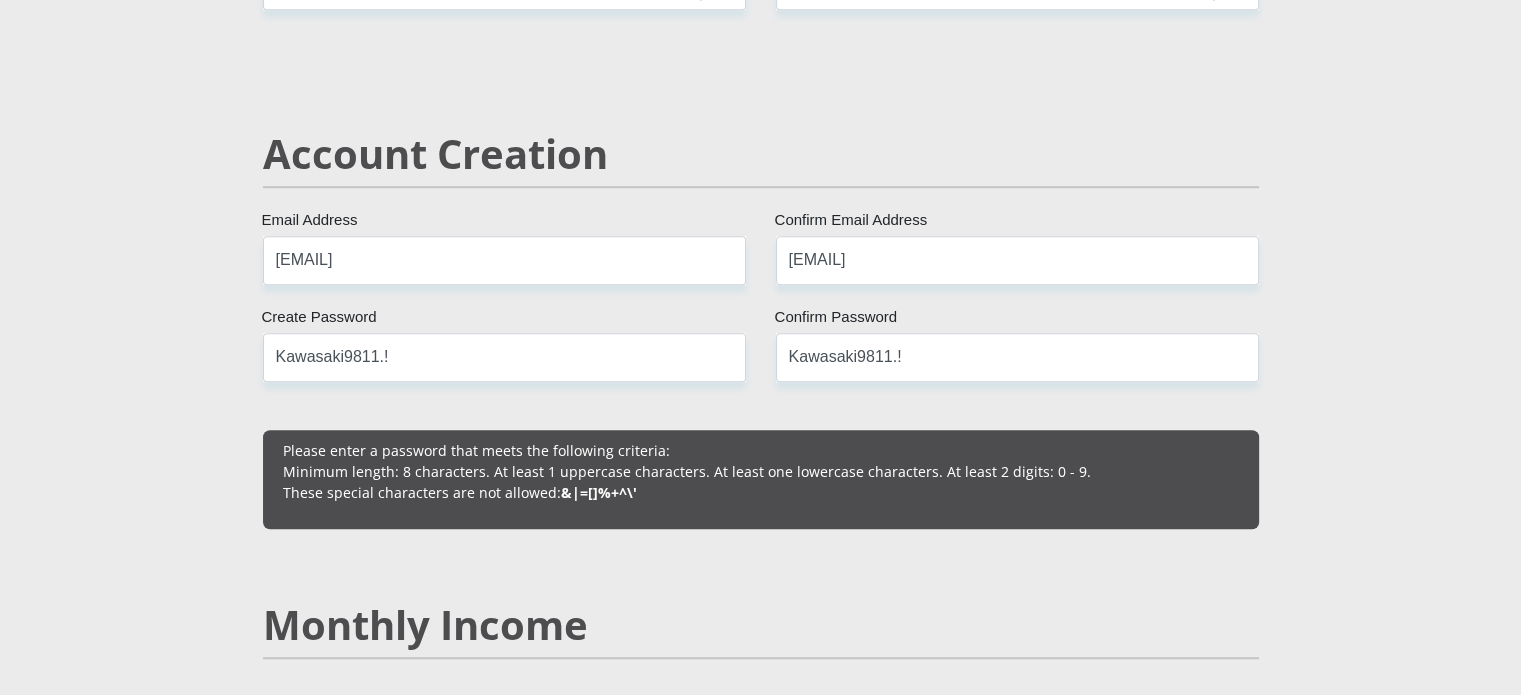 click on "Mr
Ms
Mrs
Dr
Other
Title
Luke
First Name
Manthe
Surname
9811255124084
South African ID Number
Please input valid ID number
South Africa
Afghanistan
Aland Islands
Albania
Algeria
America Samoa
American Virgin Islands
Andorra
Angola
Anguilla
Antarctica
Antigua and Barbuda
Argentina  Chad" at bounding box center (761, 1845) 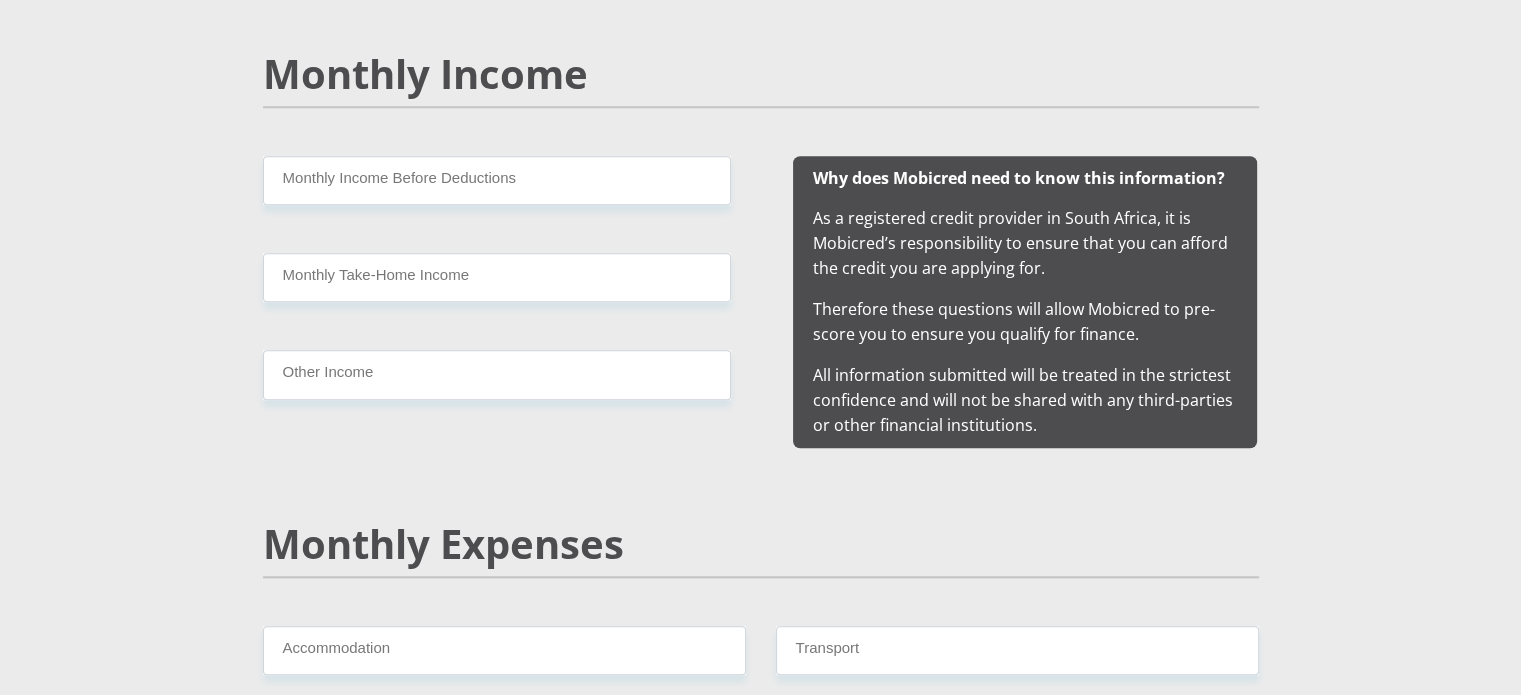 scroll, scrollTop: 1833, scrollLeft: 0, axis: vertical 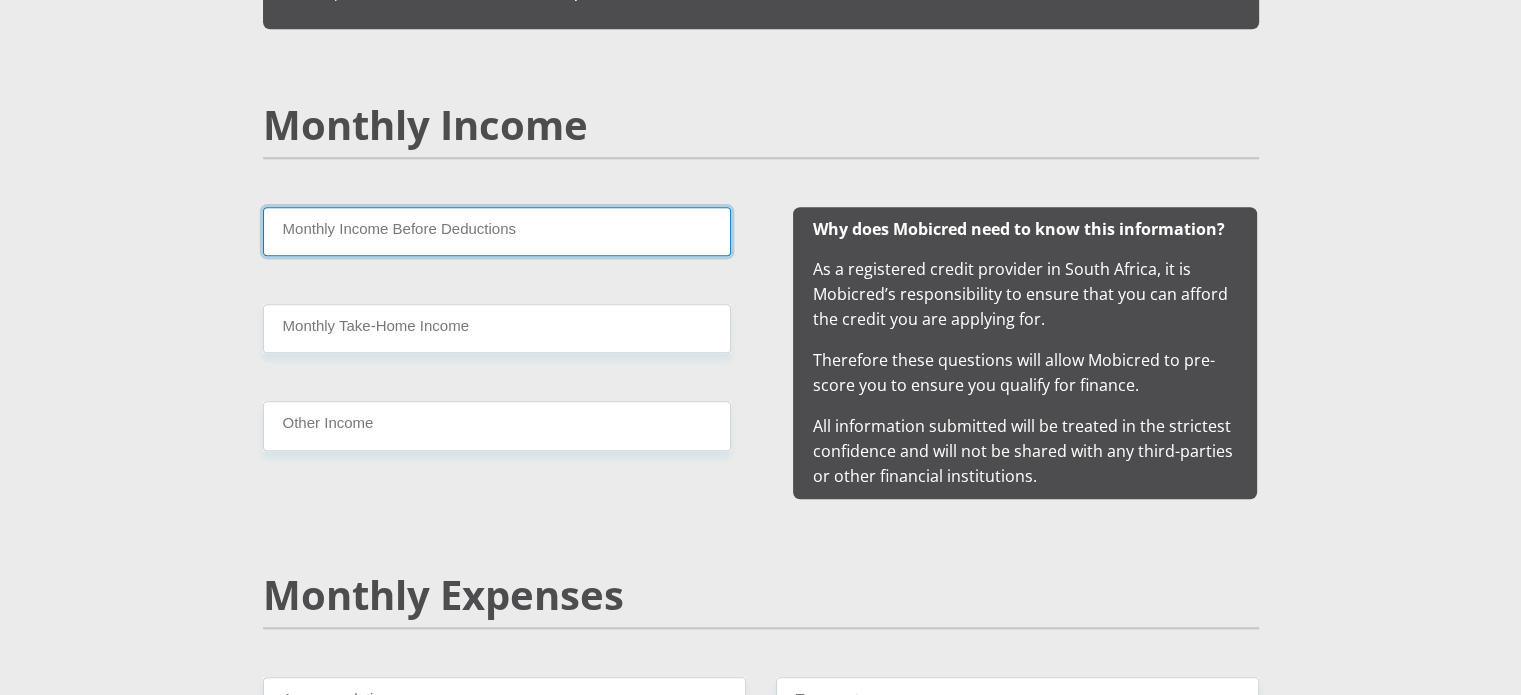 click on "Monthly Income Before Deductions" at bounding box center [497, 231] 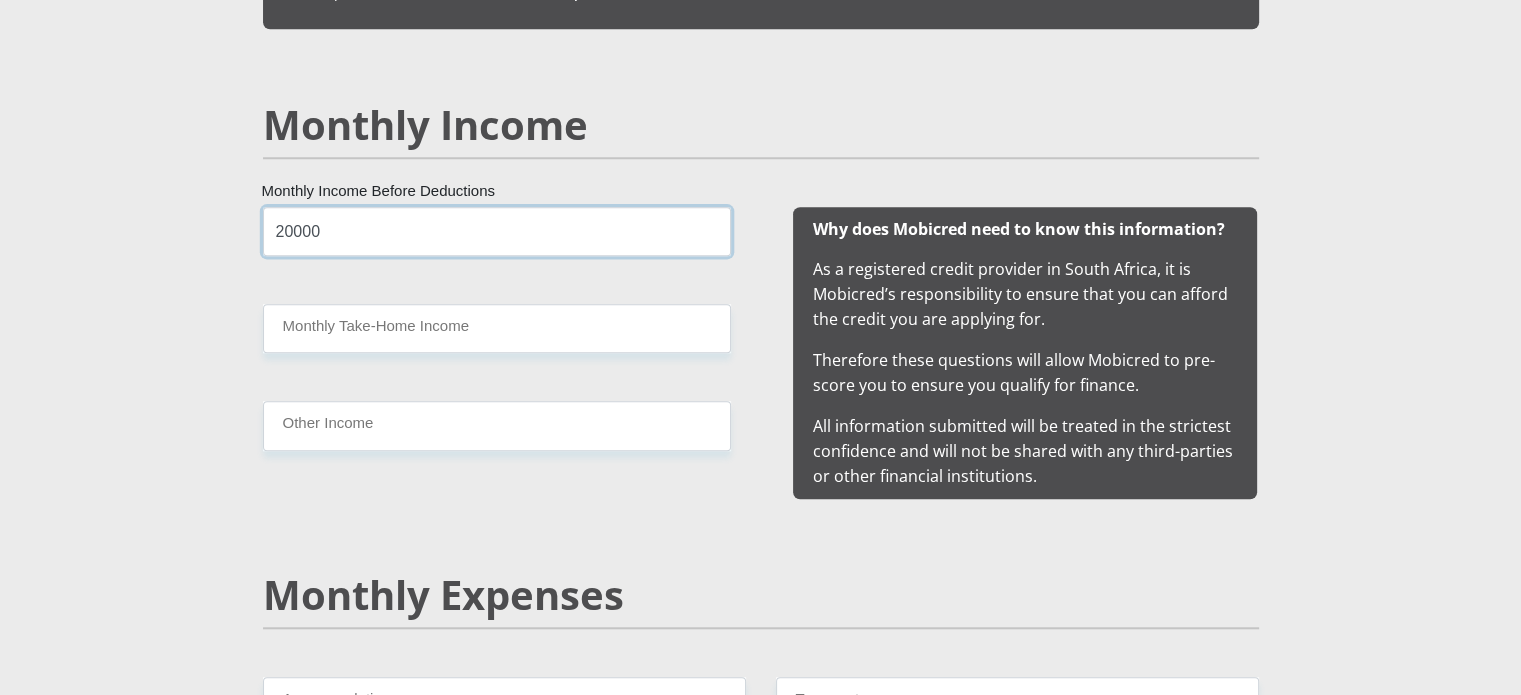 type on "20000" 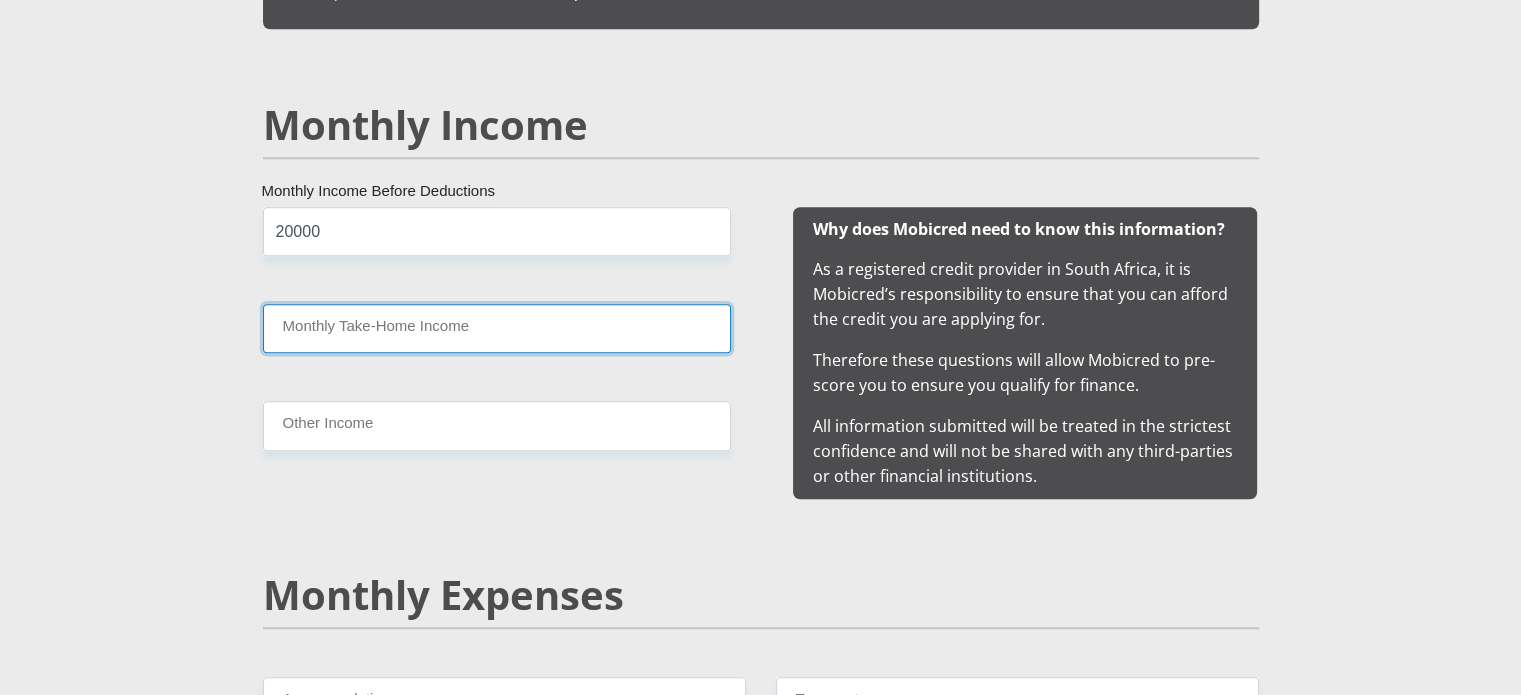 click on "Monthly Take-Home Income" at bounding box center [497, 328] 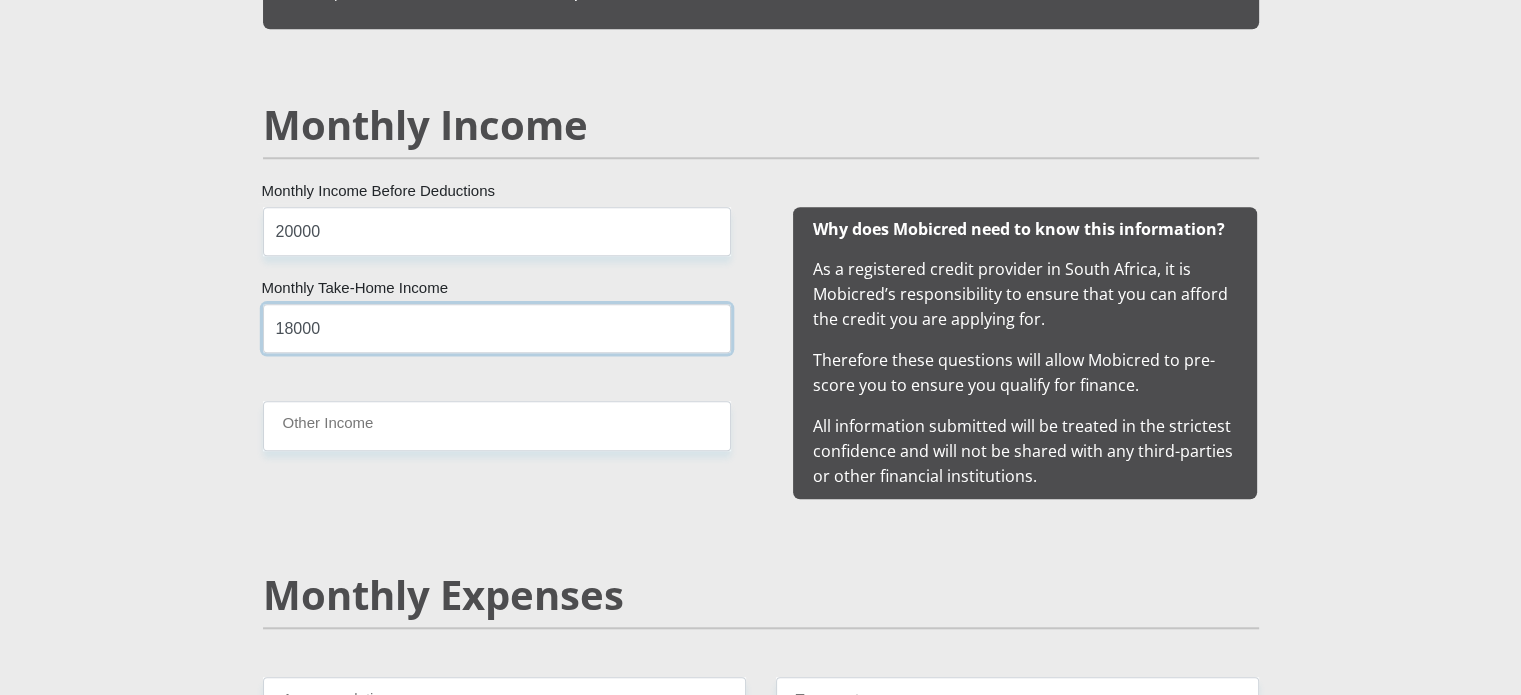 type on "18000" 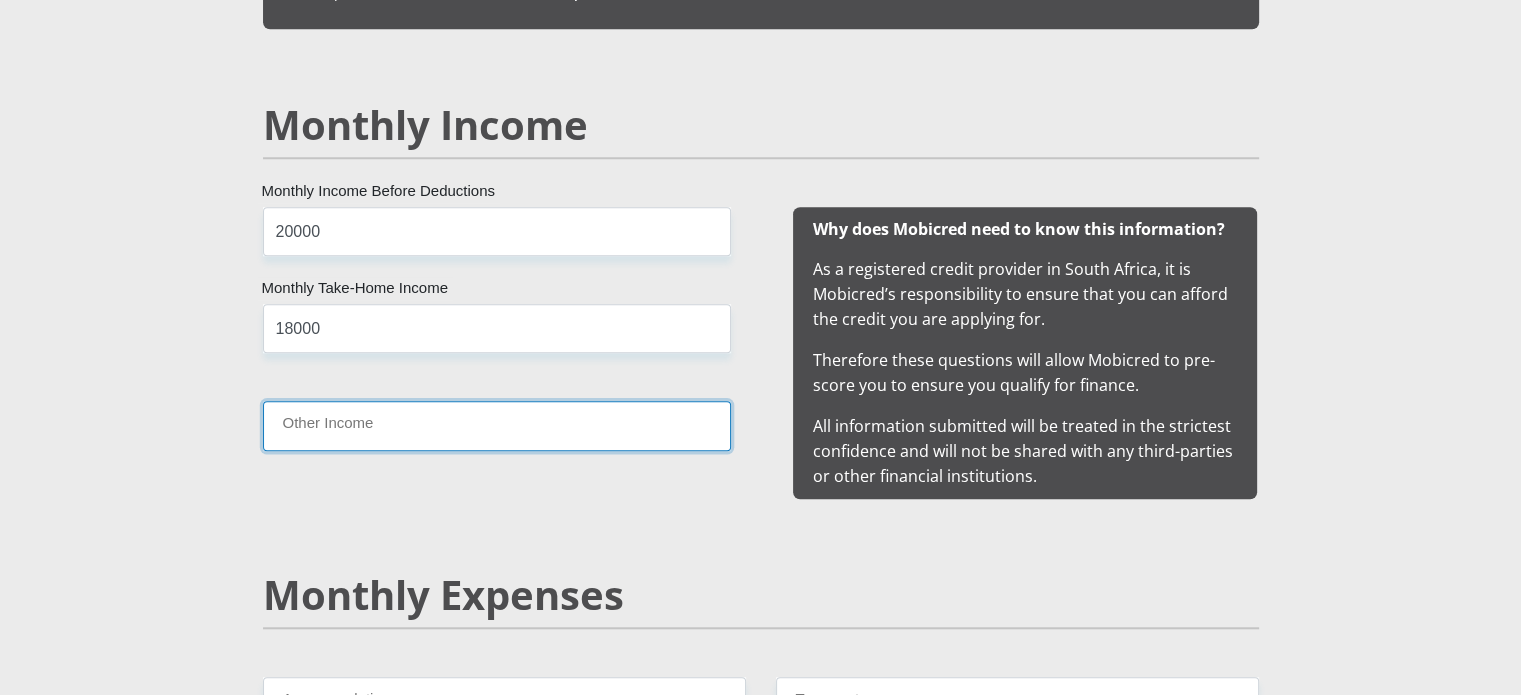 click on "Other Income" at bounding box center [497, 425] 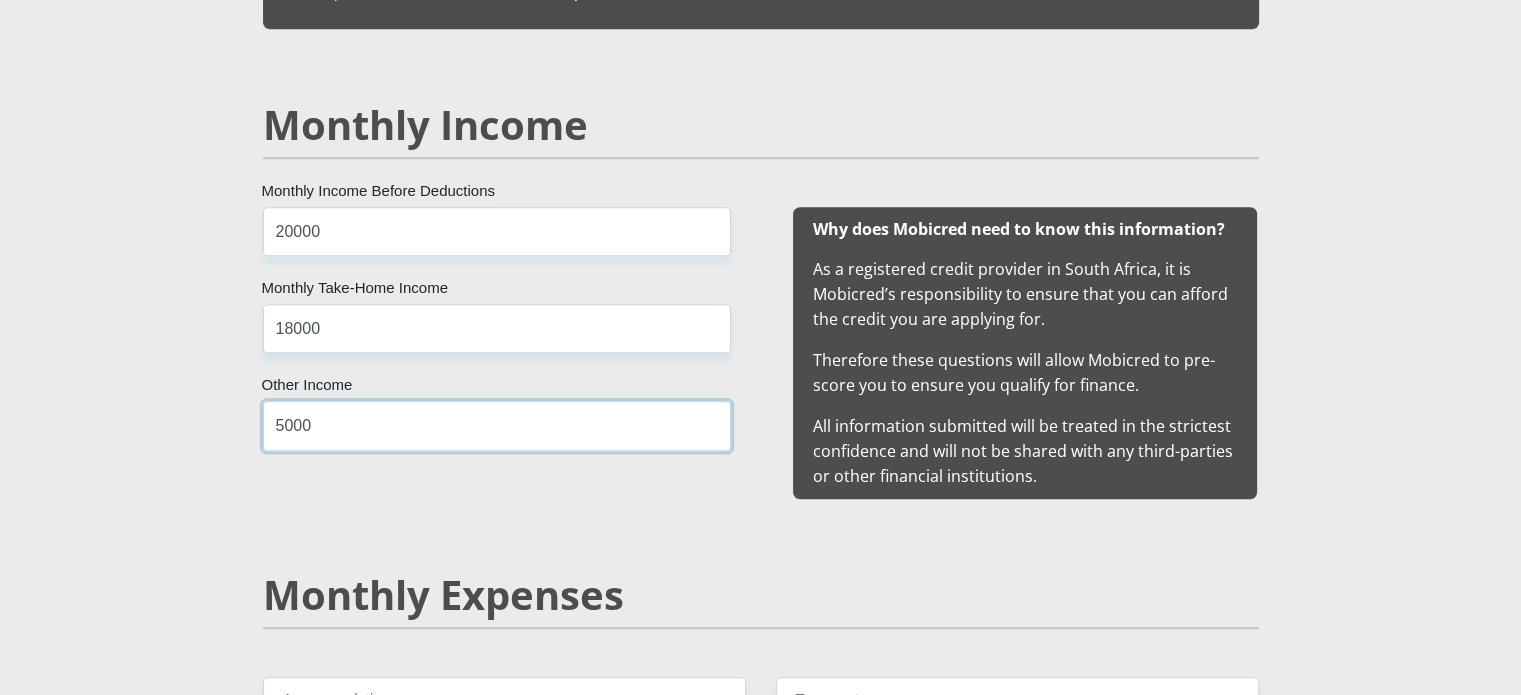type on "5000" 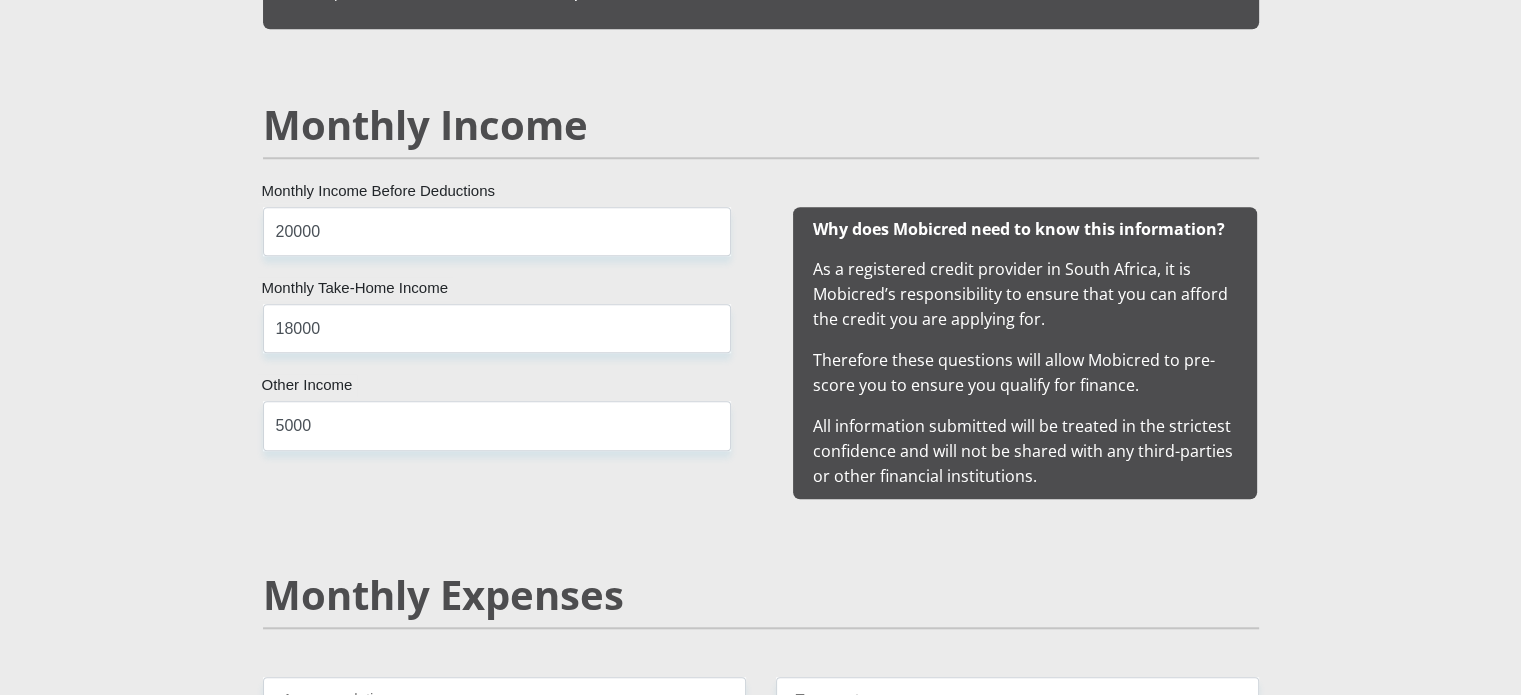 click on "Personal Details
Mr
Ms
Mrs
Dr
Other
Title
Luke
First Name
Manthe
Surname
9811255124084
South African ID Number
Please input valid ID number
South Africa
Afghanistan
Aland Islands
Albania
Algeria
America Samoa
American Virgin Islands
Andorra
Angola
Anguilla  Antarctica" at bounding box center [760, 1359] 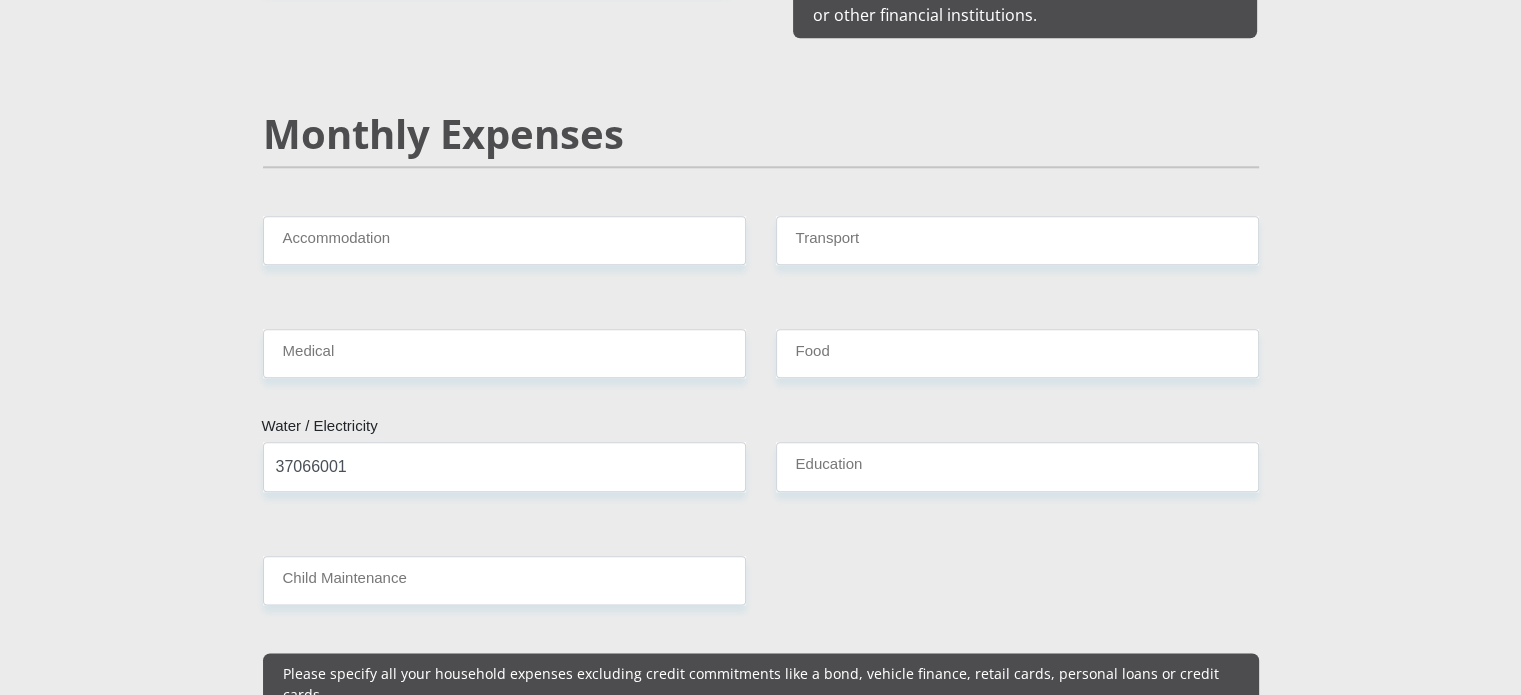 scroll, scrollTop: 2333, scrollLeft: 0, axis: vertical 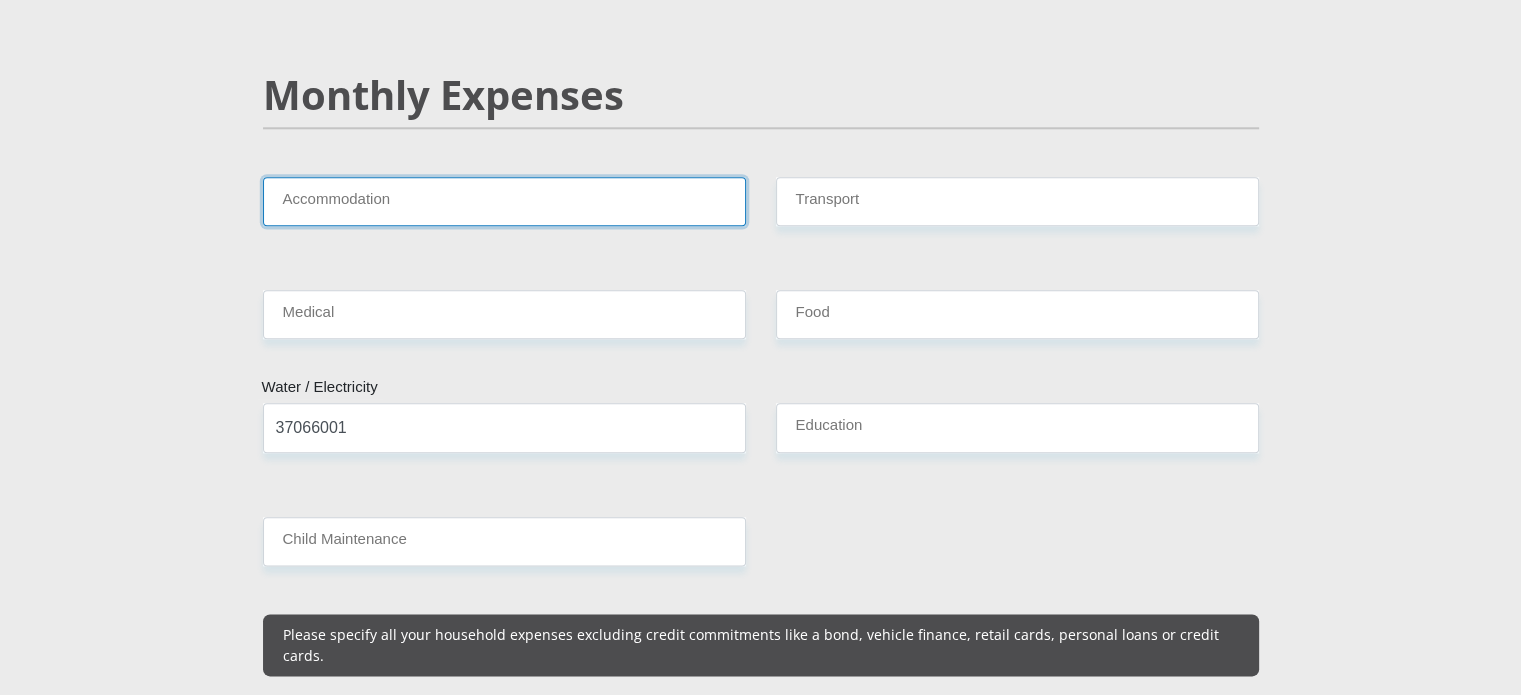 click on "Accommodation" at bounding box center [504, 201] 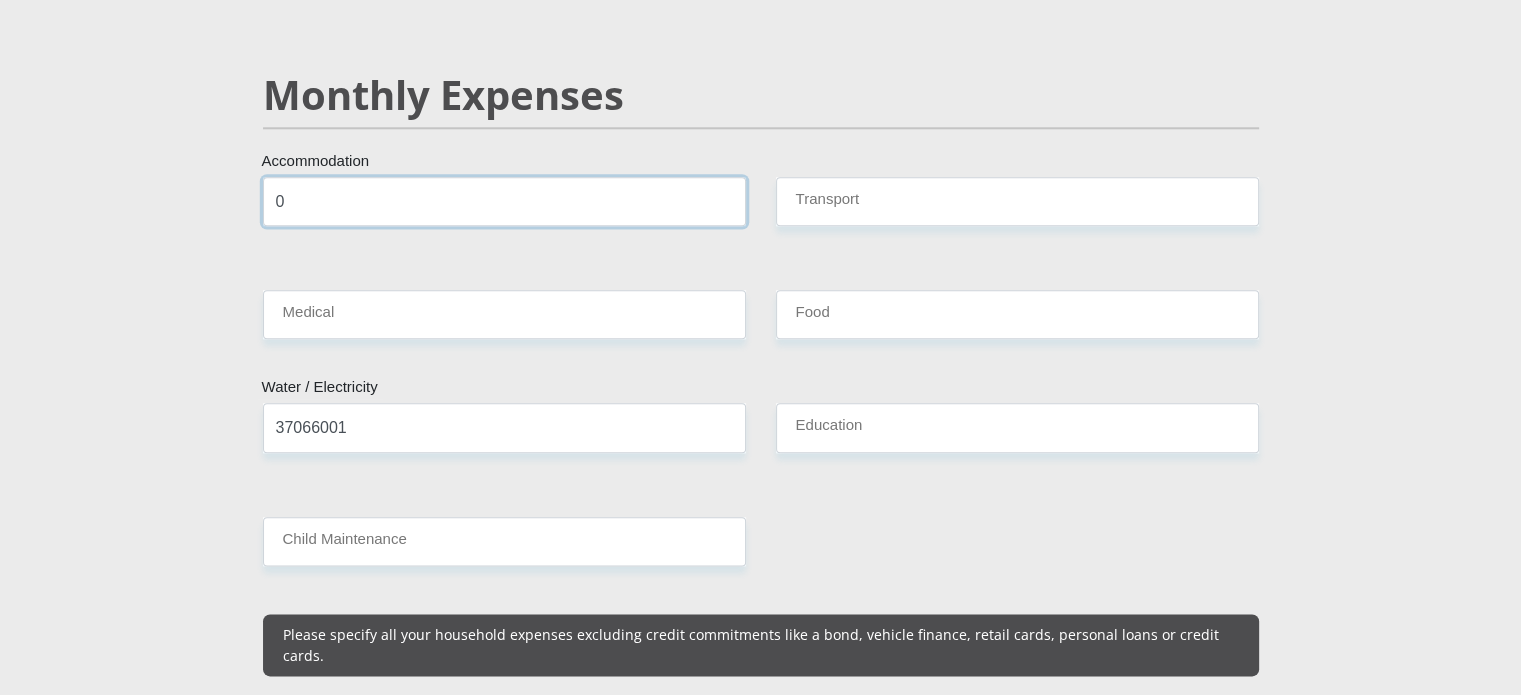 type on "0" 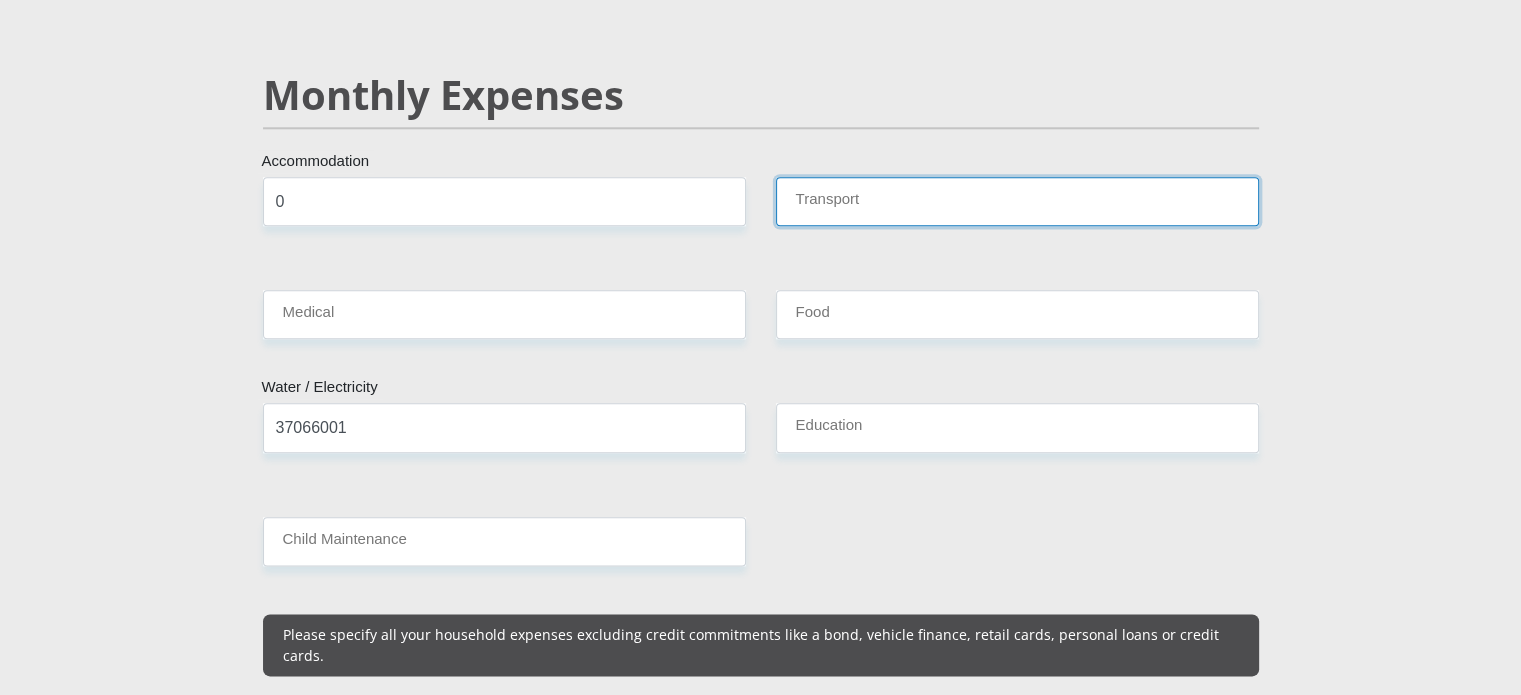 click on "Transport" at bounding box center (1017, 201) 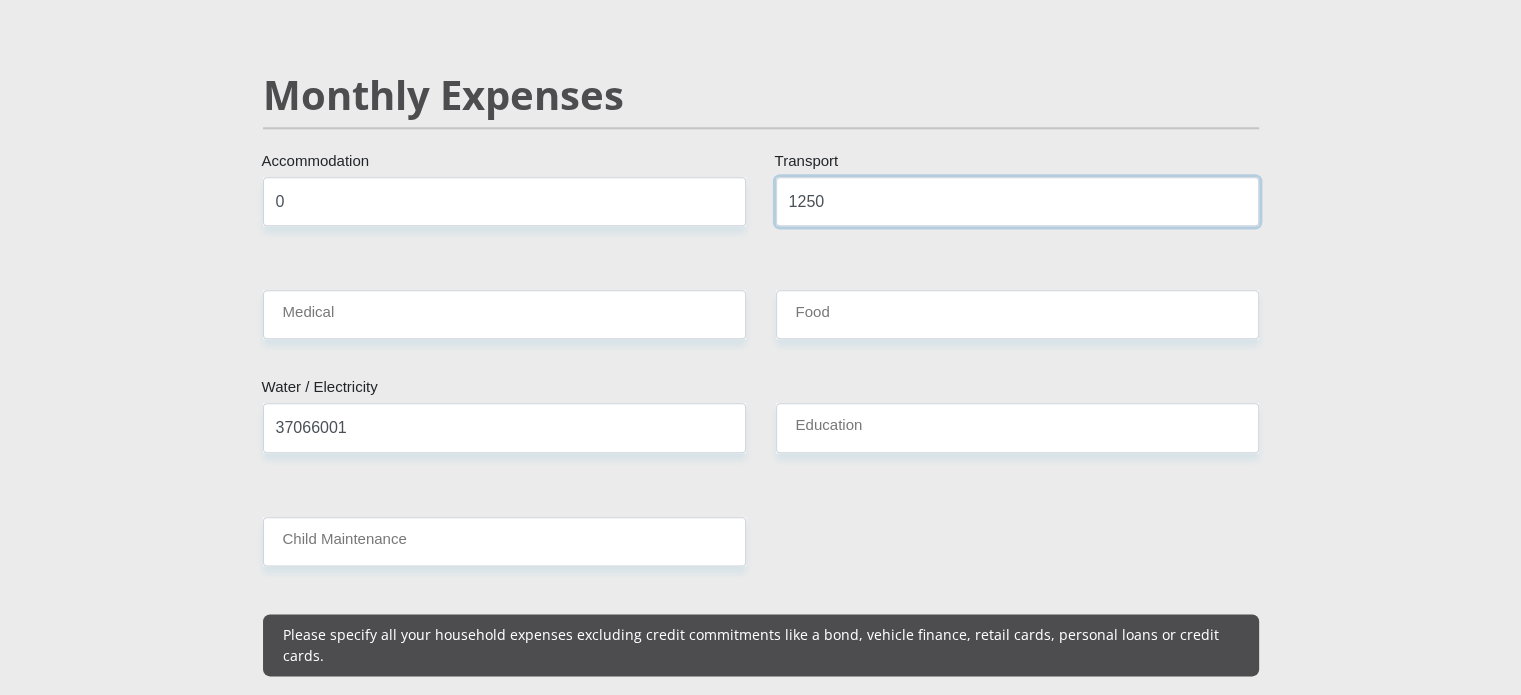 type on "1250" 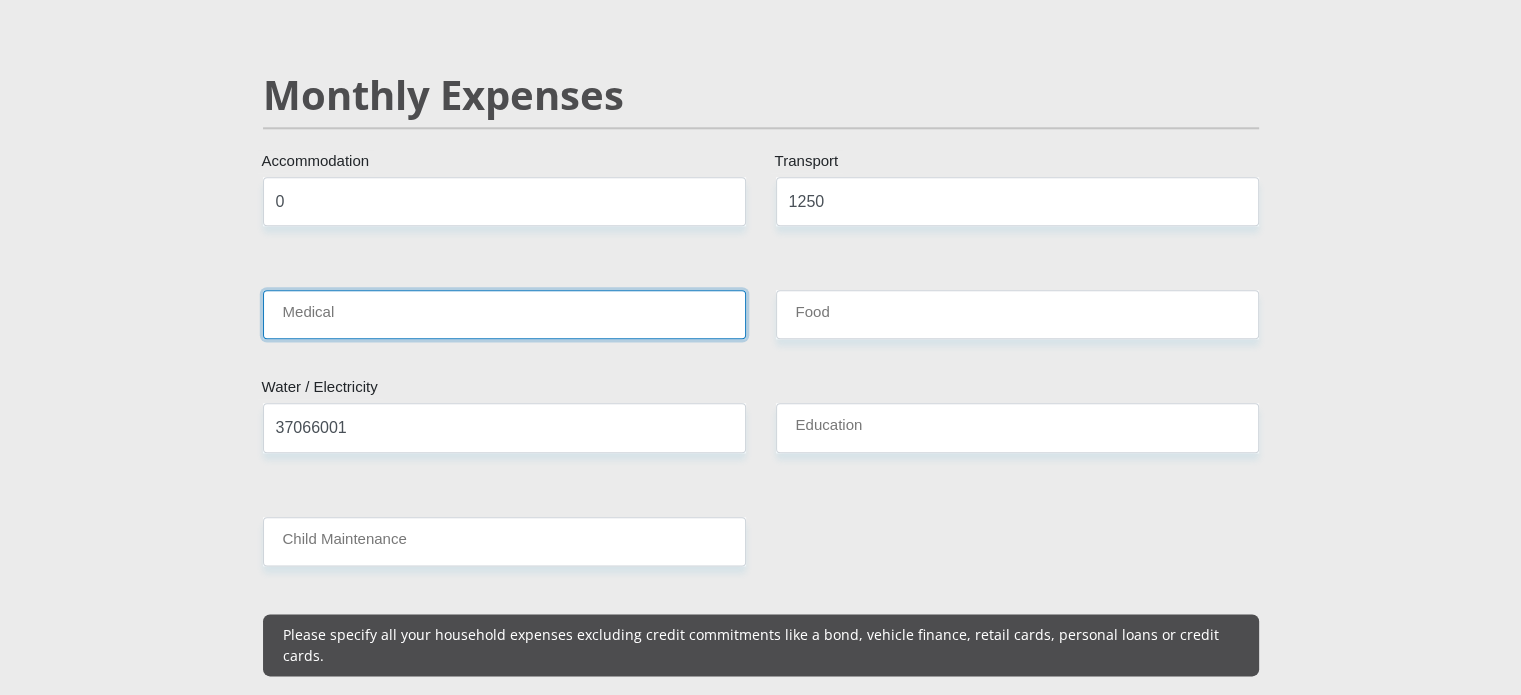 click on "Medical" at bounding box center (504, 314) 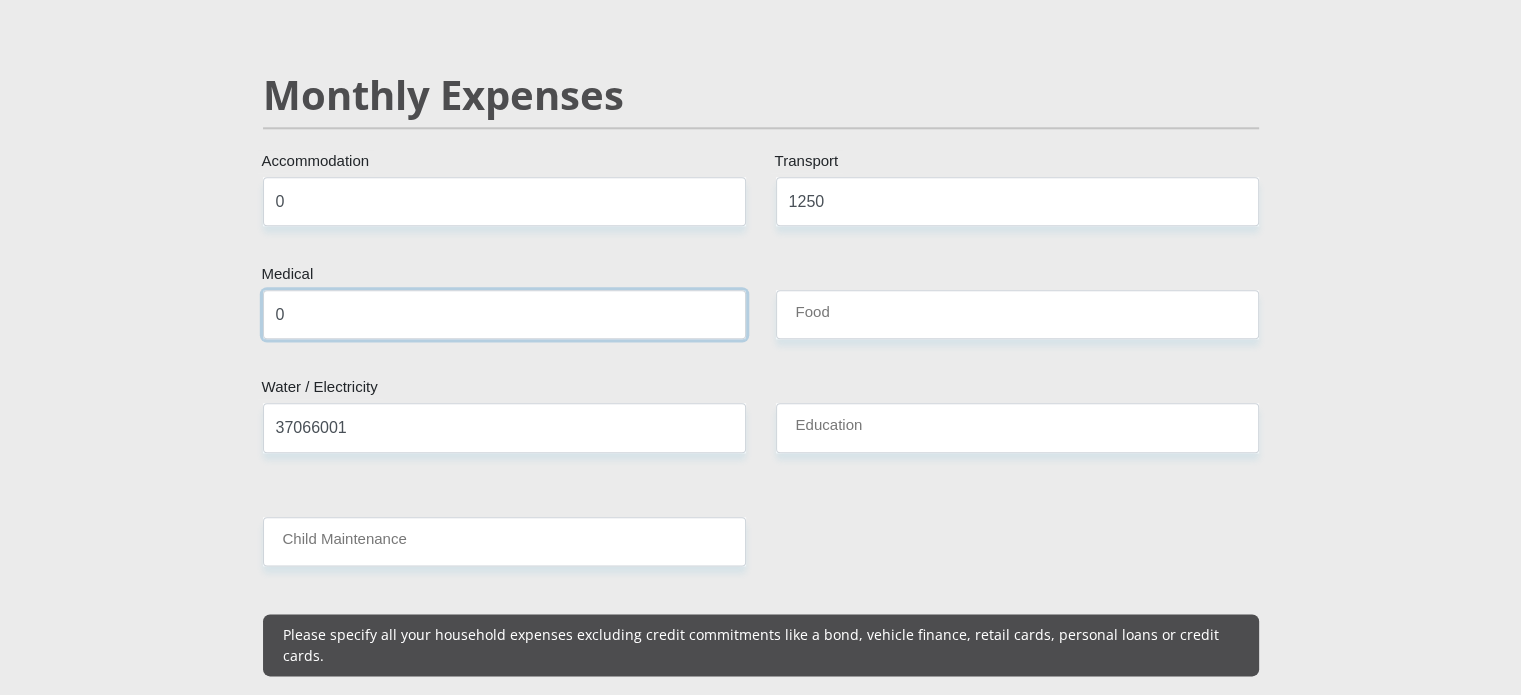 type on "0" 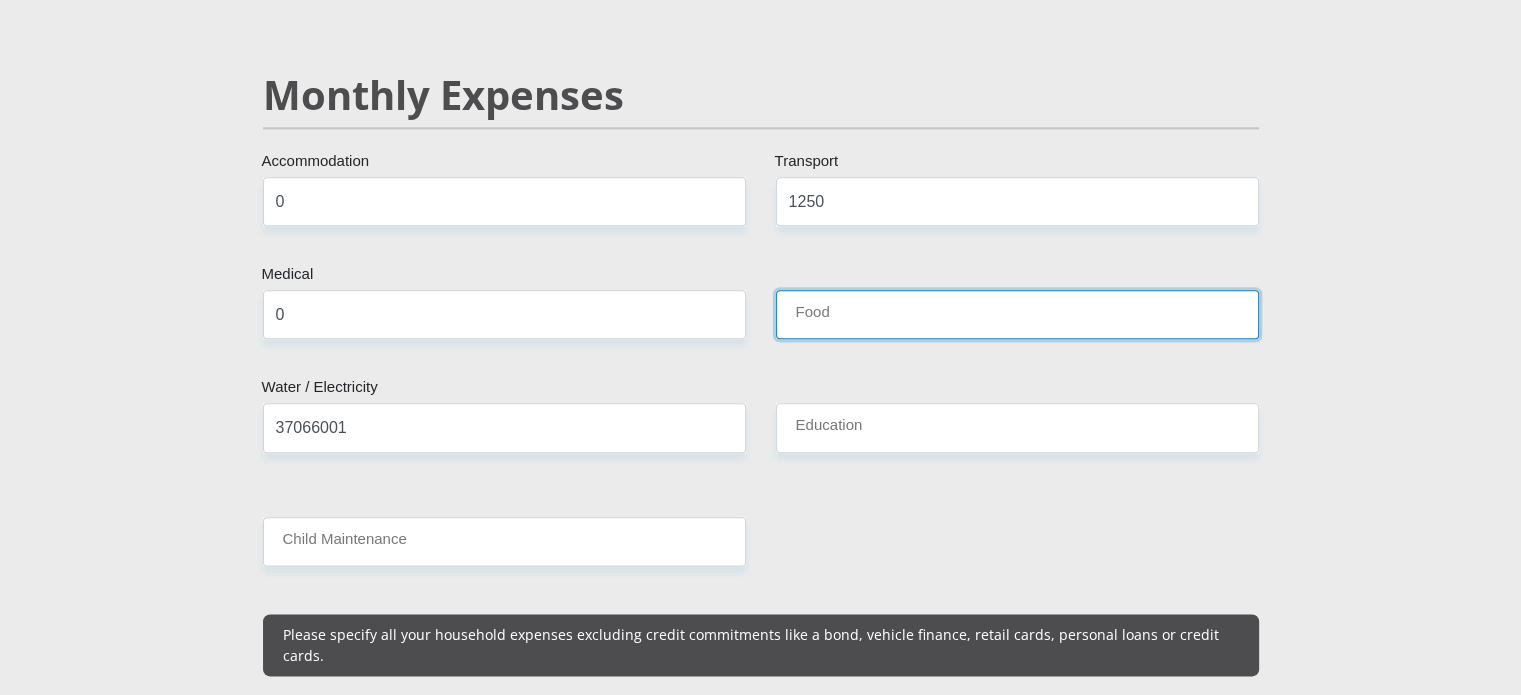 click on "Food" at bounding box center (1017, 314) 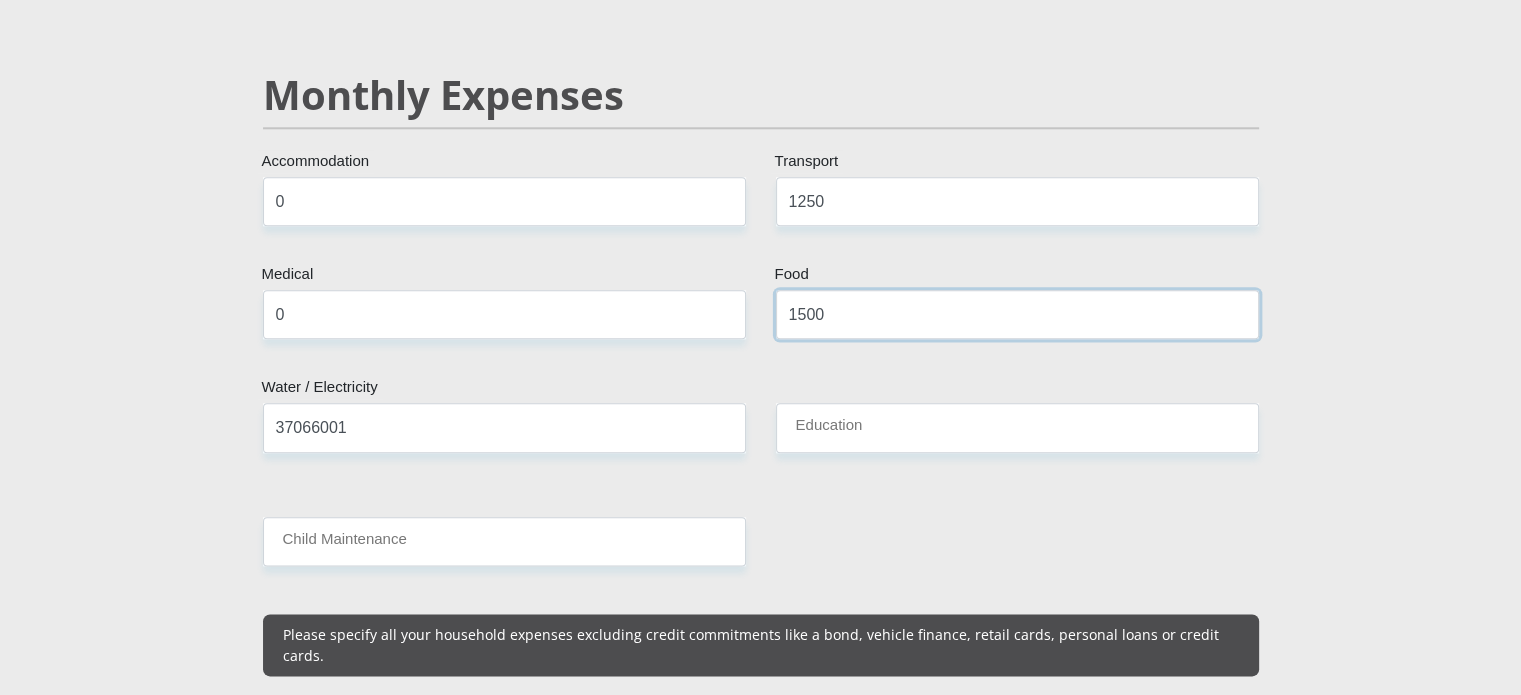type on "1500" 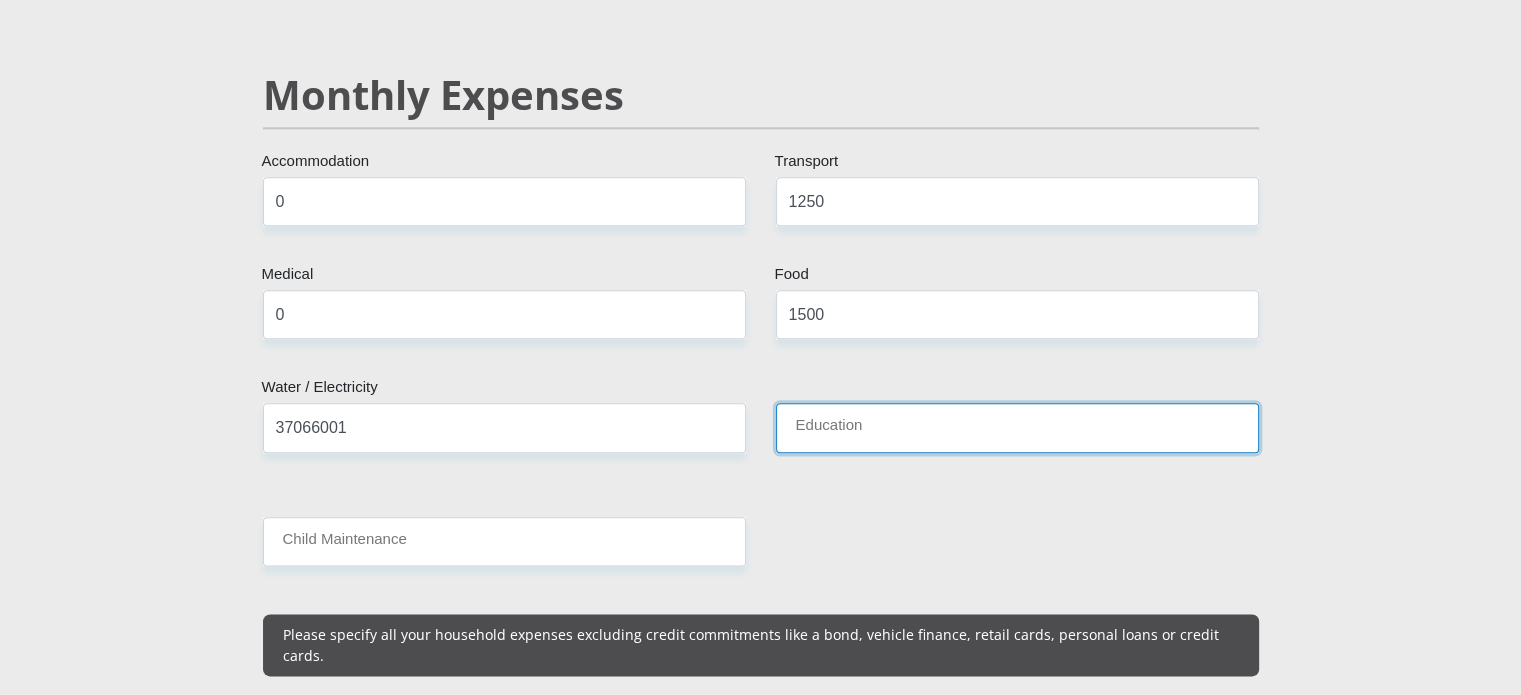 click on "Education" at bounding box center [1017, 427] 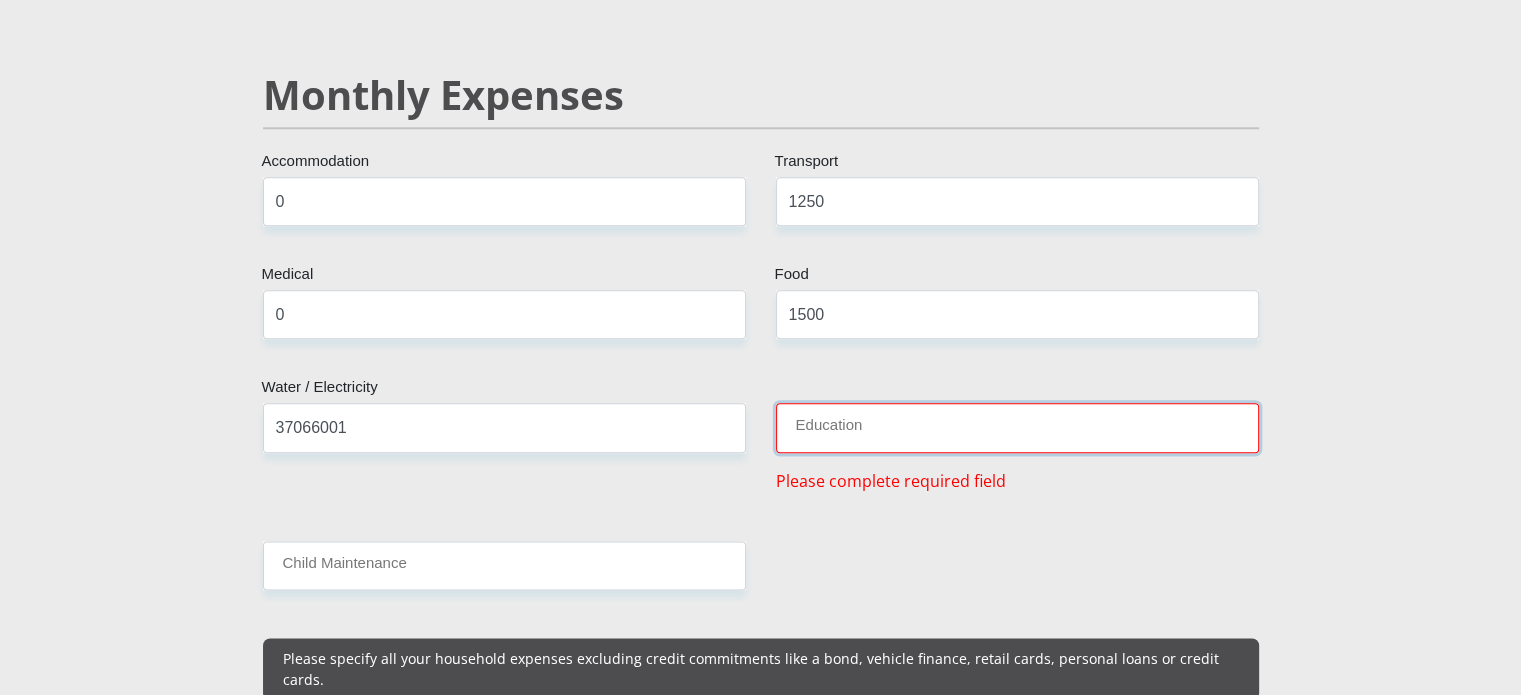 click on "Education" at bounding box center (1017, 427) 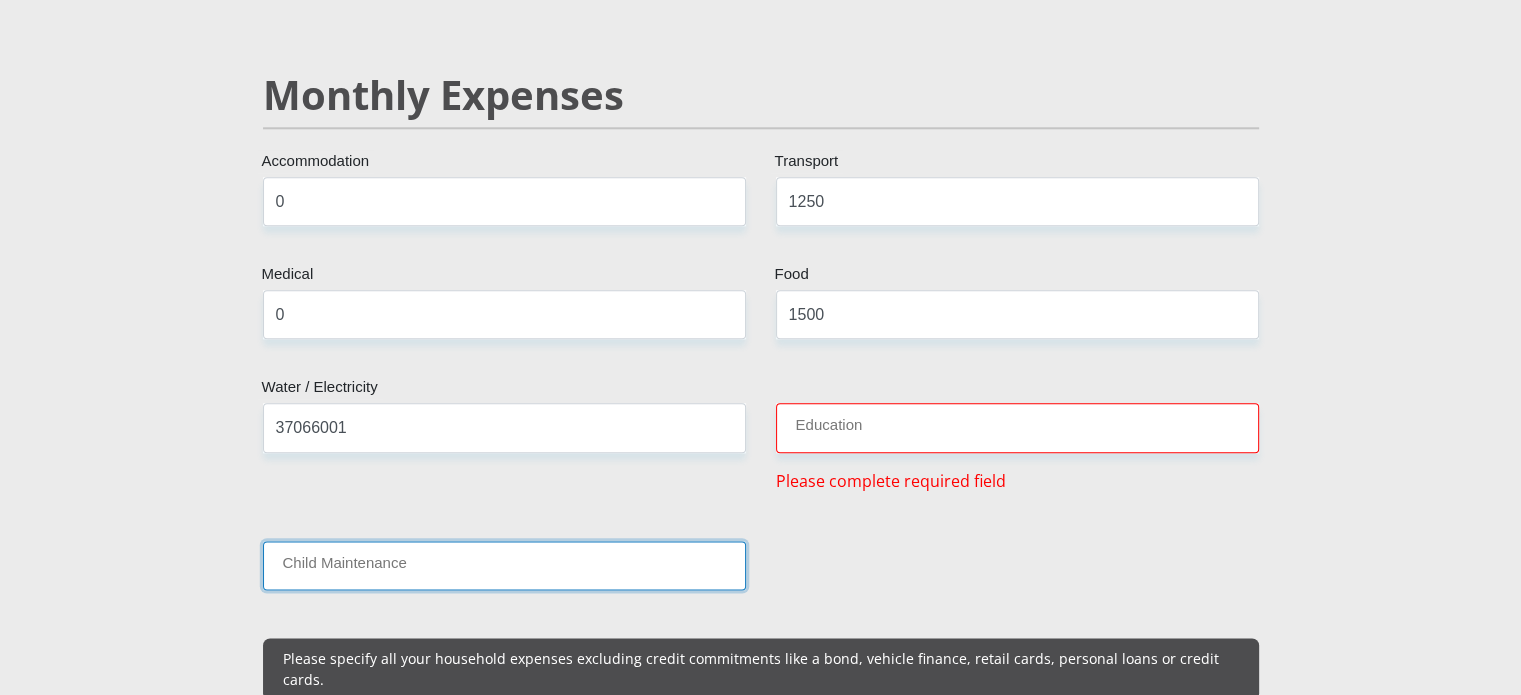 click on "Child Maintenance" at bounding box center (504, 565) 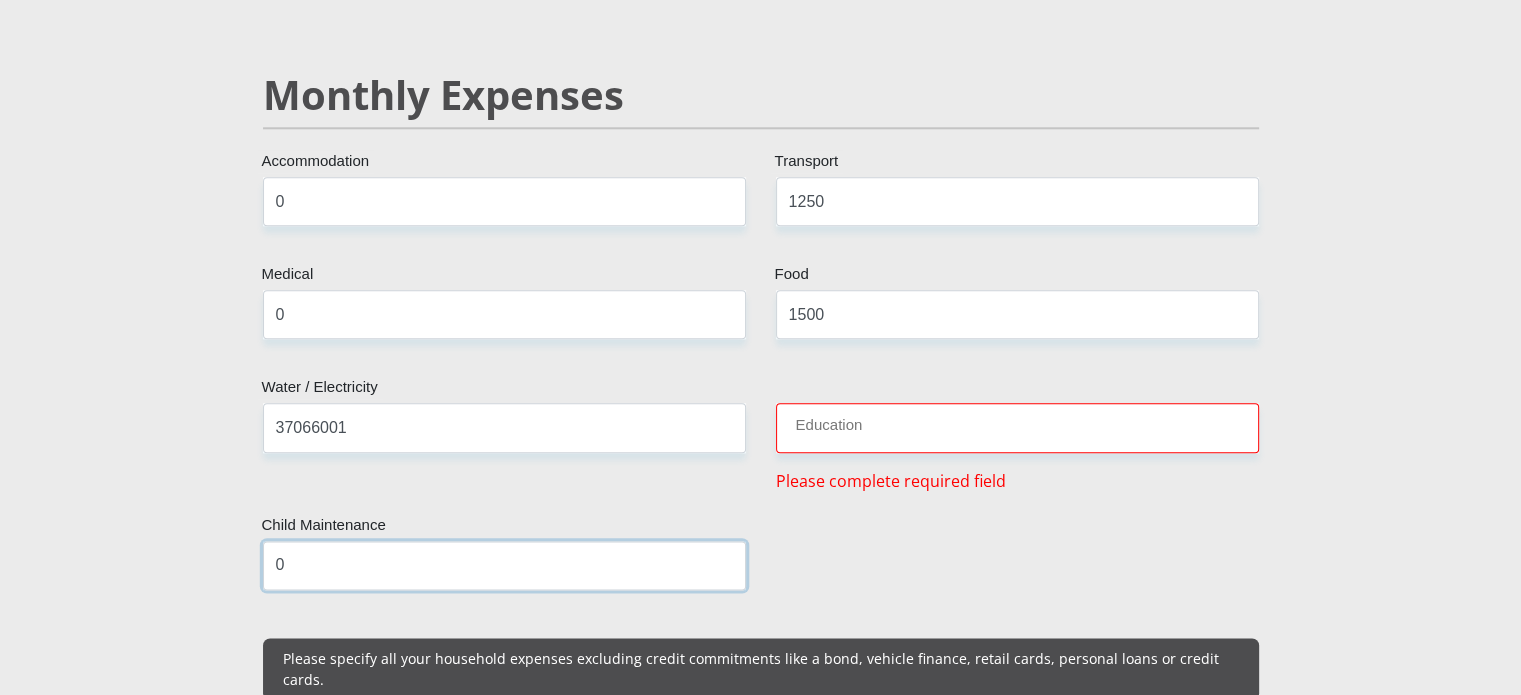 type on "0" 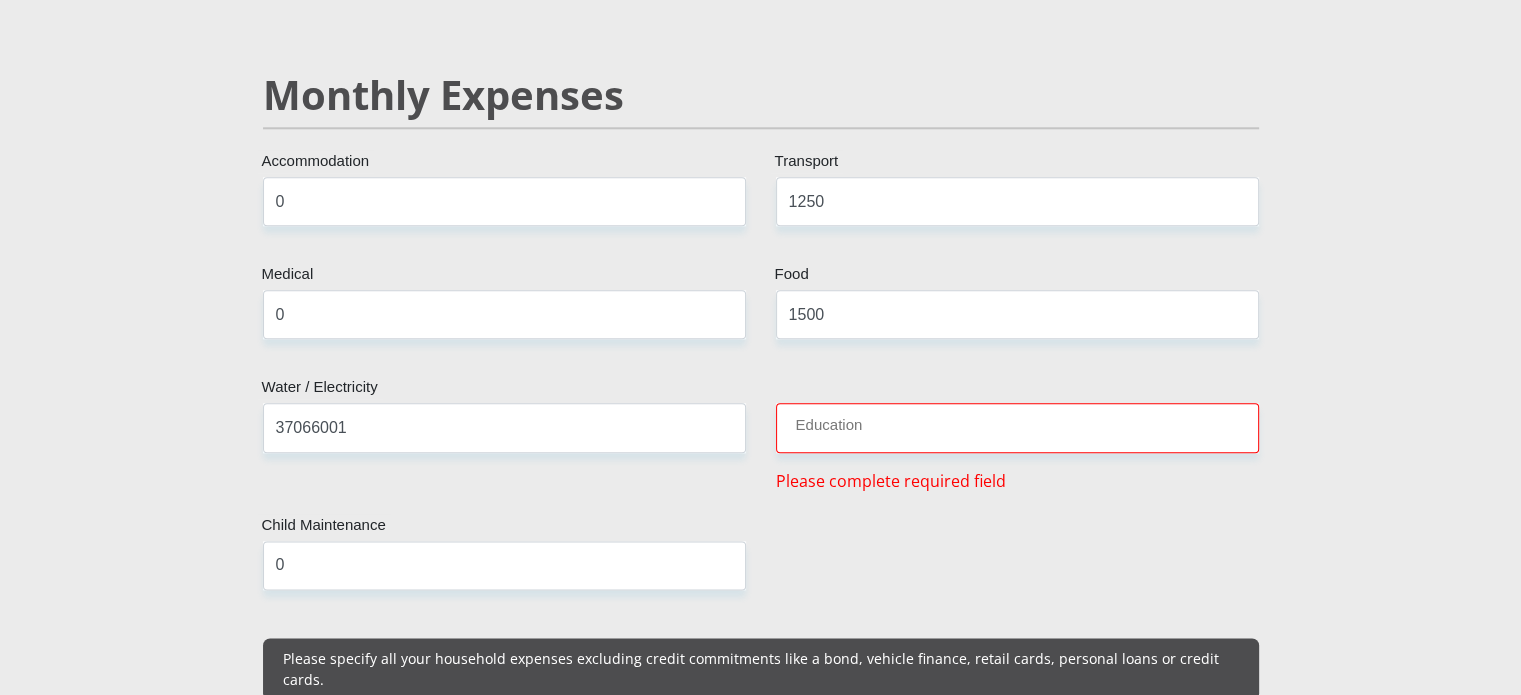 click on "Mr
Ms
Mrs
Dr
Other
Title
Luke
First Name
Manthe
Surname
9811255124084
South African ID Number
Please input valid ID number
South Africa
Afghanistan
Aland Islands
Albania
Algeria
America Samoa
American Virgin Islands
Andorra
Angola
Anguilla
Antarctica
Antigua and Barbuda
Argentina  Chad" at bounding box center (761, 857) 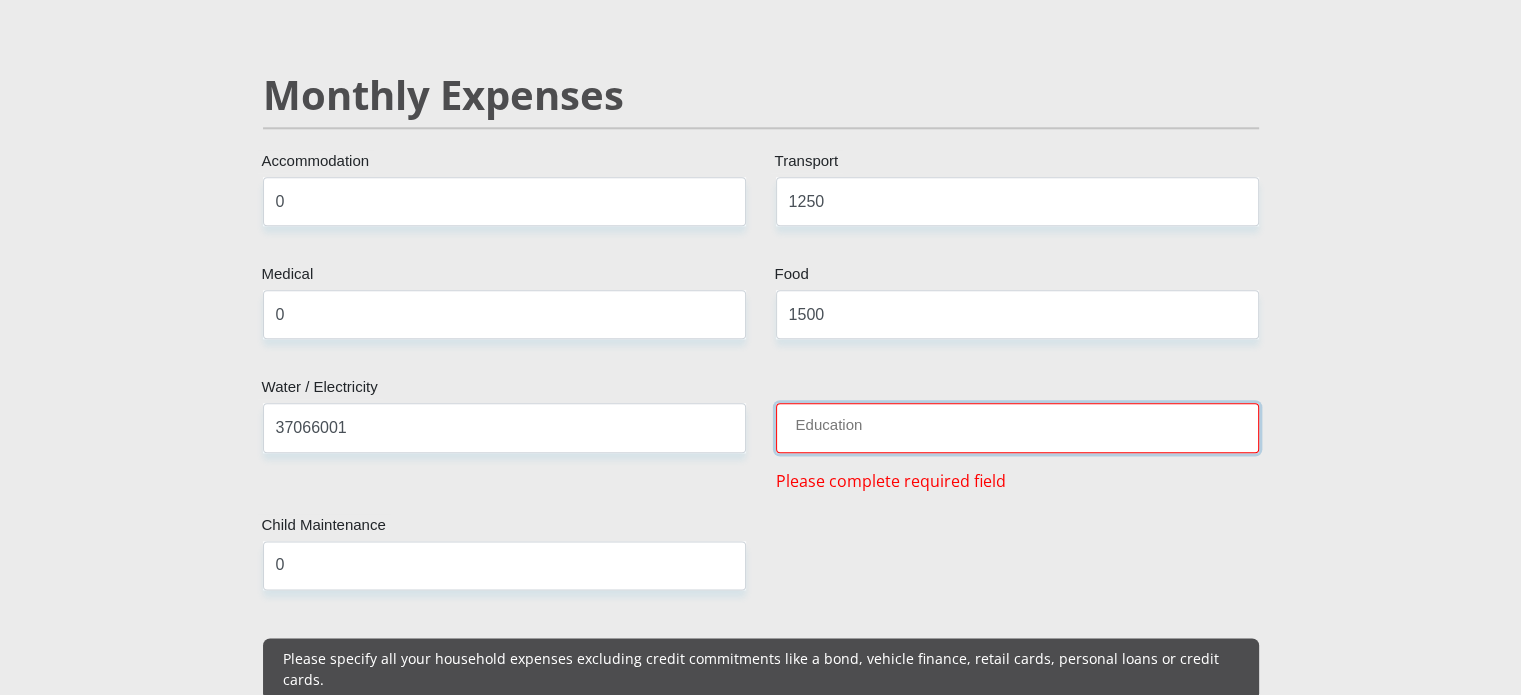 click on "Education" at bounding box center (1017, 427) 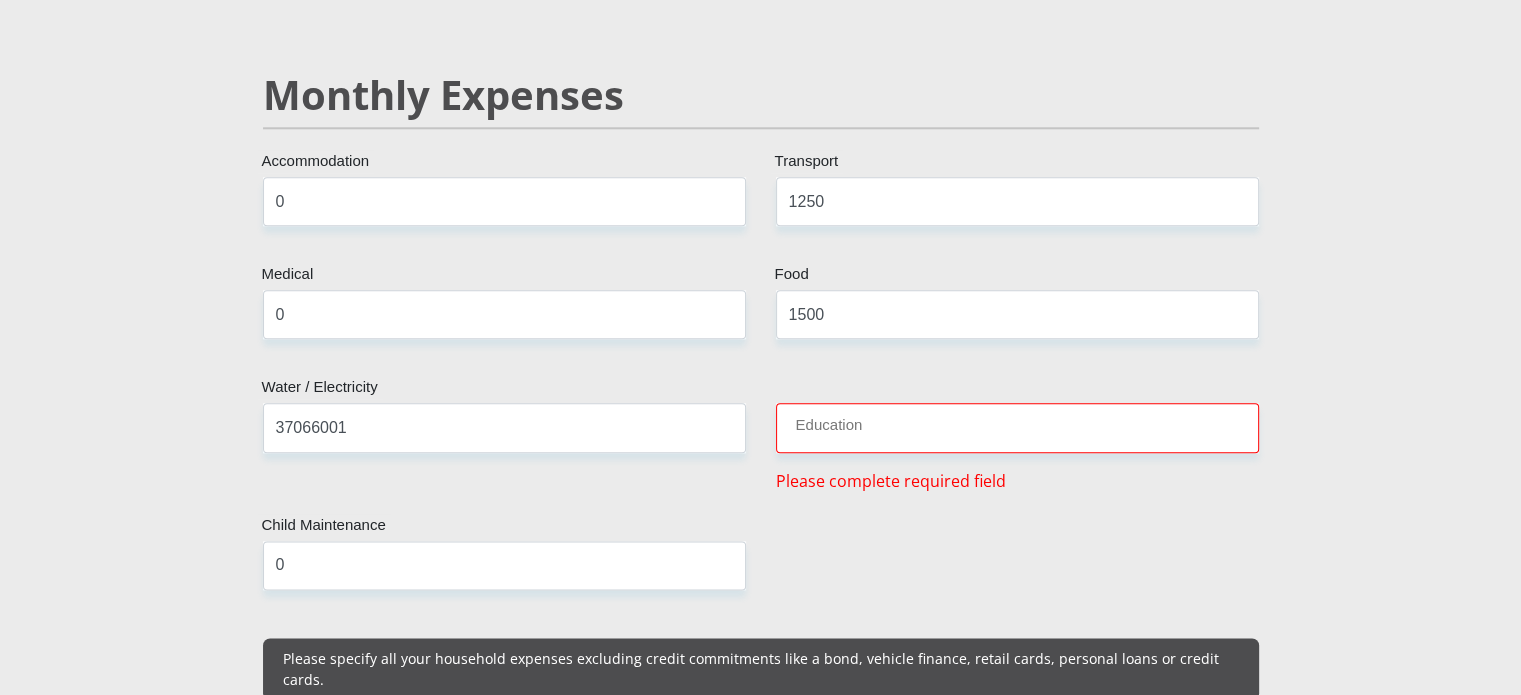 click on "Mr
Ms
Mrs
Dr
Other
Title
Luke
First Name
Manthe
Surname
9811255124084
South African ID Number
Please input valid ID number
South Africa
Afghanistan
Aland Islands
Albania
Algeria
America Samoa
American Virgin Islands
Andorra
Angola
Anguilla
Antarctica
Antigua and Barbuda
Argentina  Chad" at bounding box center (761, 857) 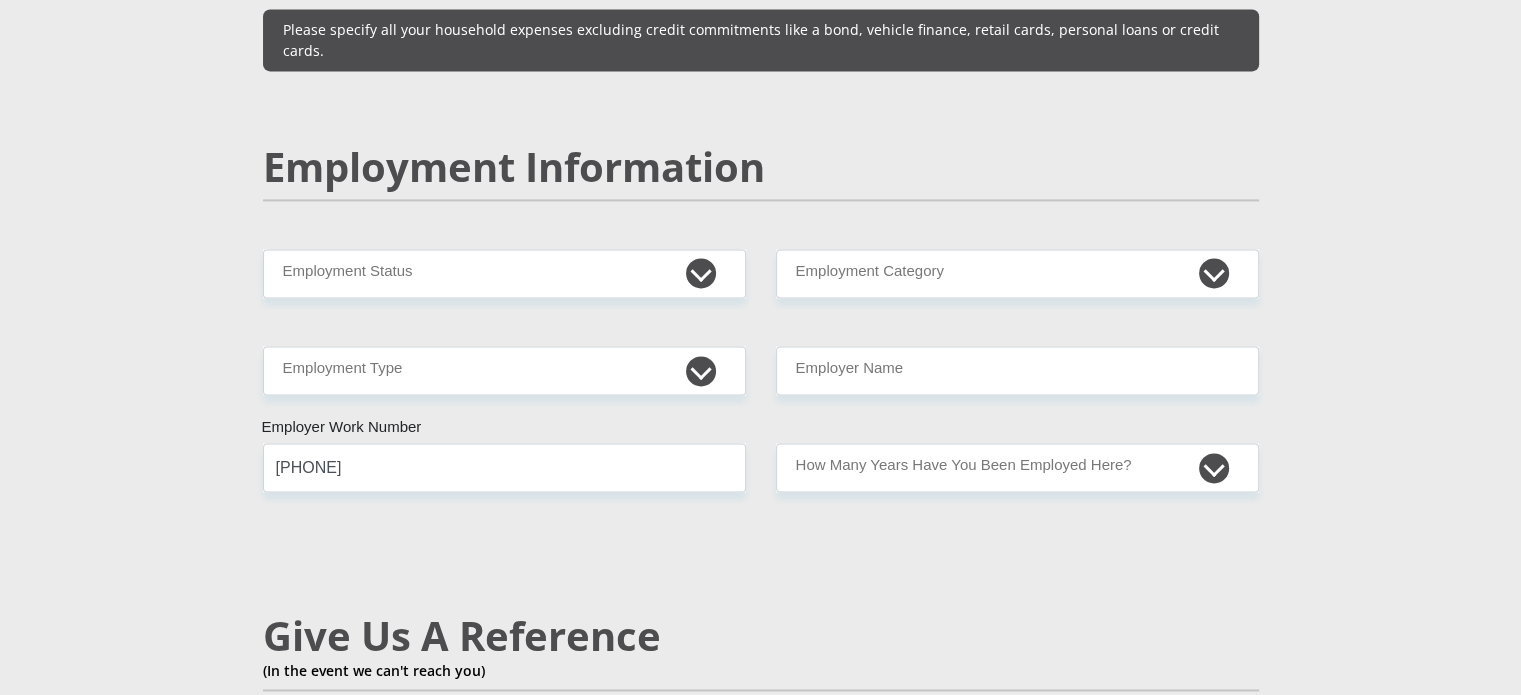 scroll, scrollTop: 3000, scrollLeft: 0, axis: vertical 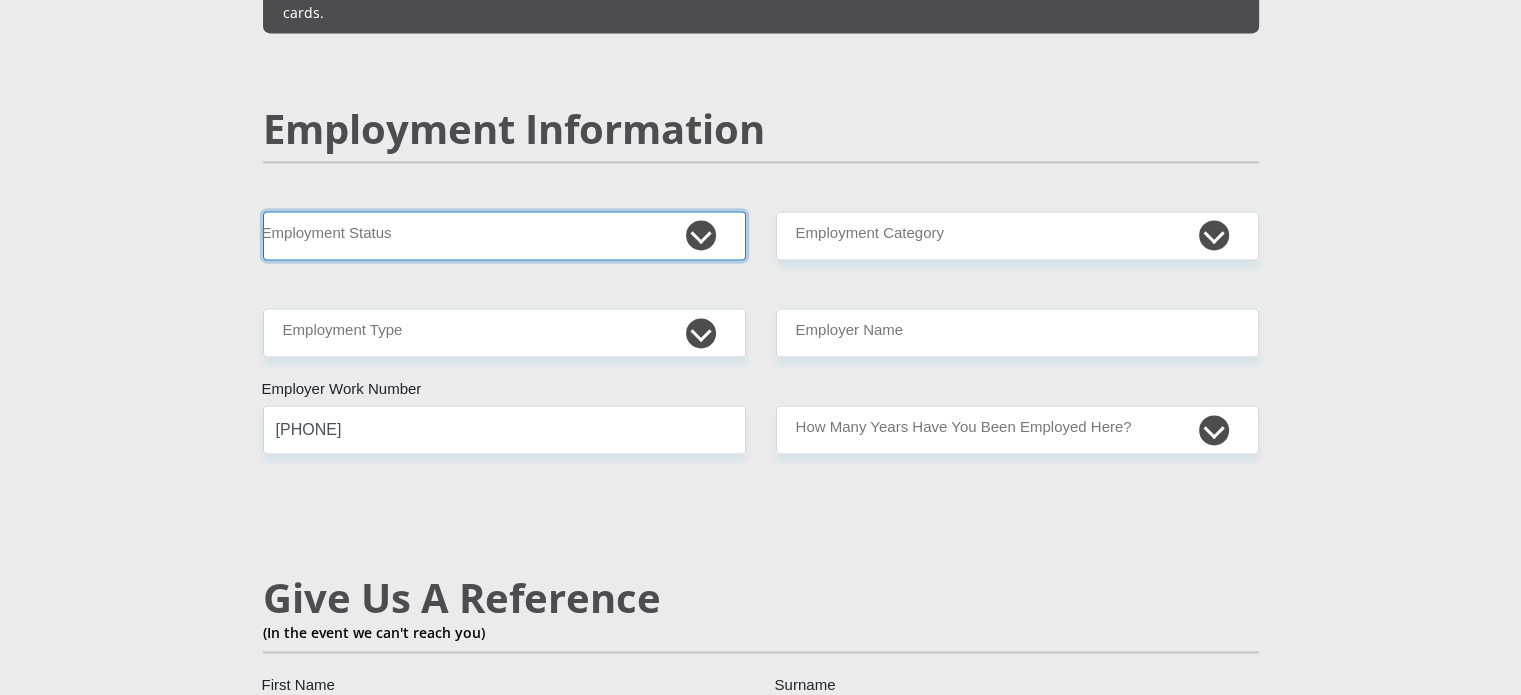 click on "Permanent/Full-time
Part-time/Casual
Contract Worker
Self-Employed
Housewife
Retired
Student
Medically Boarded
Disability
Unemployed" at bounding box center [504, 235] 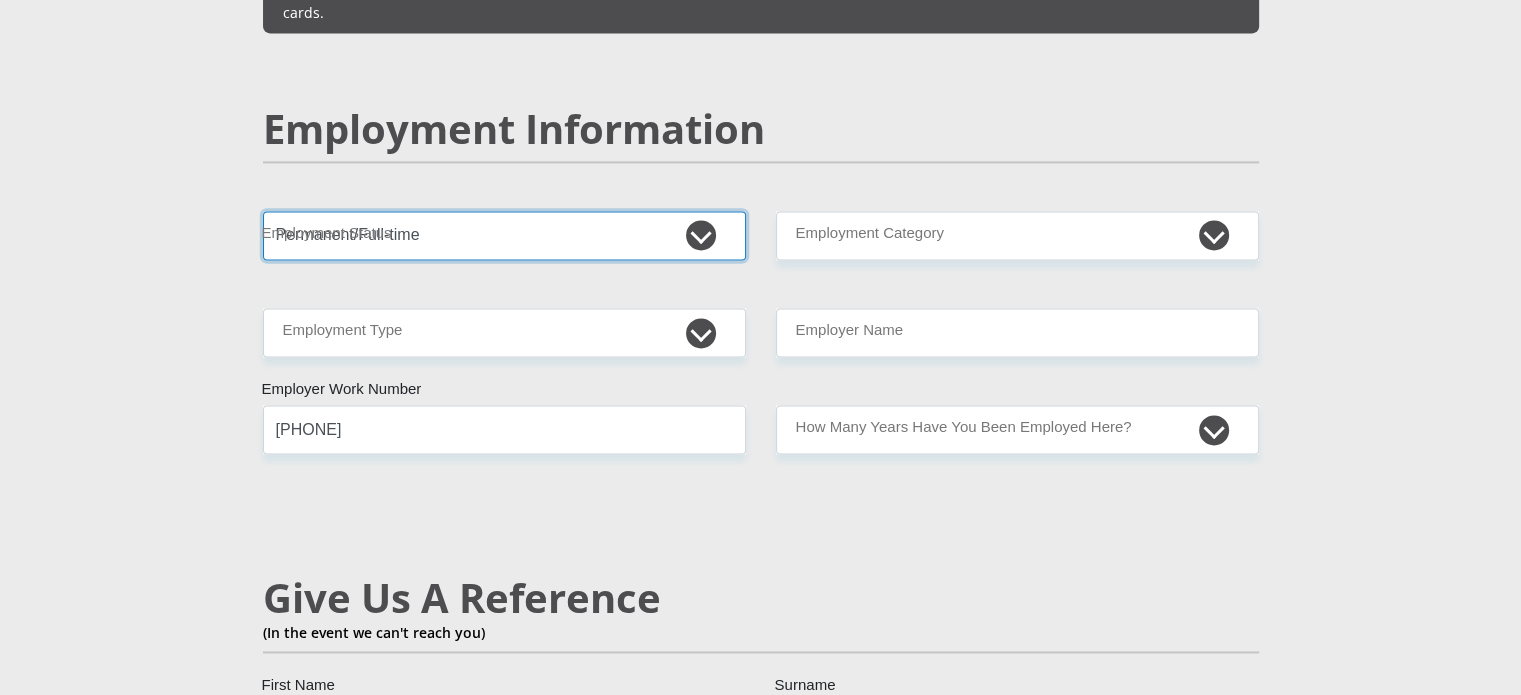 click on "Permanent/Full-time
Part-time/Casual
Contract Worker
Self-Employed
Housewife
Retired
Student
Medically Boarded
Disability
Unemployed" at bounding box center [504, 235] 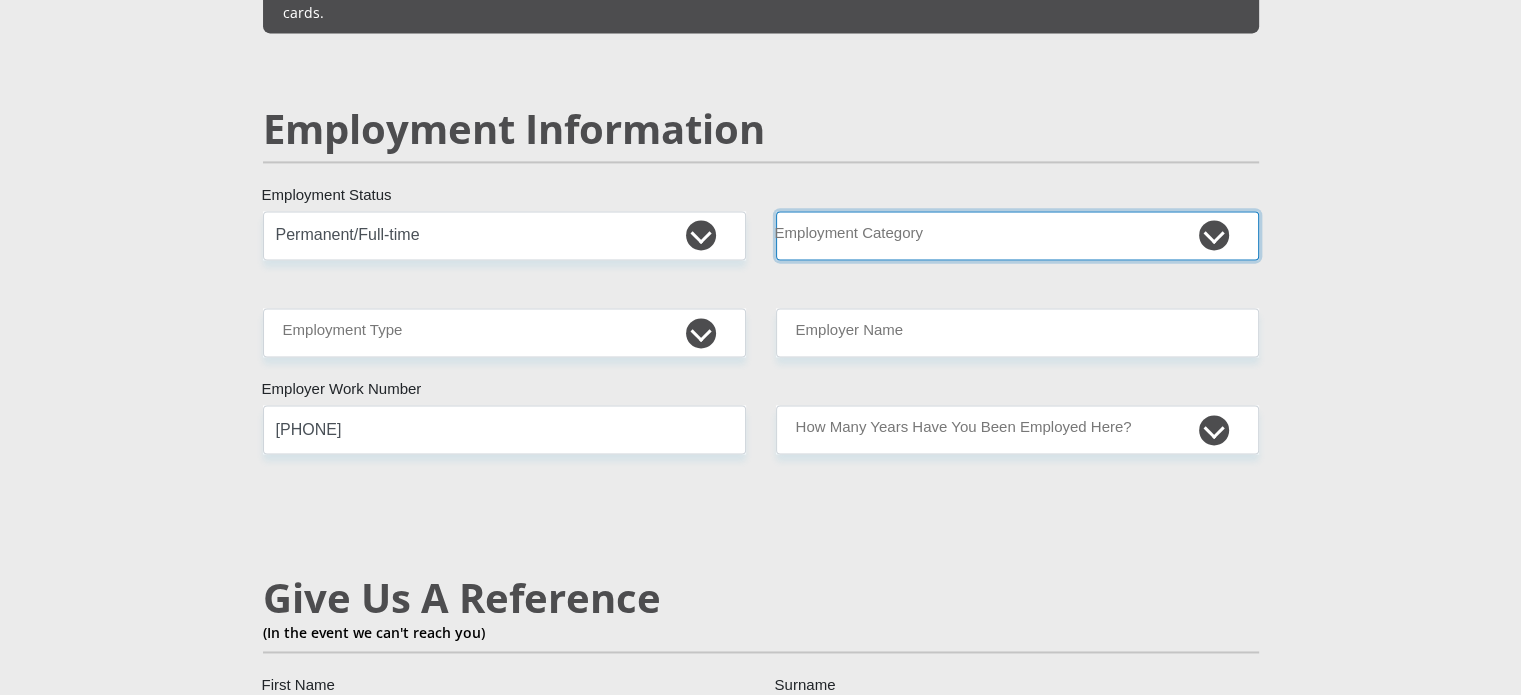 click on "AGRICULTURE
ALCOHOL & TOBACCO
CONSTRUCTION MATERIALS
METALLURGY
EQUIPMENT FOR RENEWABLE ENERGY
SPECIALIZED CONTRACTORS
CAR
GAMING (INCL. INTERNET
OTHER WHOLESALE
UNLICENSED PHARMACEUTICALS
CURRENCY EXCHANGE HOUSES
OTHER FINANCIAL INSTITUTIONS & INSURANCE
REAL ESTATE AGENTS
OIL & GAS
OTHER MATERIALS (E.G. IRON ORE)
PRECIOUS STONES & PRECIOUS METALS
POLITICAL ORGANIZATIONS
RELIGIOUS ORGANIZATIONS(NOT SECTS)
ACTI. HAVING BUSINESS DEAL WITH PUBLIC ADMINISTRATION
LAUNDROMATS" at bounding box center (1017, 235) 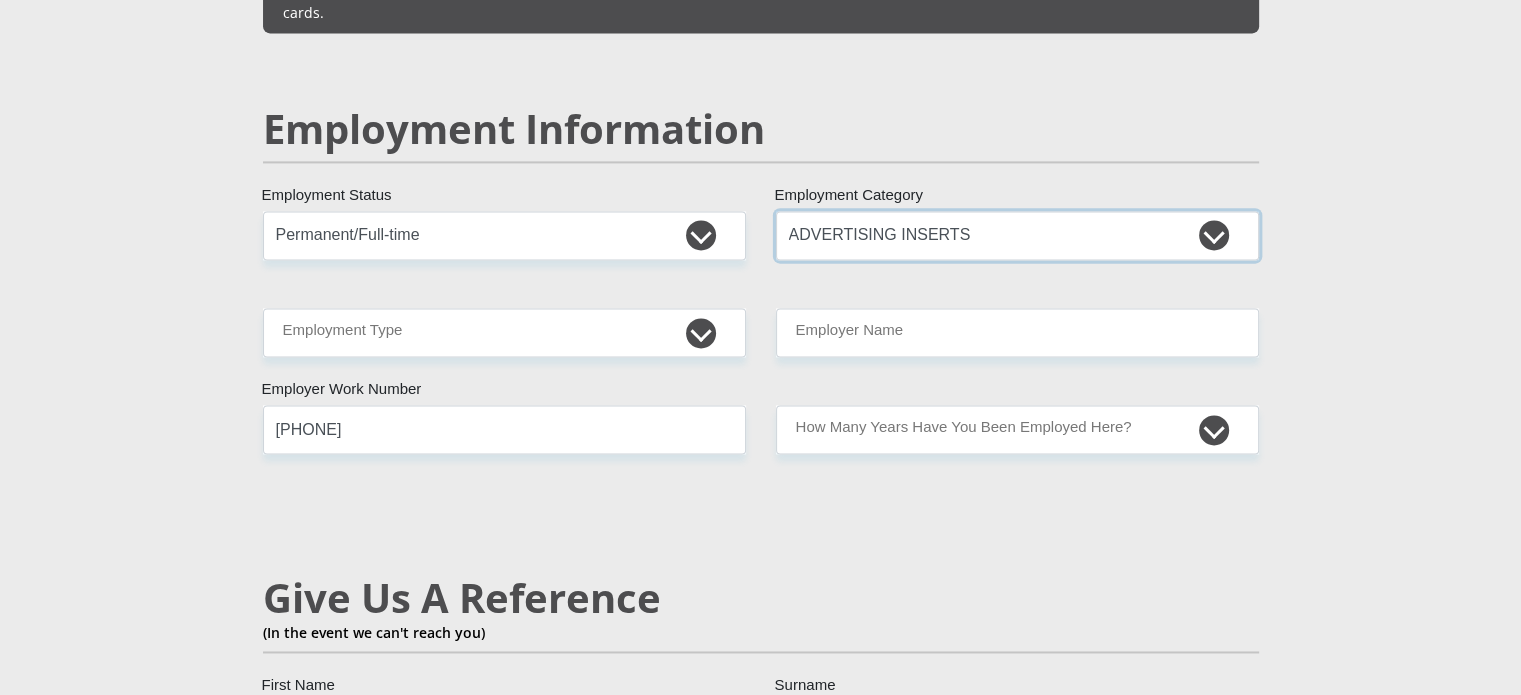 click on "AGRICULTURE
ALCOHOL & TOBACCO
CONSTRUCTION MATERIALS
METALLURGY
EQUIPMENT FOR RENEWABLE ENERGY
SPECIALIZED CONTRACTORS
CAR
GAMING (INCL. INTERNET
OTHER WHOLESALE
UNLICENSED PHARMACEUTICALS
CURRENCY EXCHANGE HOUSES
OTHER FINANCIAL INSTITUTIONS & INSURANCE
REAL ESTATE AGENTS
OIL & GAS
OTHER MATERIALS (E.G. IRON ORE)
PRECIOUS STONES & PRECIOUS METALS
POLITICAL ORGANIZATIONS
RELIGIOUS ORGANIZATIONS(NOT SECTS)
ACTI. HAVING BUSINESS DEAL WITH PUBLIC ADMINISTRATION
LAUNDROMATS" at bounding box center (1017, 235) 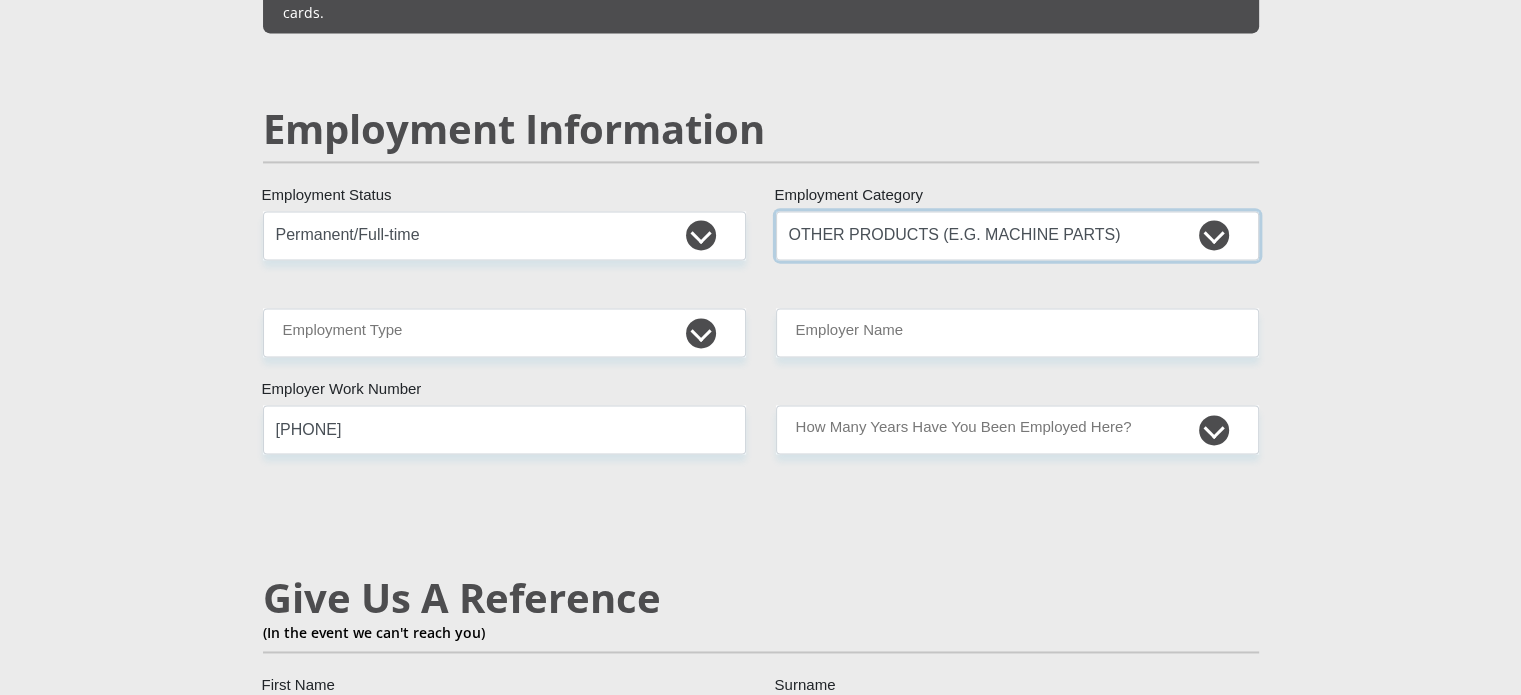 click on "AGRICULTURE
ALCOHOL & TOBACCO
CONSTRUCTION MATERIALS
METALLURGY
EQUIPMENT FOR RENEWABLE ENERGY
SPECIALIZED CONTRACTORS
CAR
GAMING (INCL. INTERNET
OTHER WHOLESALE
UNLICENSED PHARMACEUTICALS
CURRENCY EXCHANGE HOUSES
OTHER FINANCIAL INSTITUTIONS & INSURANCE
REAL ESTATE AGENTS
OIL & GAS
OTHER MATERIALS (E.G. IRON ORE)
PRECIOUS STONES & PRECIOUS METALS
POLITICAL ORGANIZATIONS
RELIGIOUS ORGANIZATIONS(NOT SECTS)
ACTI. HAVING BUSINESS DEAL WITH PUBLIC ADMINISTRATION
LAUNDROMATS" at bounding box center (1017, 235) 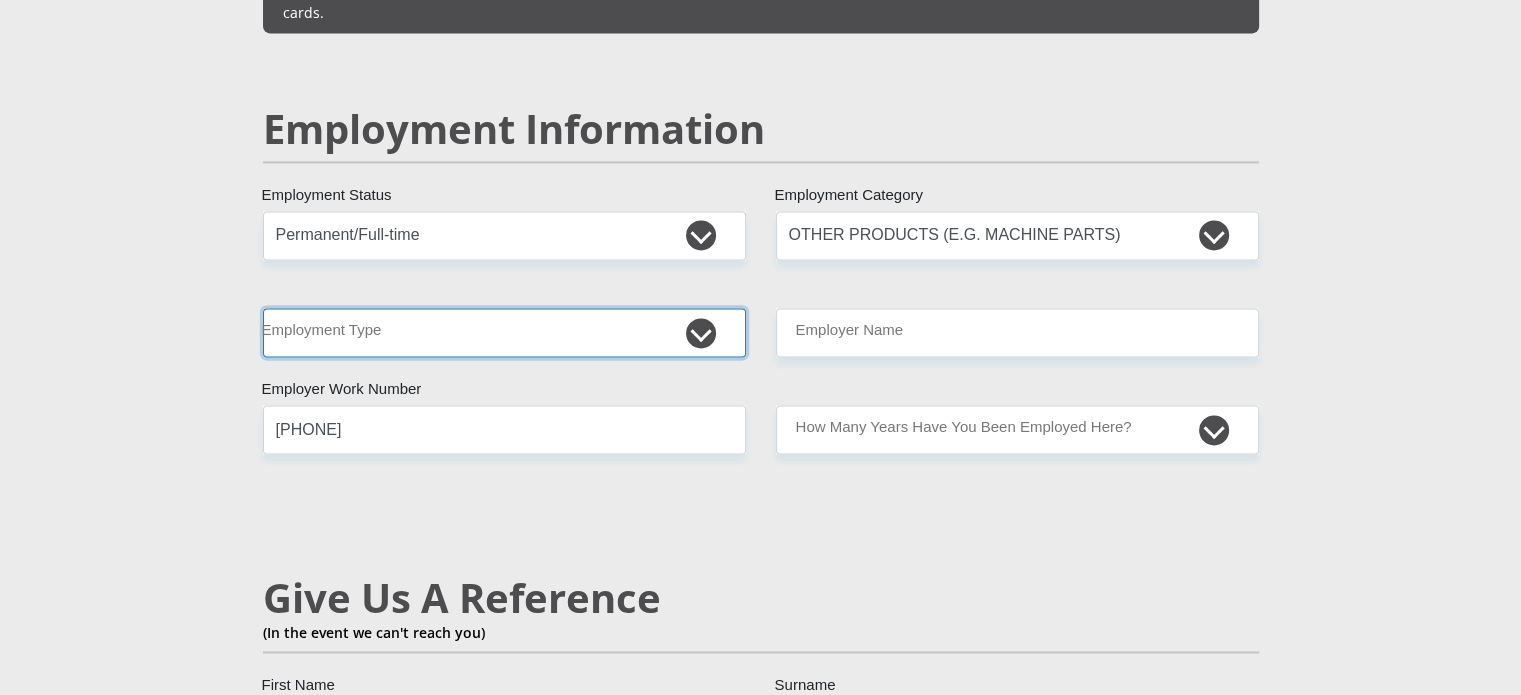 click on "College/Lecturer
Craft Seller
Creative
Driver
Executive
Farmer
Forces - Non Commissioned
Forces - Officer
Hawker
Housewife
Labourer
Licenced Professional
Manager
Miner
Non Licenced Professional
Office Staff/Clerk
Outside Worker
Pensioner
Permanent Teacher
Production/Manufacturing
Sales
Self-Employed
Semi-Professional Worker
Service Industry  Social Worker  Student" at bounding box center (504, 332) 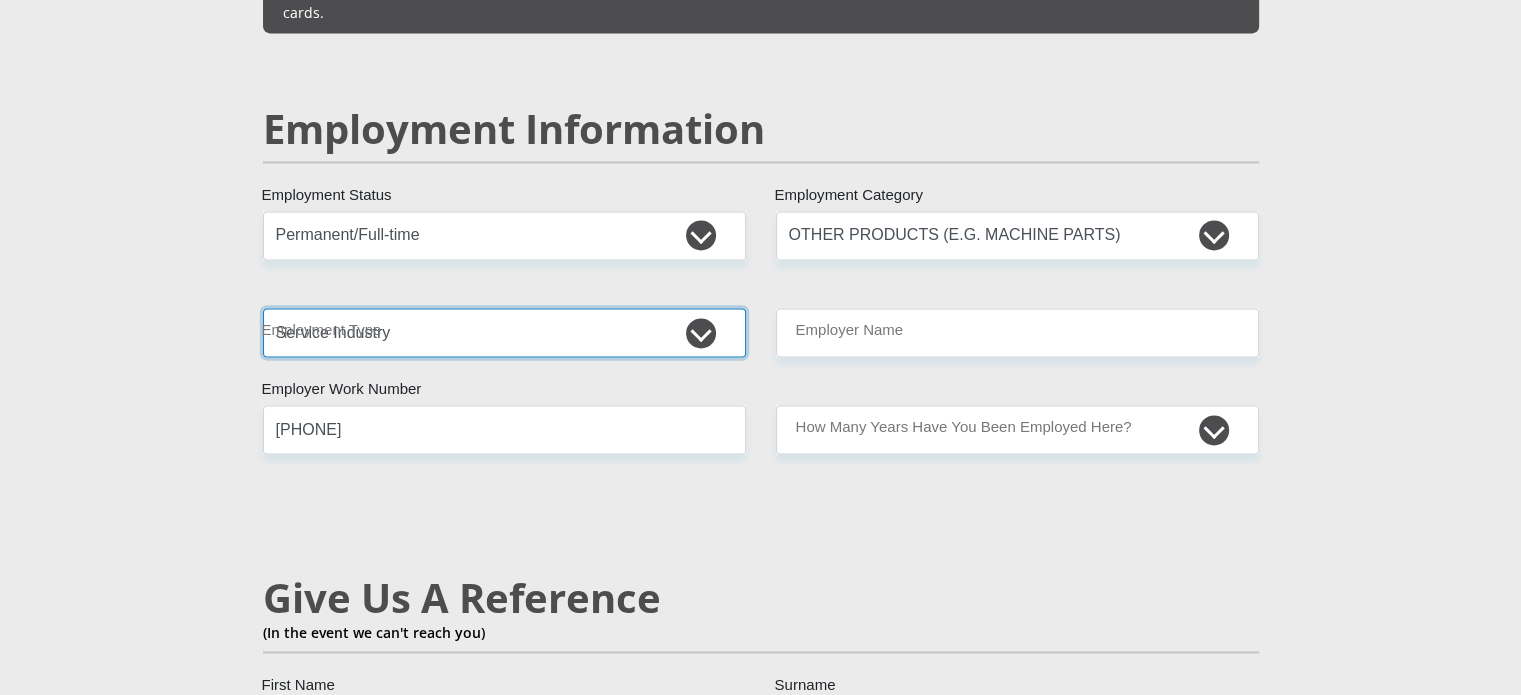 click on "College/Lecturer
Craft Seller
Creative
Driver
Executive
Farmer
Forces - Non Commissioned
Forces - Officer
Hawker
Housewife
Labourer
Licenced Professional
Manager
Miner
Non Licenced Professional
Office Staff/Clerk
Outside Worker
Pensioner
Permanent Teacher
Production/Manufacturing
Sales
Self-Employed
Semi-Professional Worker
Service Industry  Social Worker  Student" at bounding box center (504, 332) 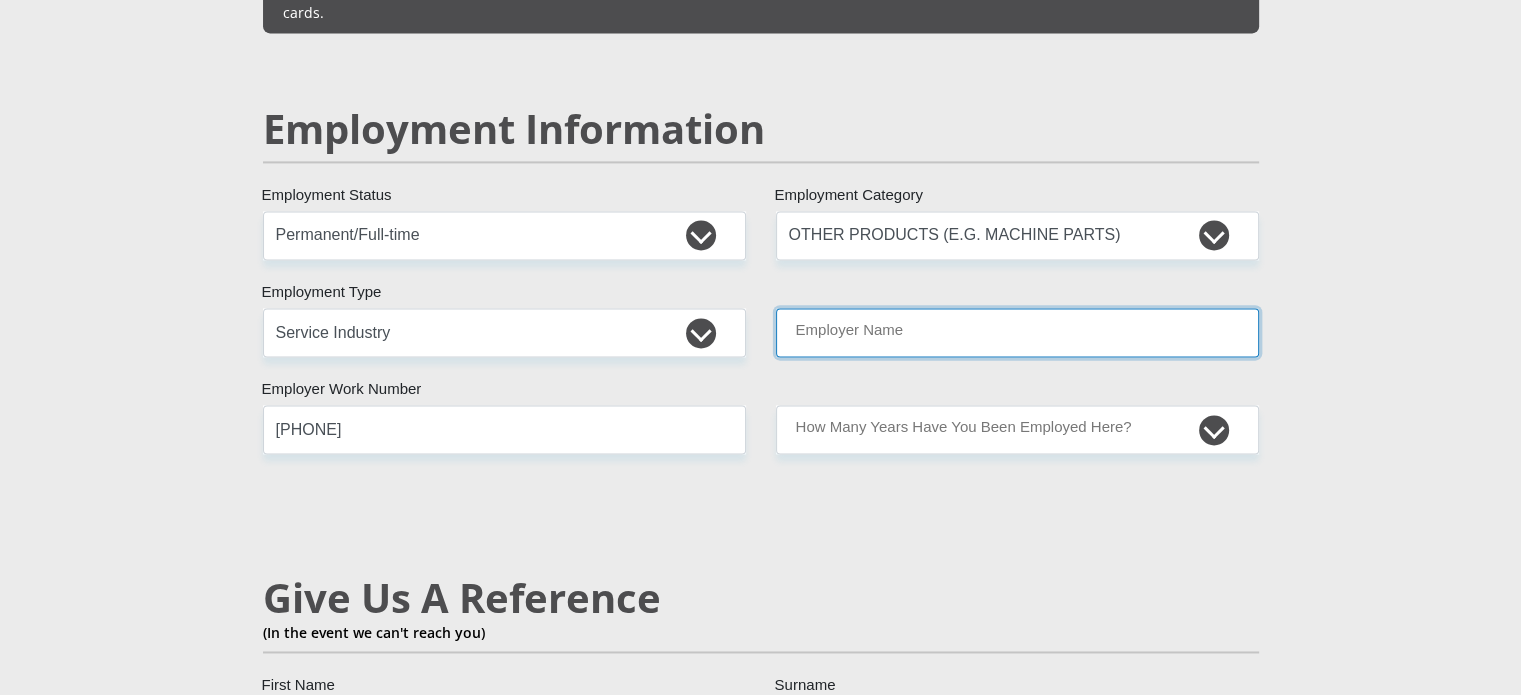click on "Employer Name" at bounding box center [1017, 332] 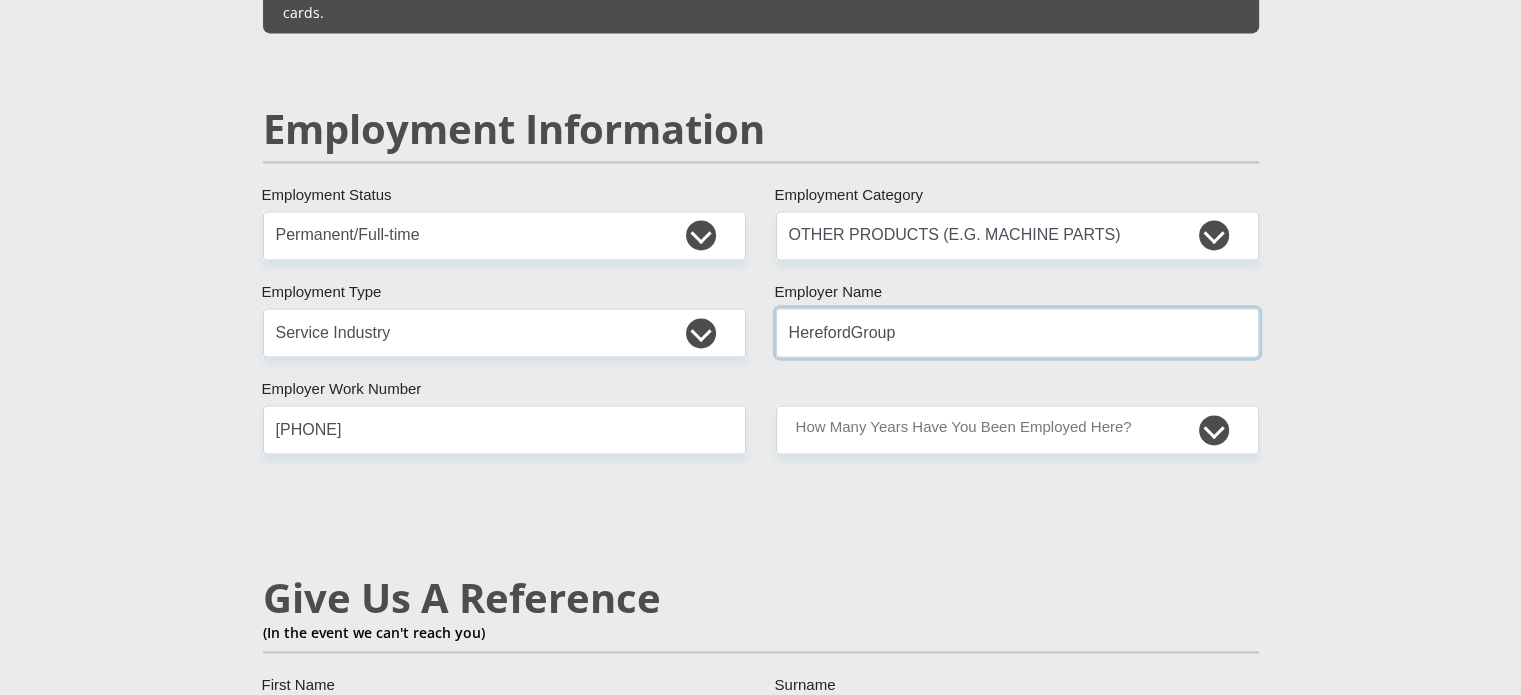 click on "HerefordGroup" at bounding box center (1017, 332) 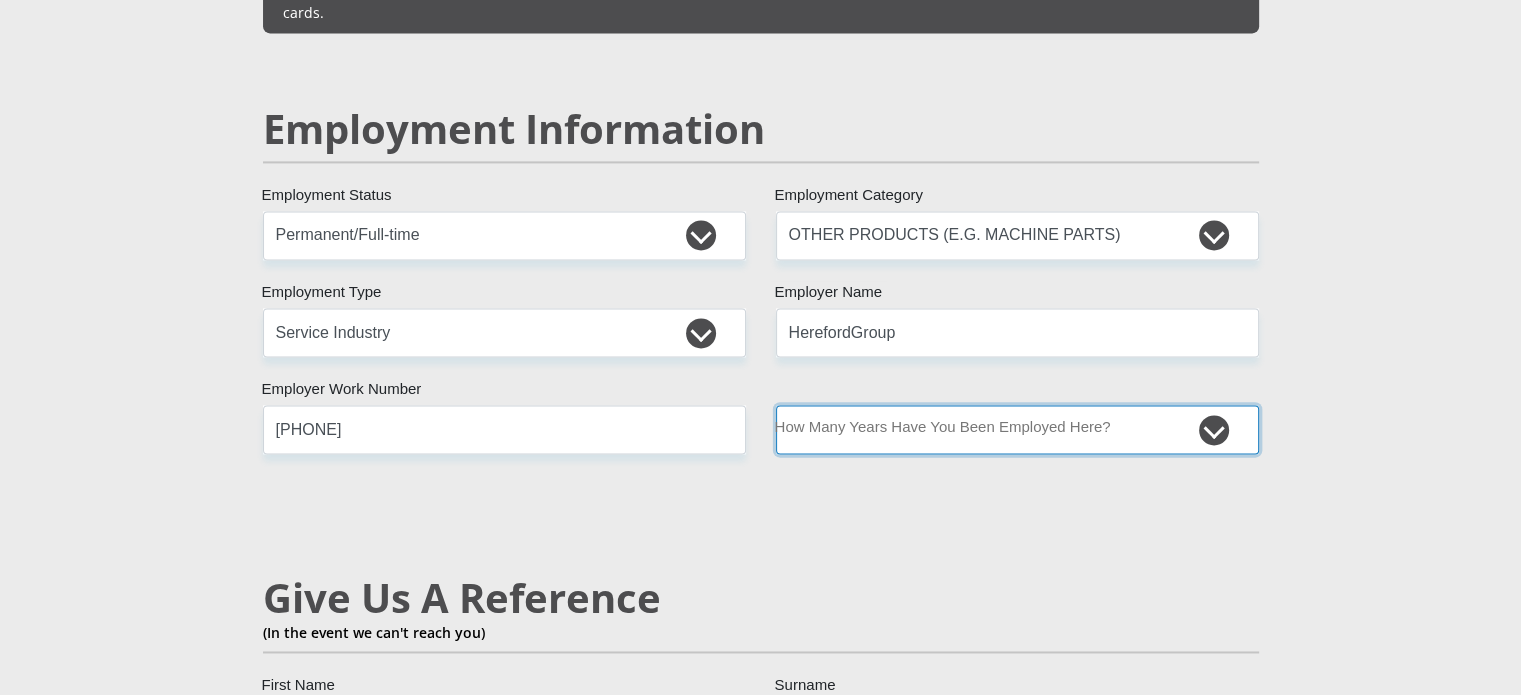 click on "less than 1 year
1-3 years
3-5 years
5+ years" at bounding box center [1017, 429] 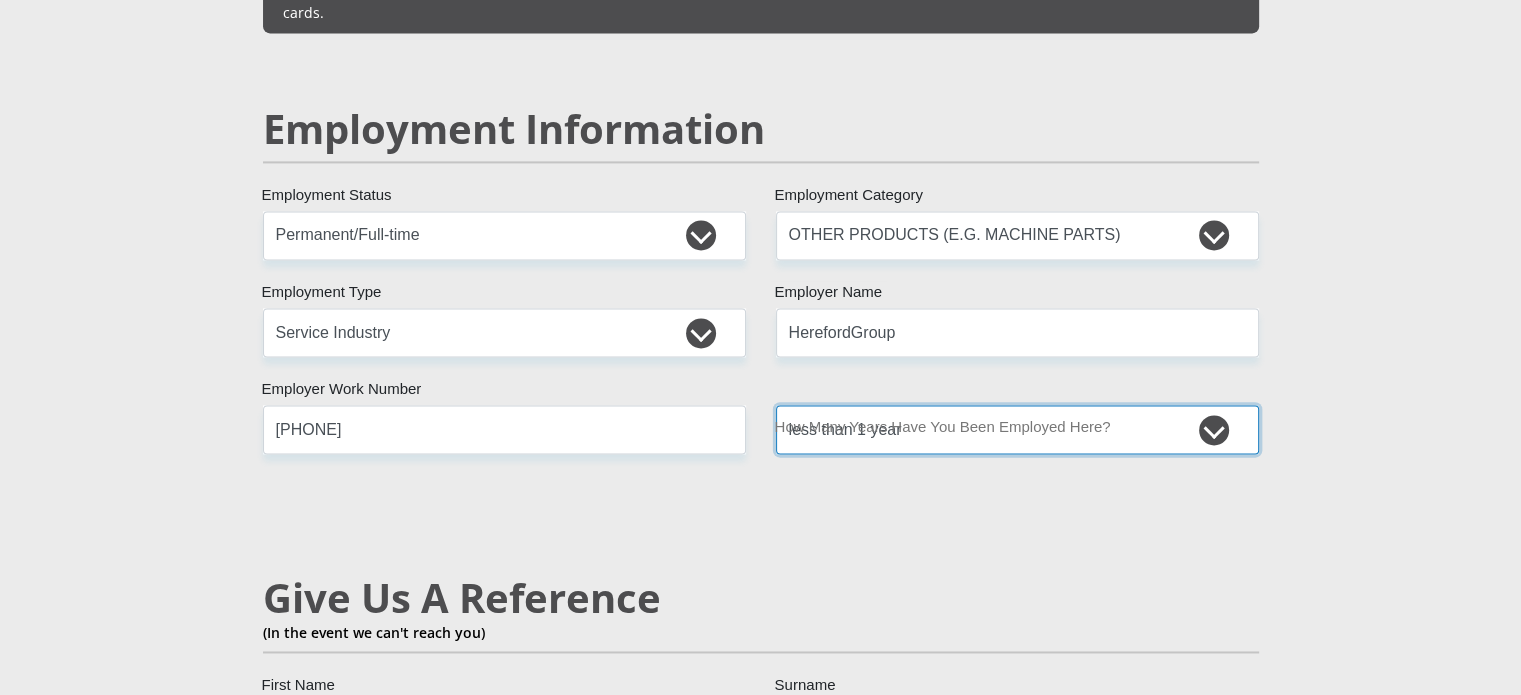 click on "less than 1 year
1-3 years
3-5 years
5+ years" at bounding box center [1017, 429] 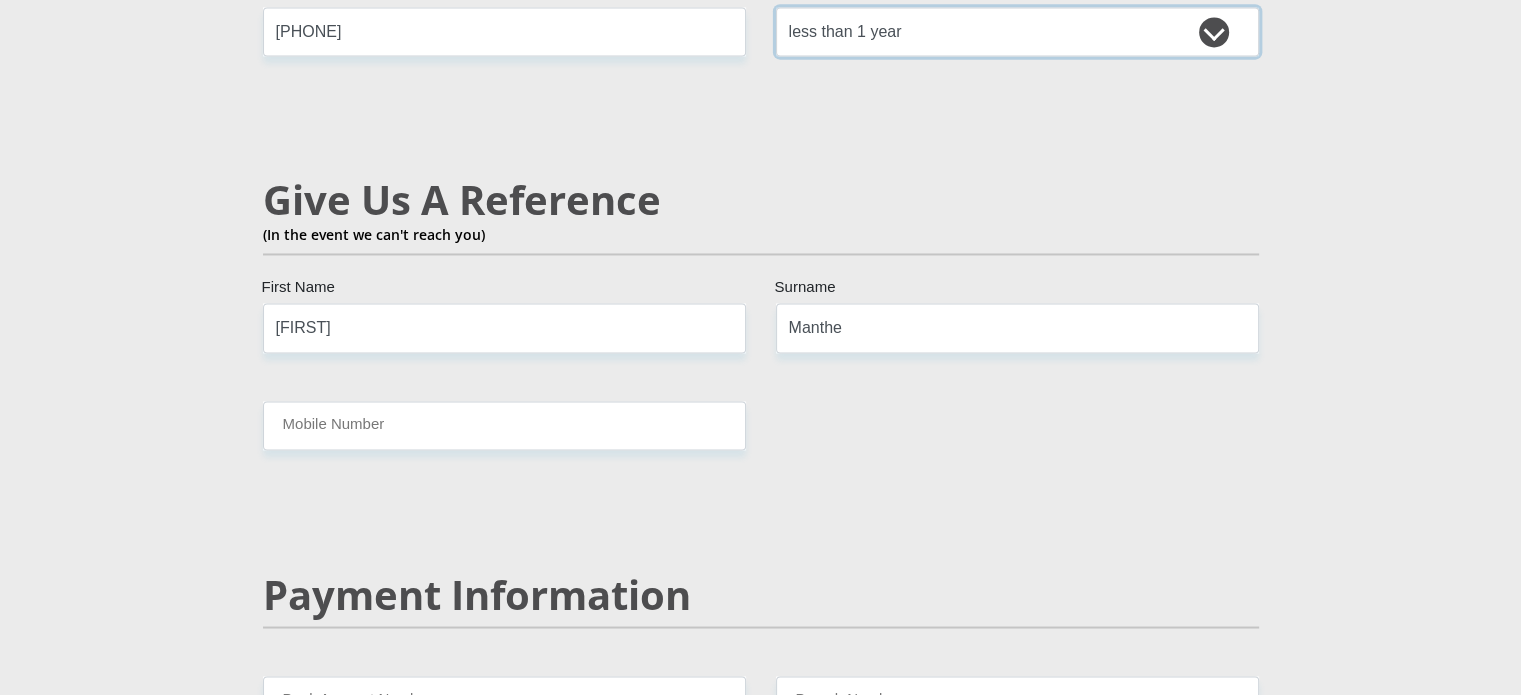 scroll, scrollTop: 3333, scrollLeft: 0, axis: vertical 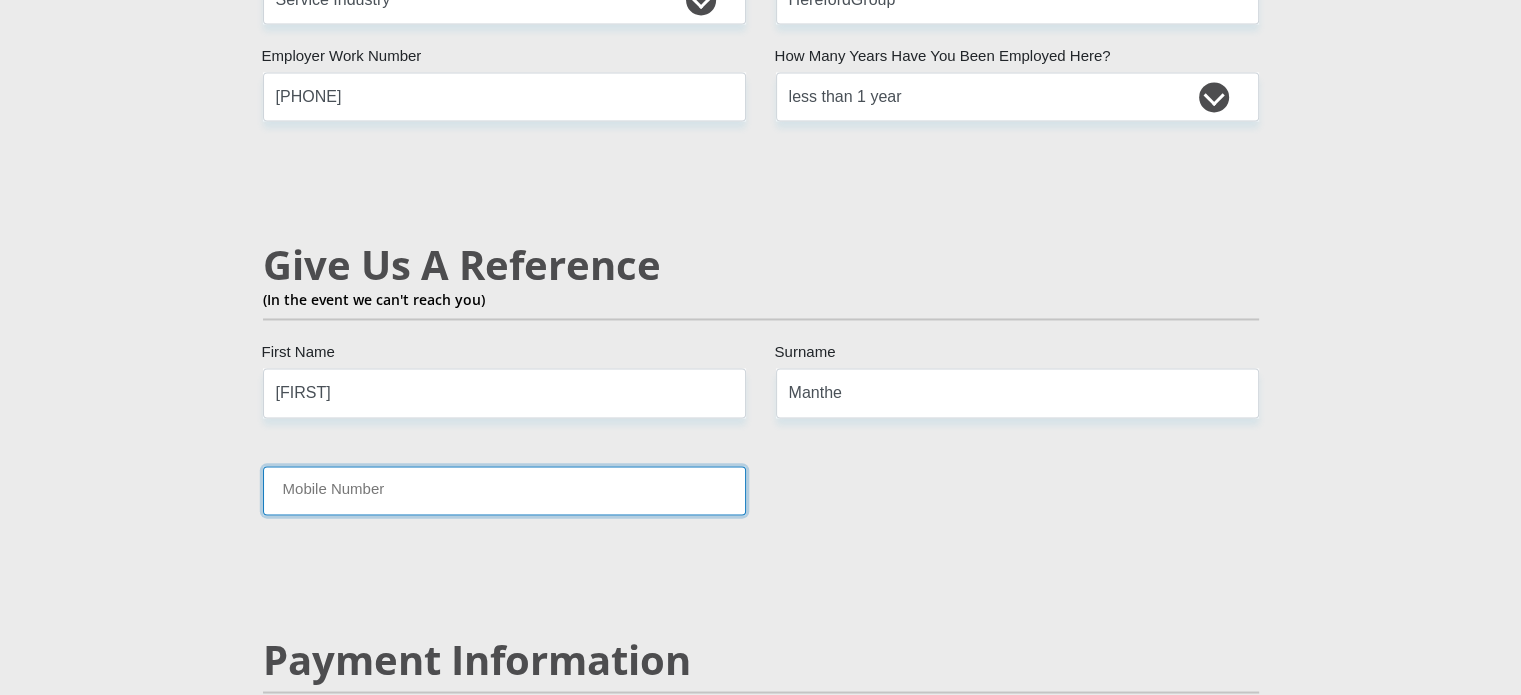 click on "Mobile Number" at bounding box center (504, 490) 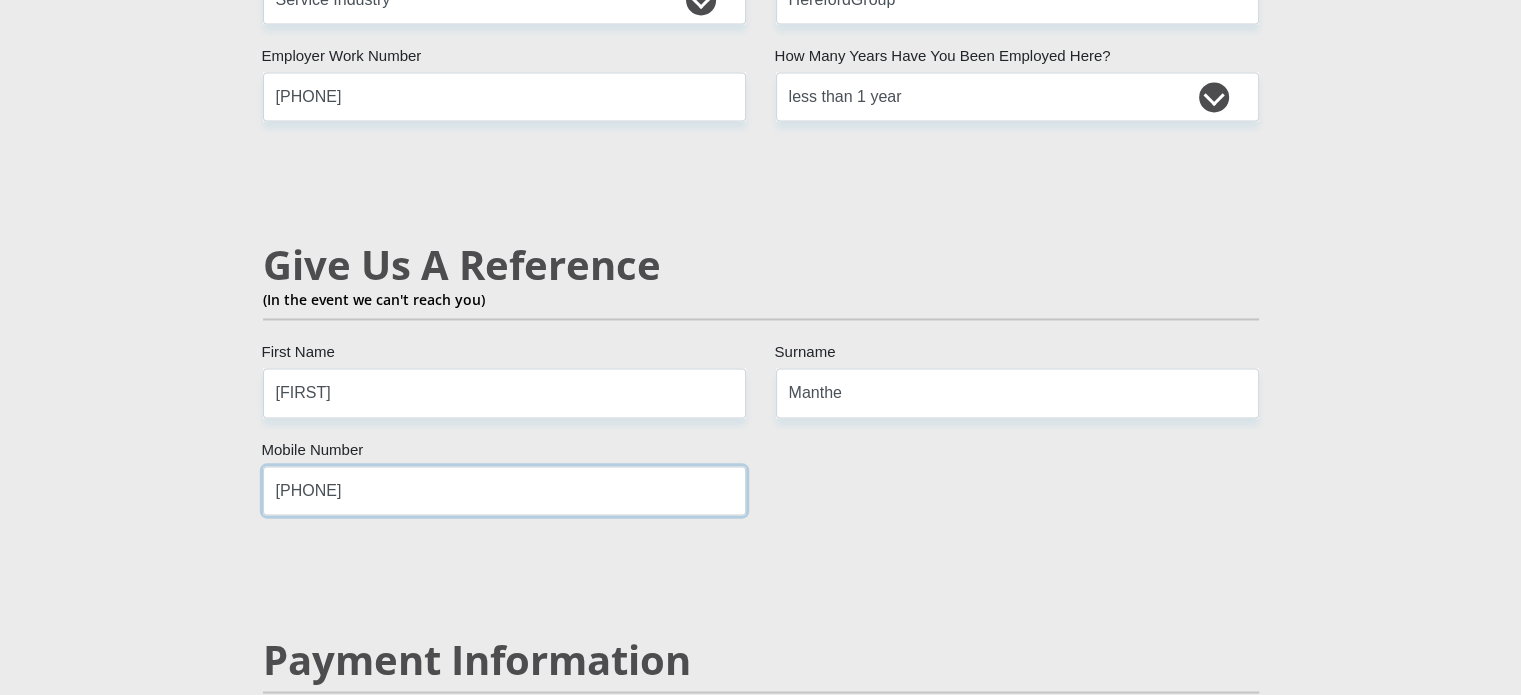 type on "0723093903" 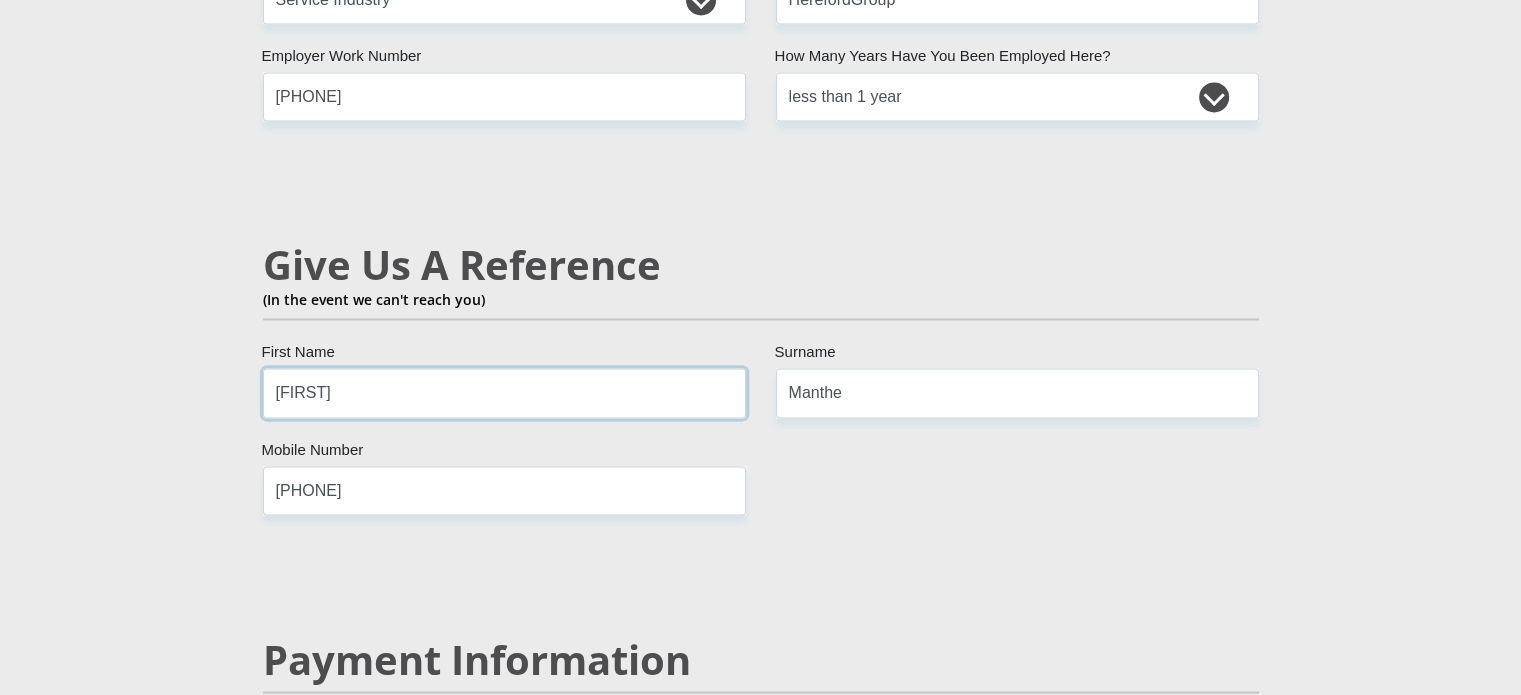 click on "Luke" at bounding box center (504, 392) 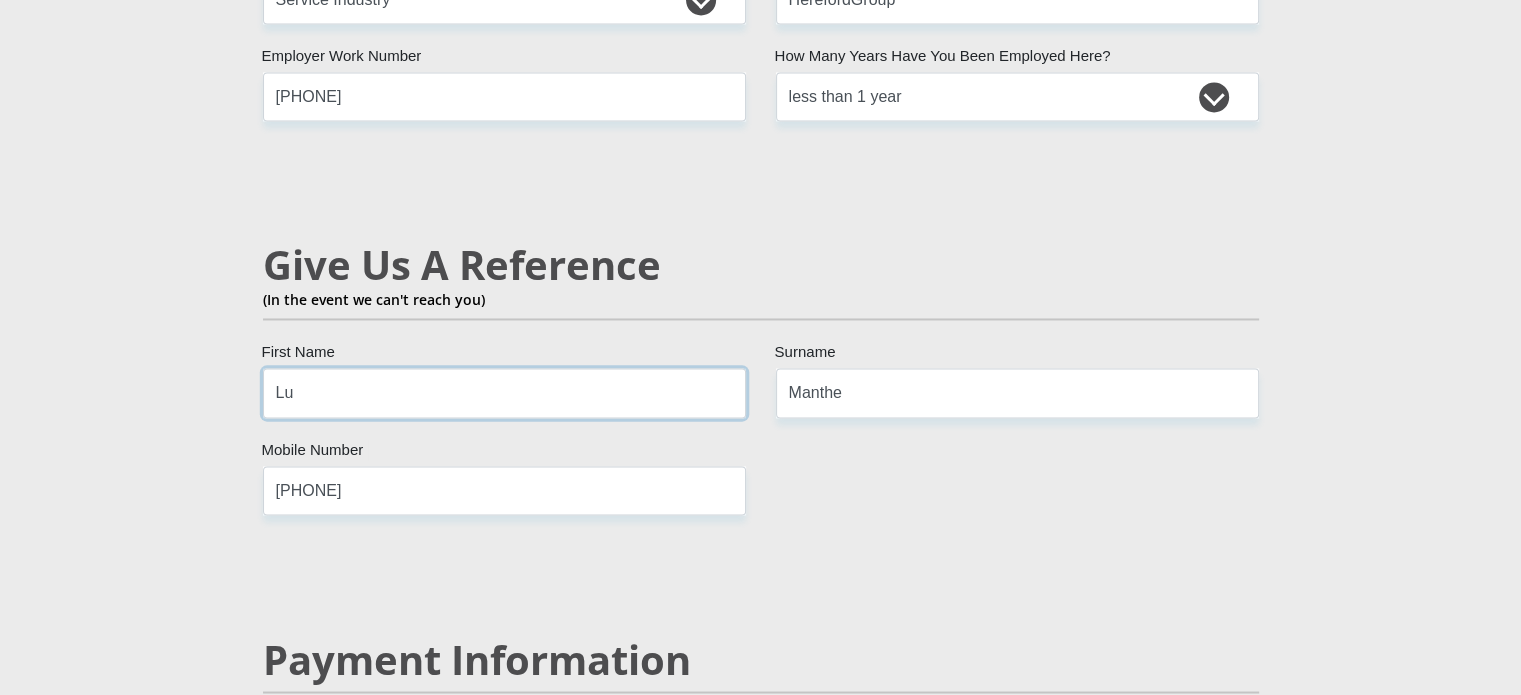 type on "L" 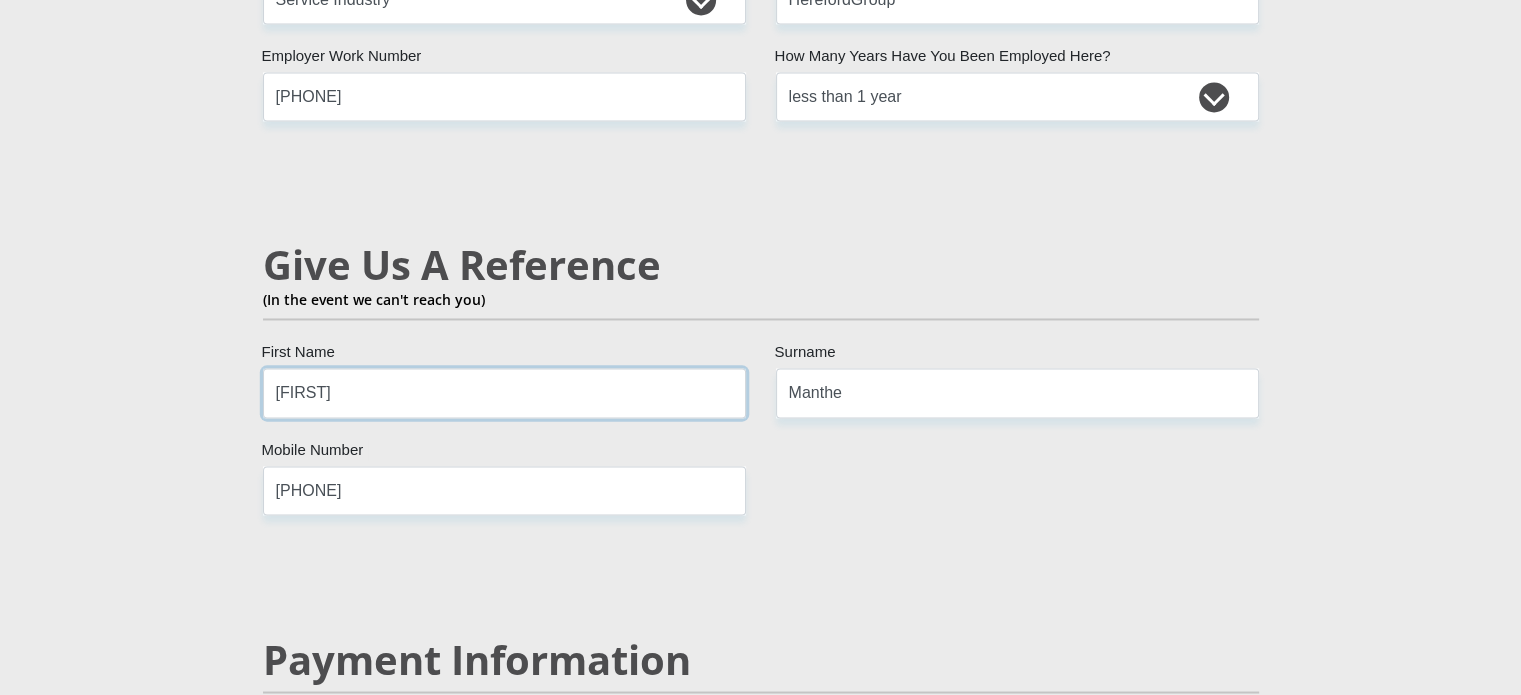 type on "Mark" 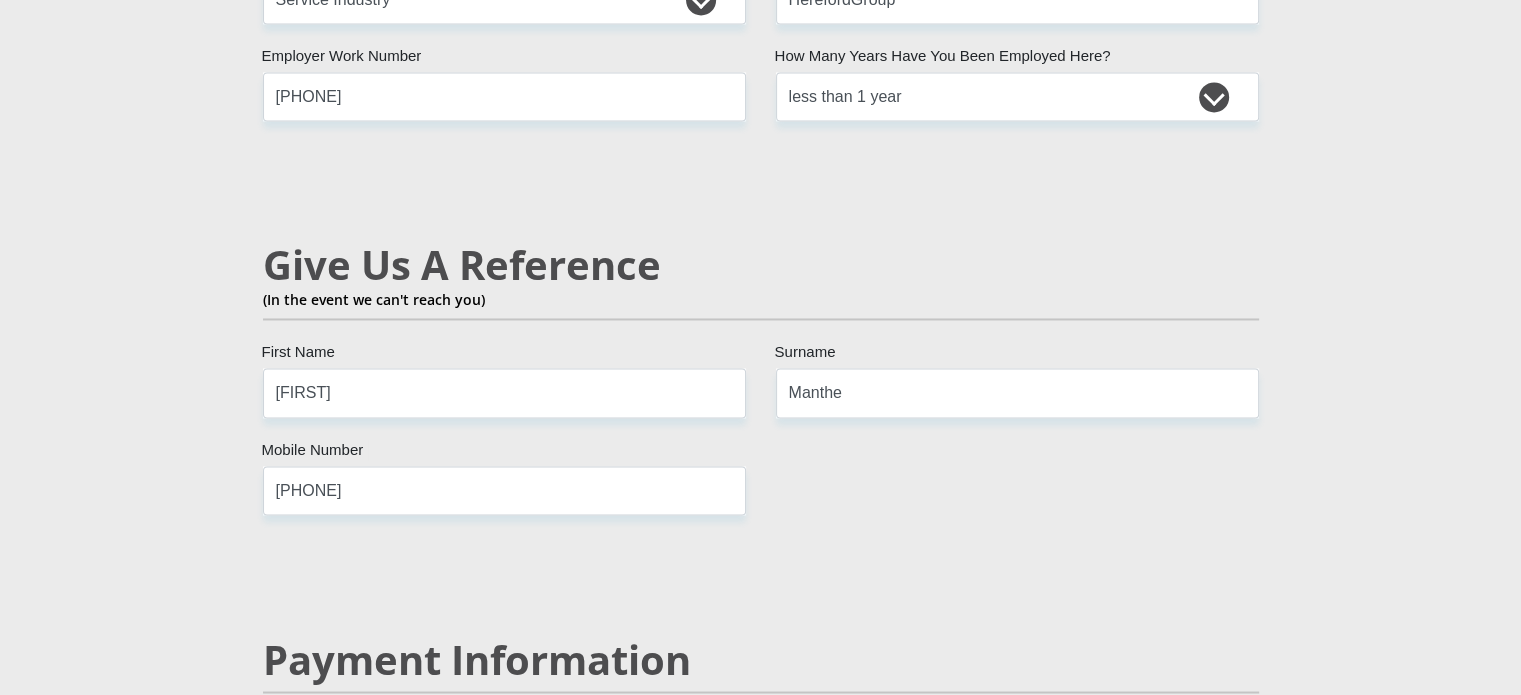 click on "Personal Details
Mr
Ms
Mrs
Dr
Other
Title
Luke
First Name
Manthe
Surname
9811255124084
South African ID Number
Please input valid ID number
South Africa
Afghanistan
Aland Islands
Albania
Algeria
America Samoa
American Virgin Islands
Andorra
Angola
Anguilla  Antarctica  Aruba" at bounding box center (761, -129) 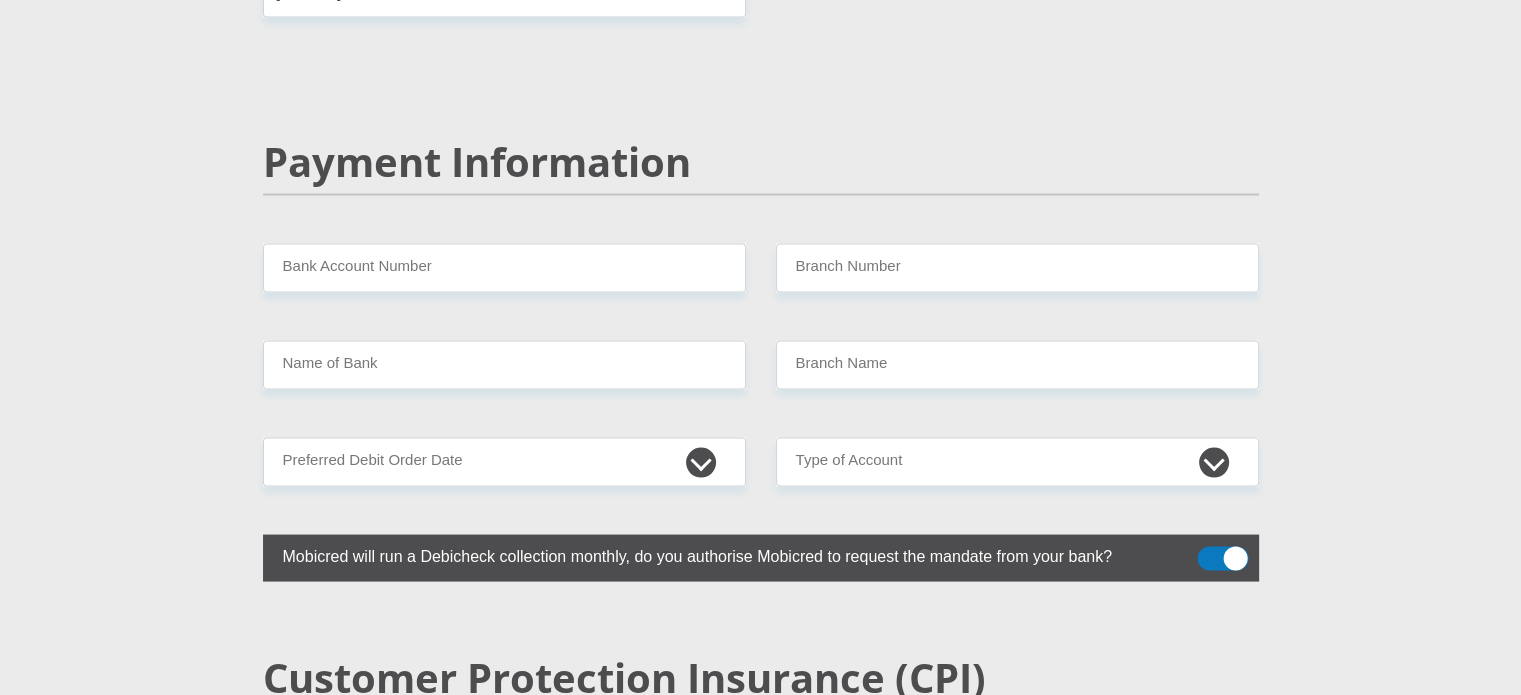 scroll, scrollTop: 3833, scrollLeft: 0, axis: vertical 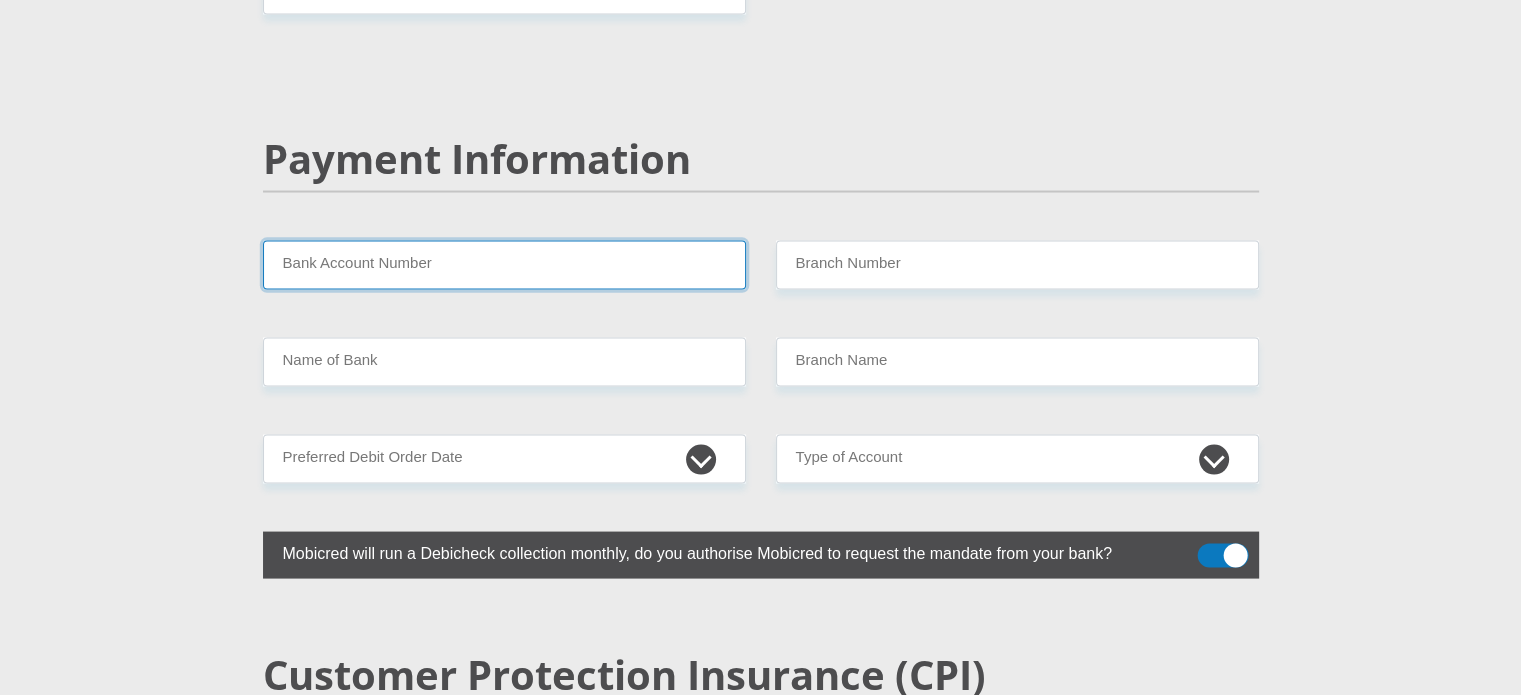 click on "Bank Account Number" at bounding box center [504, 265] 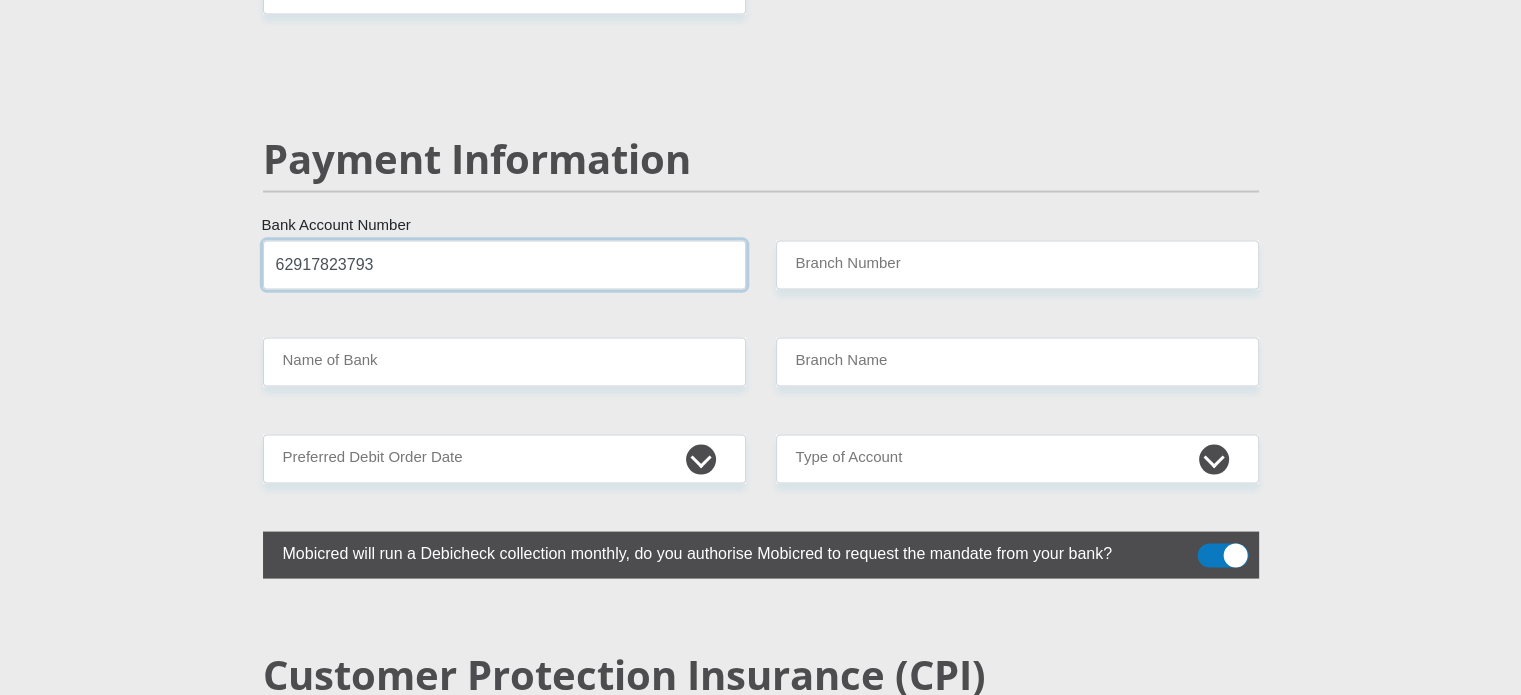 type on "62917823793" 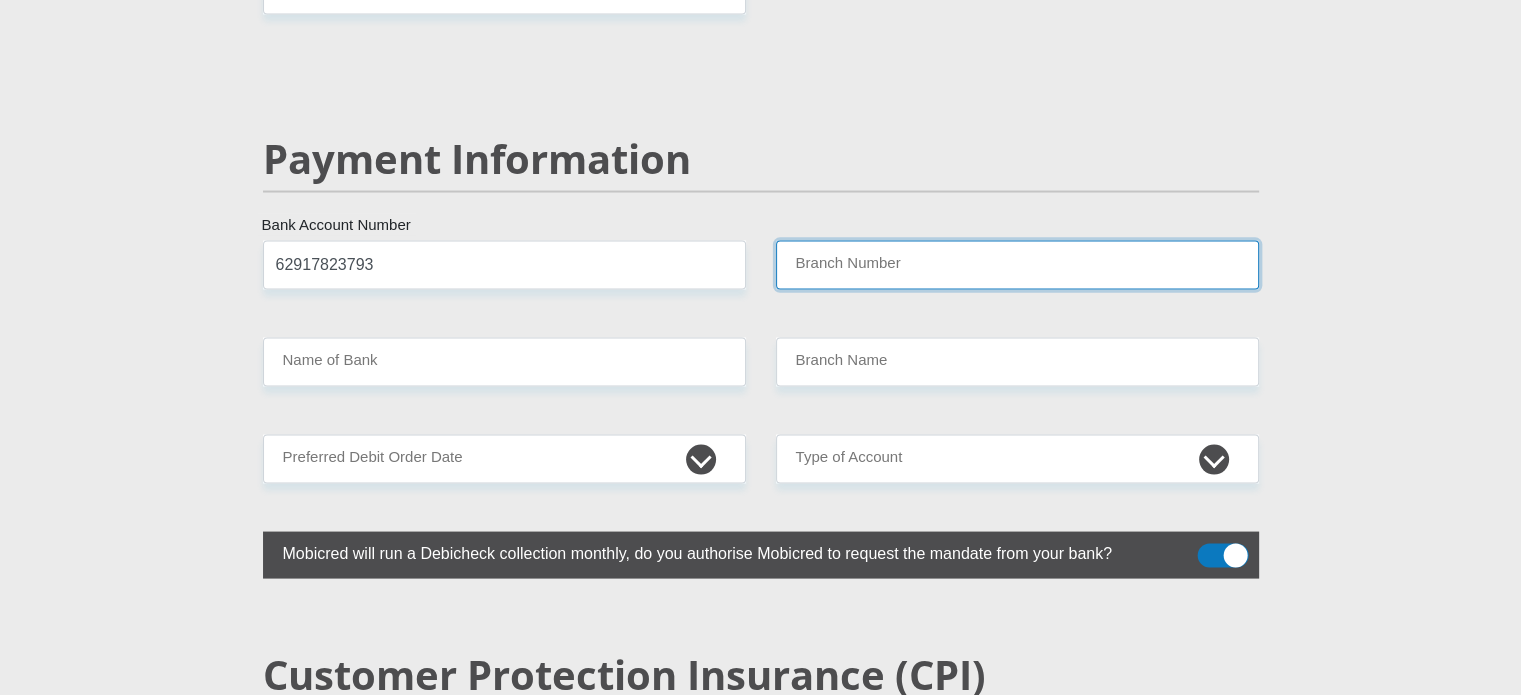 click on "Branch Number" at bounding box center (1017, 265) 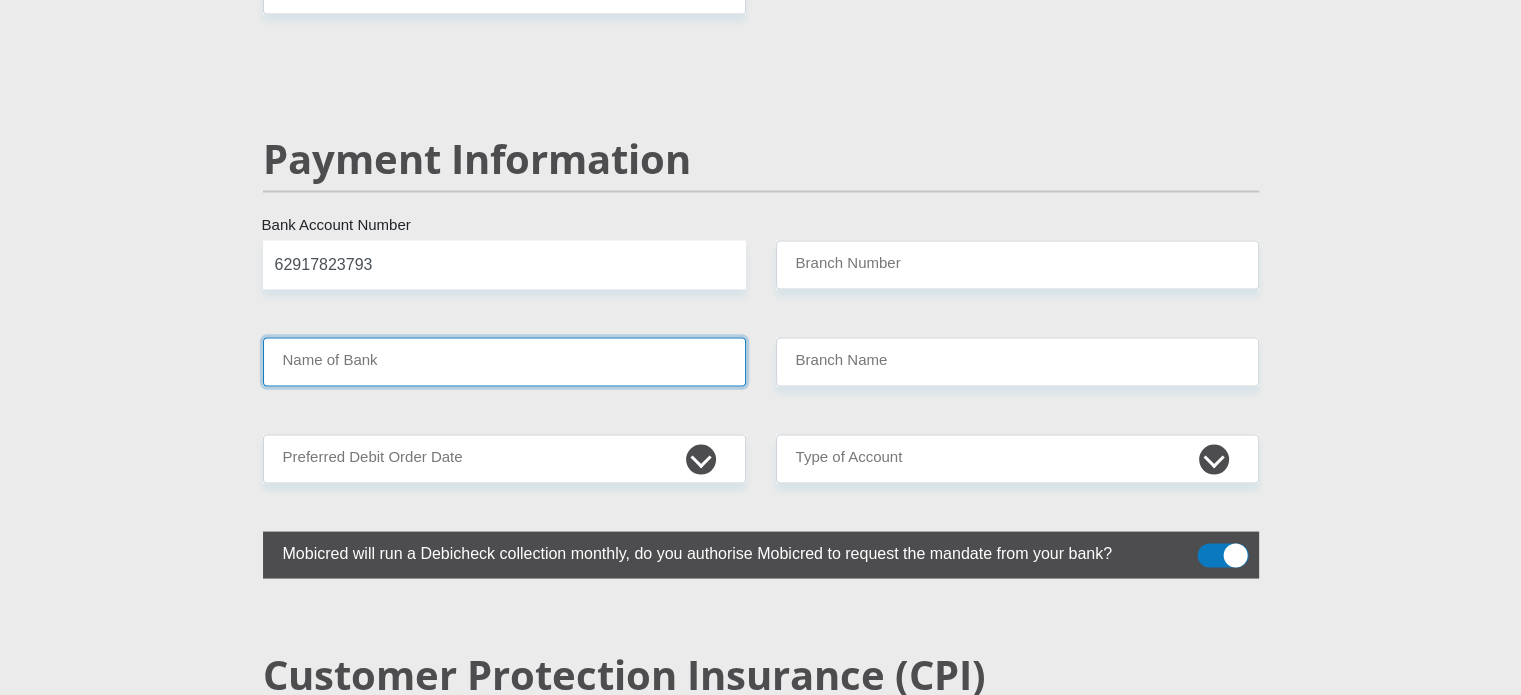 click on "Name of Bank" at bounding box center [504, 362] 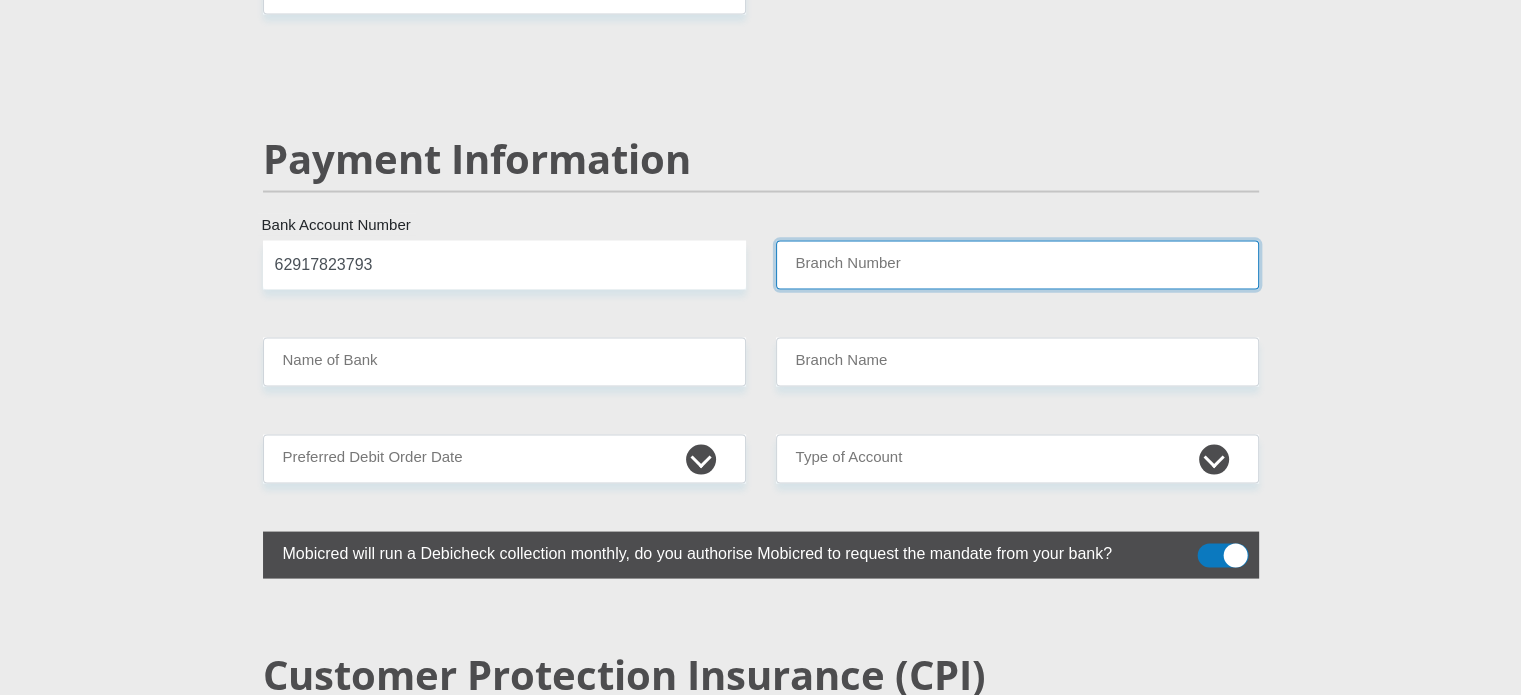 click on "Branch Number" at bounding box center [1017, 265] 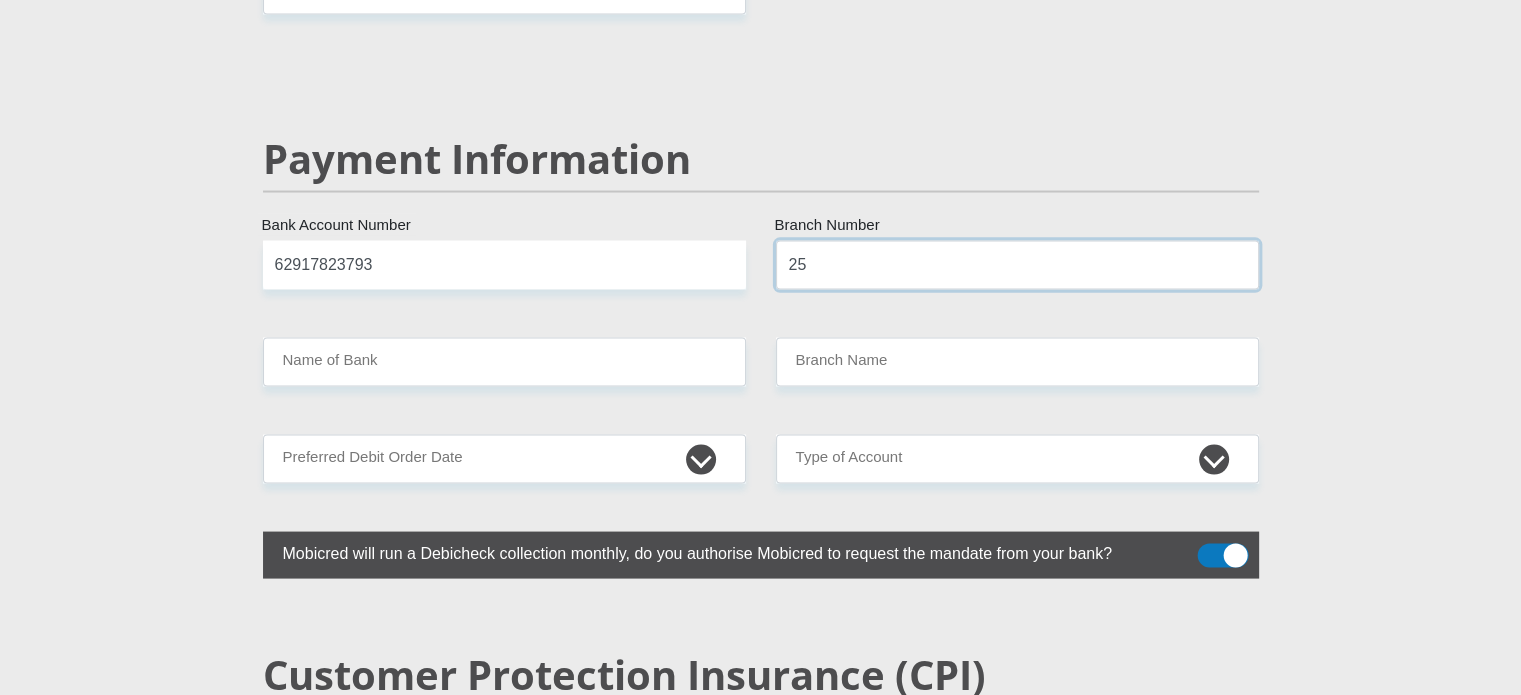 type on "2" 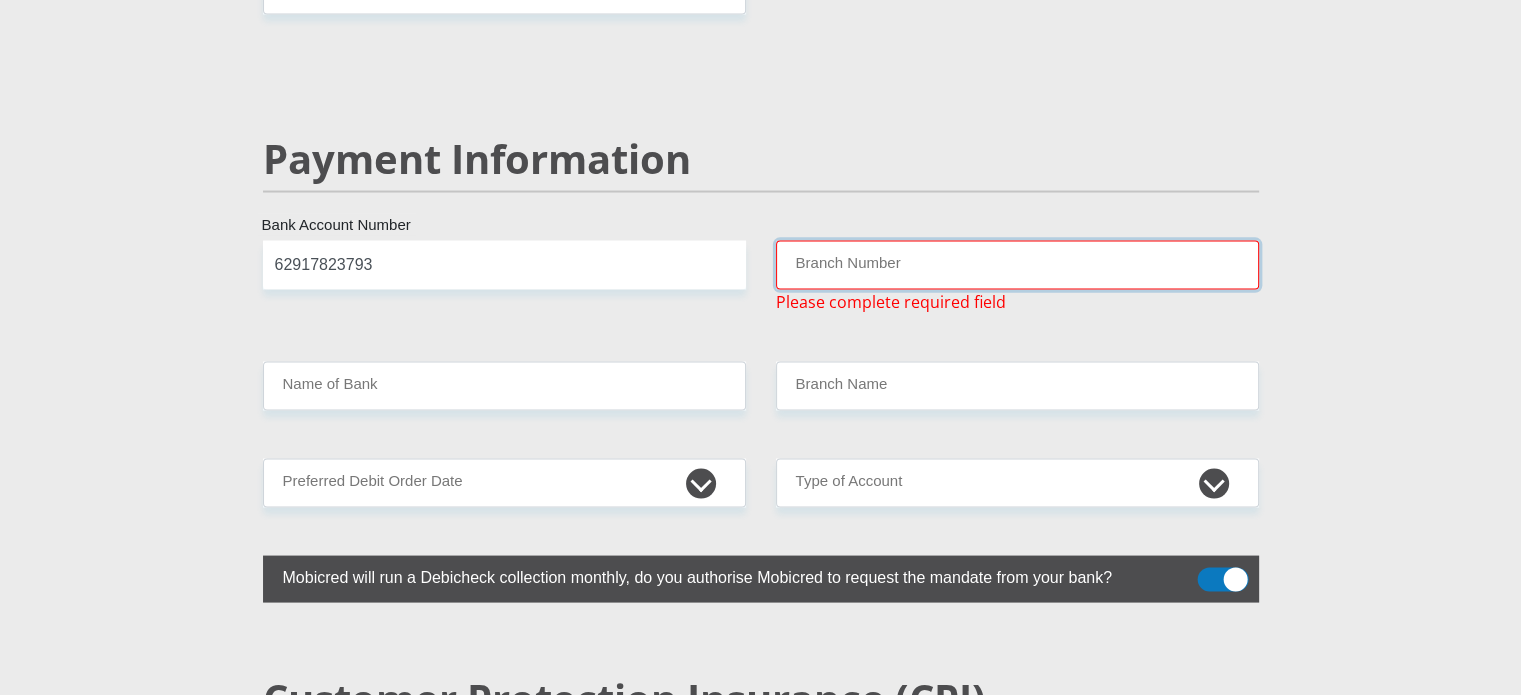 click on "Branch Number" at bounding box center (1017, 265) 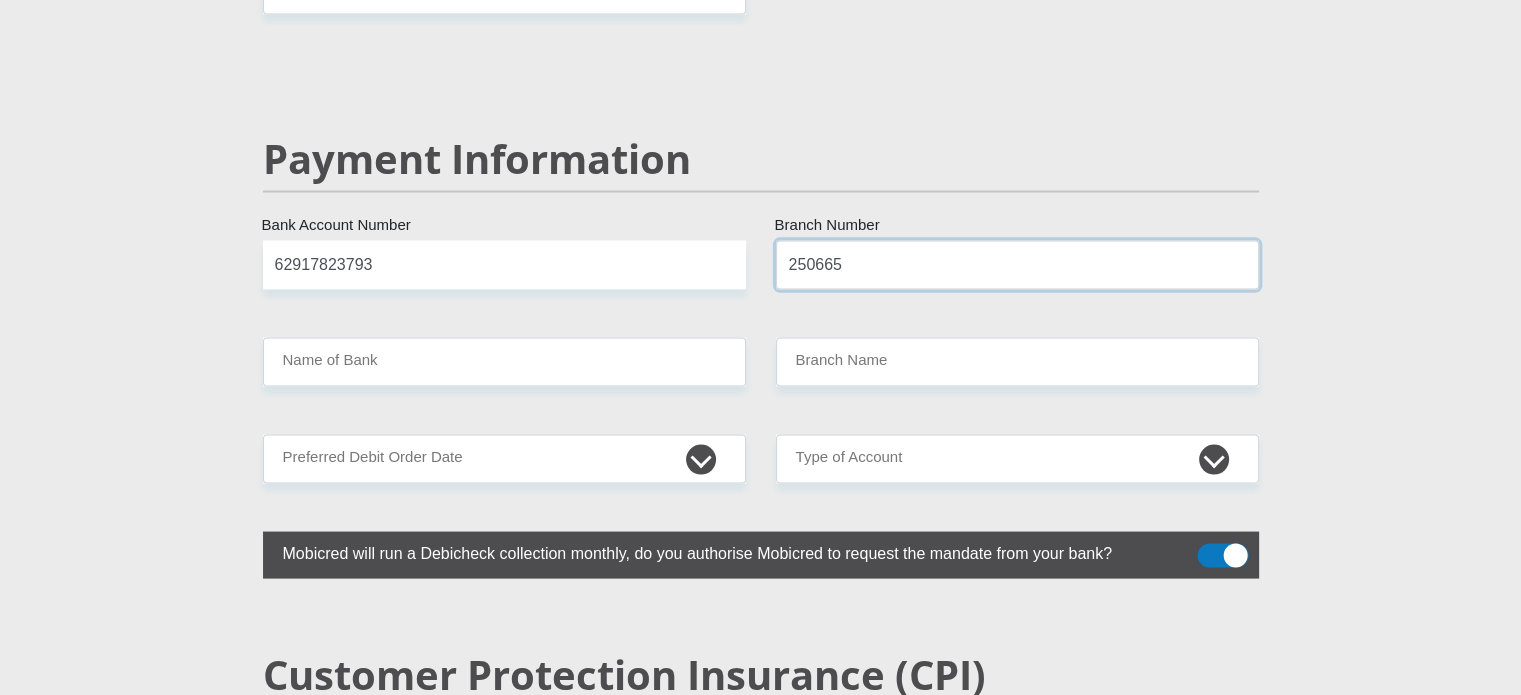 click on "250665" at bounding box center (1017, 265) 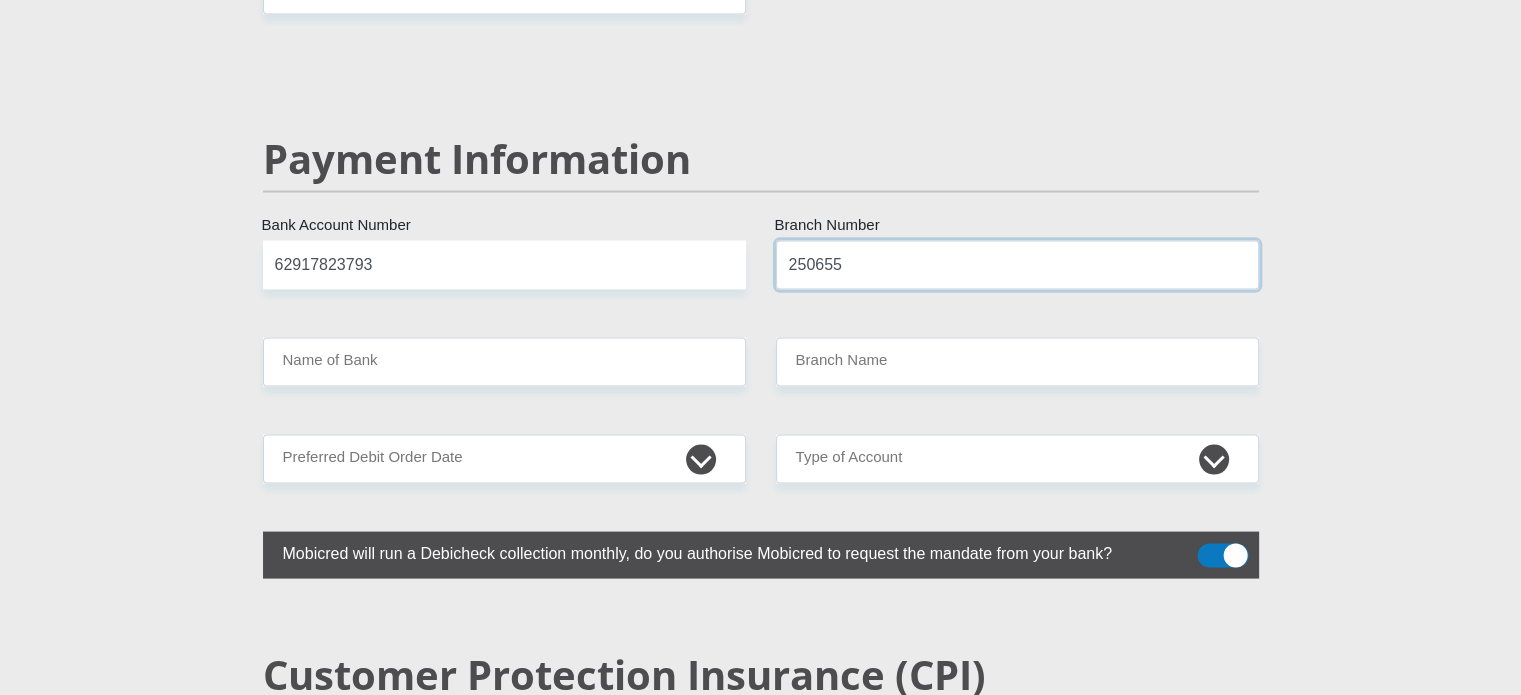 type on "250655" 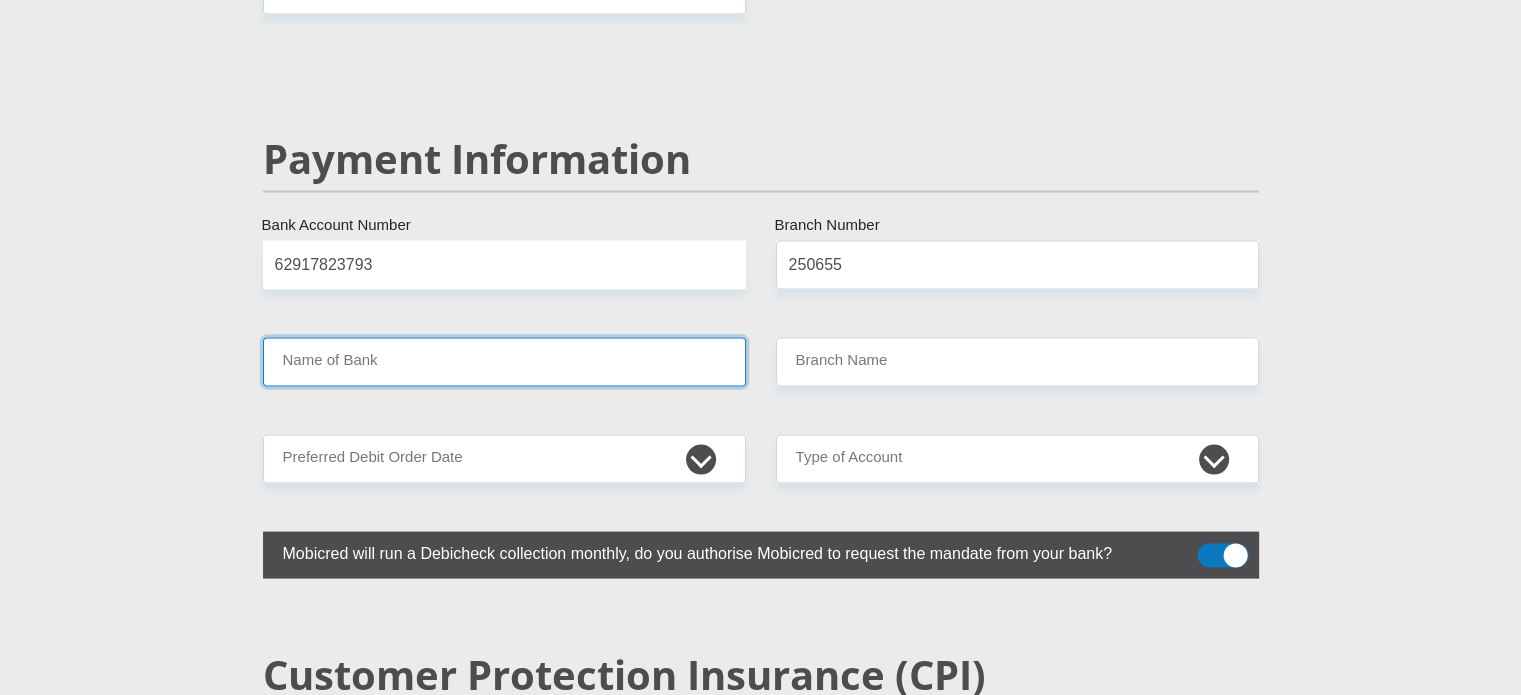 click on "Name of Bank" at bounding box center (504, 362) 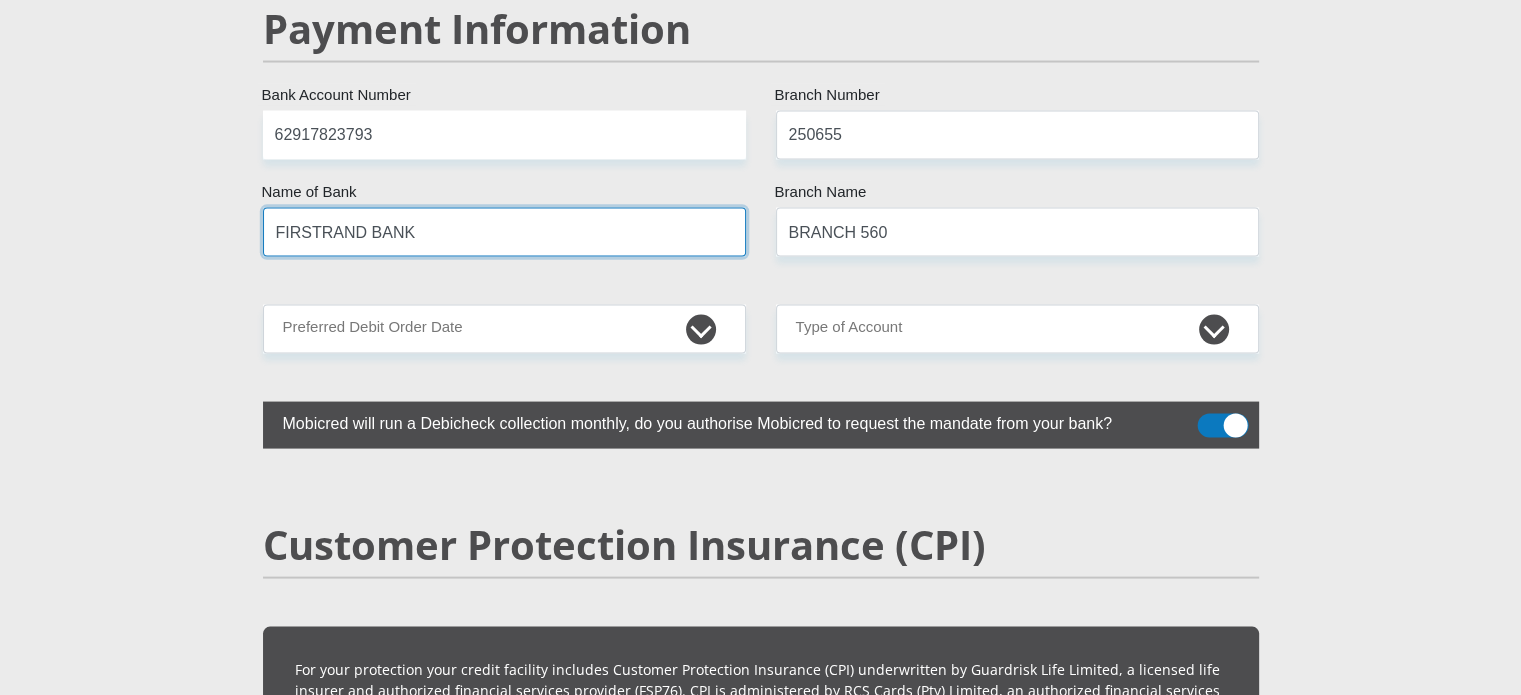 scroll, scrollTop: 4000, scrollLeft: 0, axis: vertical 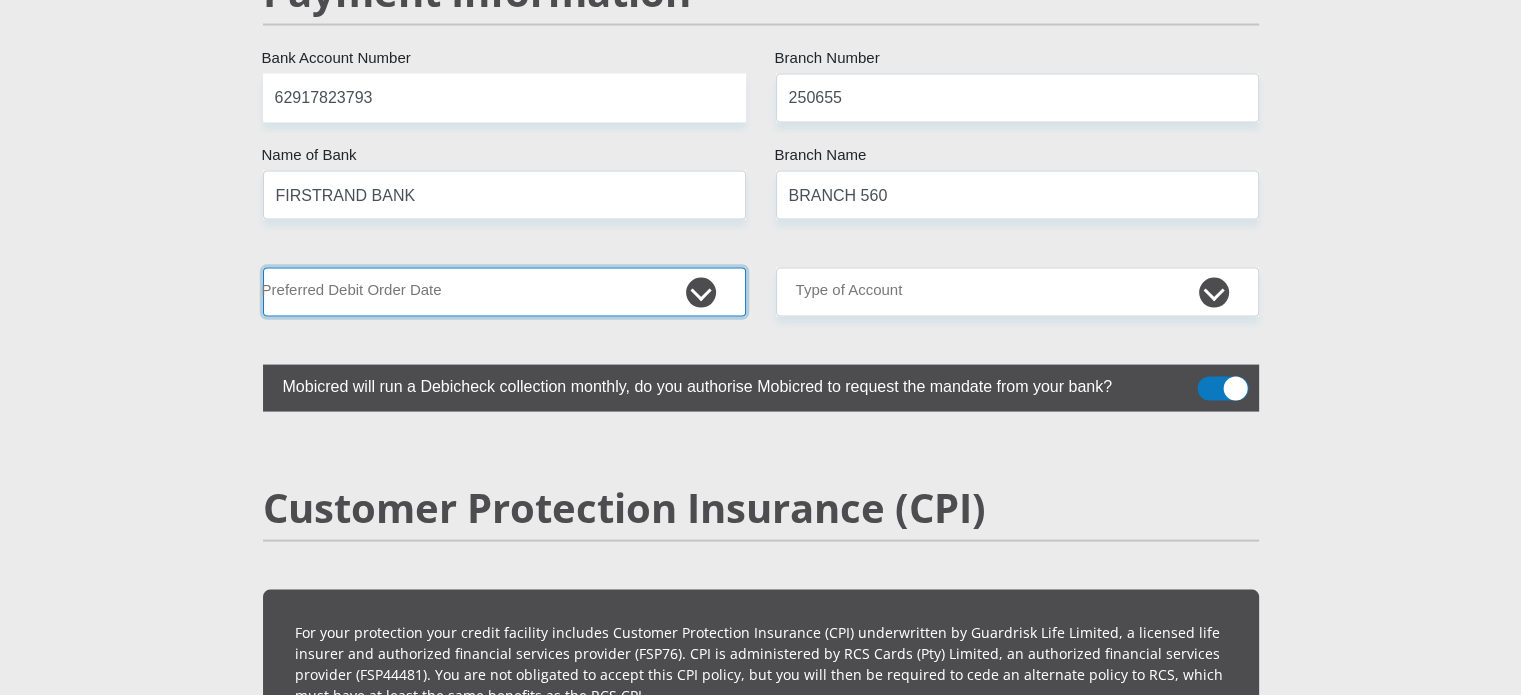 click on "1st
2nd
3rd
4th
5th
7th
18th
19th
20th
21st
22nd
23rd
24th
25th
26th
27th
28th
29th
30th" at bounding box center [504, 292] 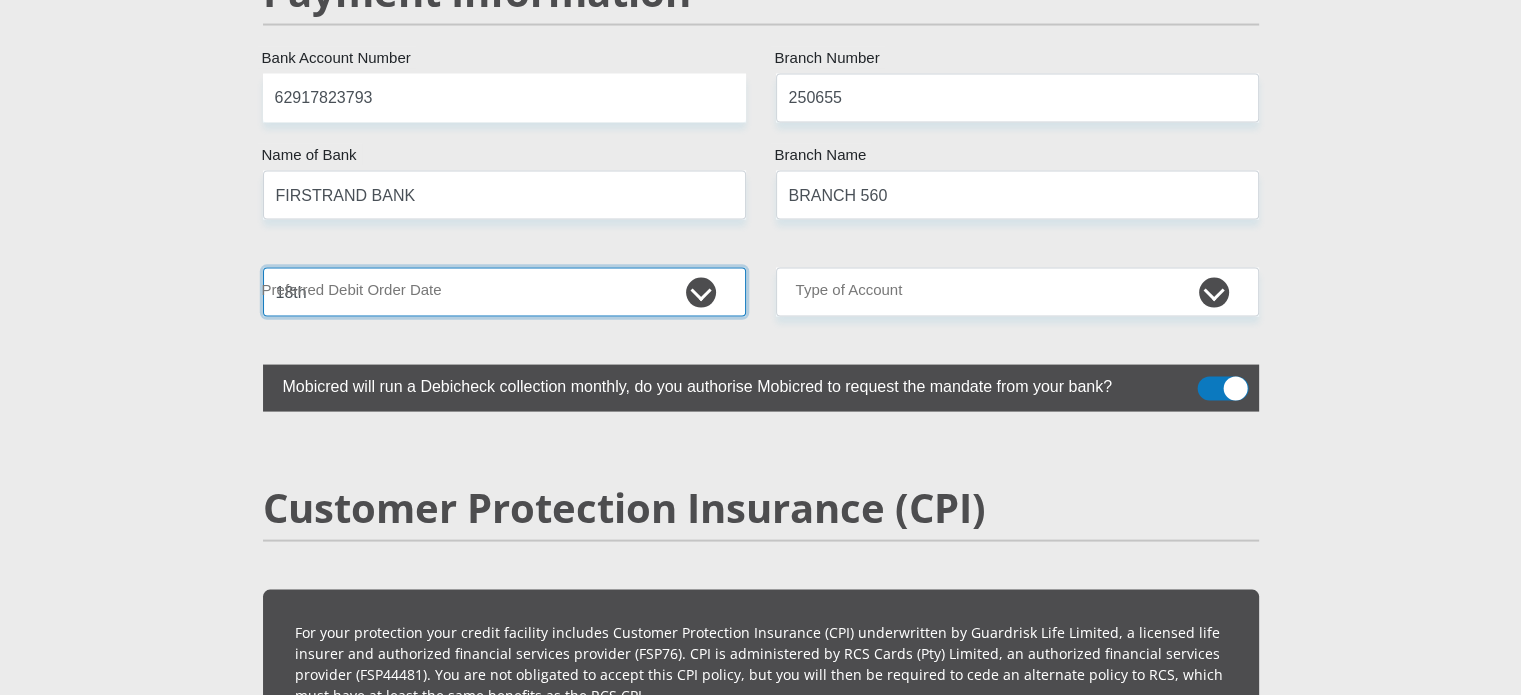 click on "1st
2nd
3rd
4th
5th
7th
18th
19th
20th
21st
22nd
23rd
24th
25th
26th
27th
28th
29th
30th" at bounding box center (504, 292) 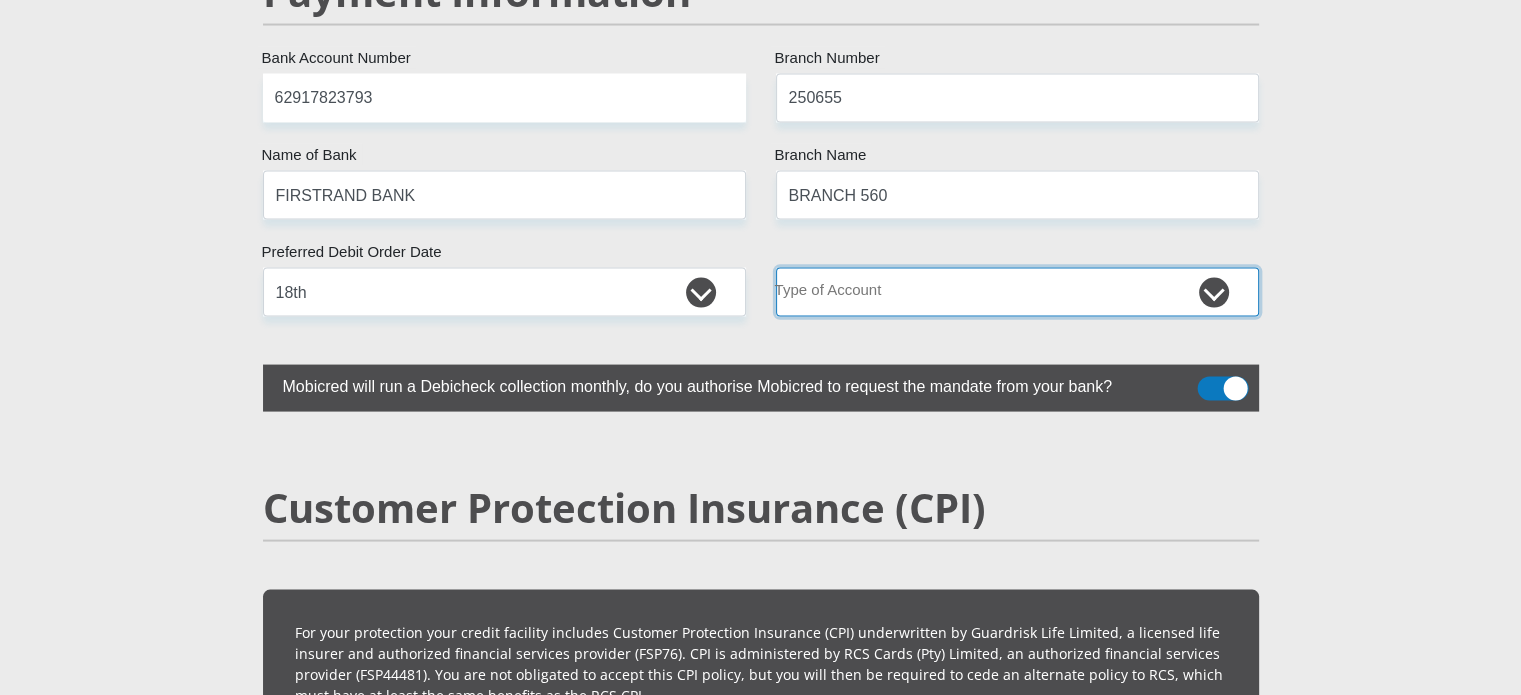 click on "Cheque
Savings" at bounding box center (1017, 292) 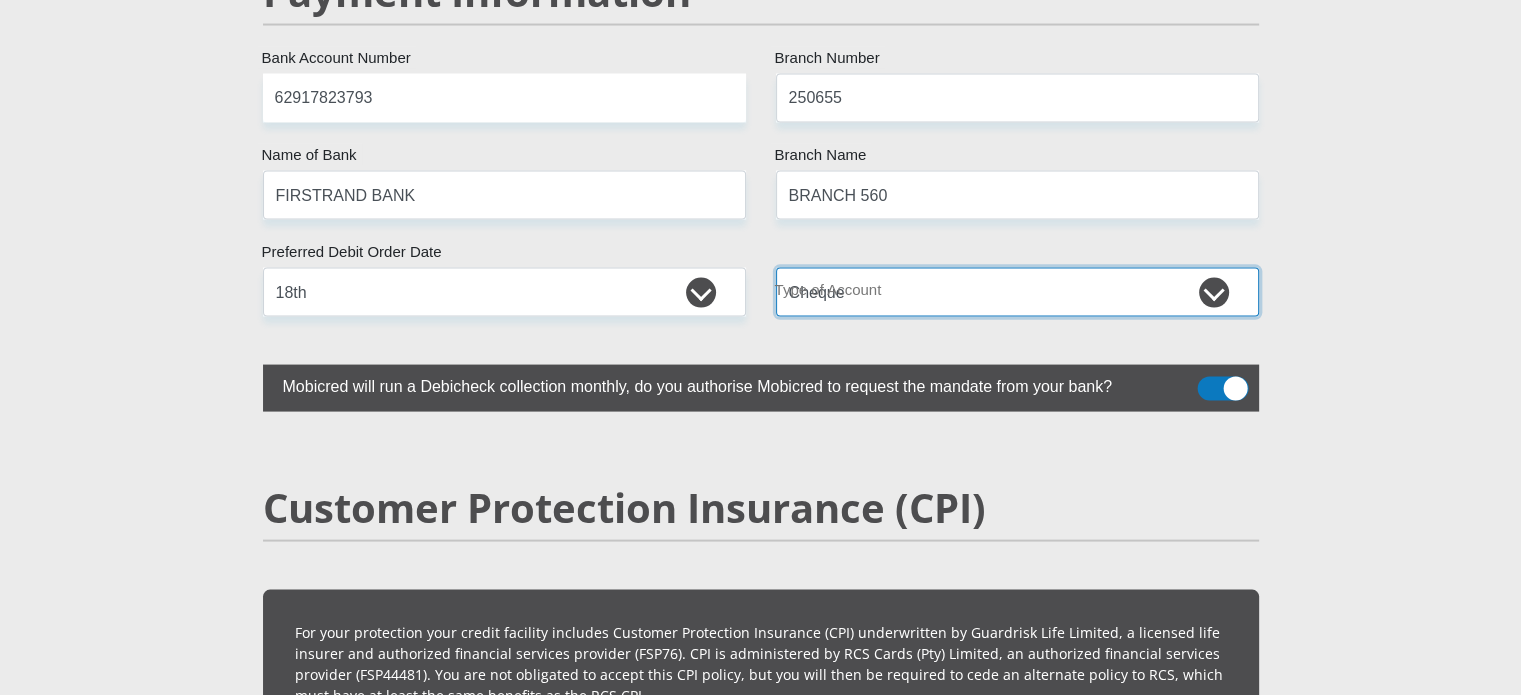 click on "Cheque
Savings" at bounding box center (1017, 292) 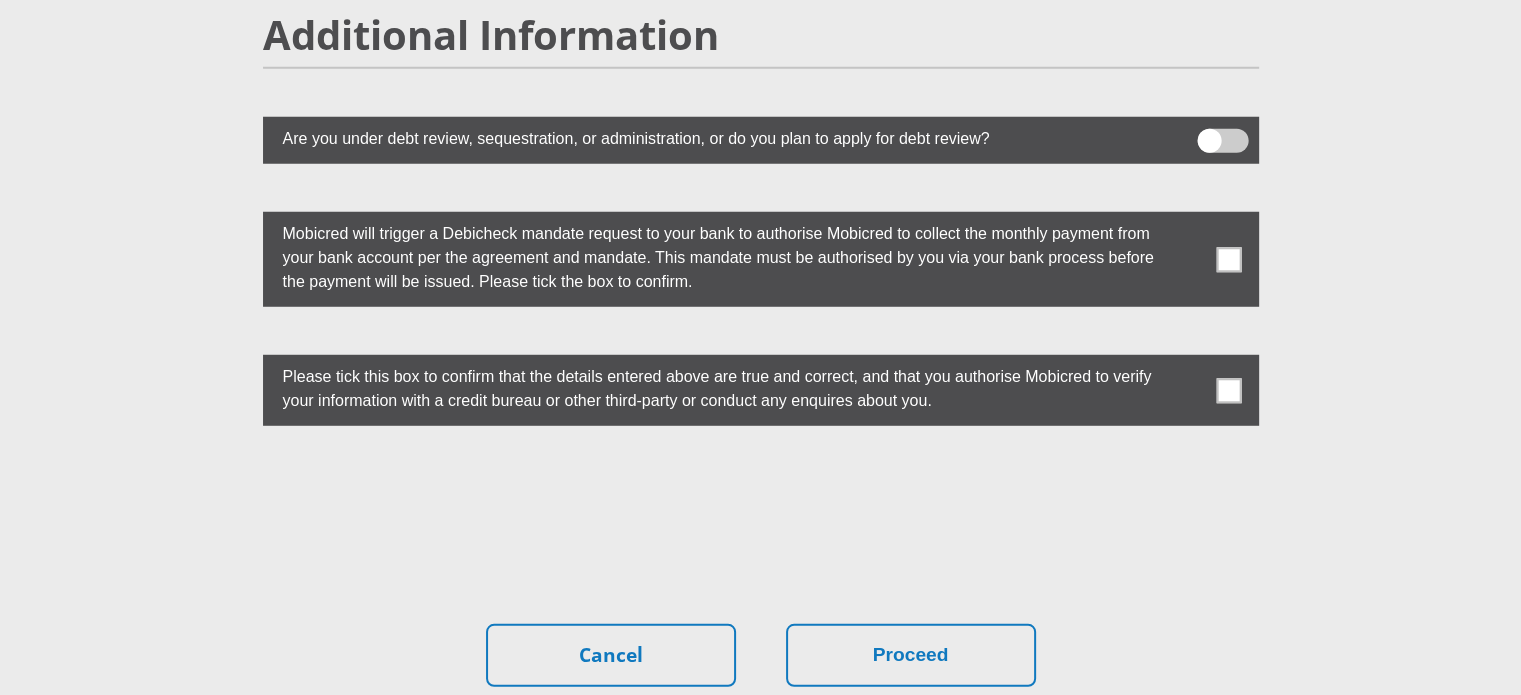 scroll, scrollTop: 5500, scrollLeft: 0, axis: vertical 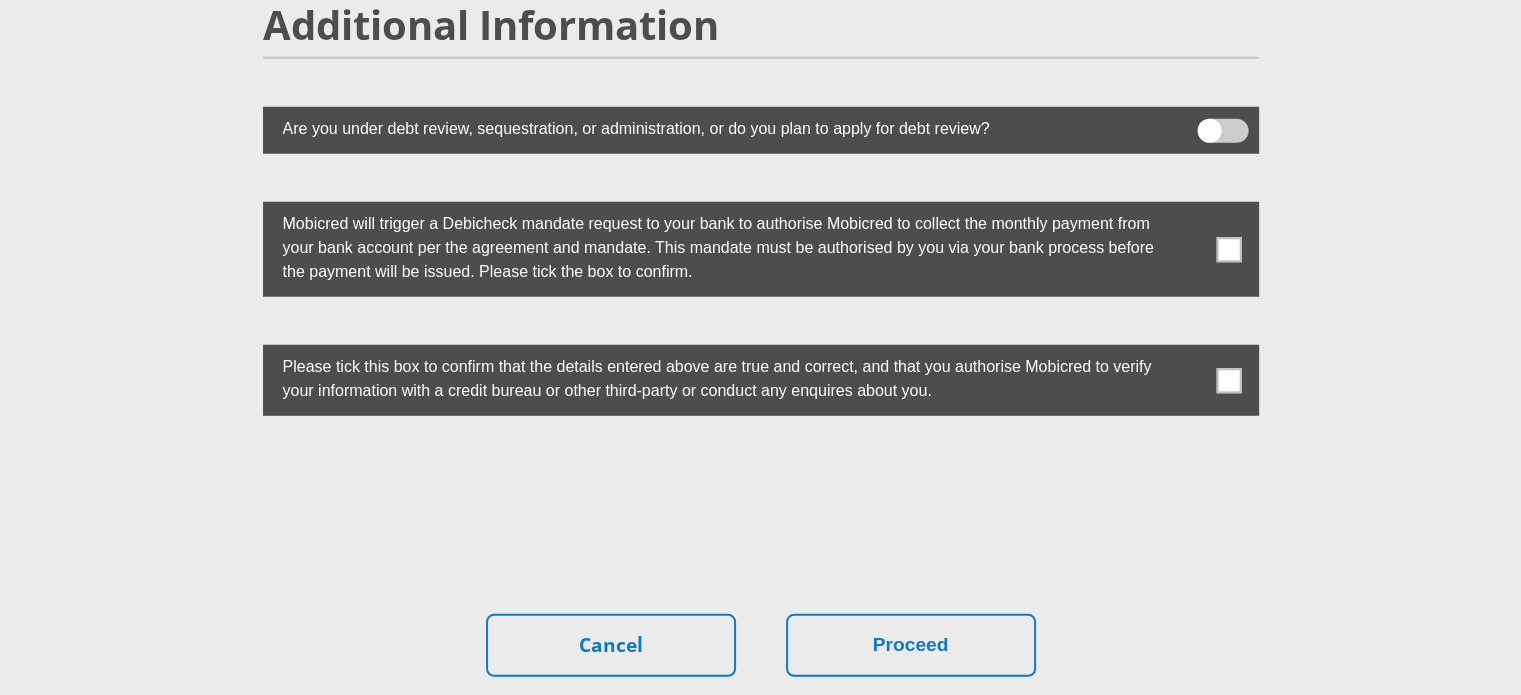 click at bounding box center [1228, 249] 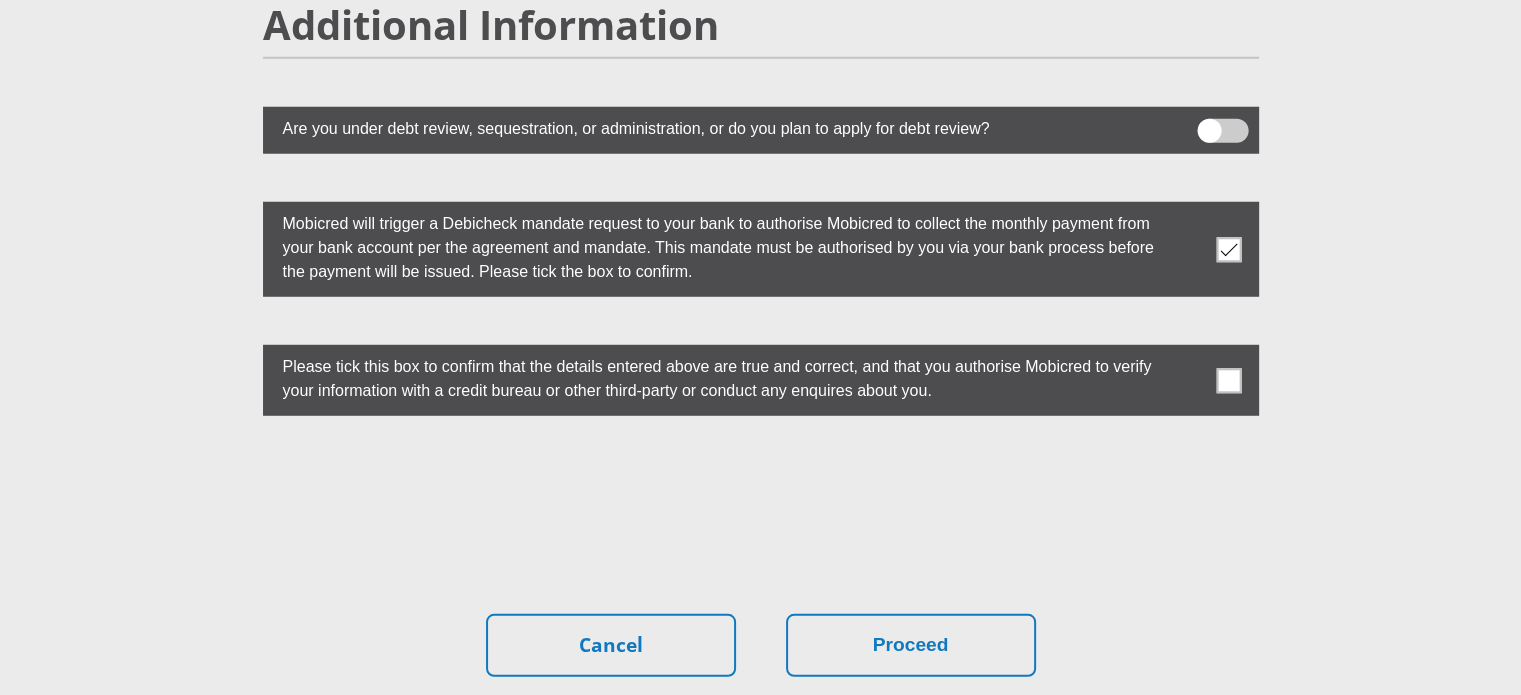 click at bounding box center [1228, 380] 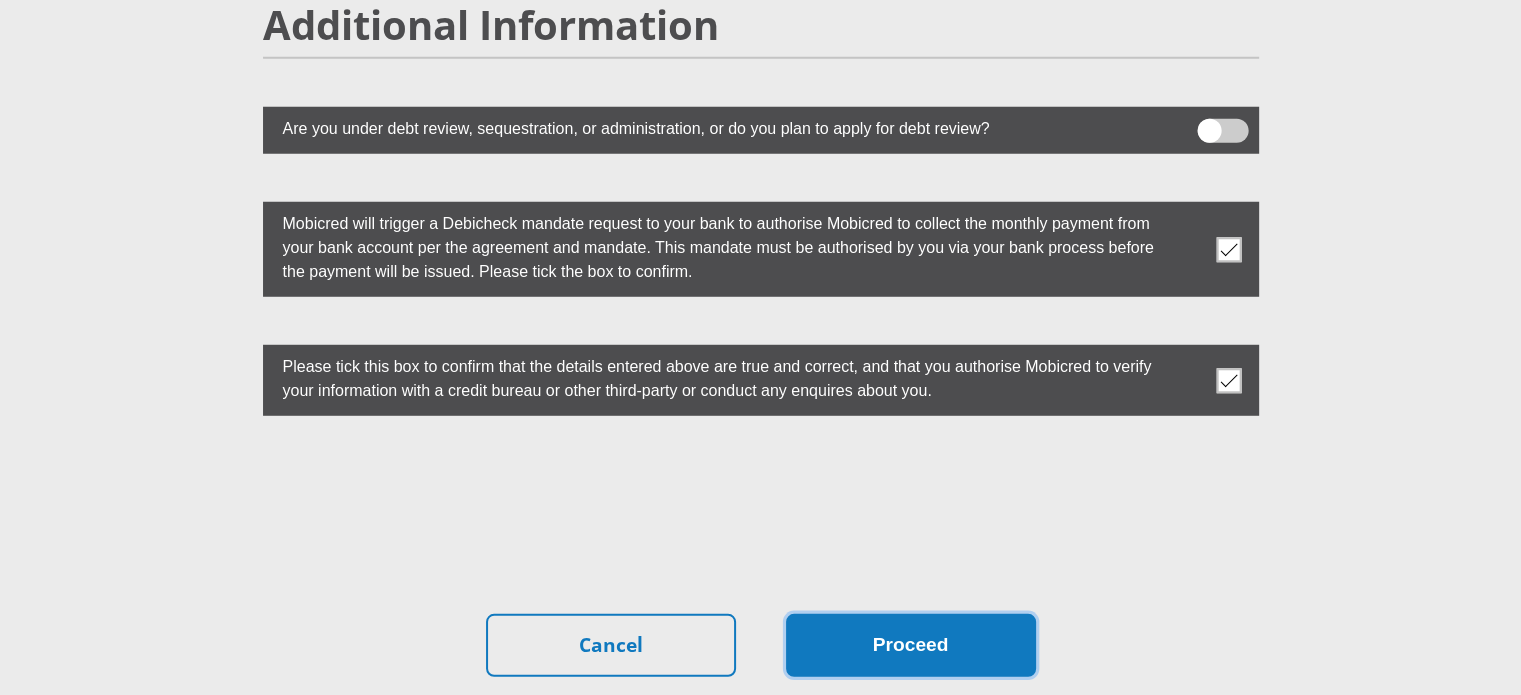 click on "Proceed" at bounding box center [911, 645] 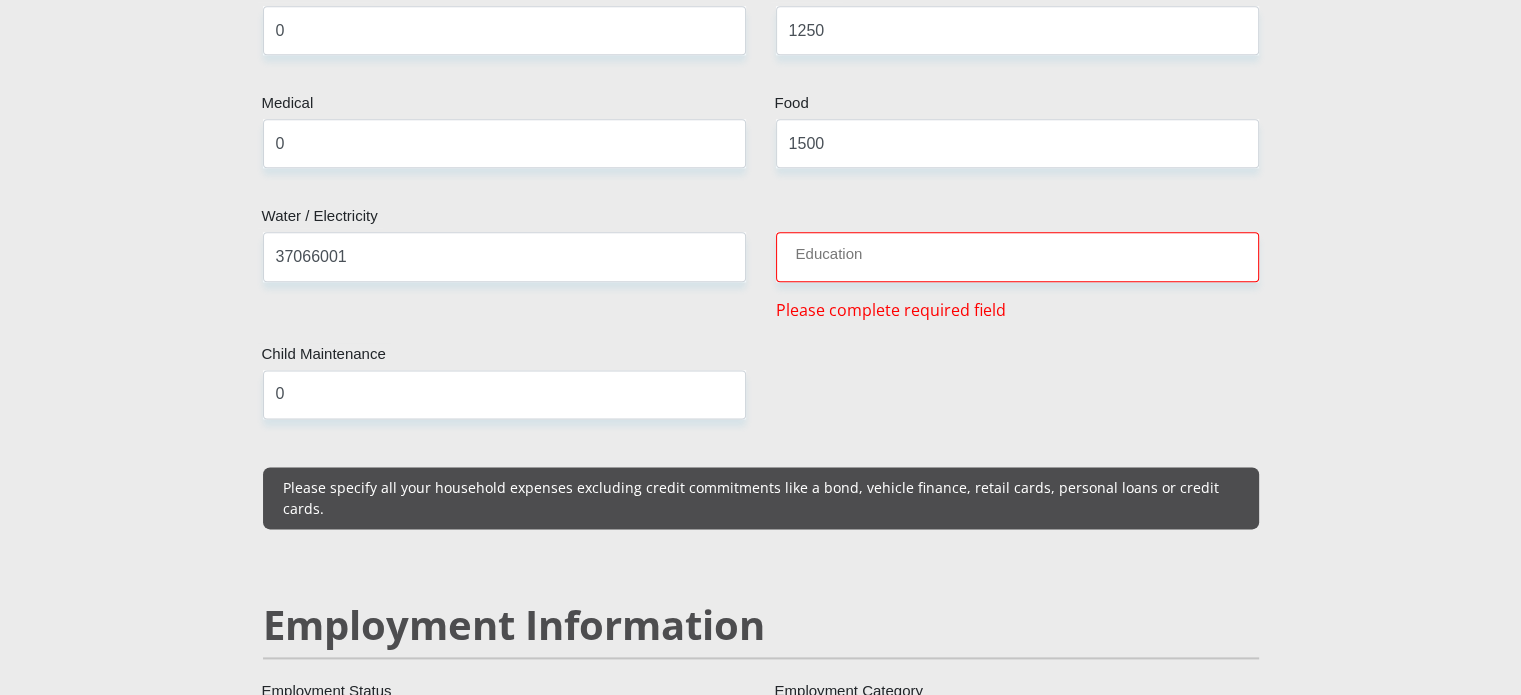 scroll, scrollTop: 2499, scrollLeft: 0, axis: vertical 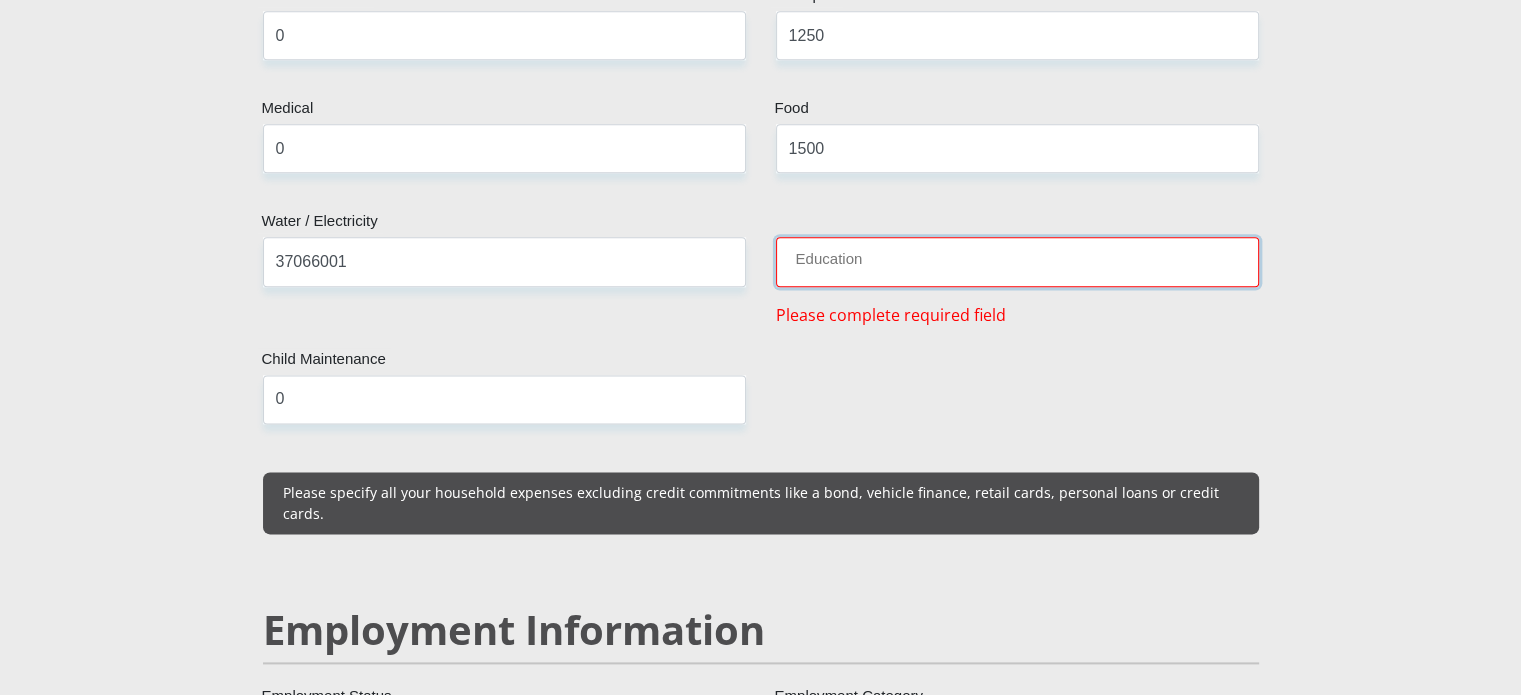 click on "Education" at bounding box center [1017, 261] 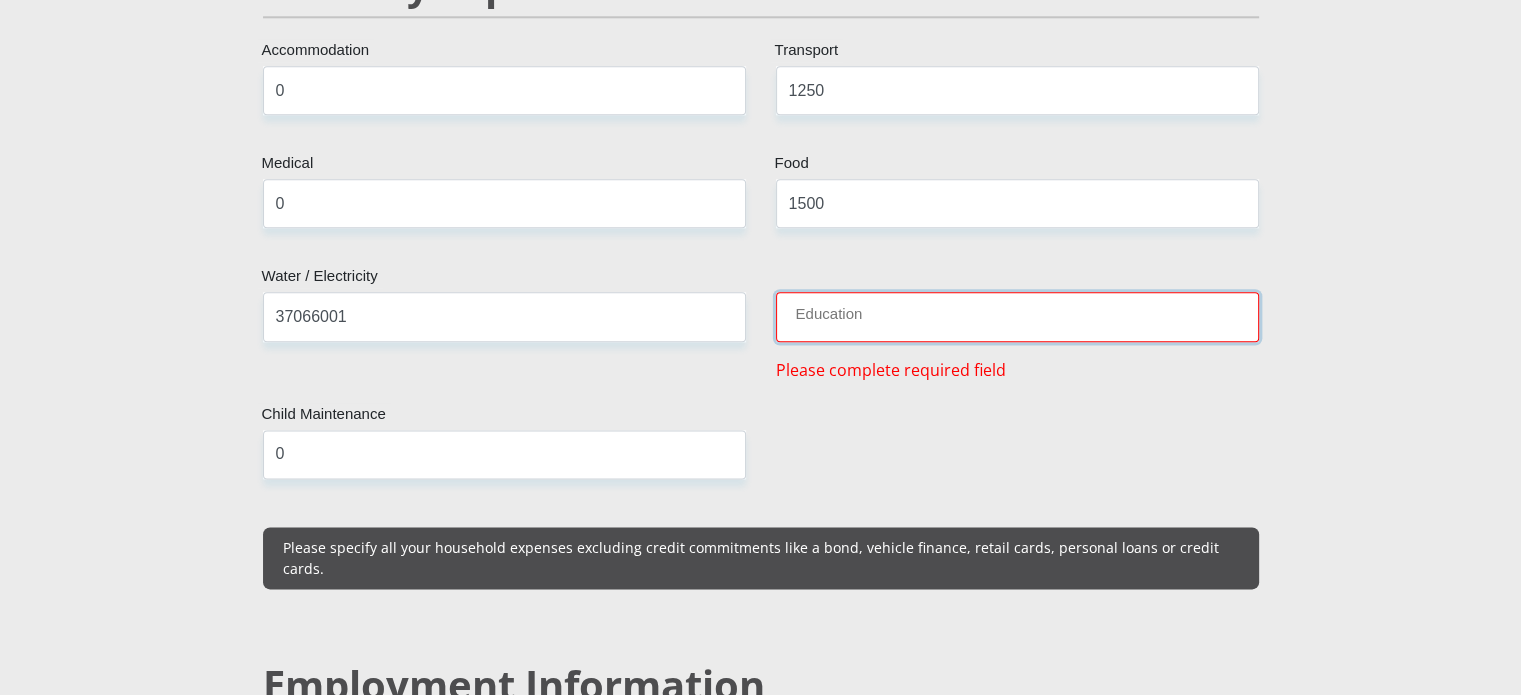 scroll, scrollTop: 2499, scrollLeft: 0, axis: vertical 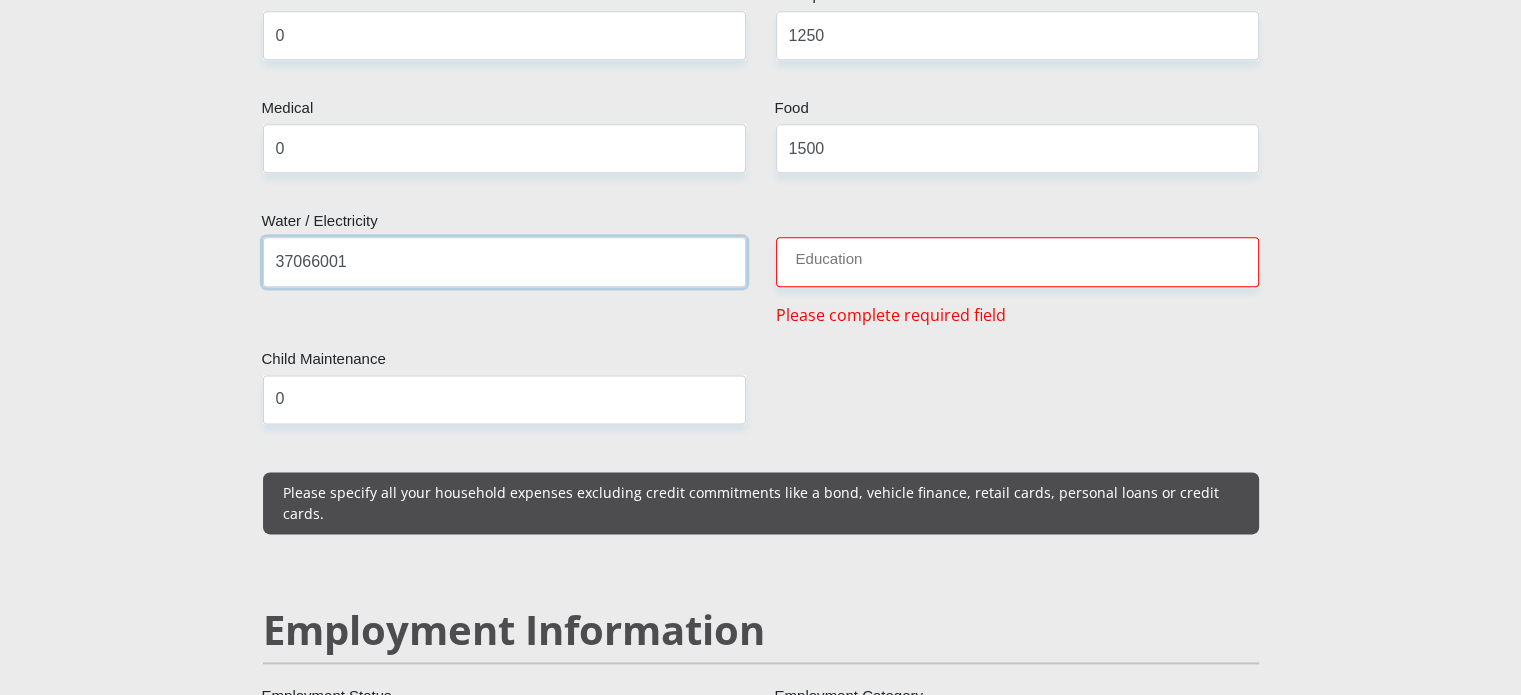 click on "37066001" at bounding box center [504, 261] 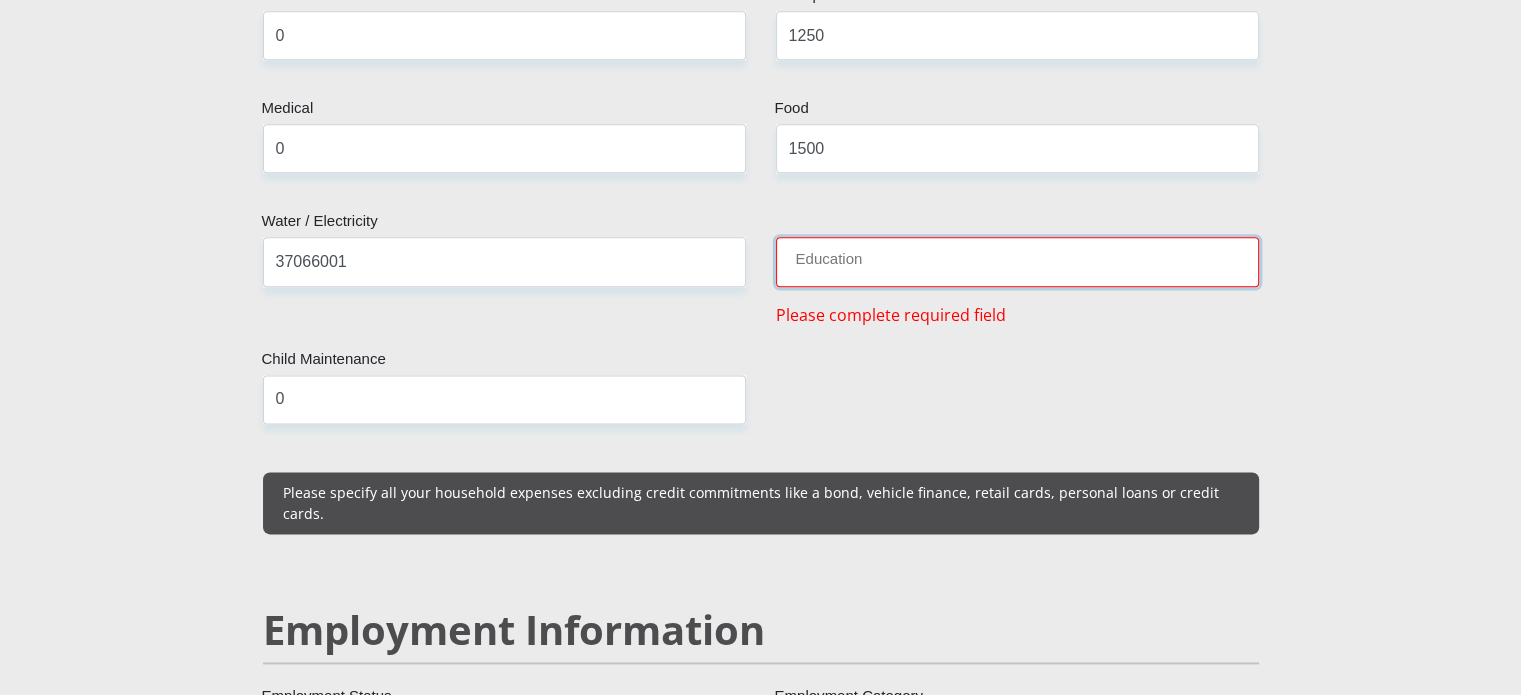 type 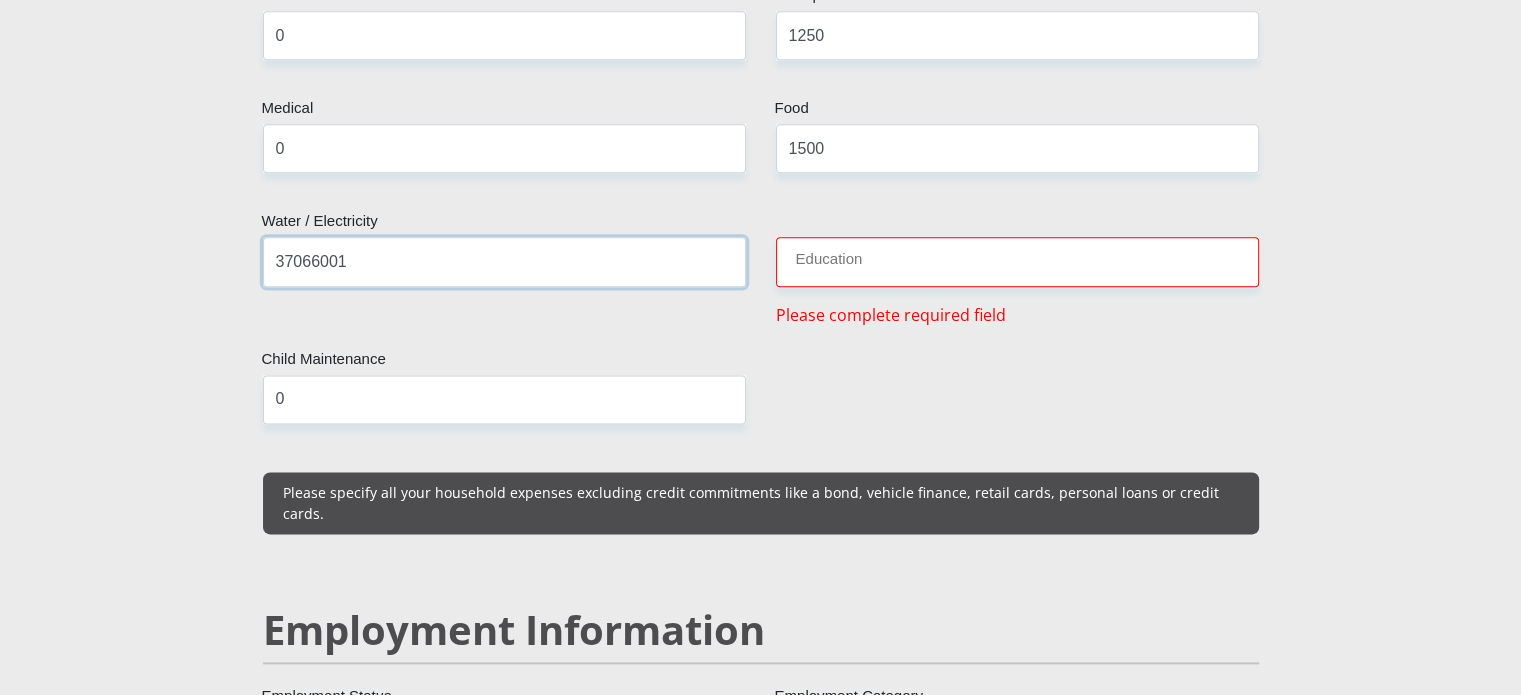 click on "37066001" at bounding box center [504, 261] 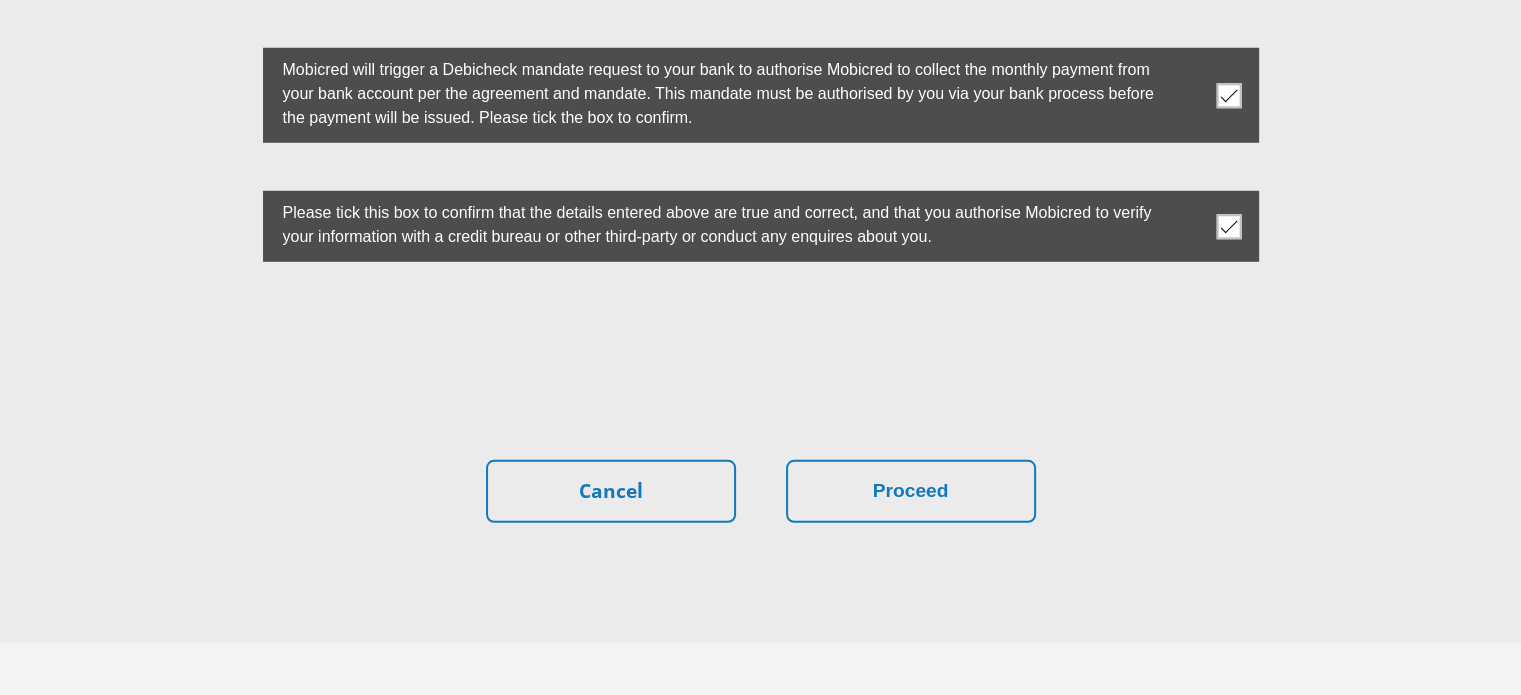 scroll, scrollTop: 5690, scrollLeft: 0, axis: vertical 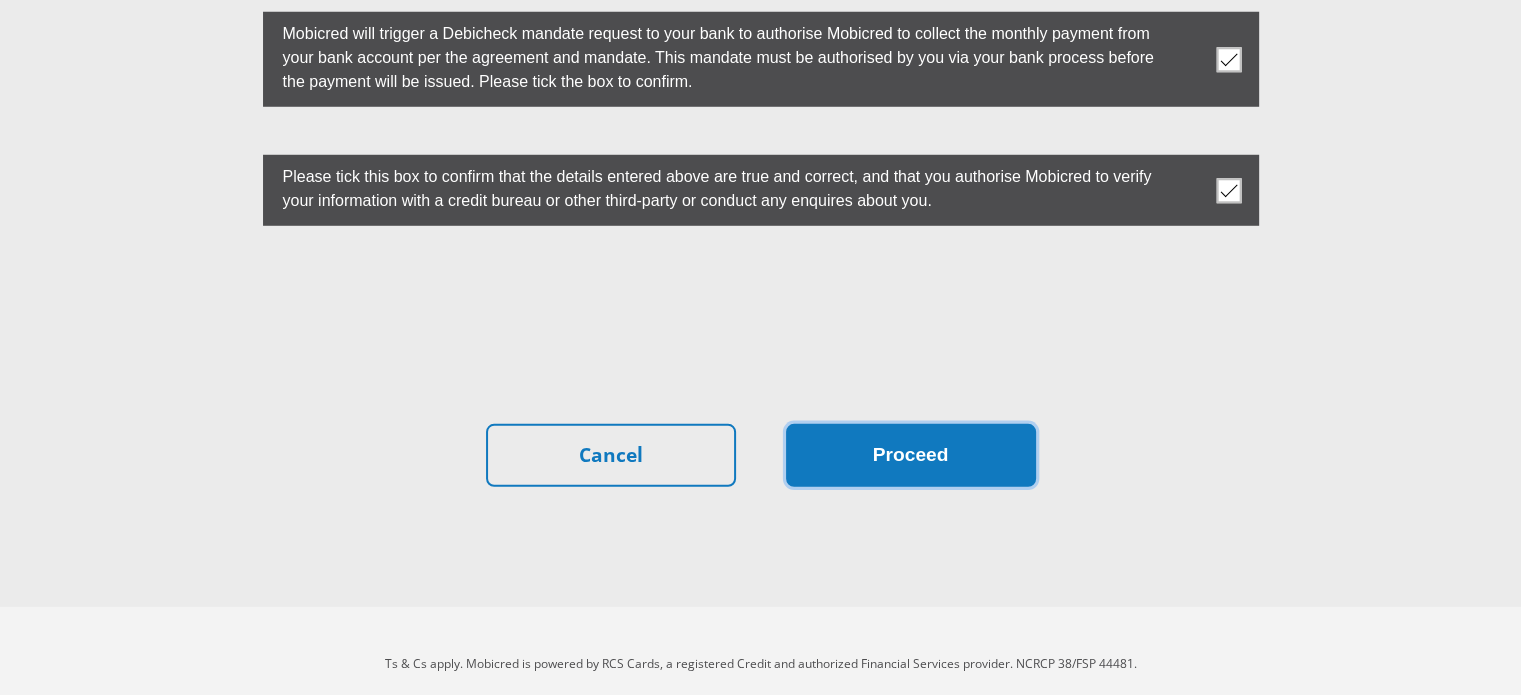 click on "Proceed" at bounding box center [911, 455] 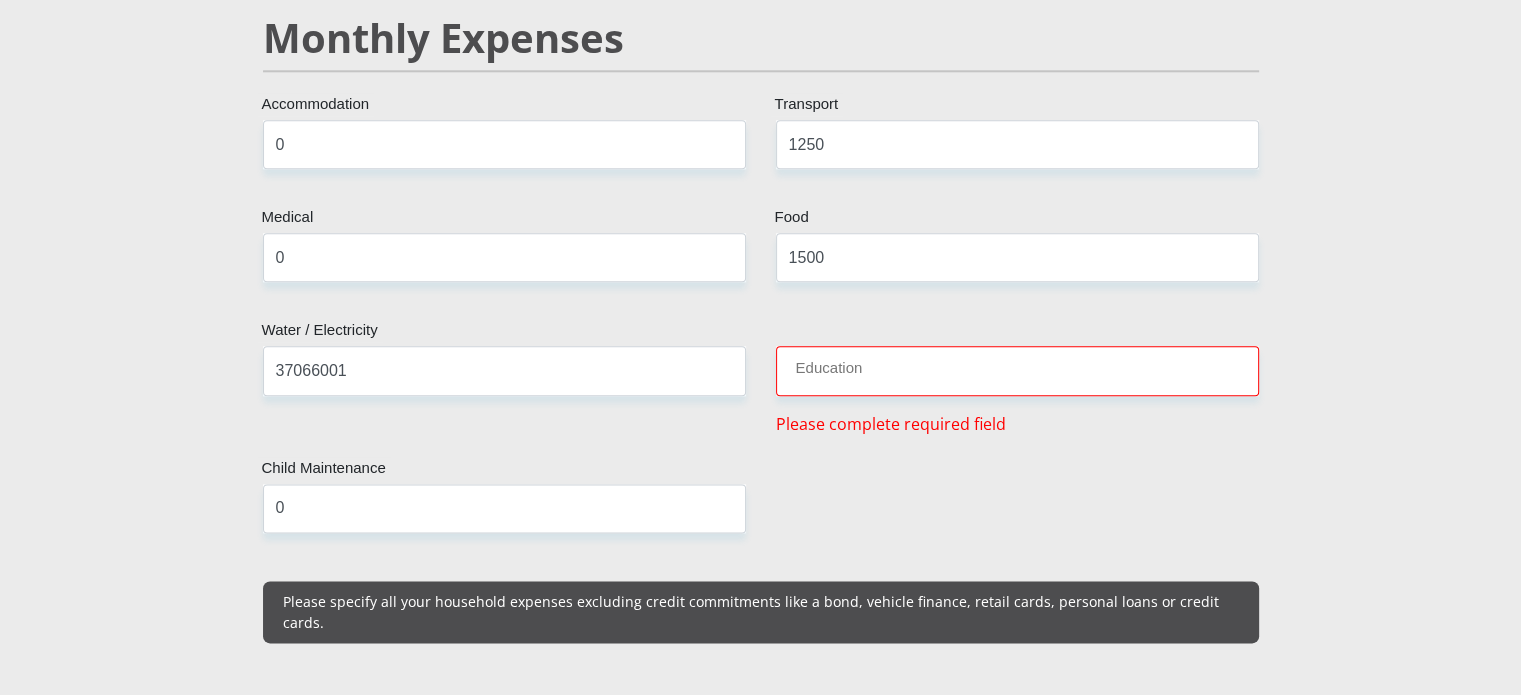 scroll, scrollTop: 2332, scrollLeft: 0, axis: vertical 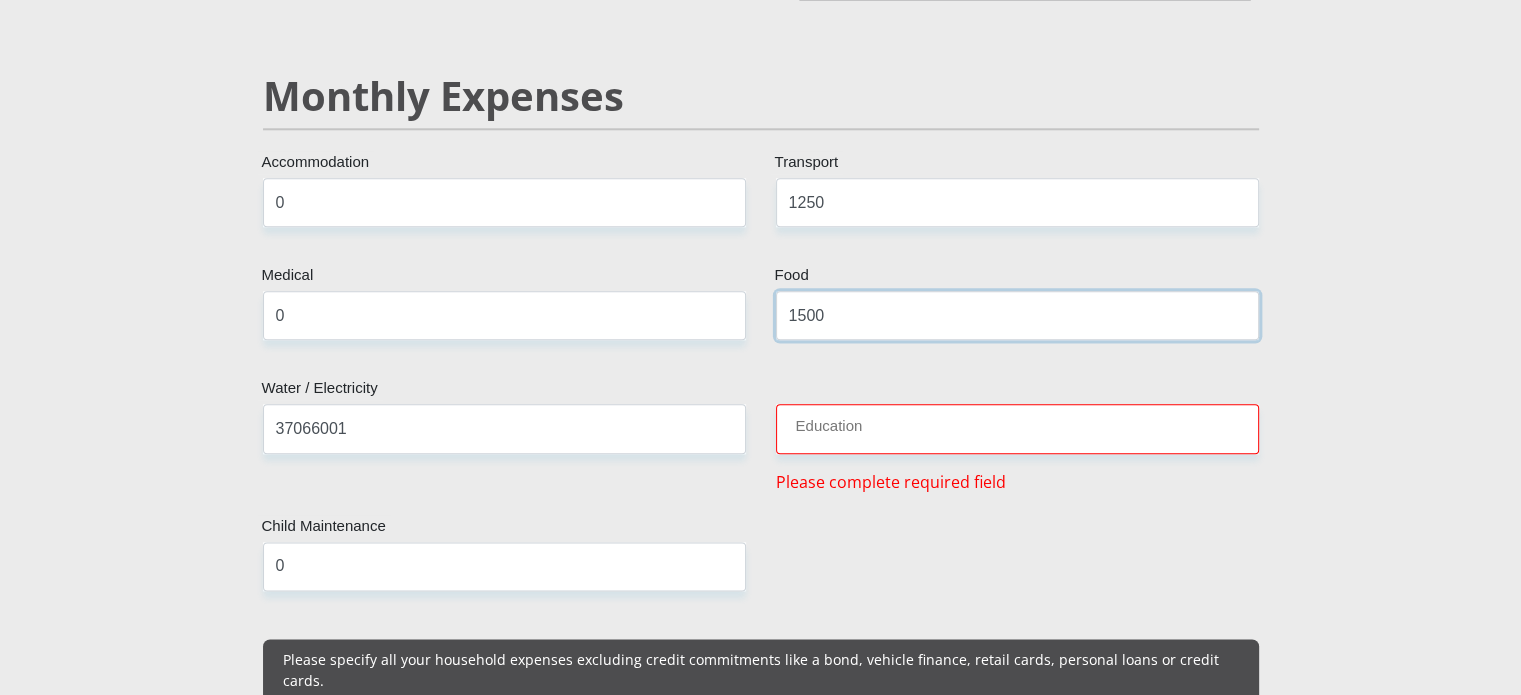 click on "1500" at bounding box center (1017, 315) 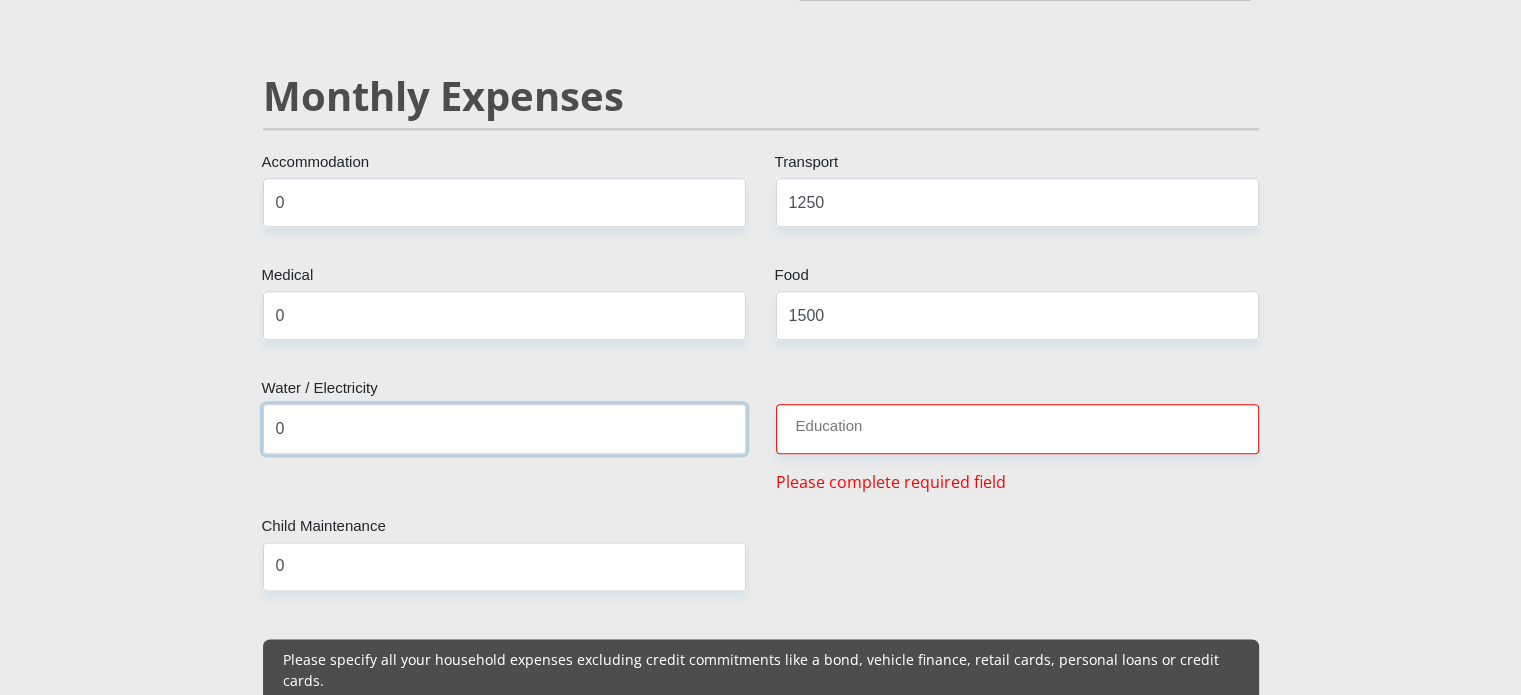 type on "0" 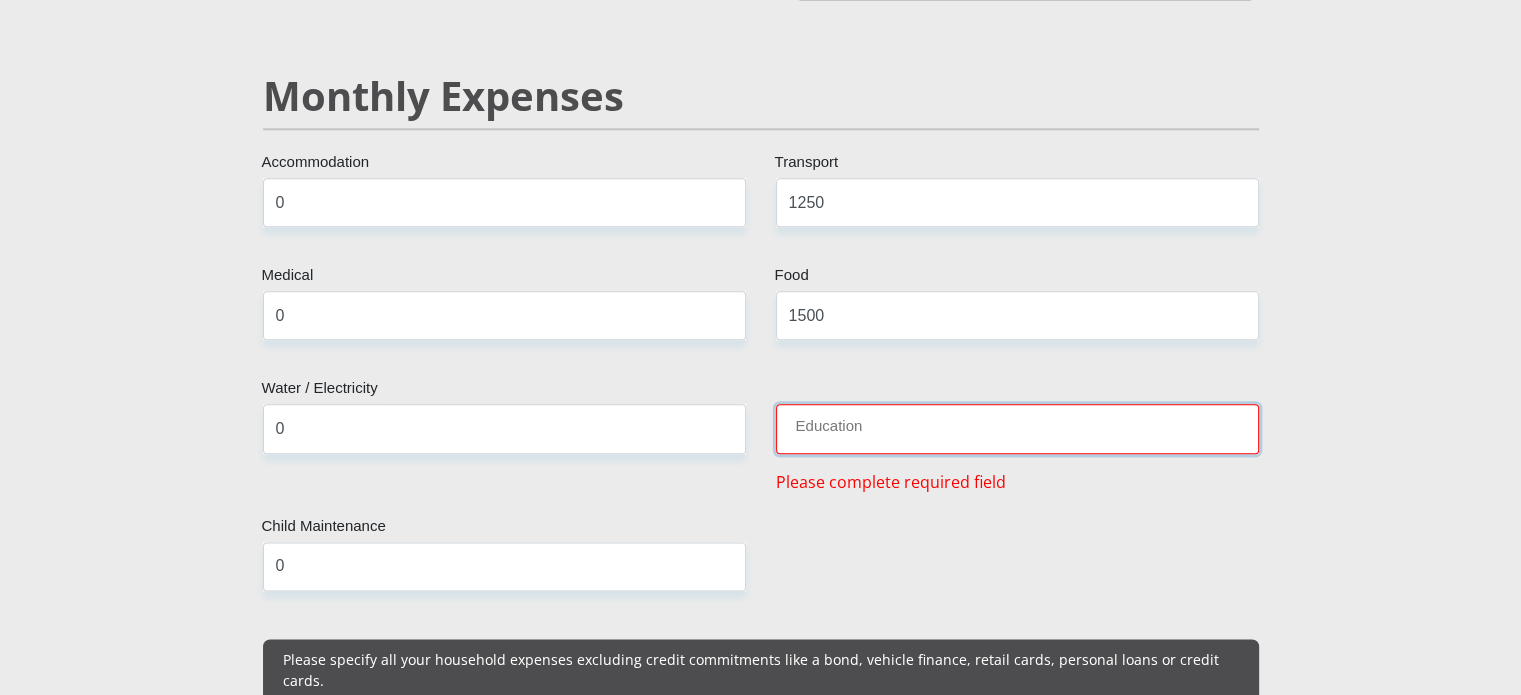 type 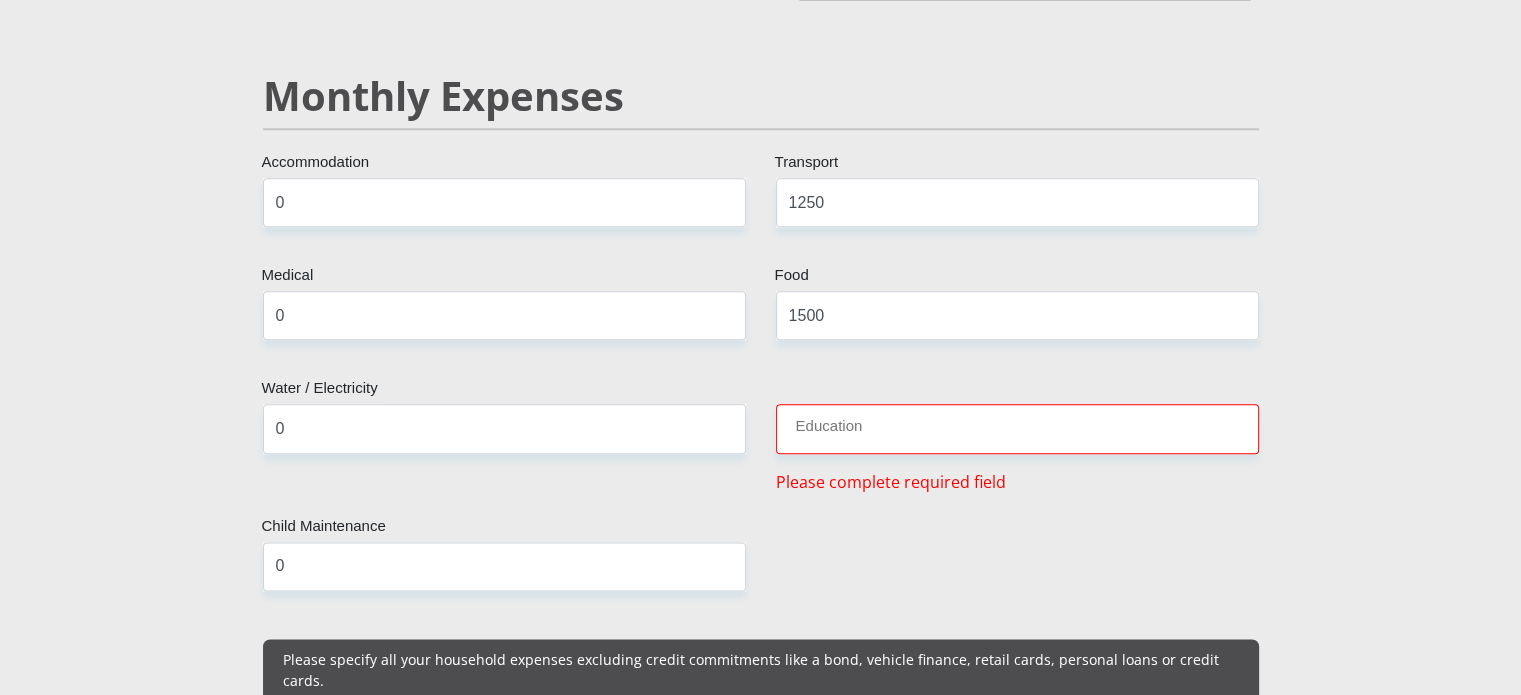click on "Please complete required field" at bounding box center (891, 482) 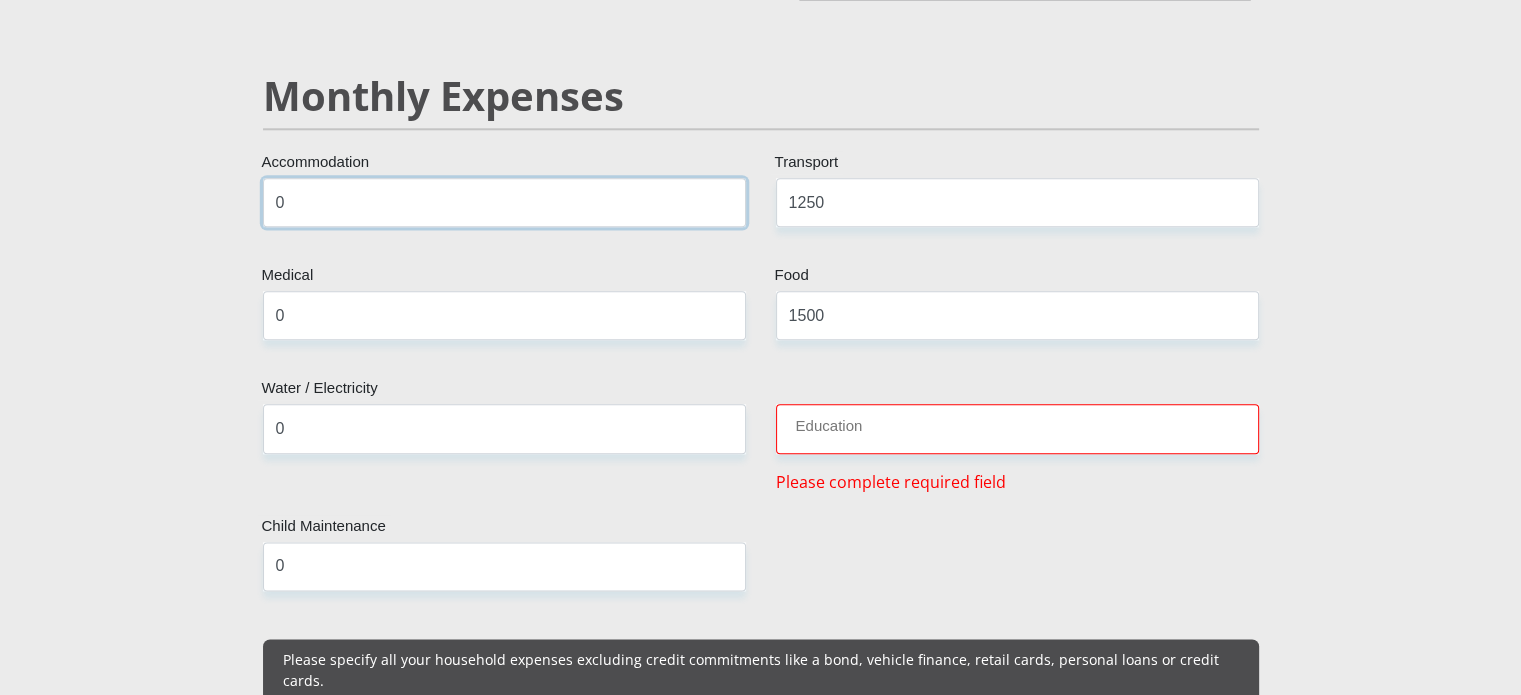 click on "0" at bounding box center (504, 202) 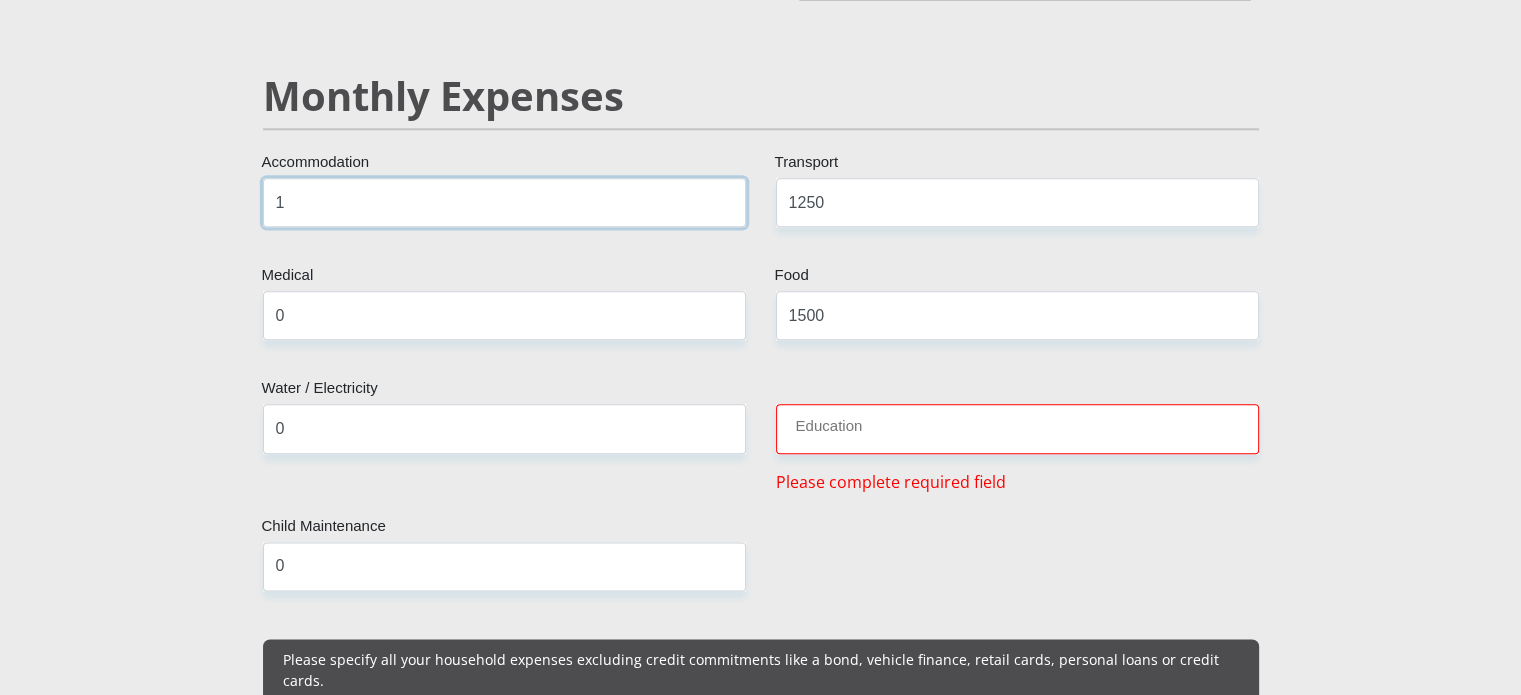 type on "1" 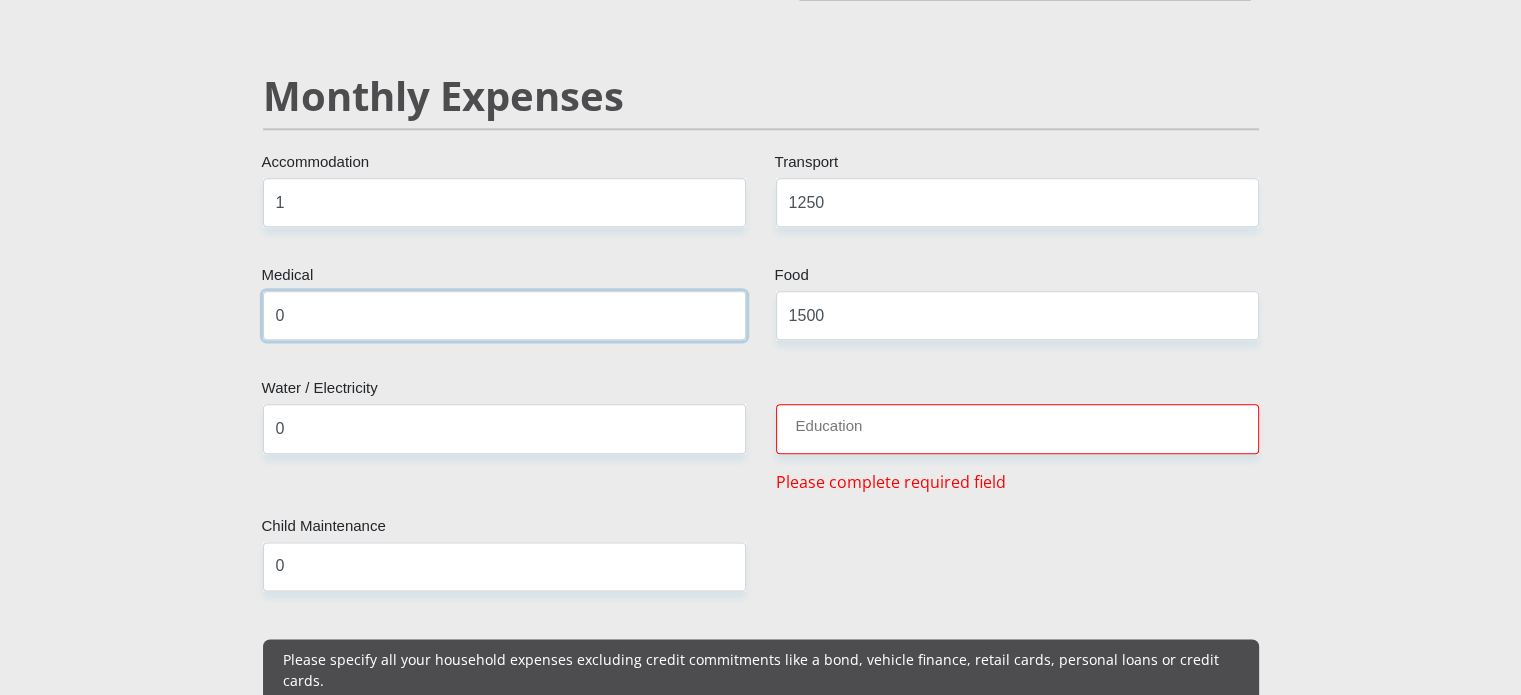 click on "0" at bounding box center [504, 315] 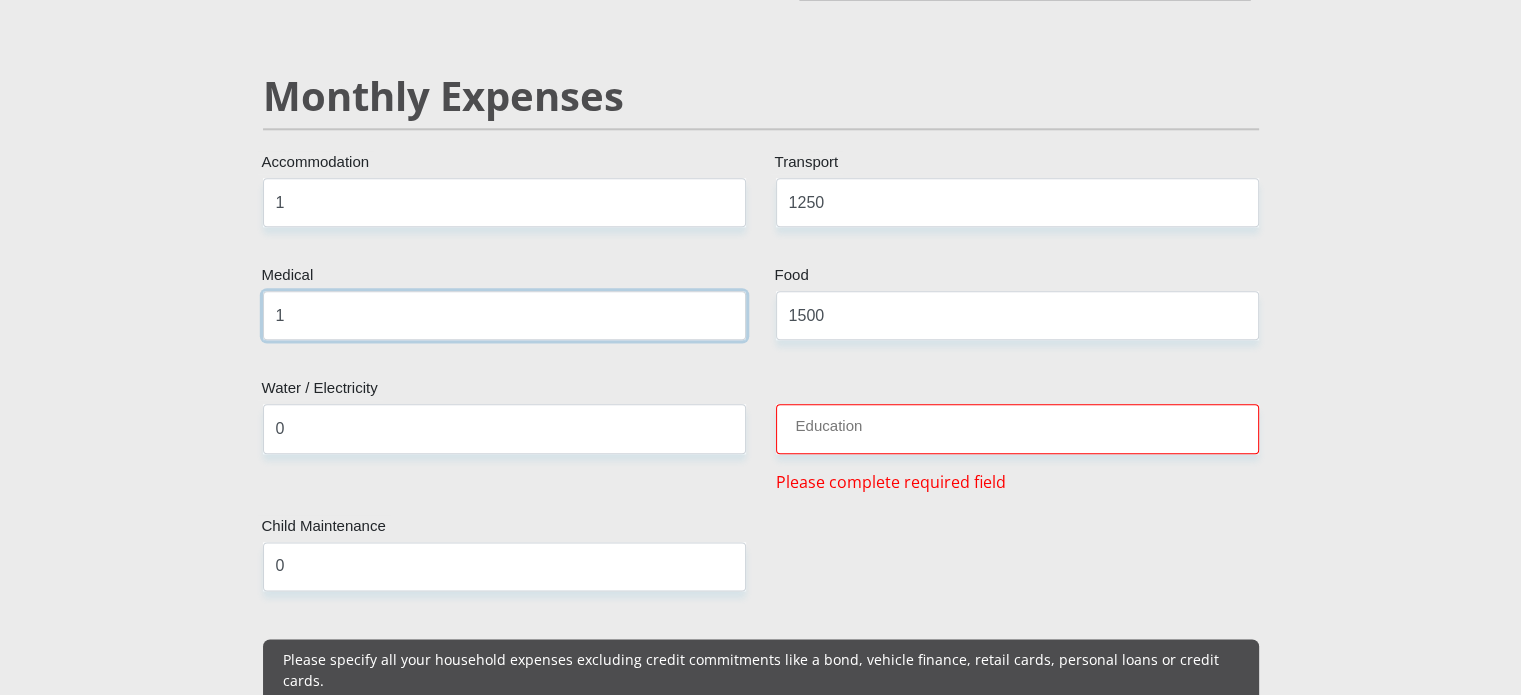 type on "1" 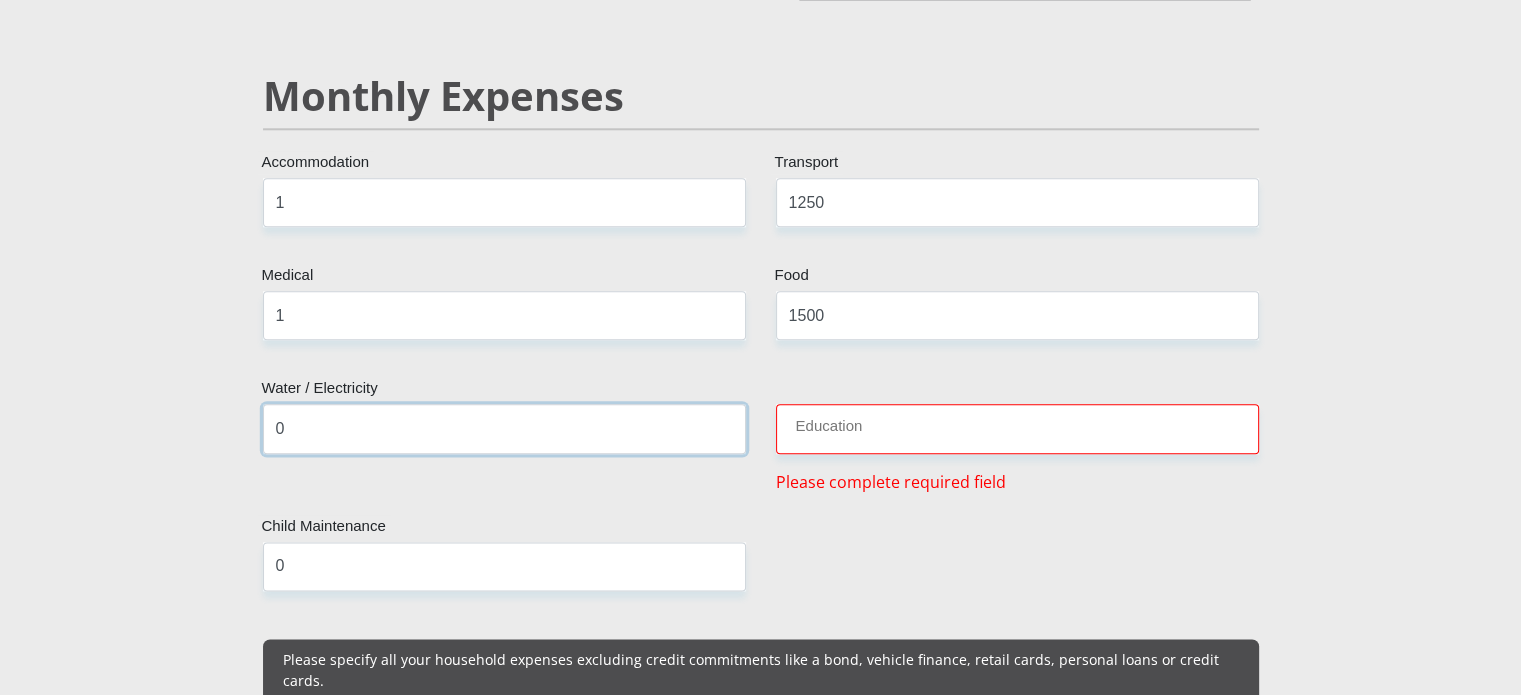 click on "0" at bounding box center (504, 428) 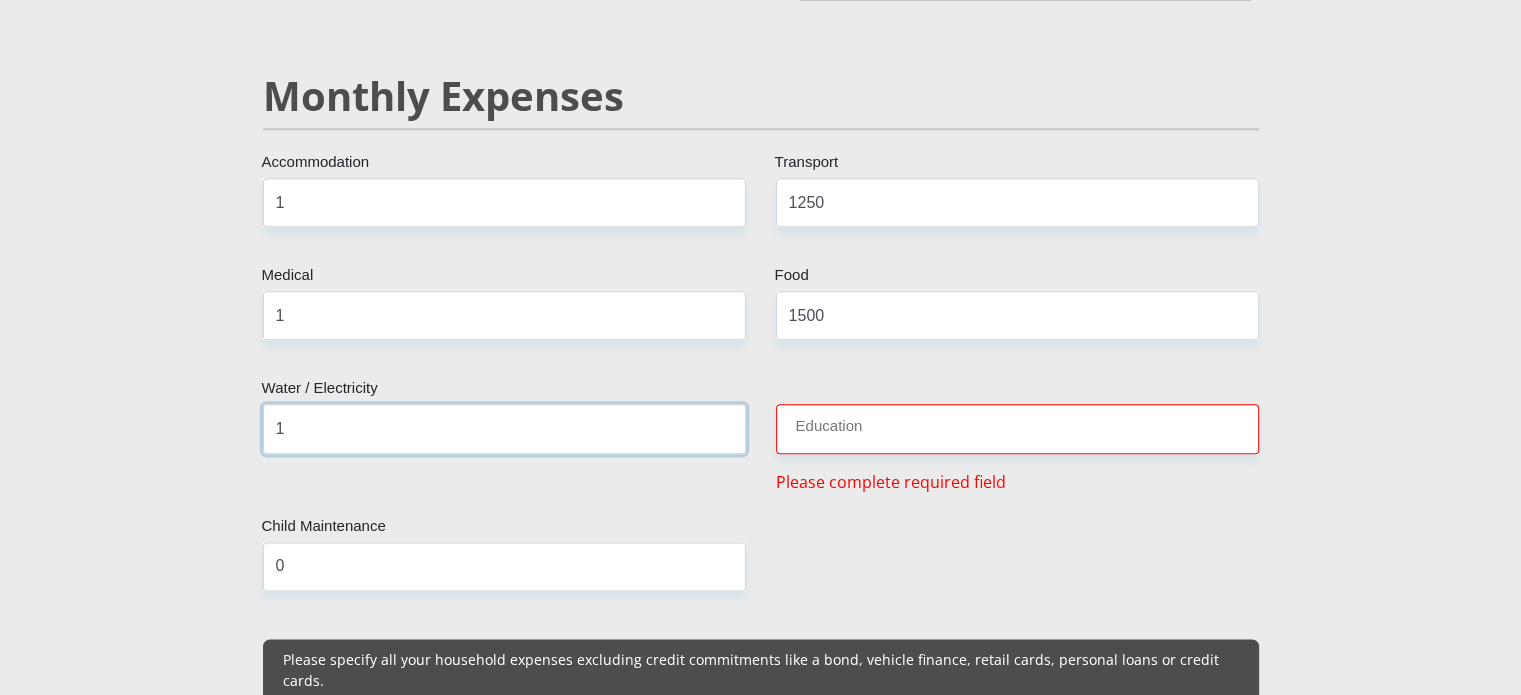 type on "1" 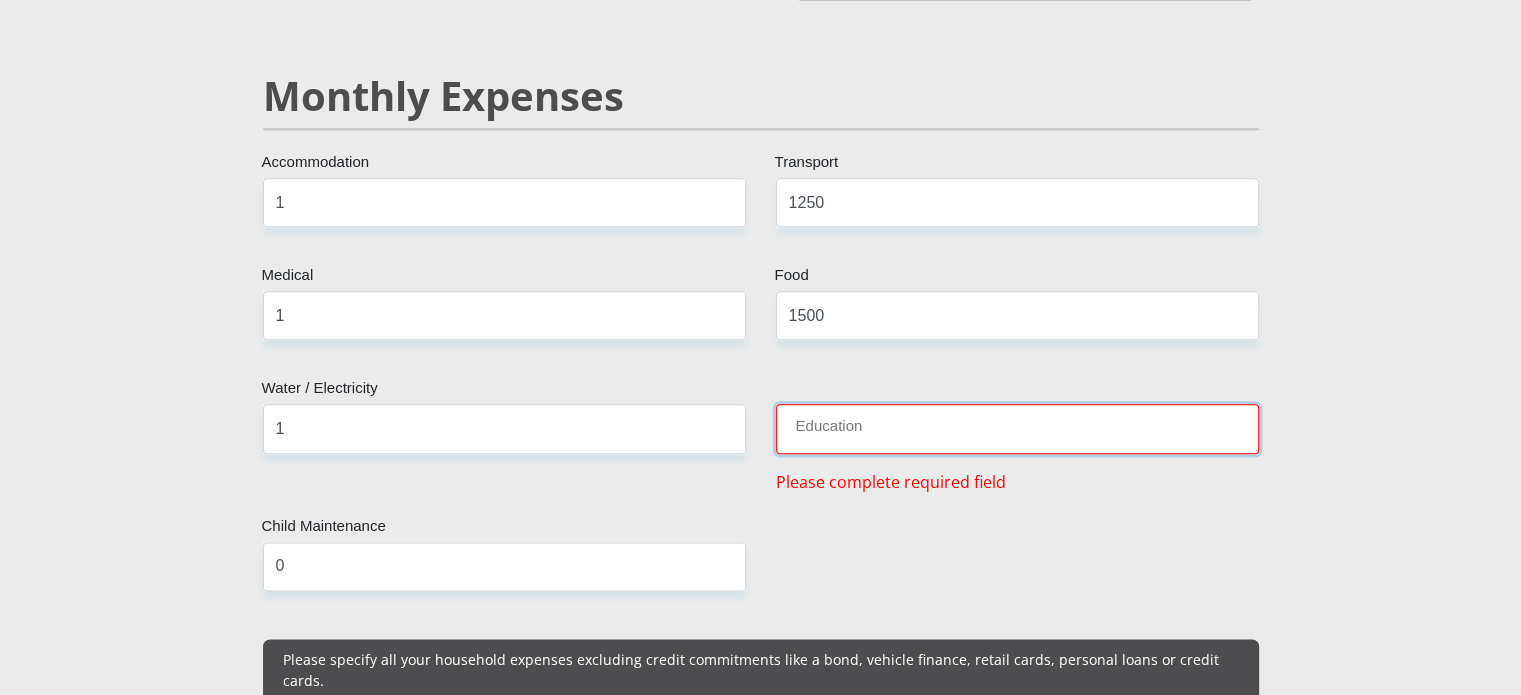 type 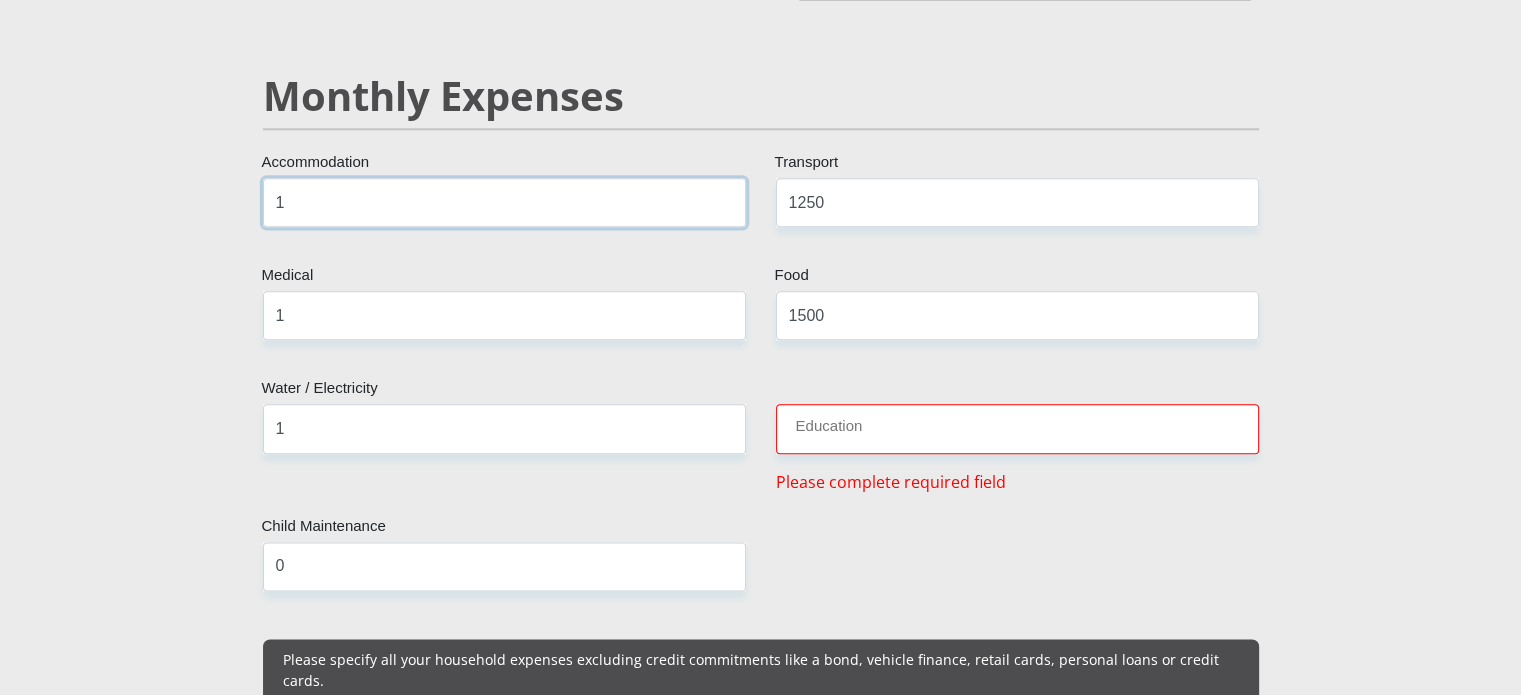 click on "1" at bounding box center (504, 202) 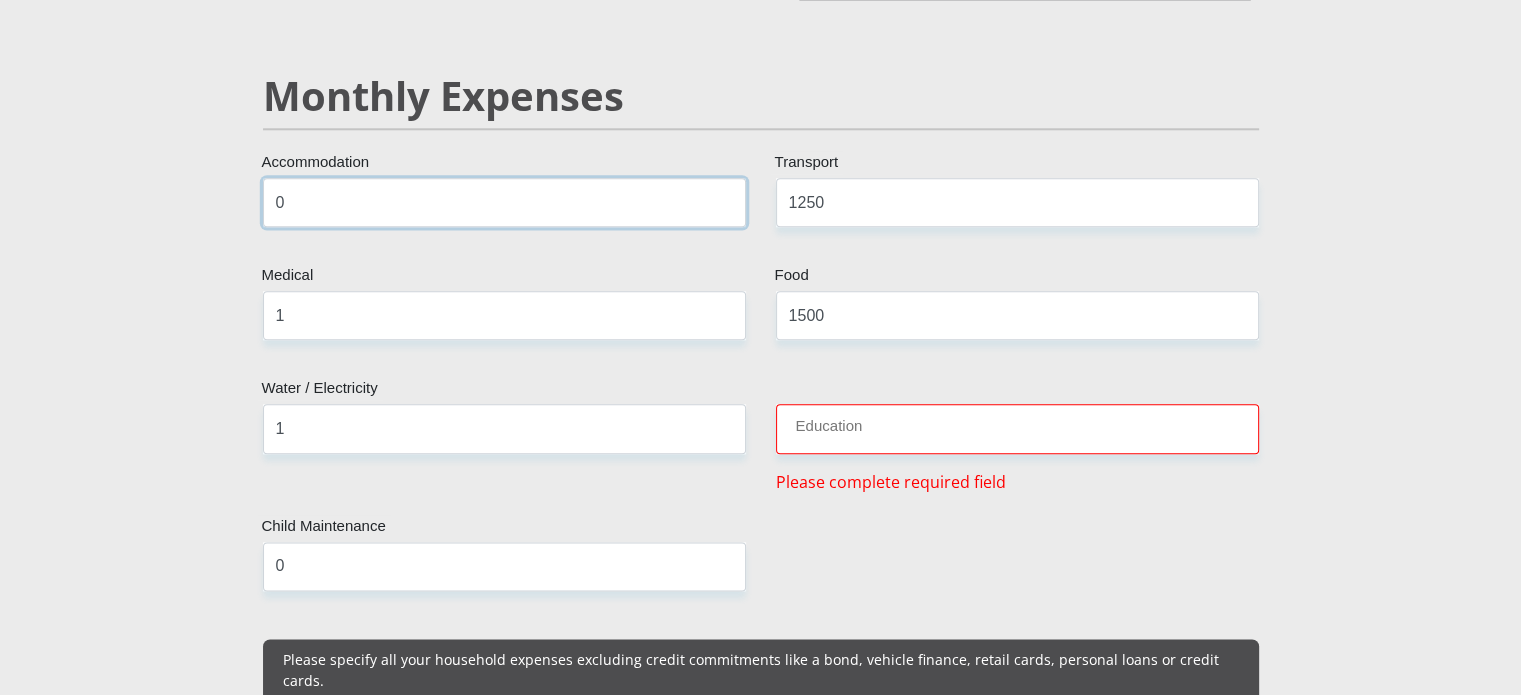 type on "0" 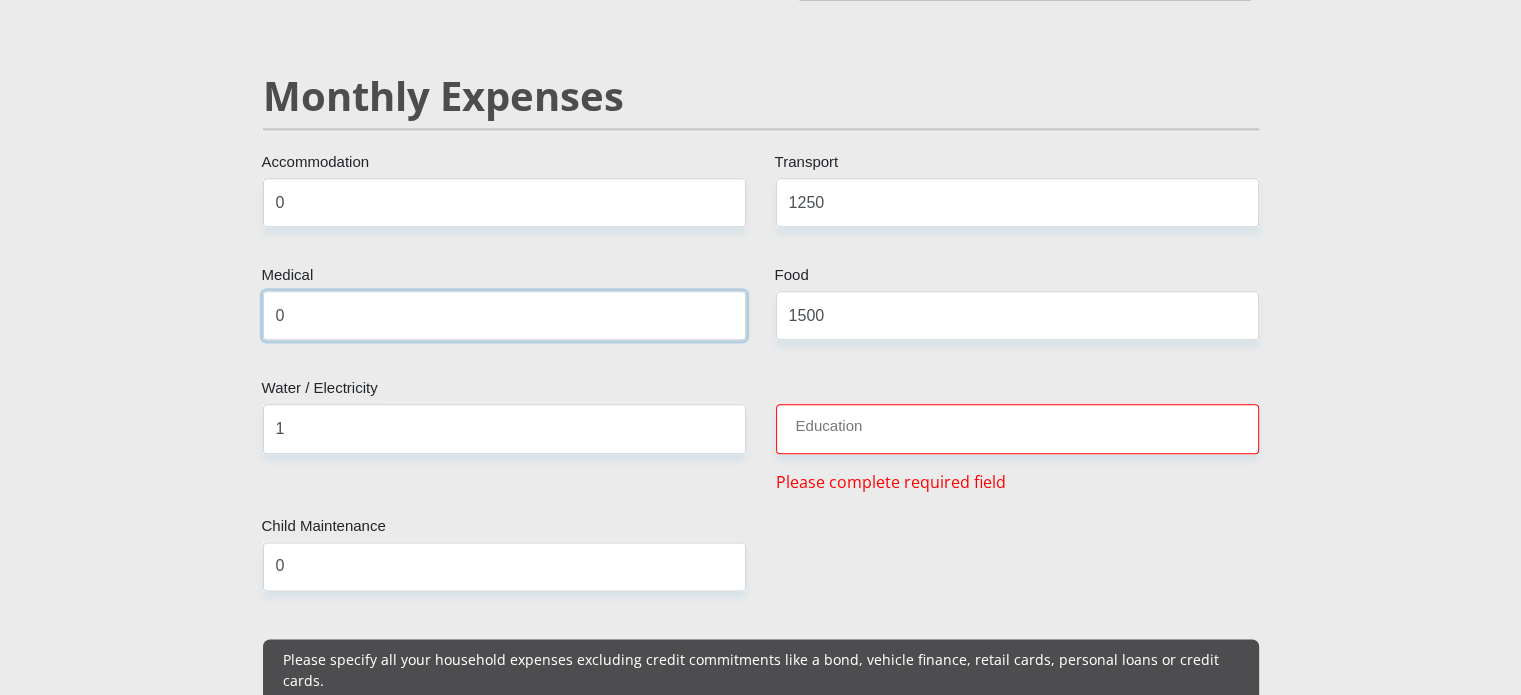 type on "0" 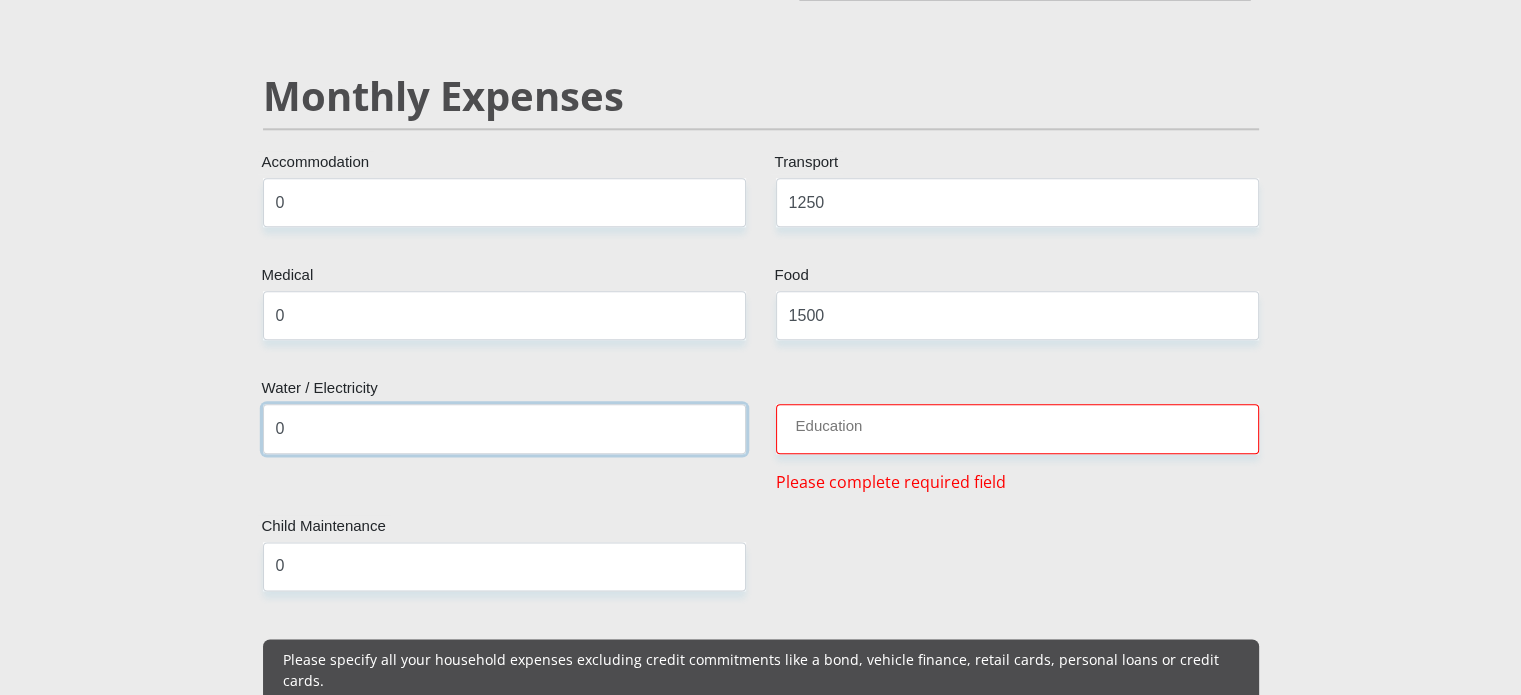 type on "0" 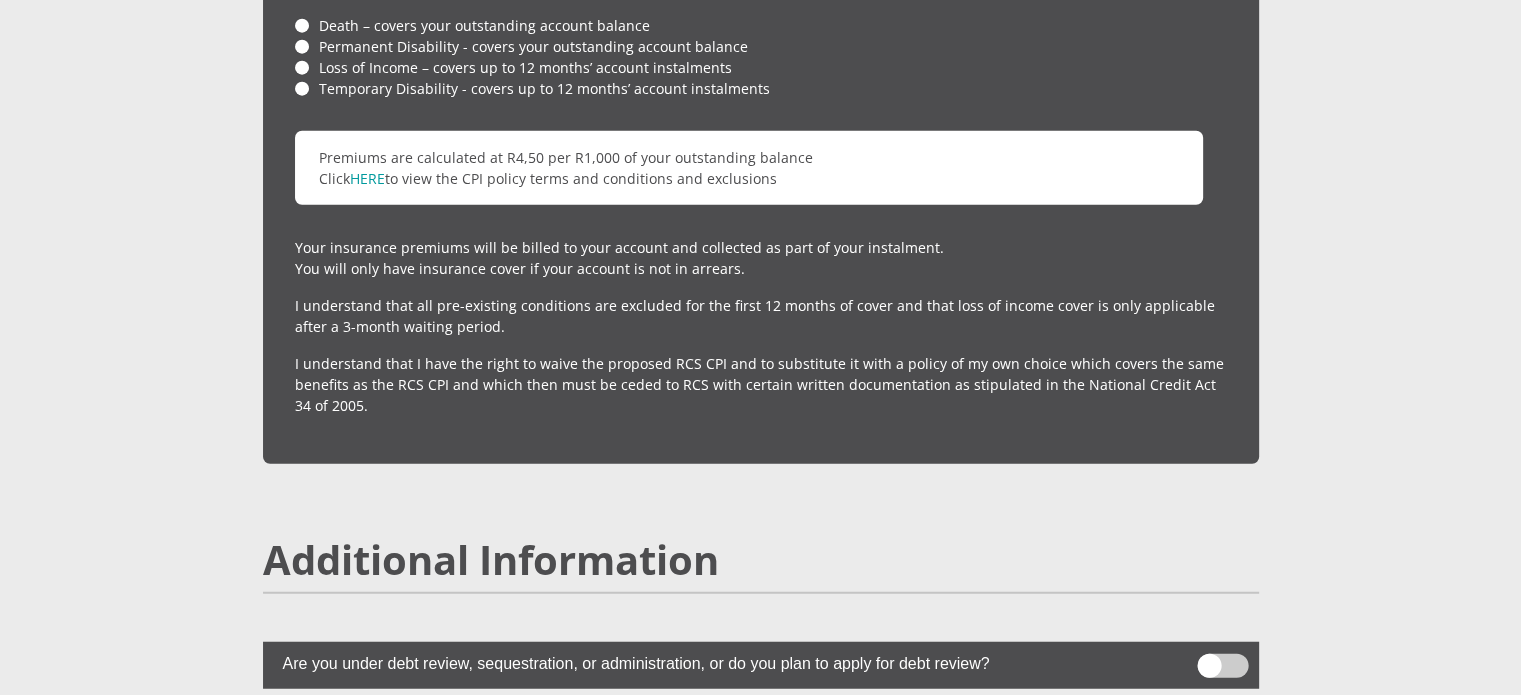 scroll, scrollTop: 4638, scrollLeft: 0, axis: vertical 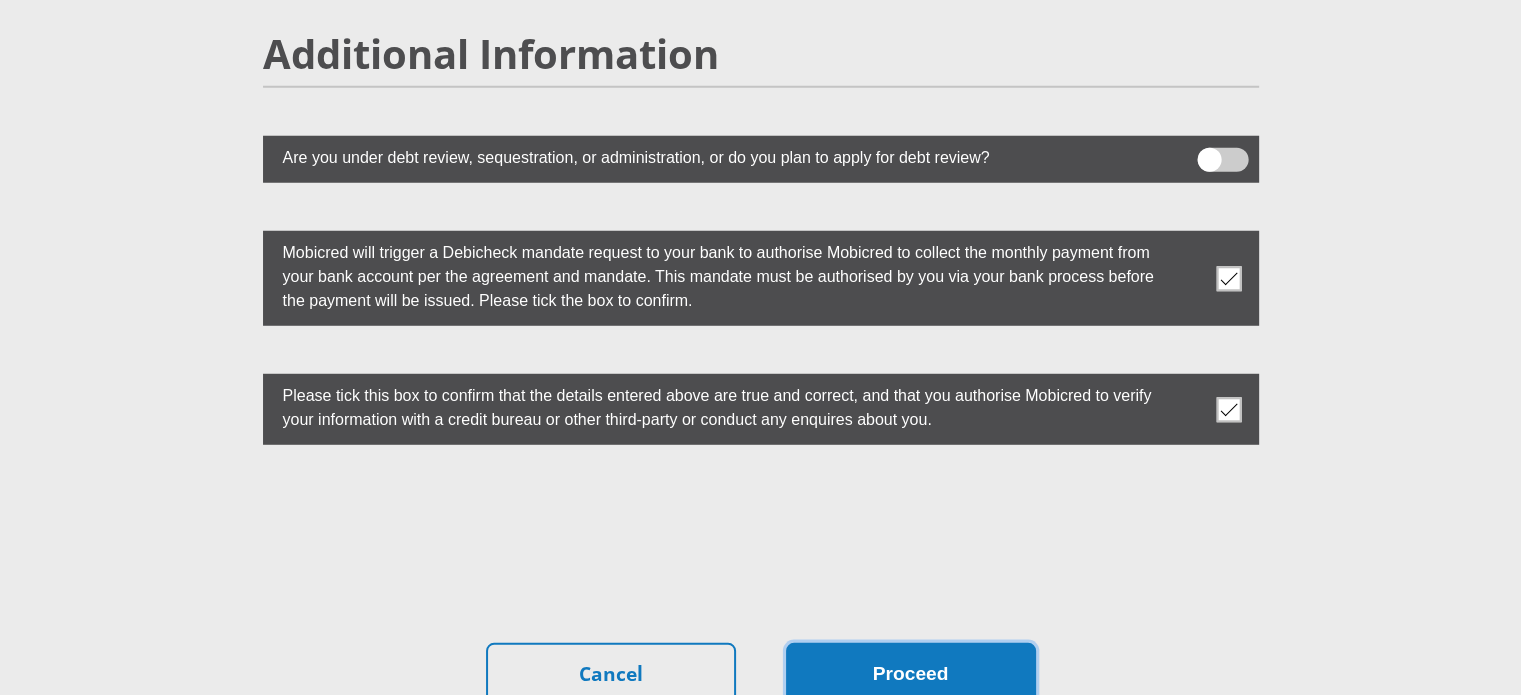 click on "Proceed" at bounding box center (911, 674) 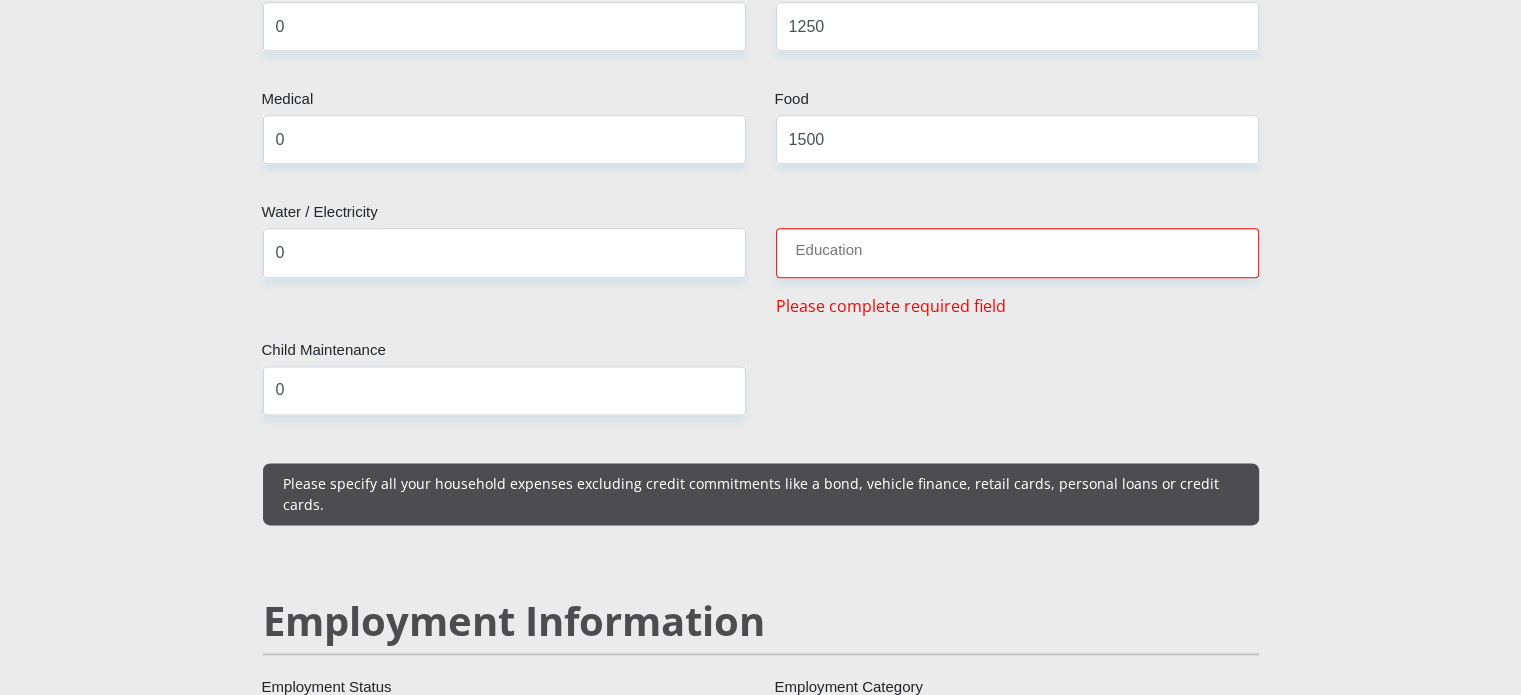 scroll, scrollTop: 2499, scrollLeft: 0, axis: vertical 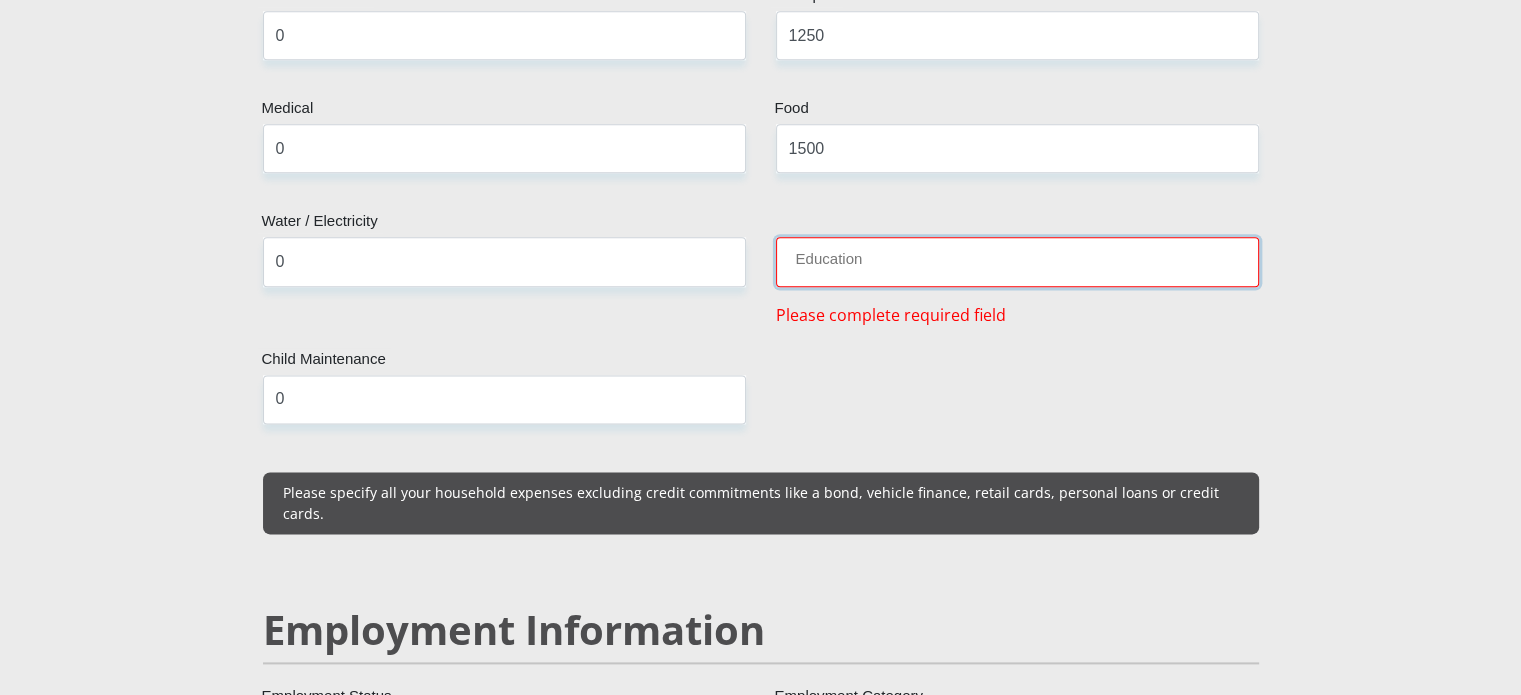 click on "Education" at bounding box center [1017, 261] 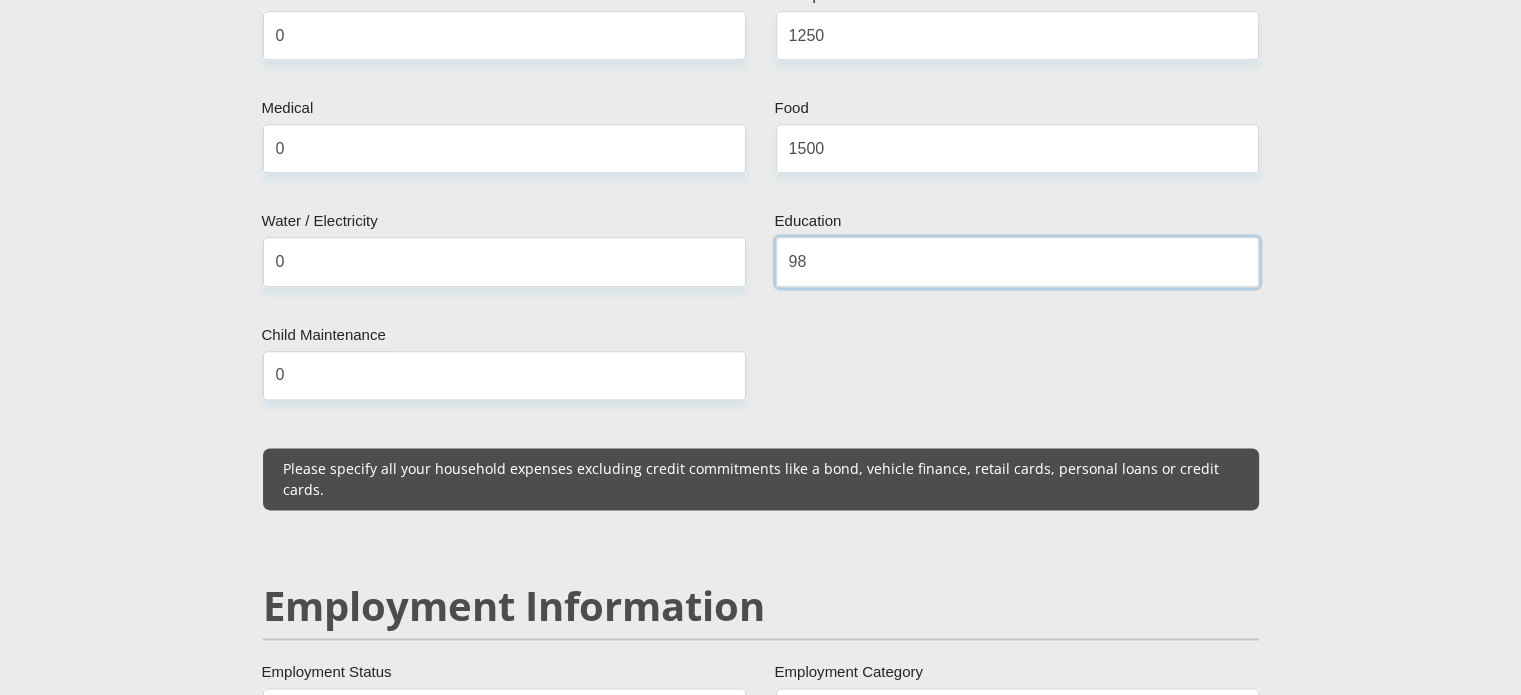 type on "9" 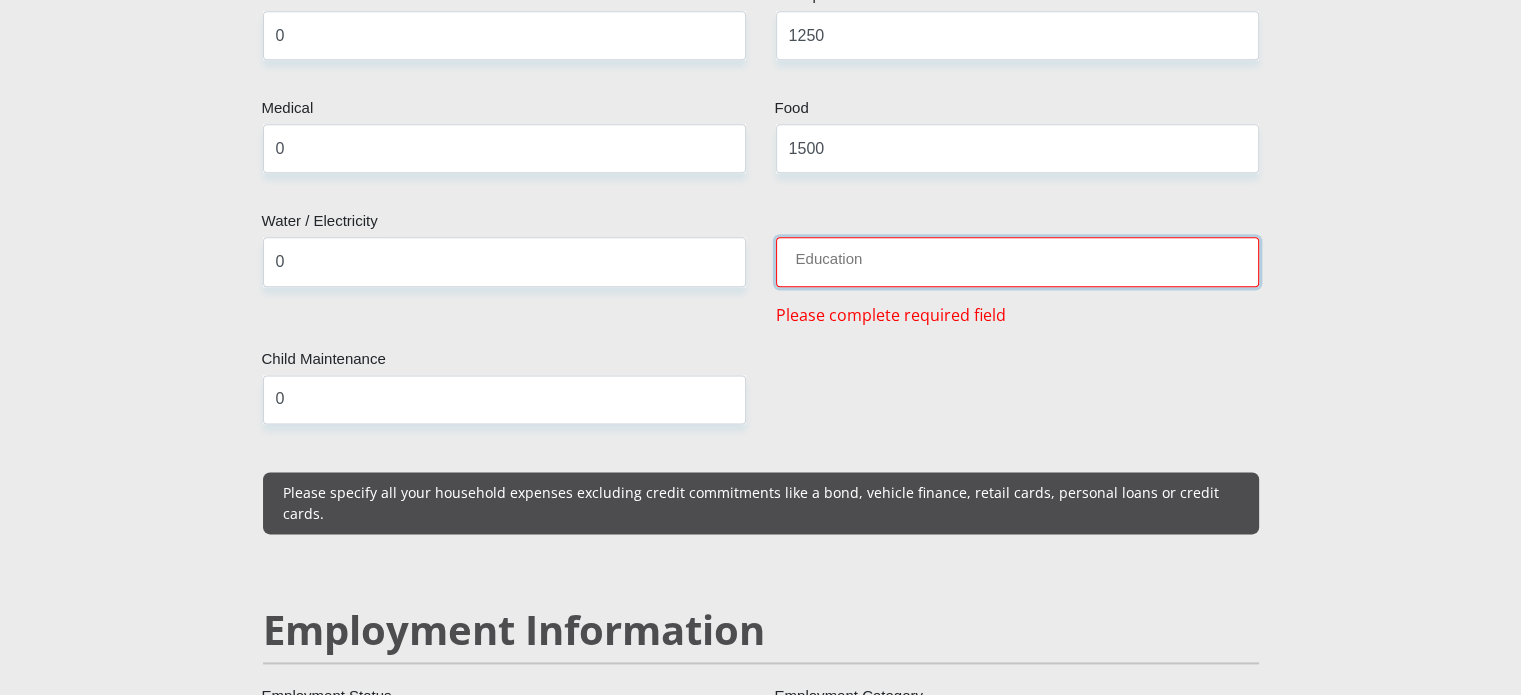 paste 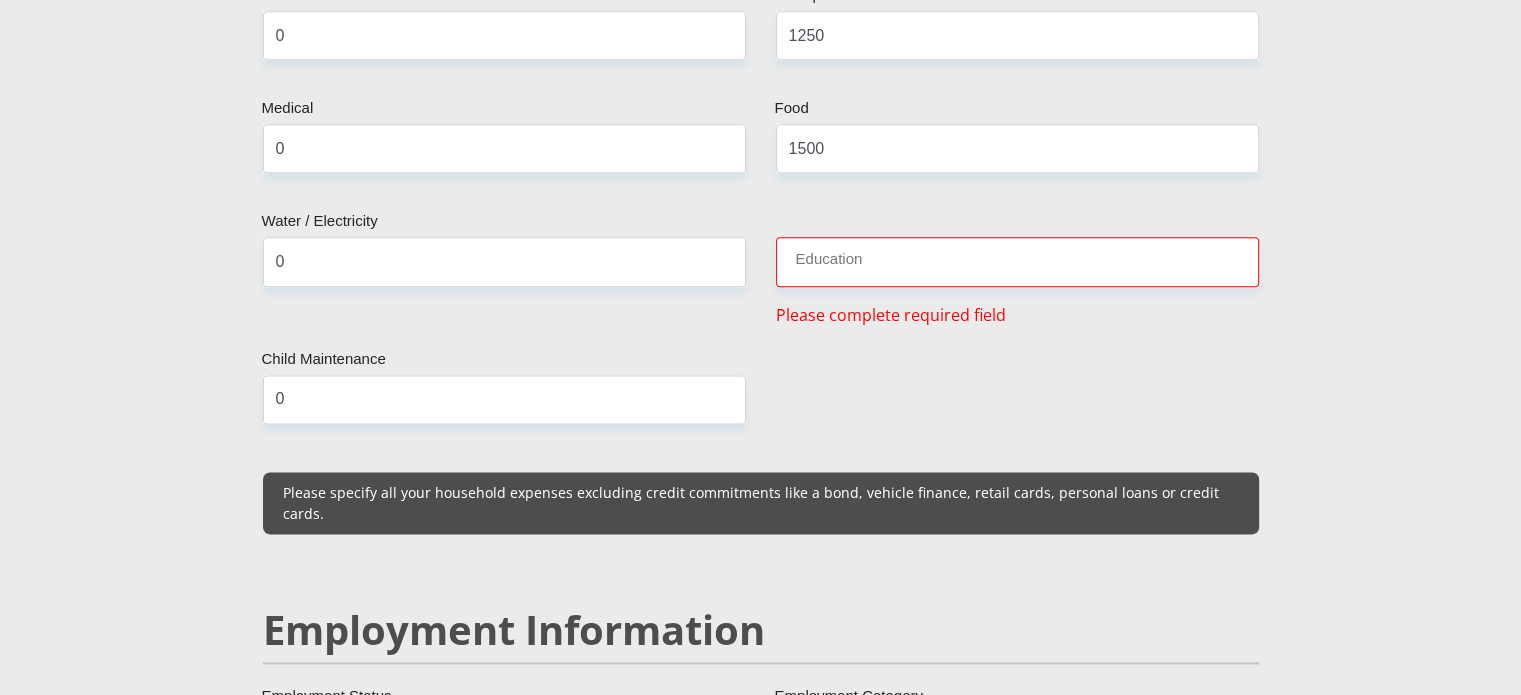 scroll, scrollTop: 5638, scrollLeft: 0, axis: vertical 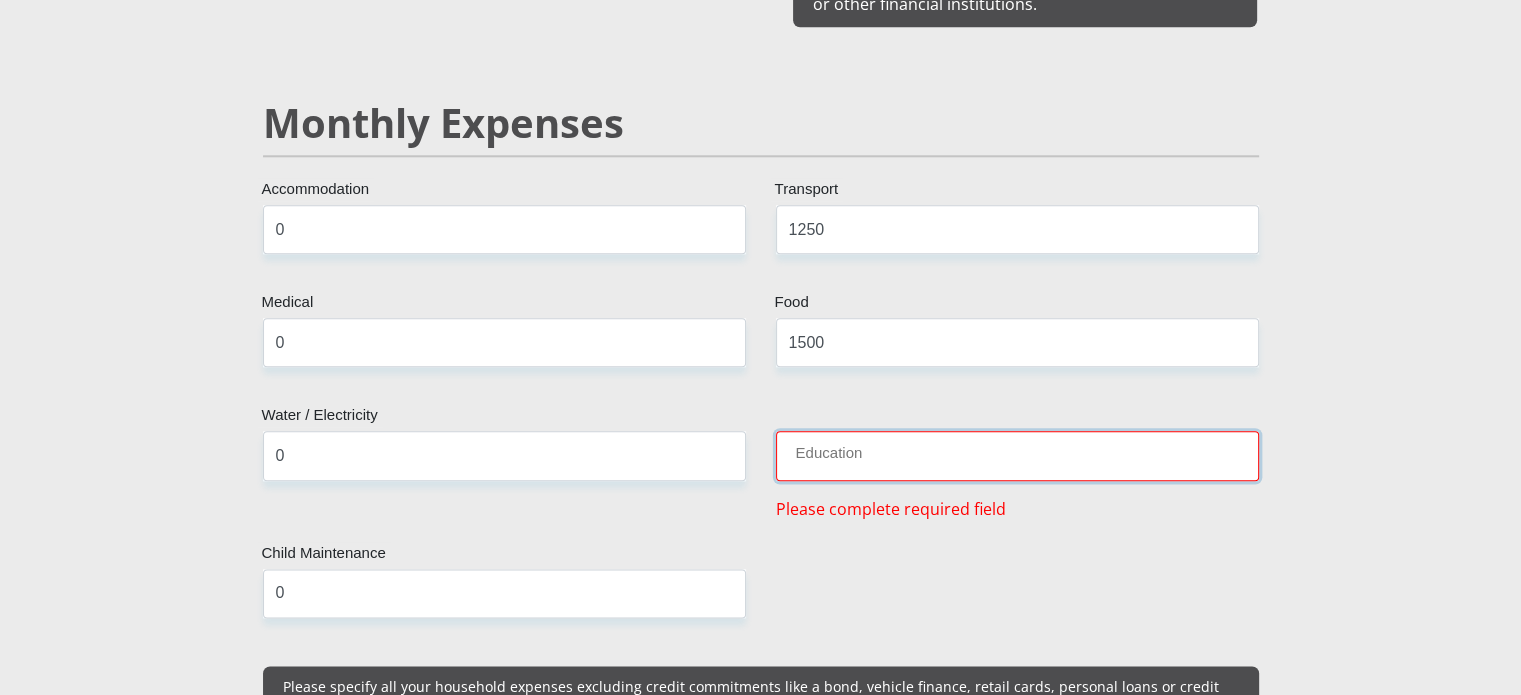 click on "Education" at bounding box center [1017, 455] 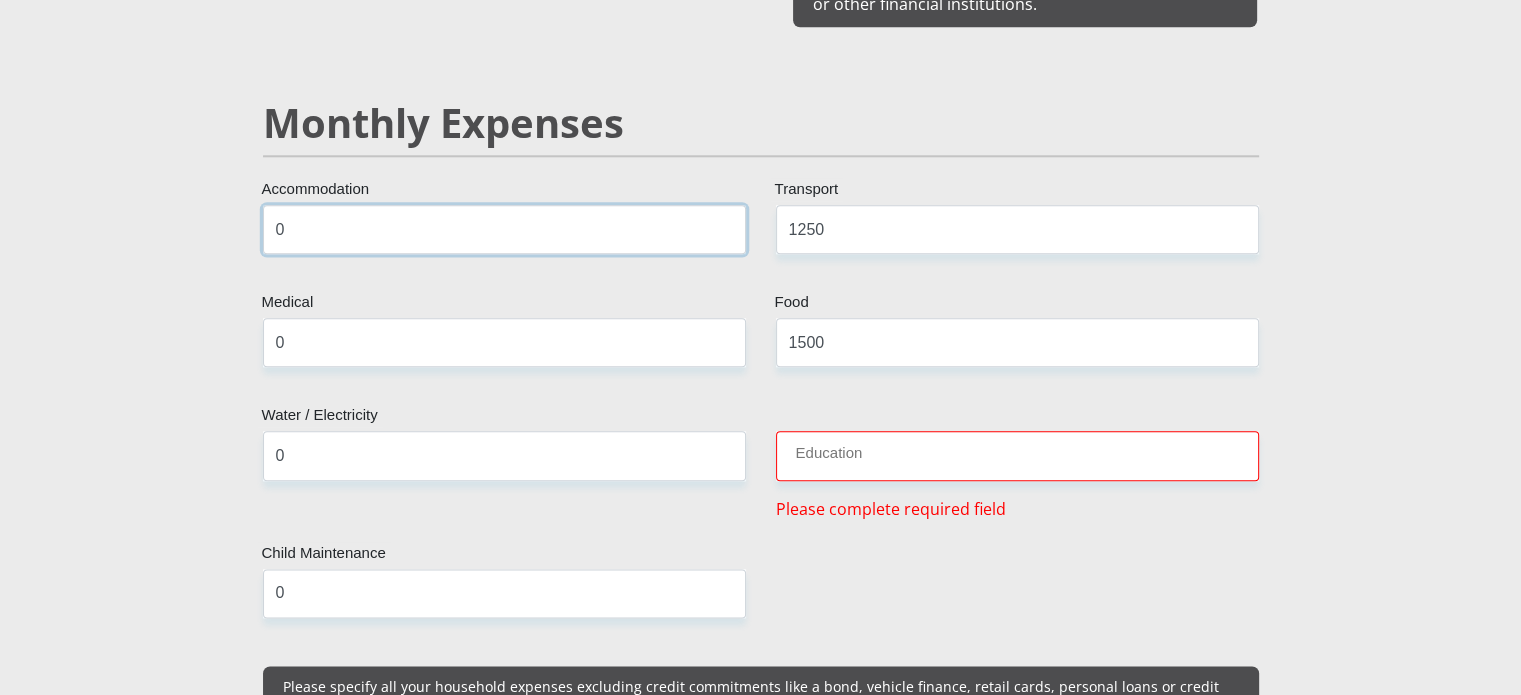 click on "0" at bounding box center (504, 229) 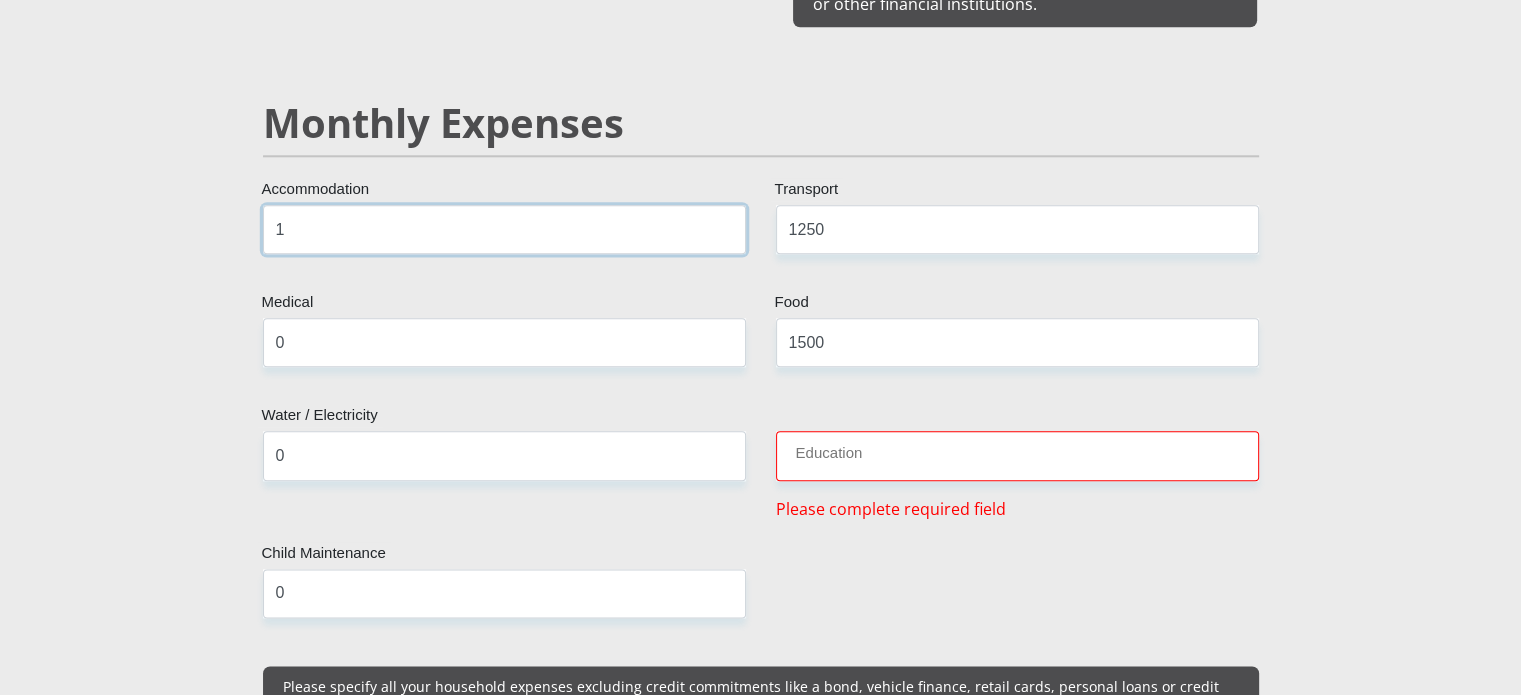 type on "1" 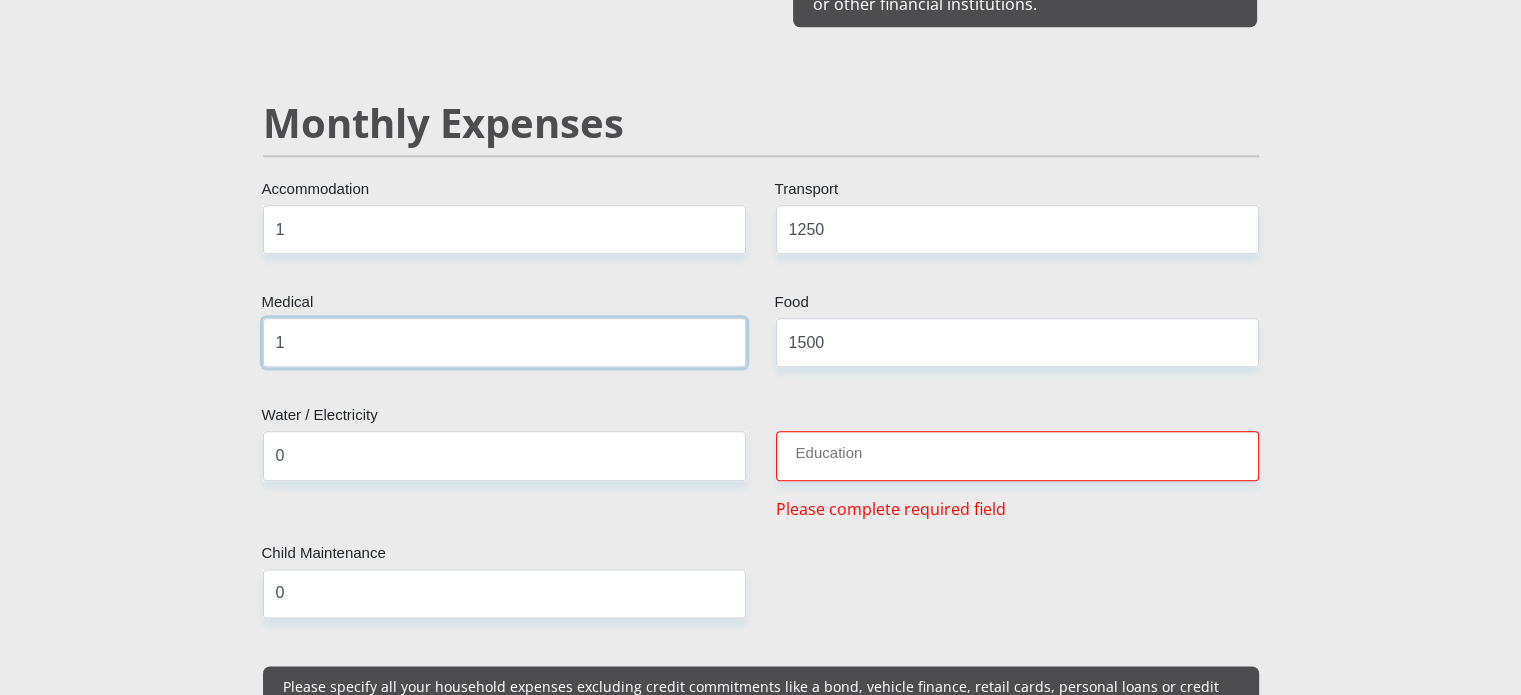 type on "1" 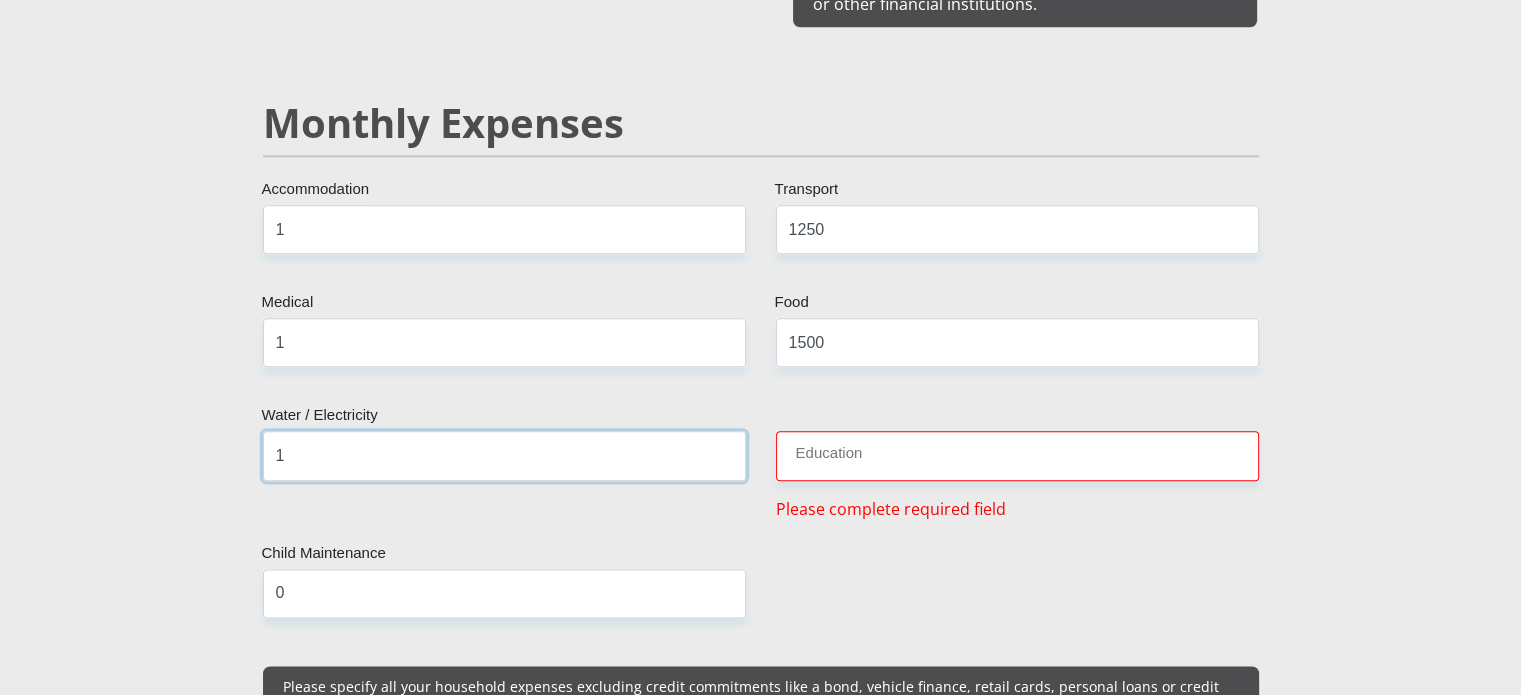 type on "1" 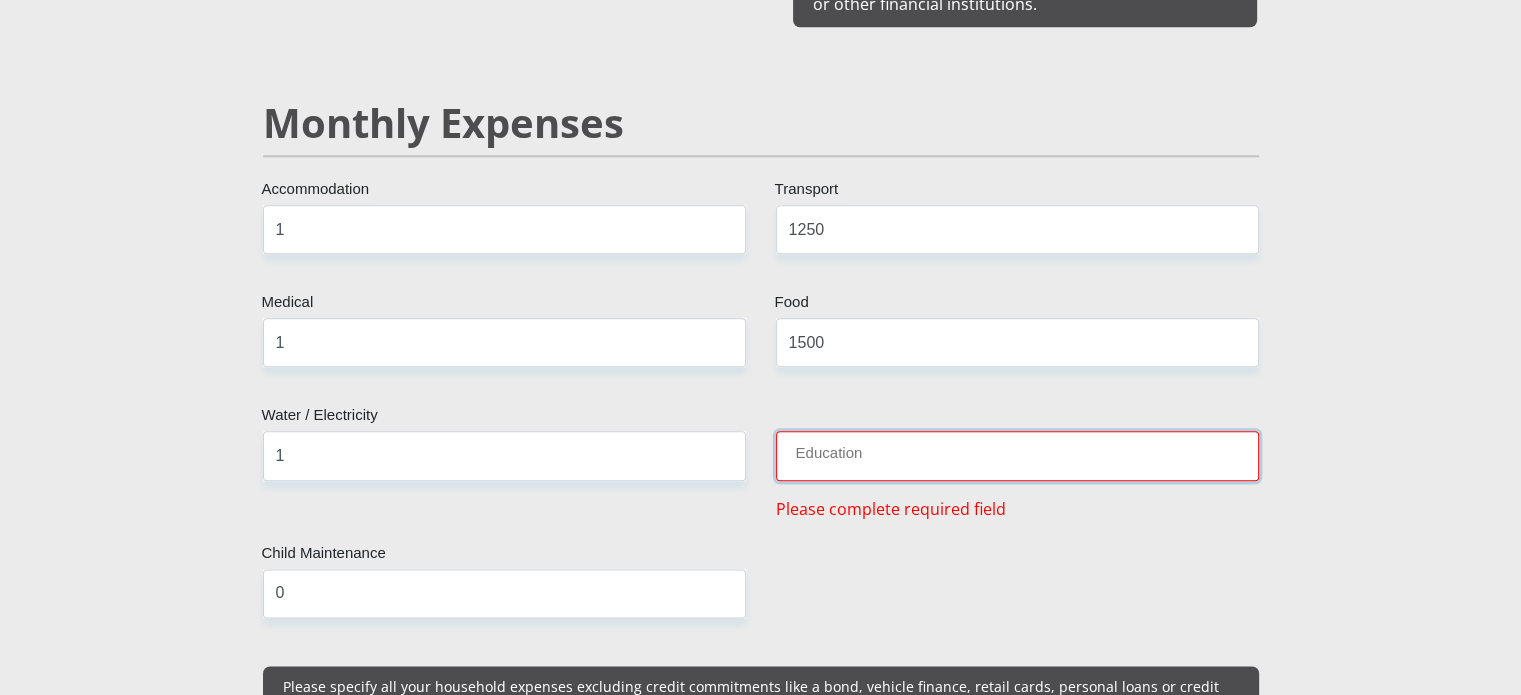 paste 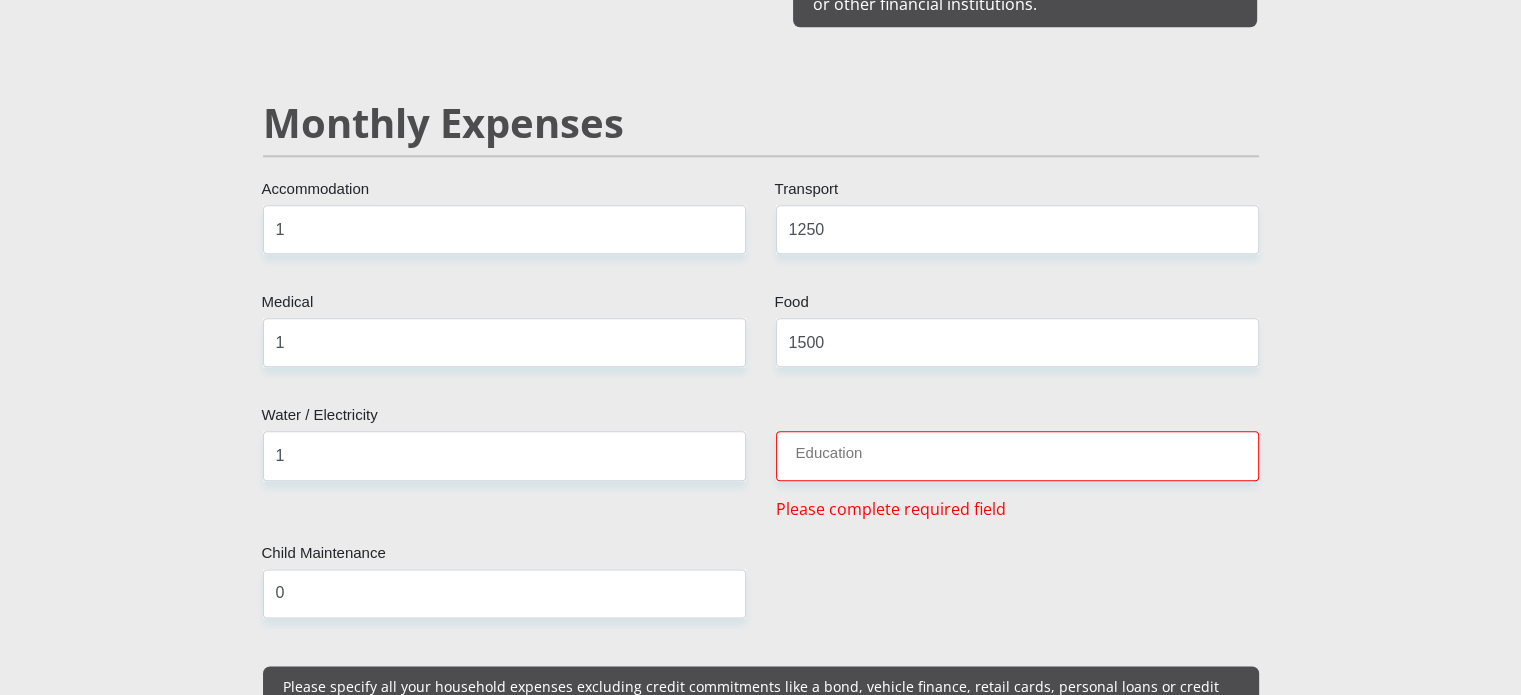 scroll, scrollTop: 5638, scrollLeft: 0, axis: vertical 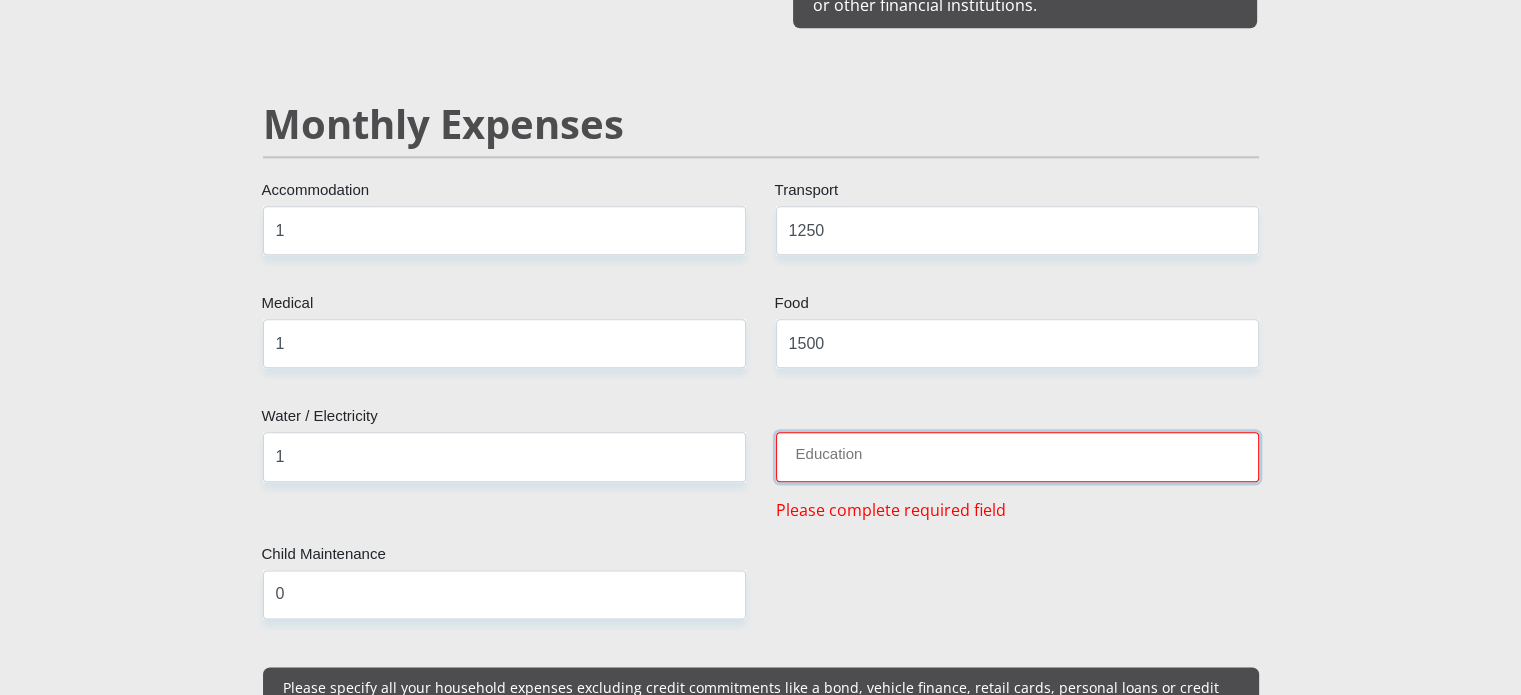click on "Education" at bounding box center (1017, 456) 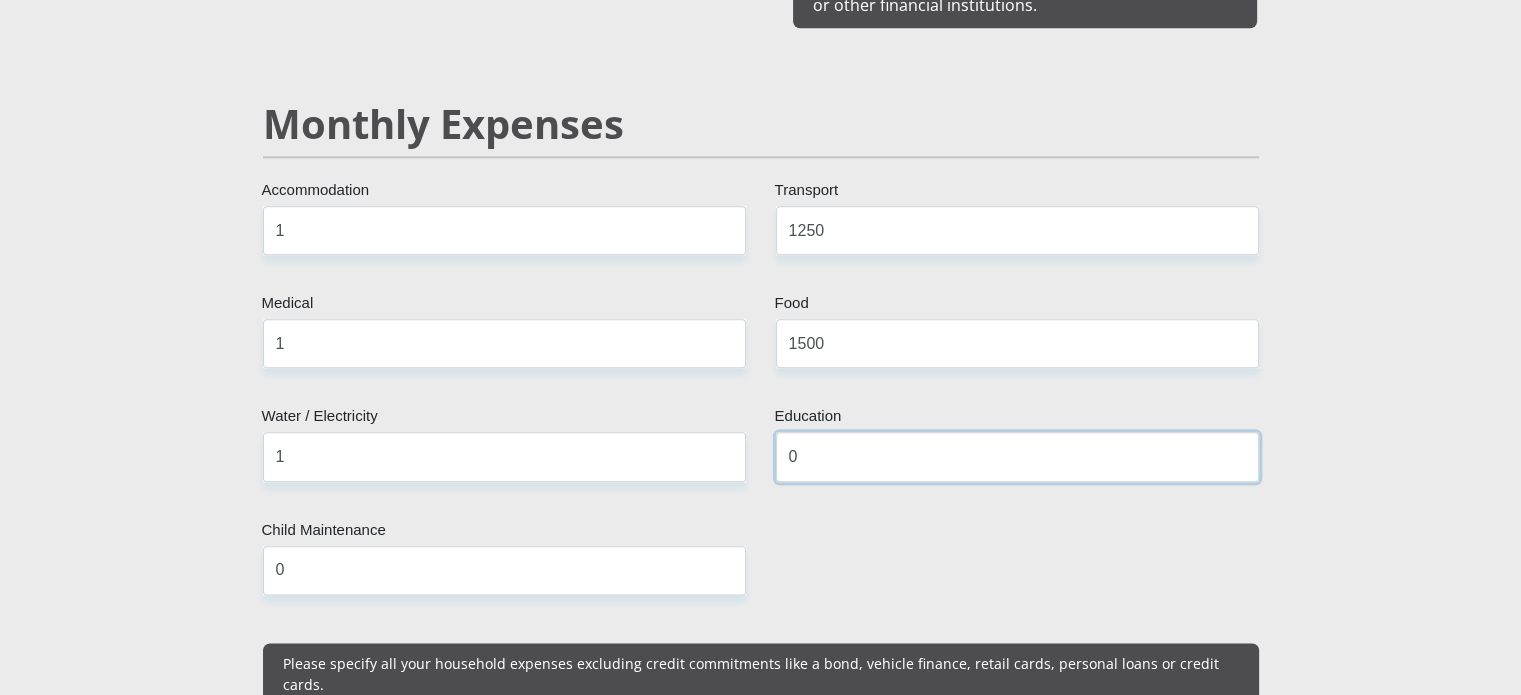 type on "0" 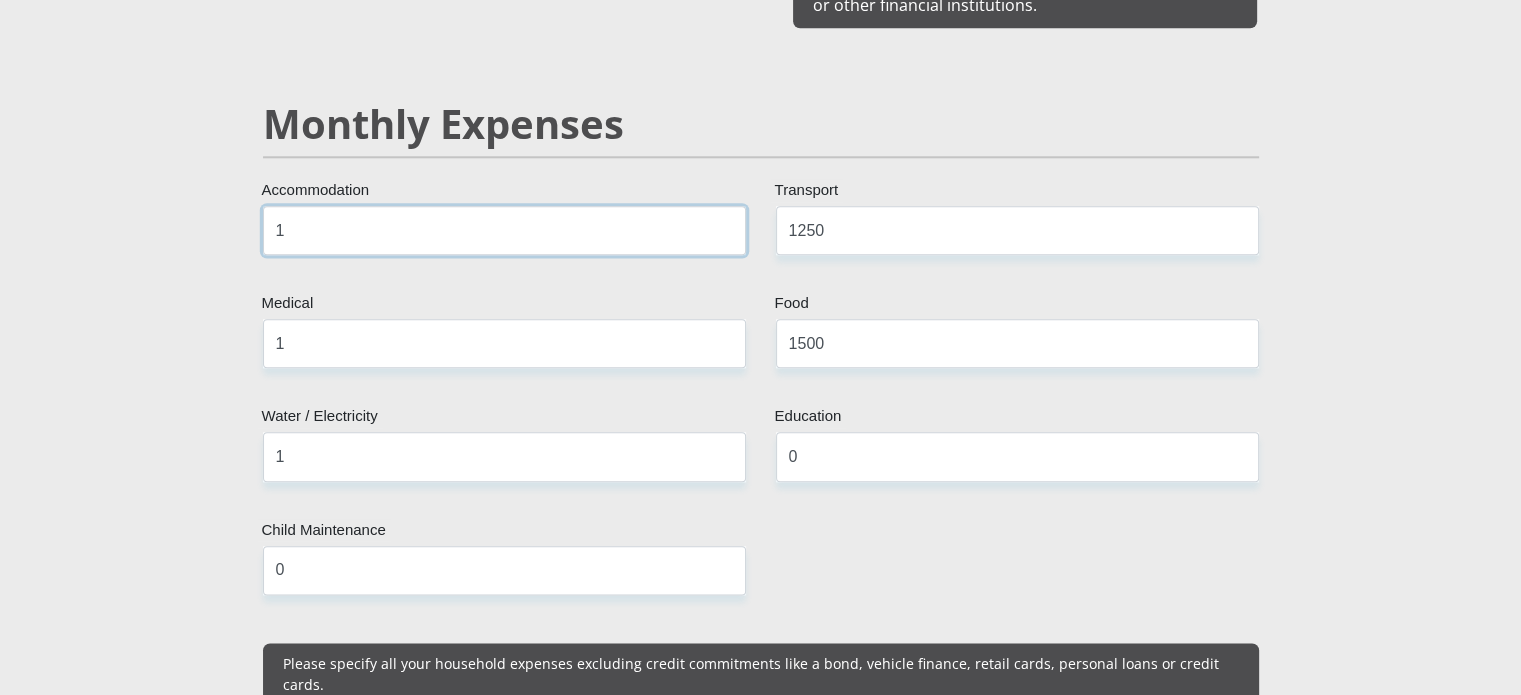 click on "1" at bounding box center (504, 230) 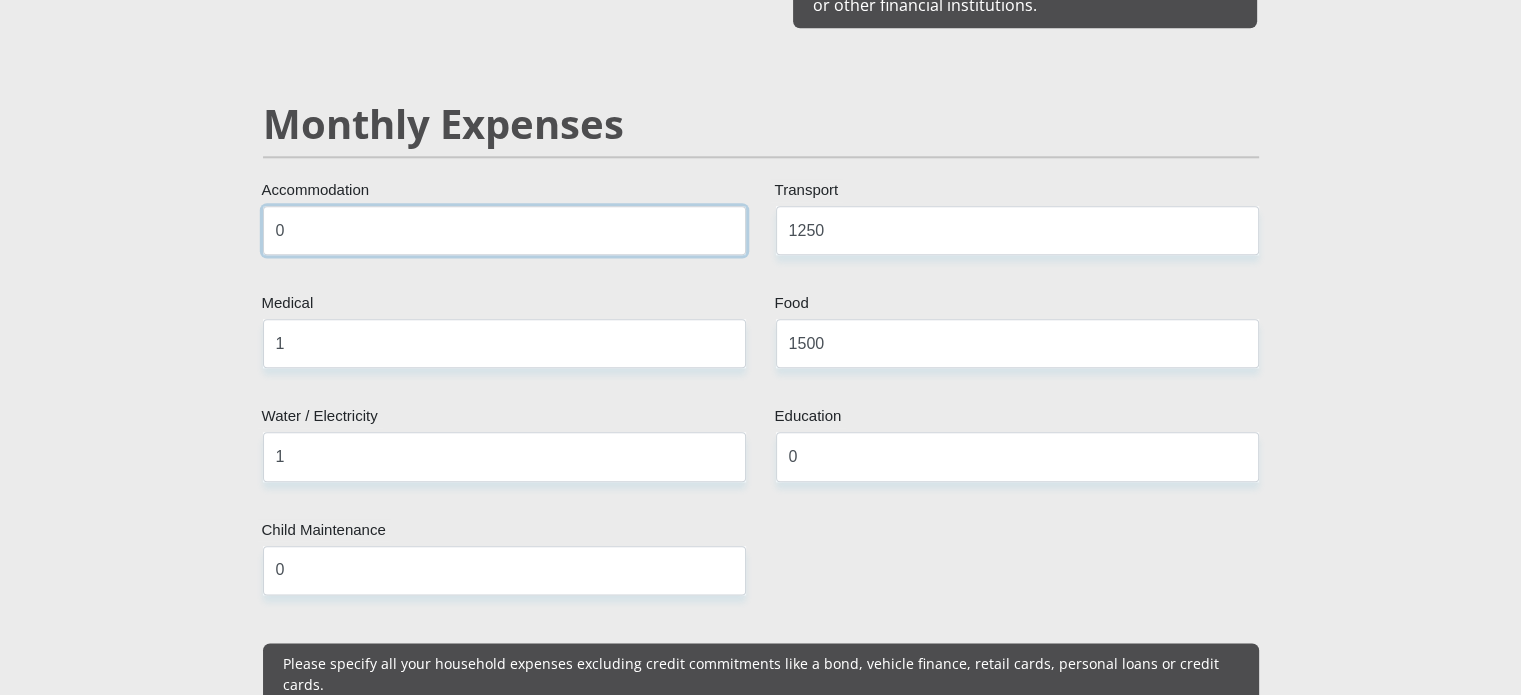 type on "0" 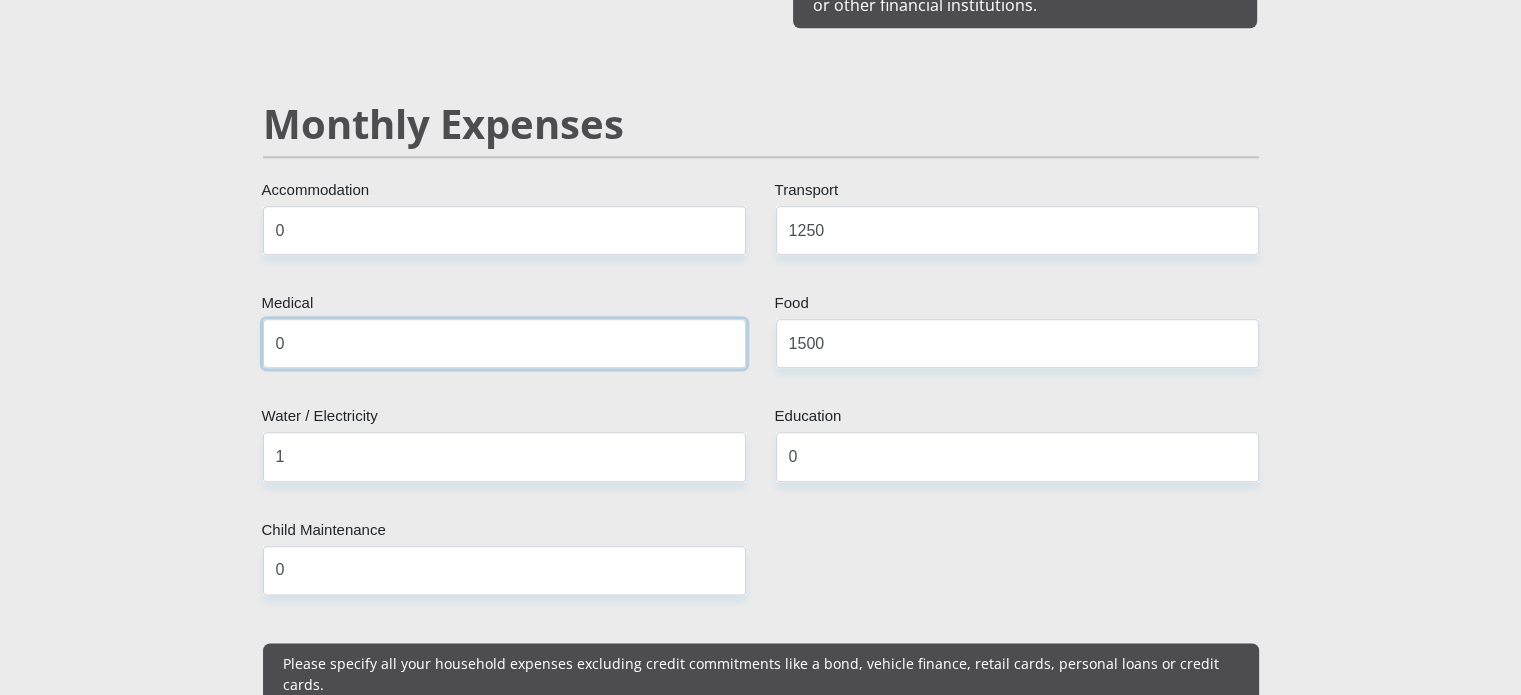 type on "0" 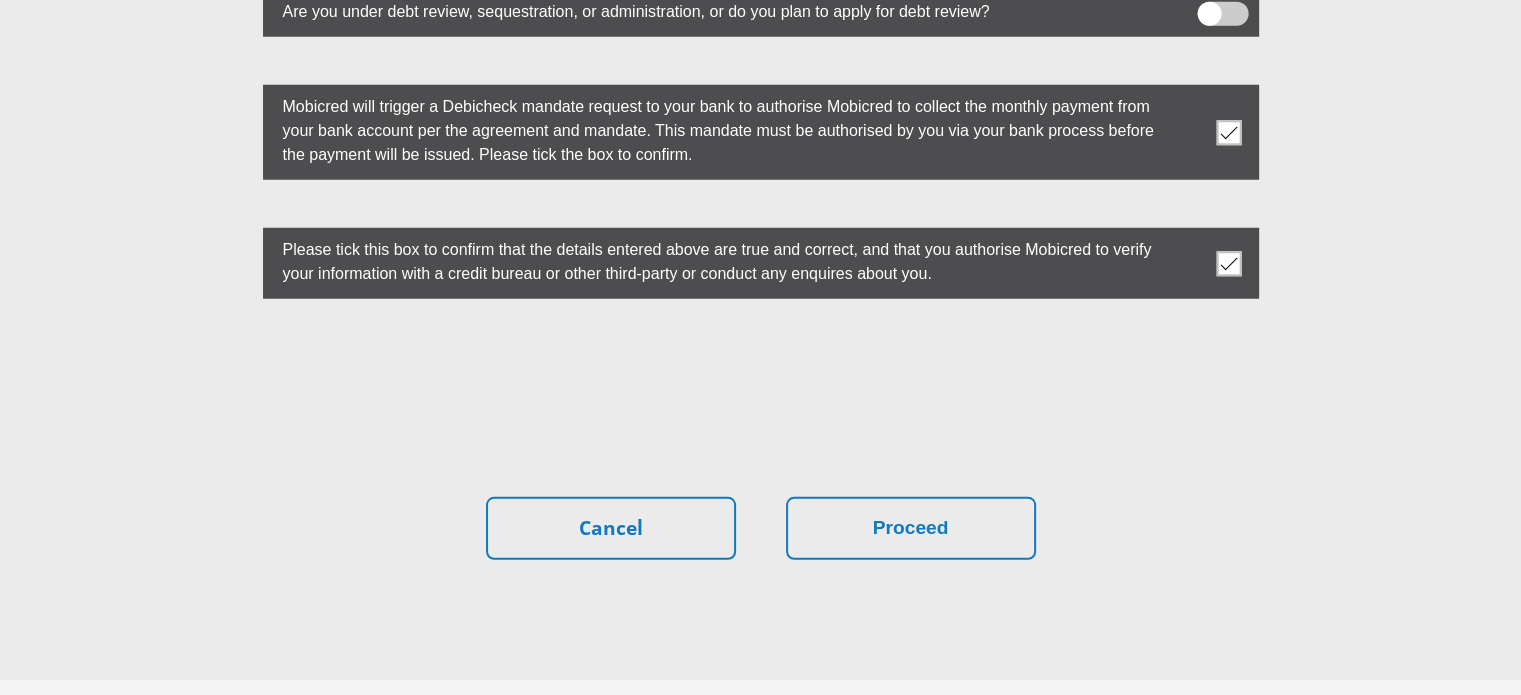 scroll, scrollTop: 5666, scrollLeft: 0, axis: vertical 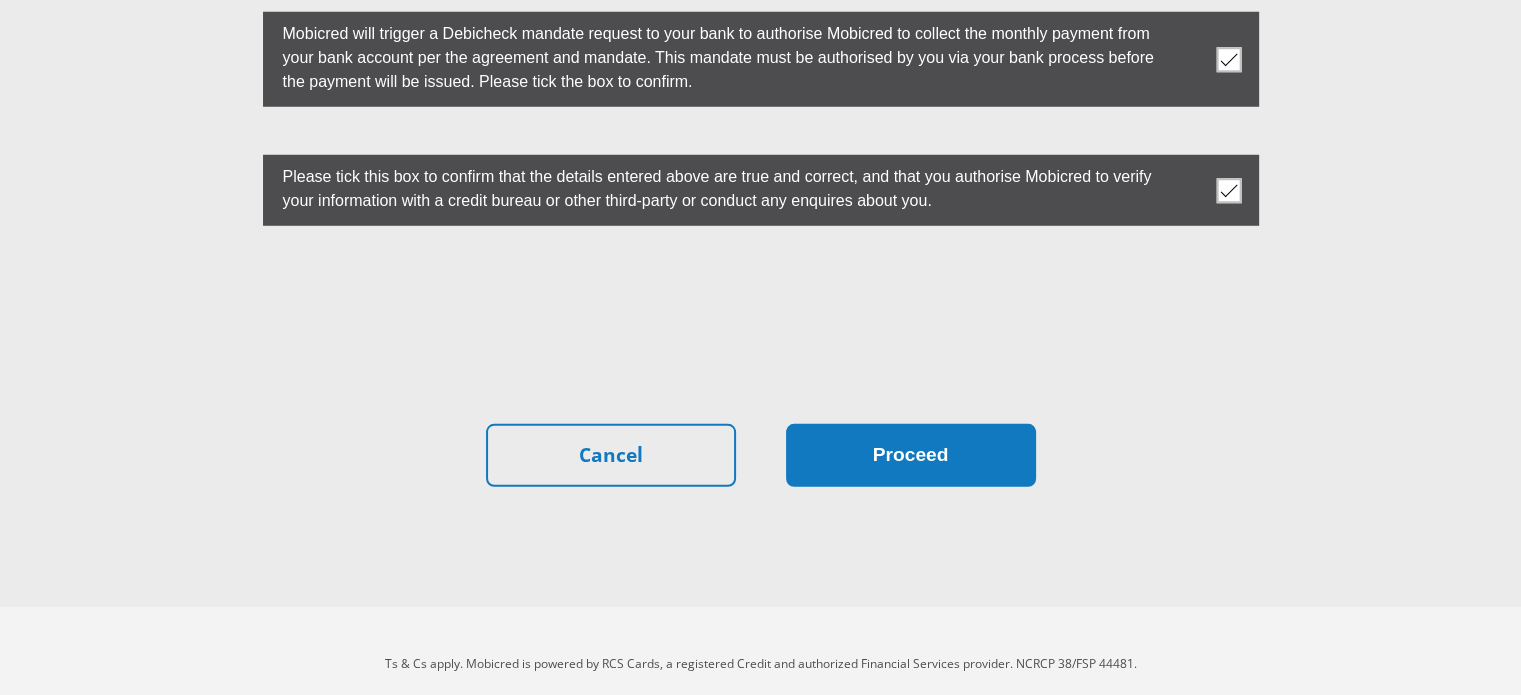 type on "0" 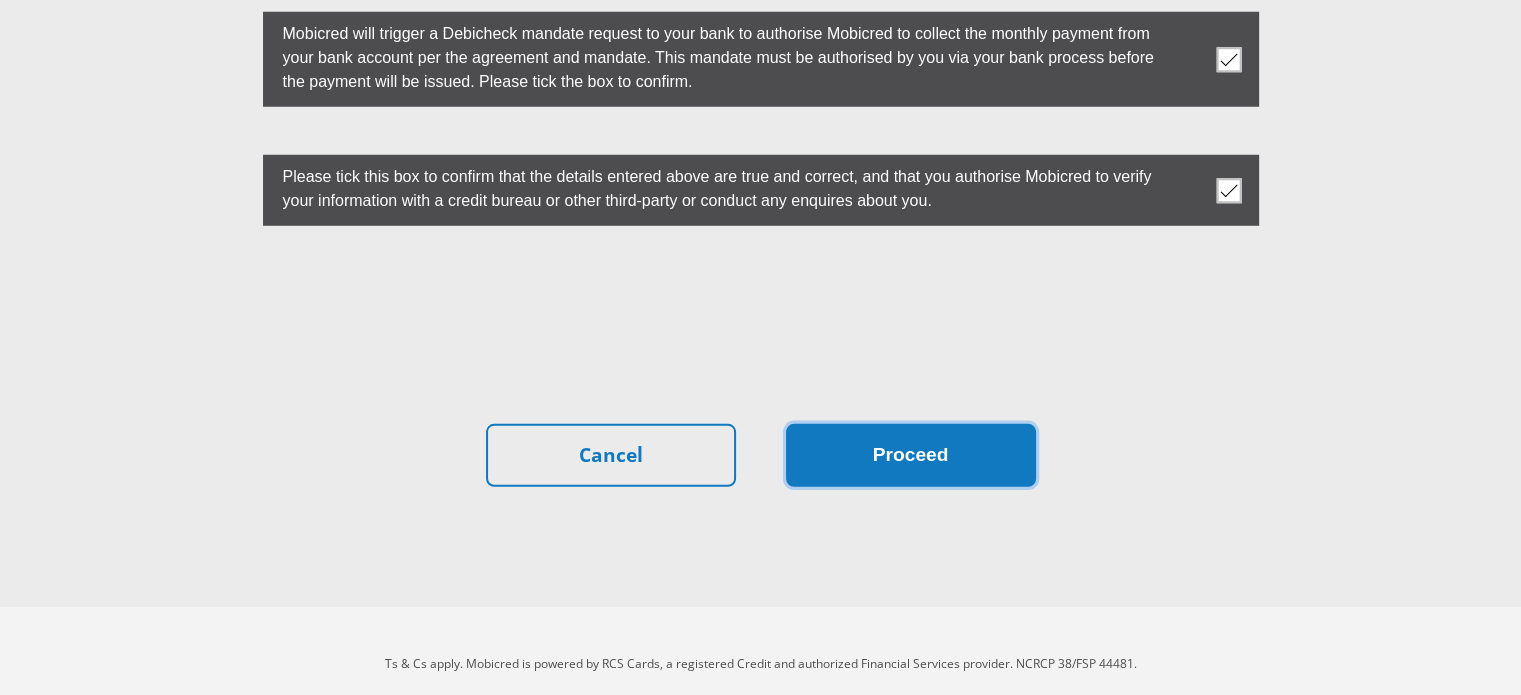 click on "Proceed" at bounding box center [911, 455] 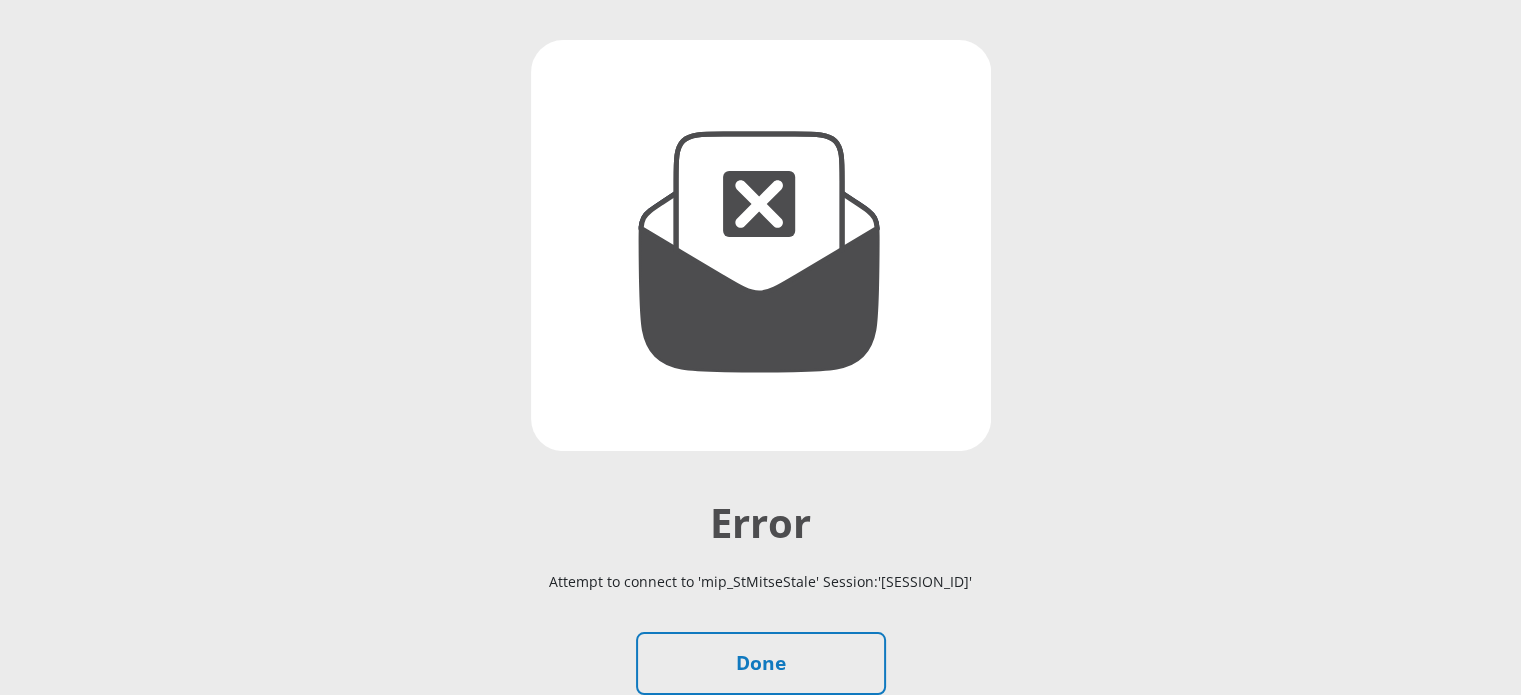 scroll, scrollTop: 333, scrollLeft: 0, axis: vertical 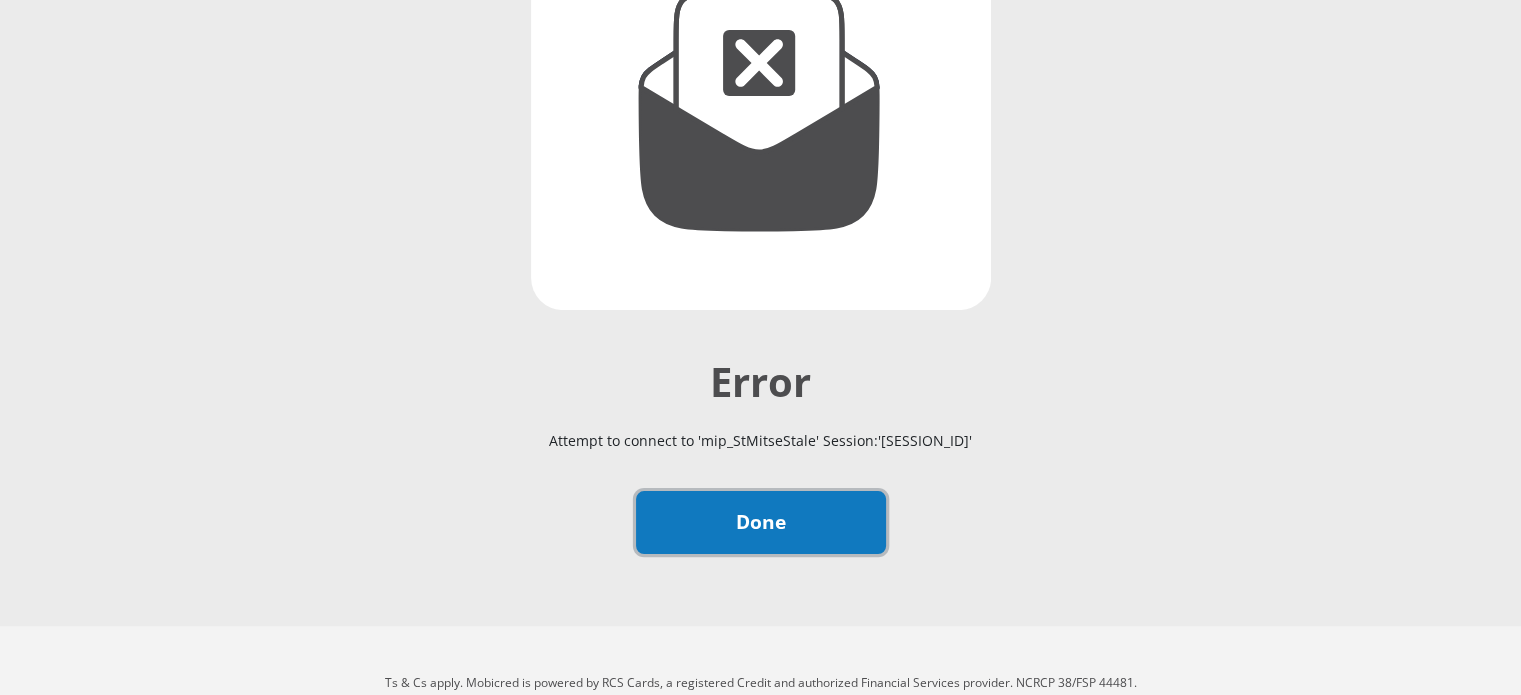 click on "Done" at bounding box center [761, 522] 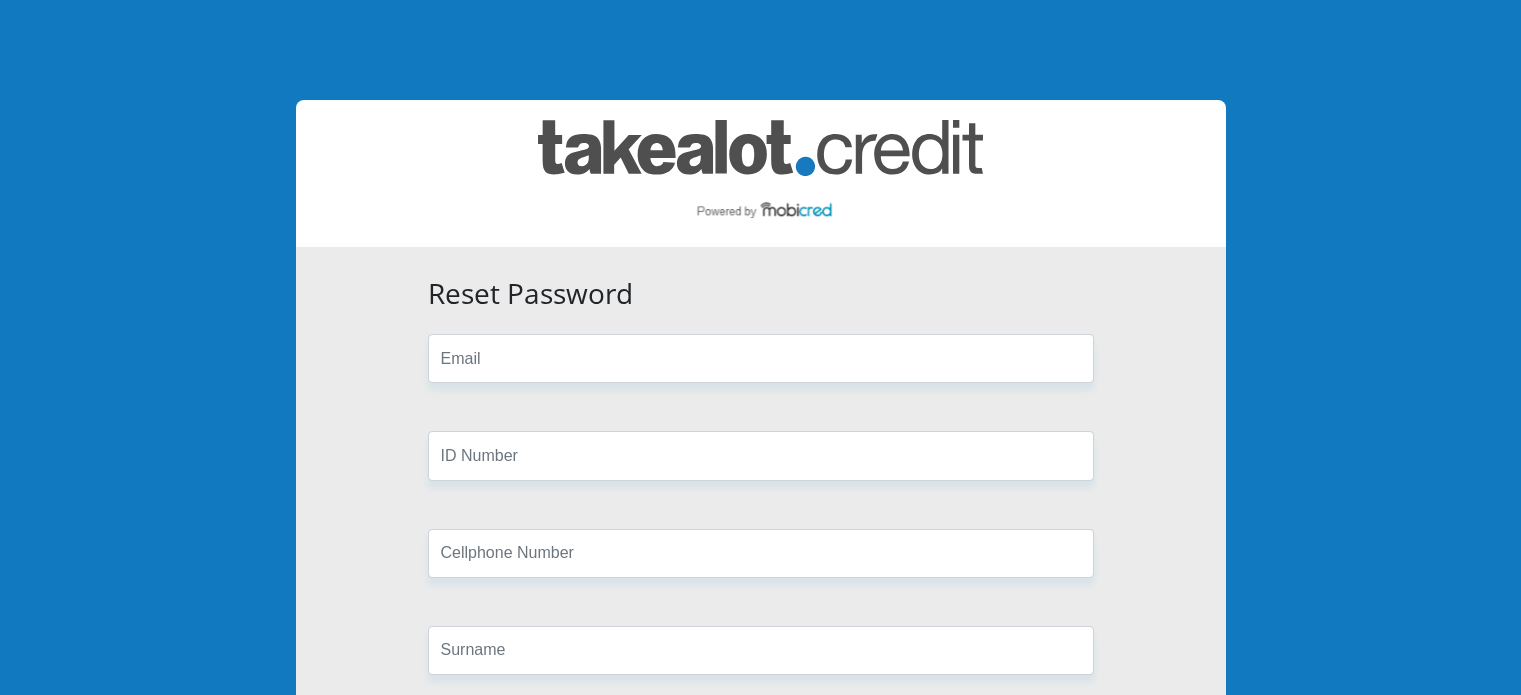 scroll, scrollTop: 0, scrollLeft: 0, axis: both 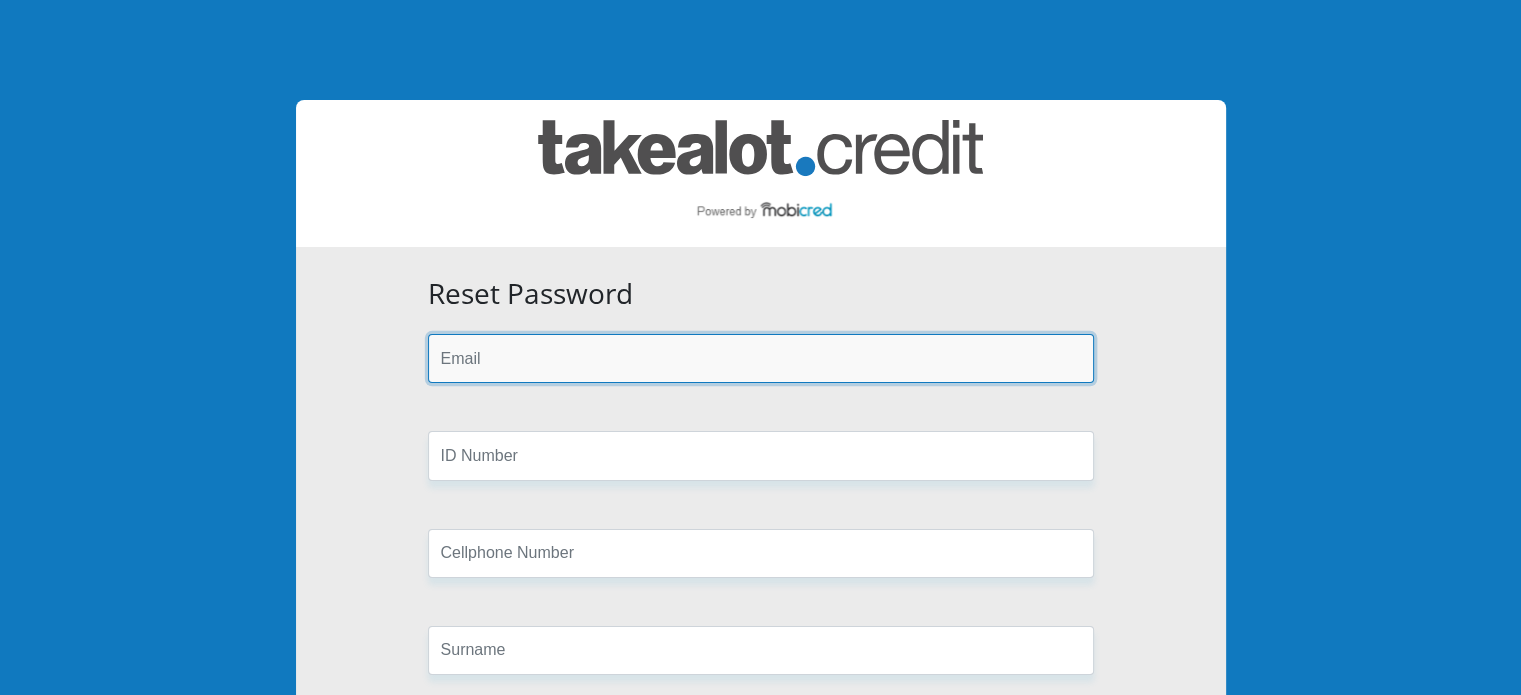 click at bounding box center [761, 358] 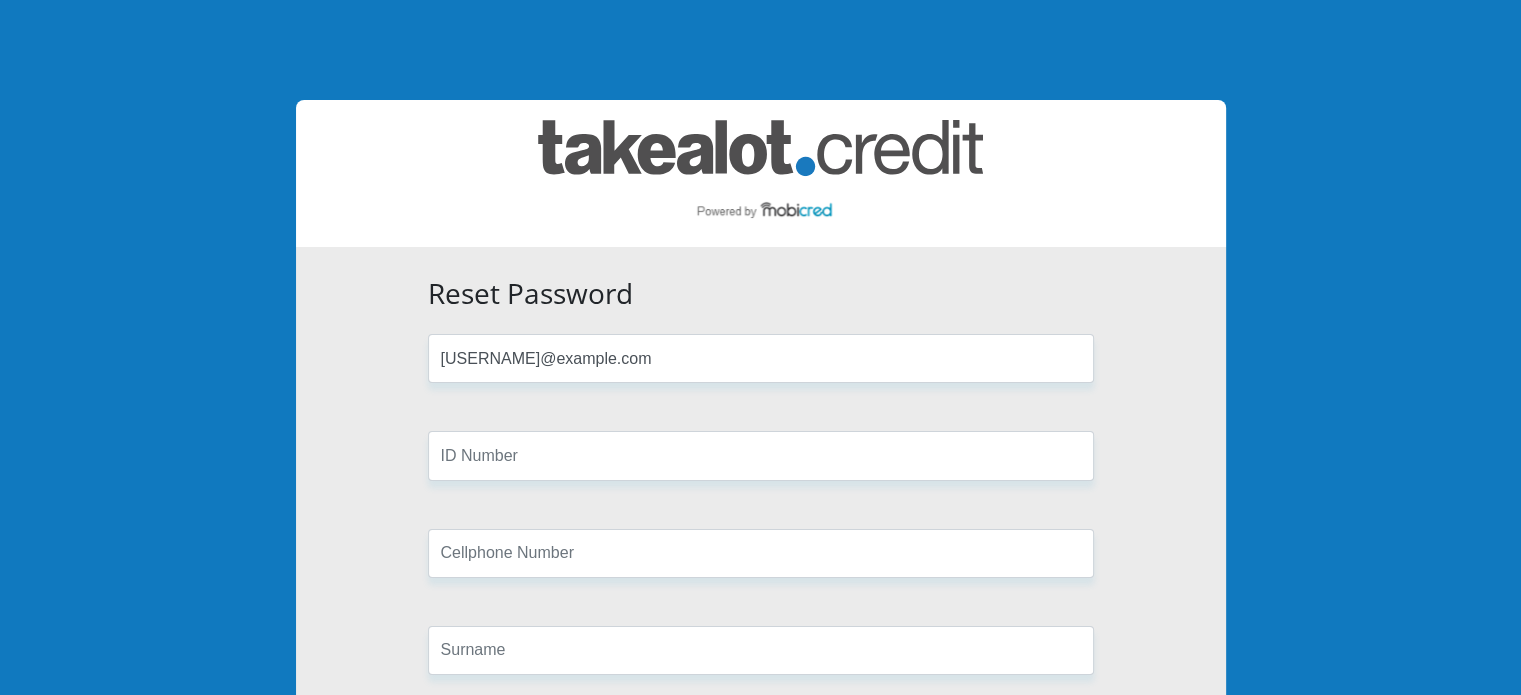 type on "[PHONE]" 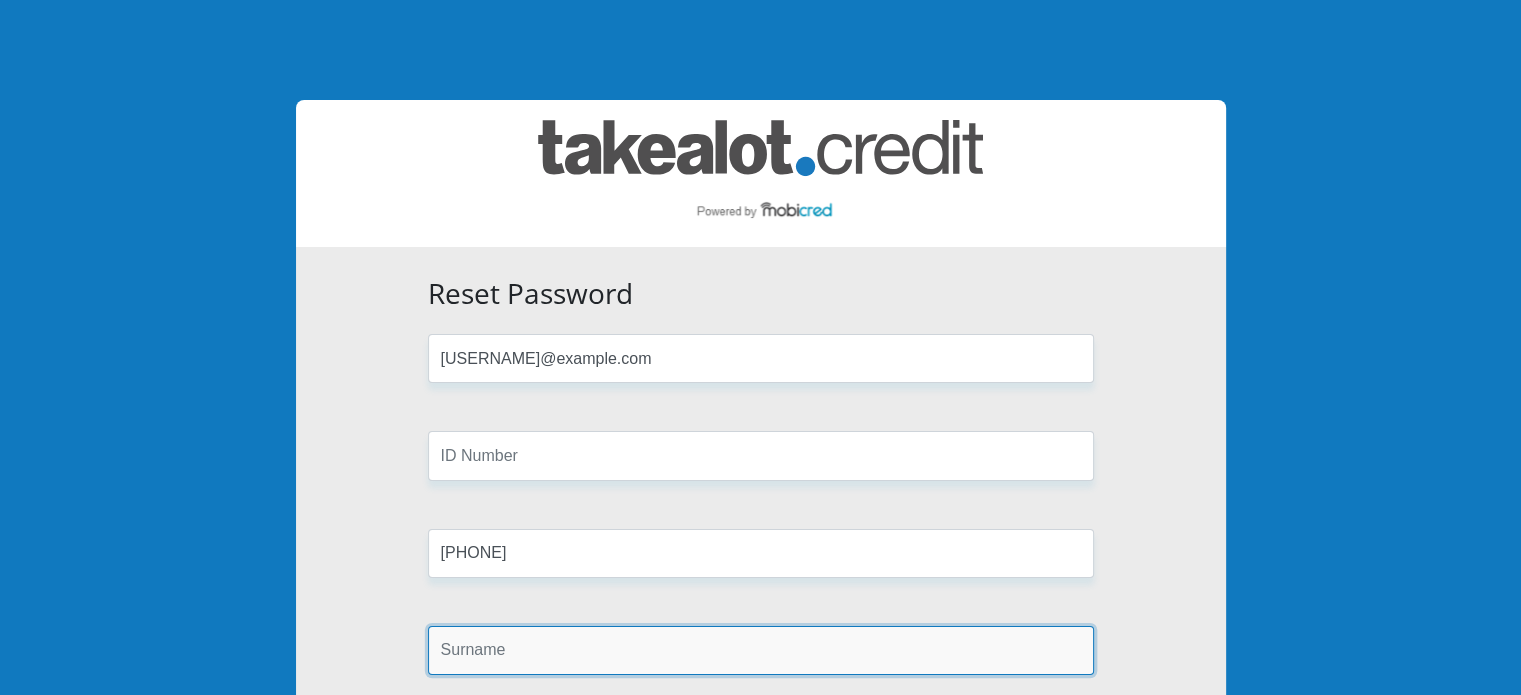 type on "Manthe" 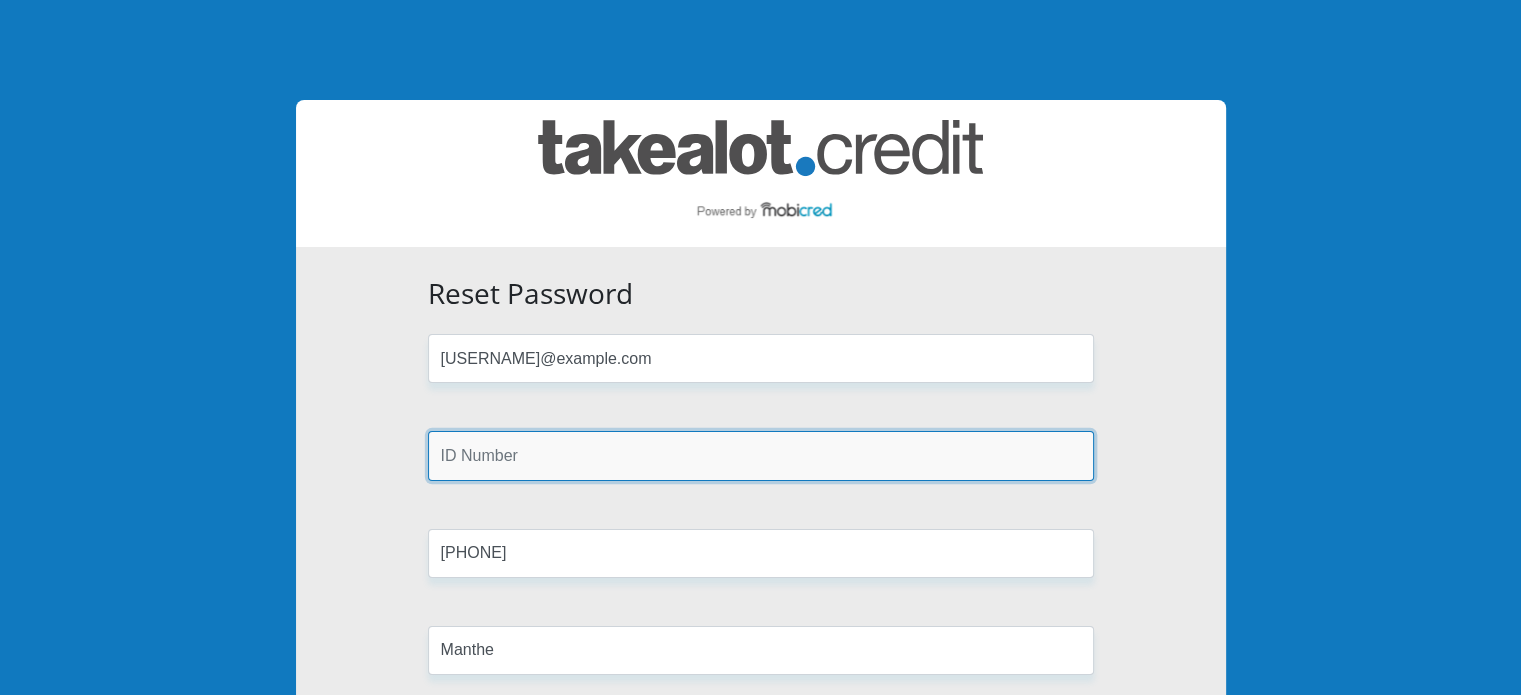 click at bounding box center [761, 455] 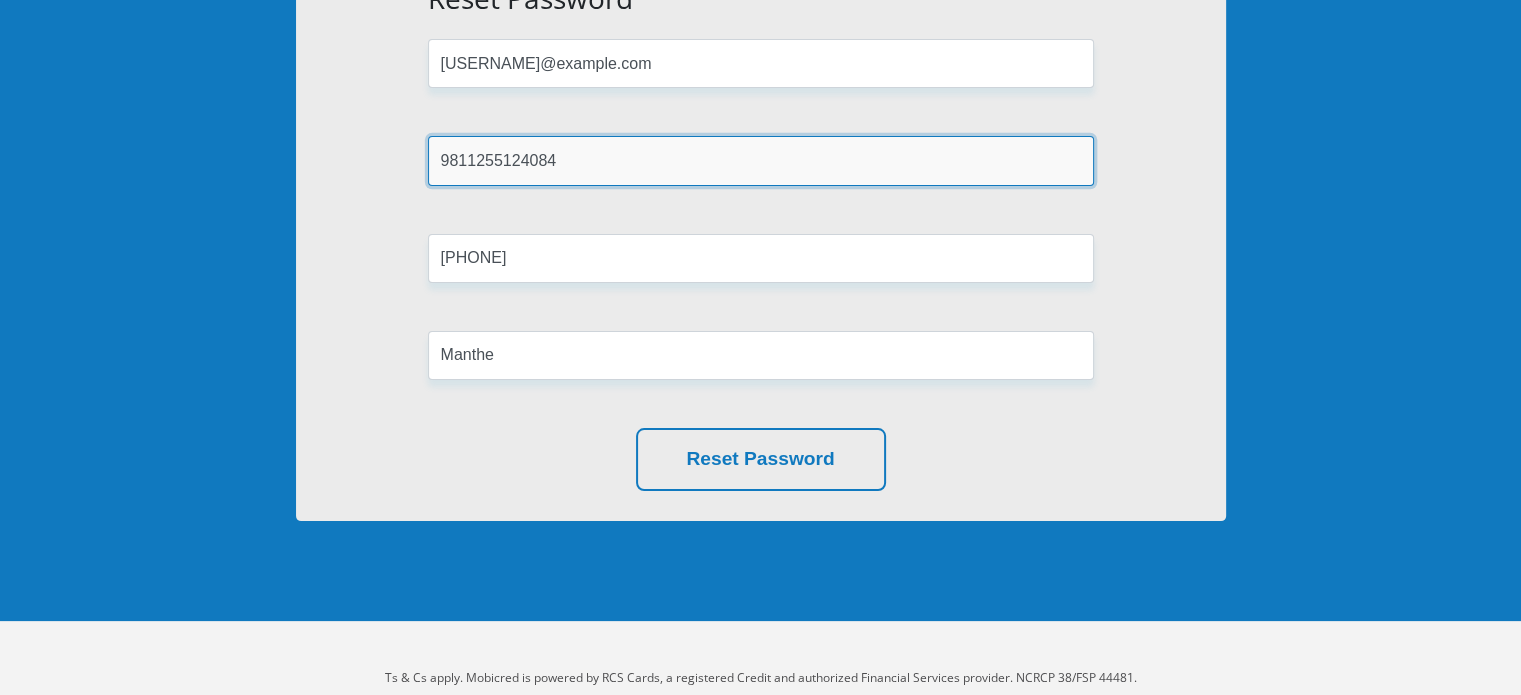scroll, scrollTop: 333, scrollLeft: 0, axis: vertical 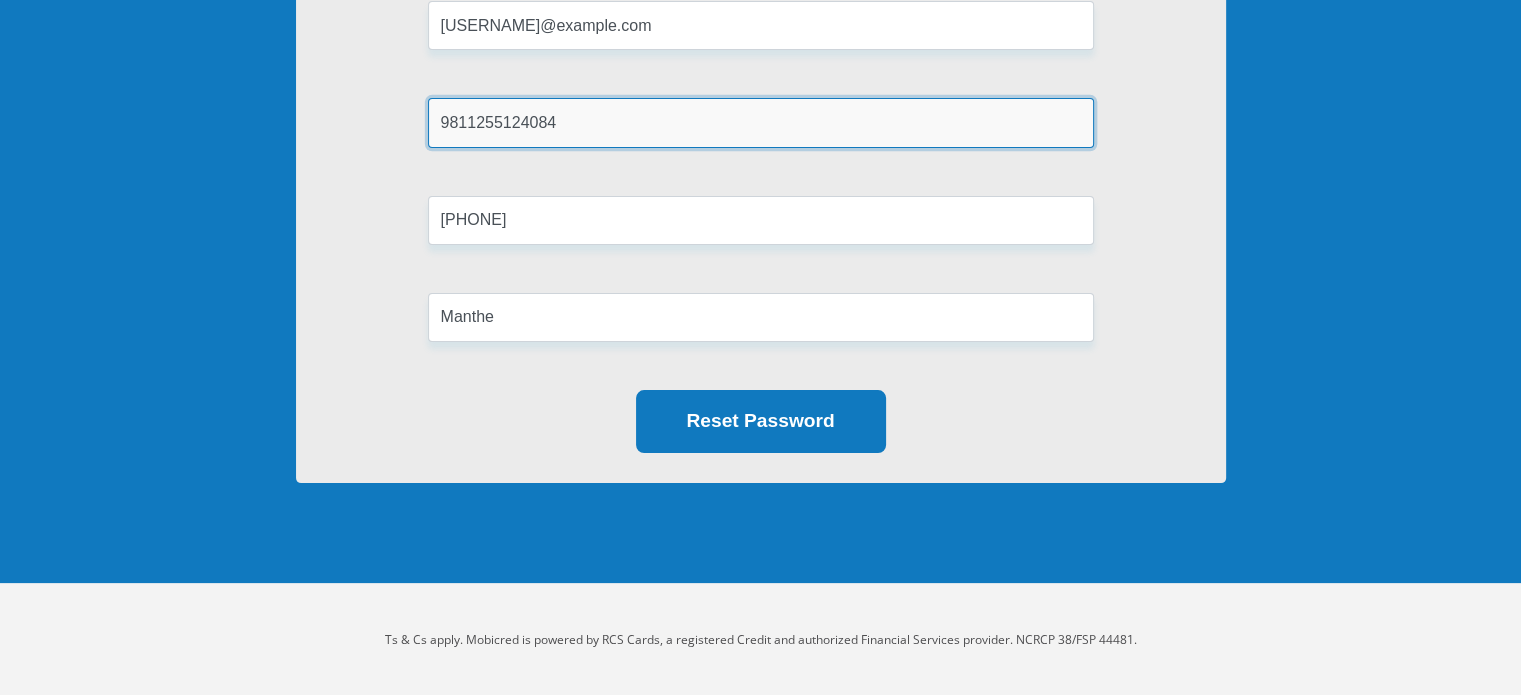 type on "9811255124084" 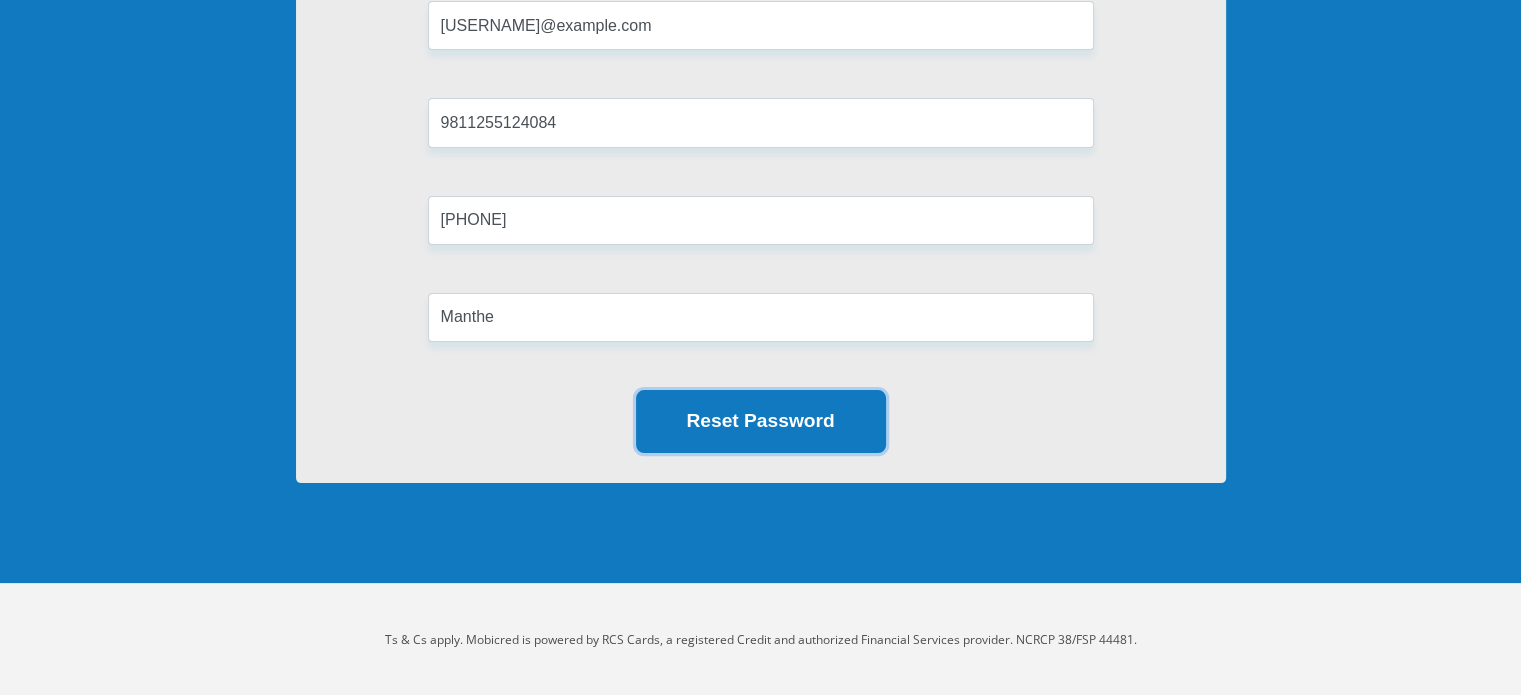click on "Reset Password" at bounding box center (761, 421) 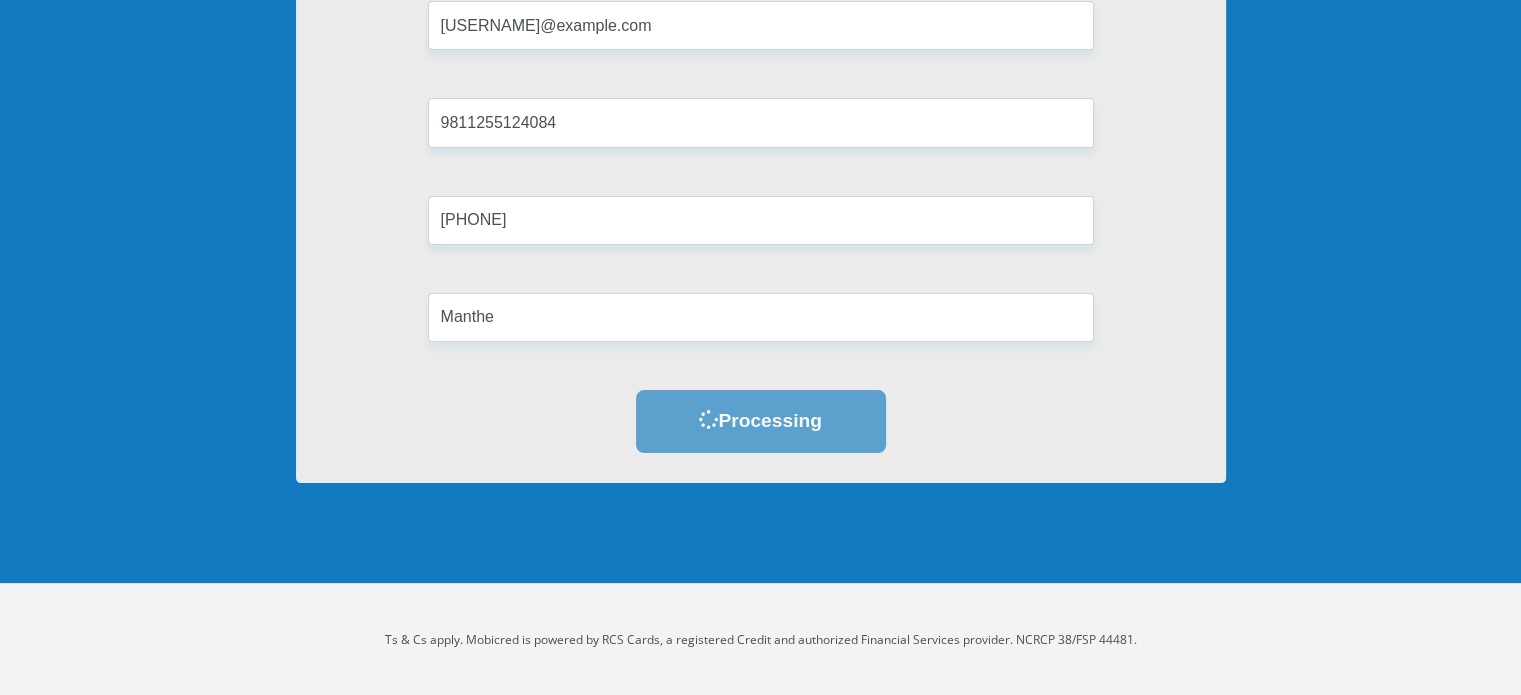 scroll, scrollTop: 0, scrollLeft: 0, axis: both 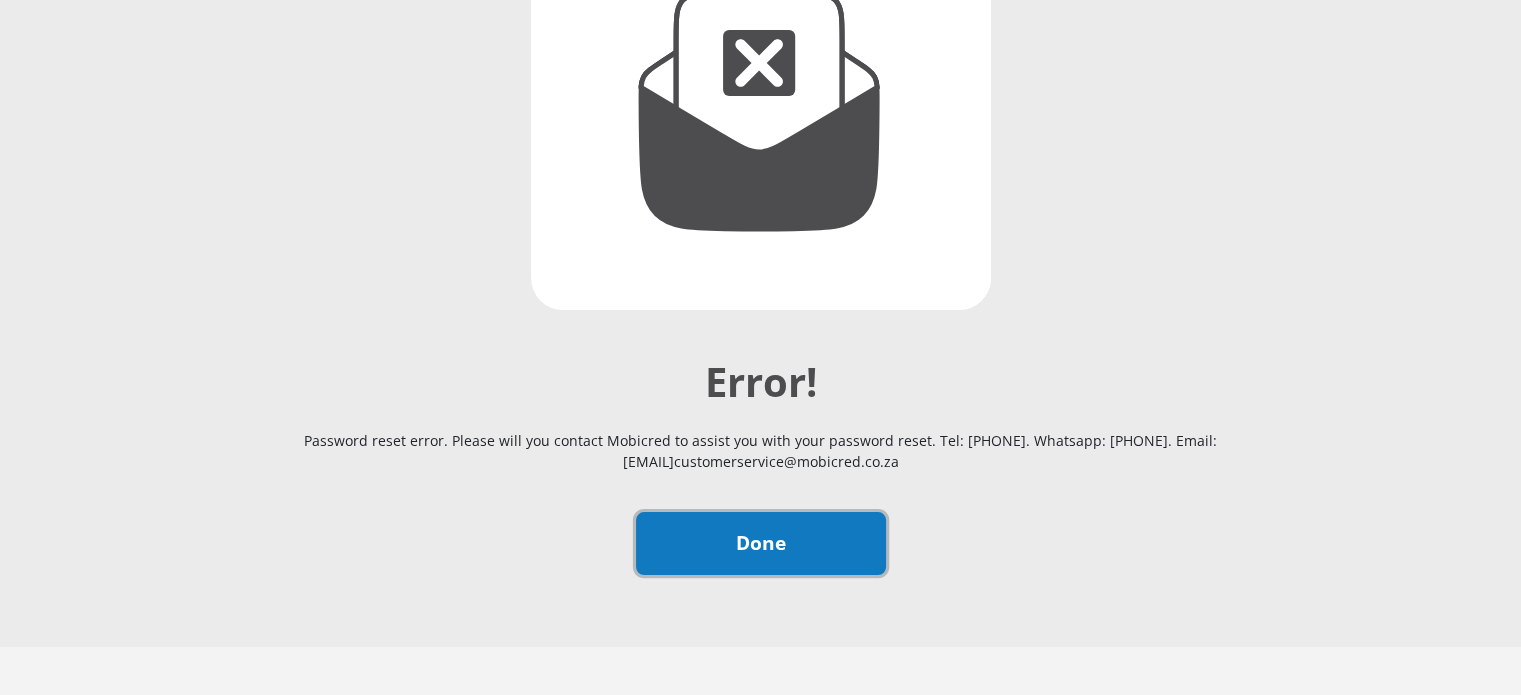 click on "Done" at bounding box center (761, 543) 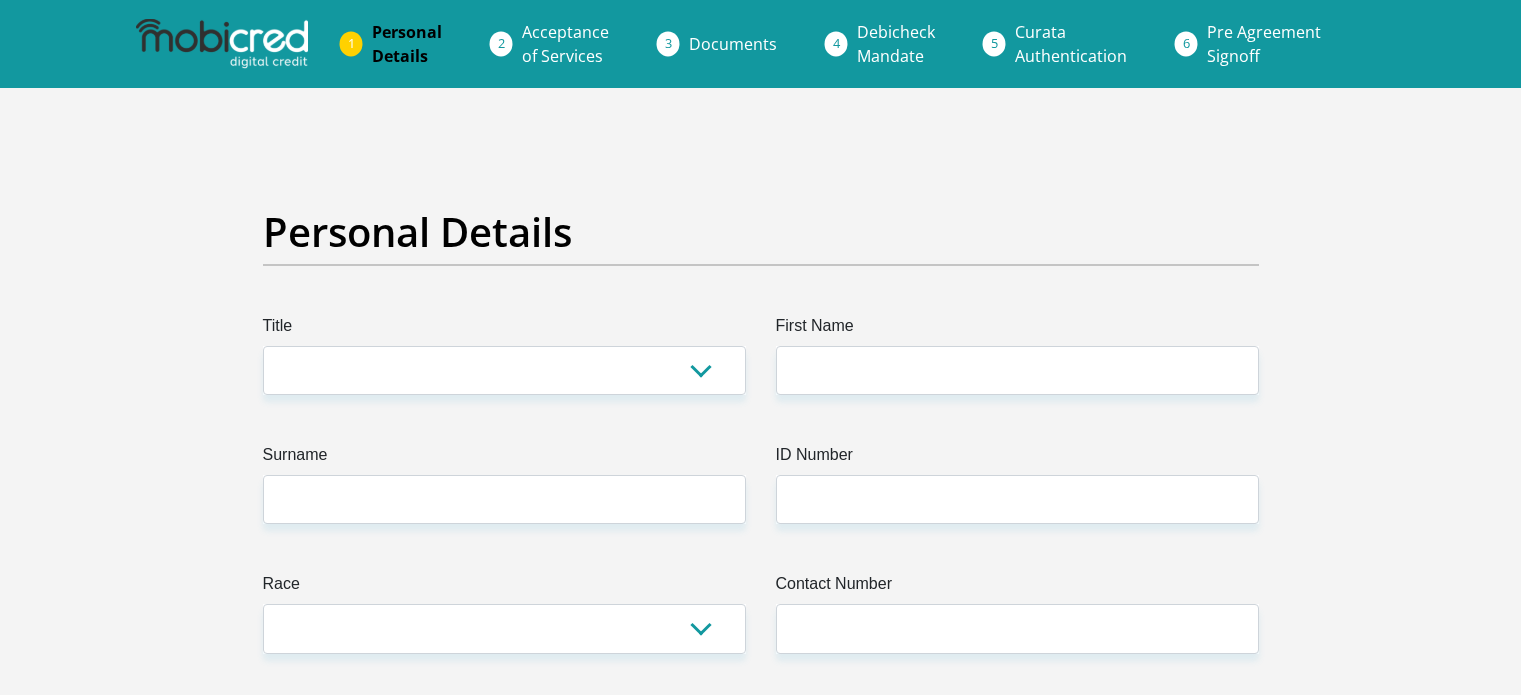 scroll, scrollTop: 0, scrollLeft: 0, axis: both 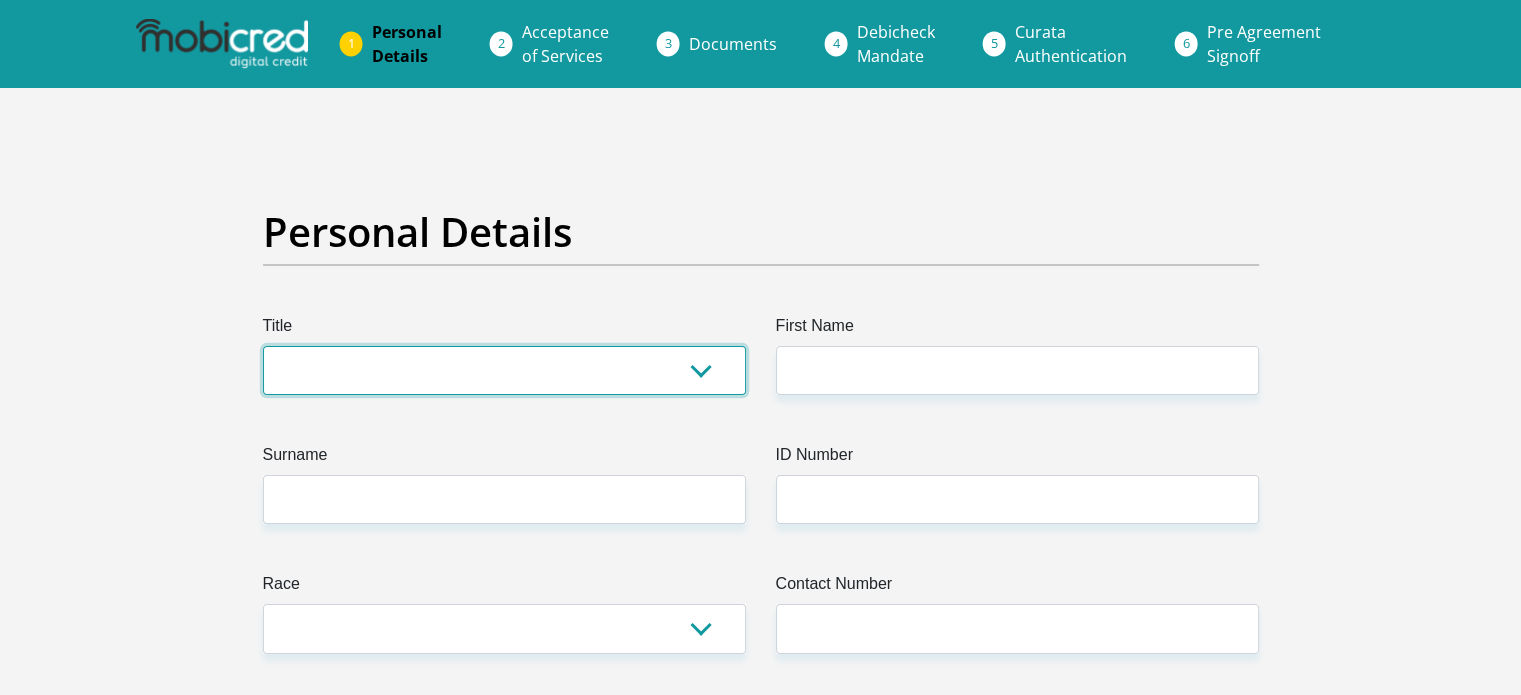 click on "Mr
Ms
Mrs
Dr
Other" at bounding box center (504, 370) 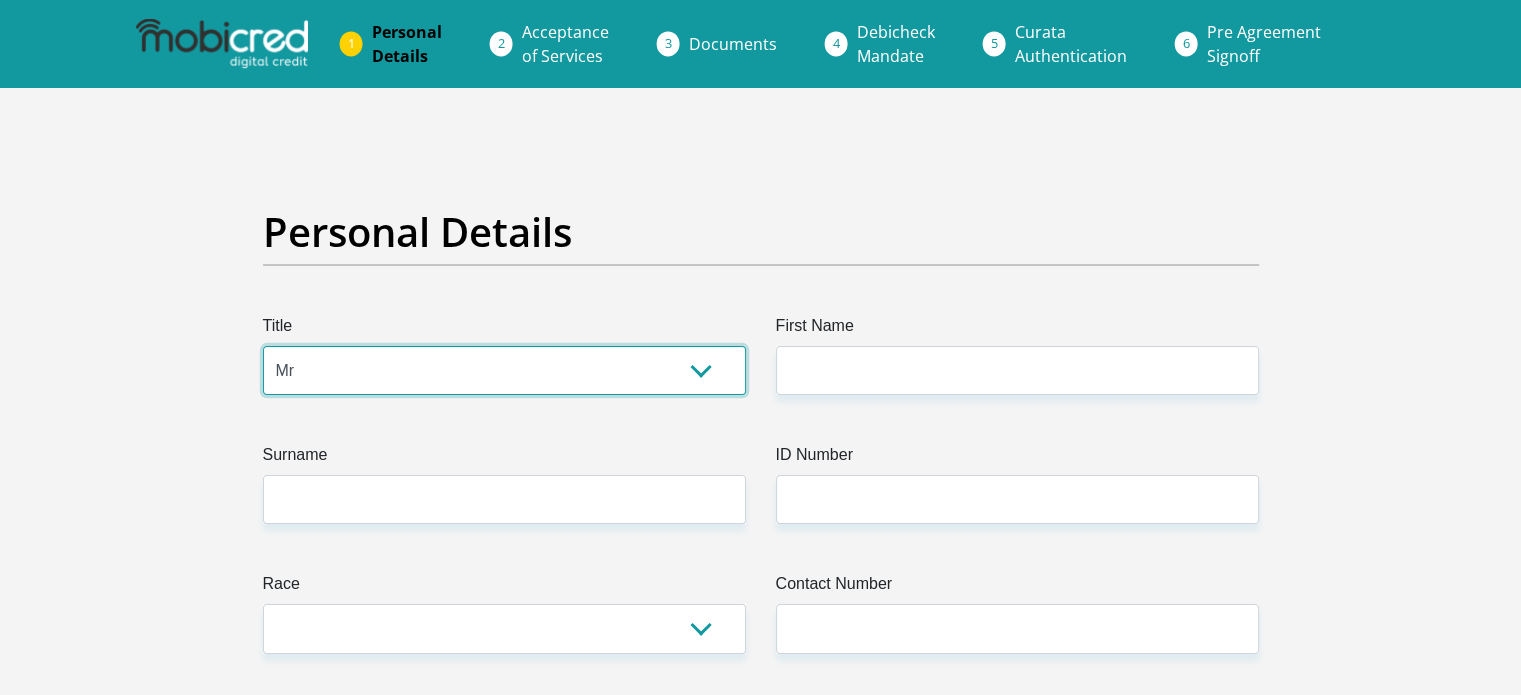 click on "Mr
Ms
Mrs
Dr
Other" at bounding box center (504, 370) 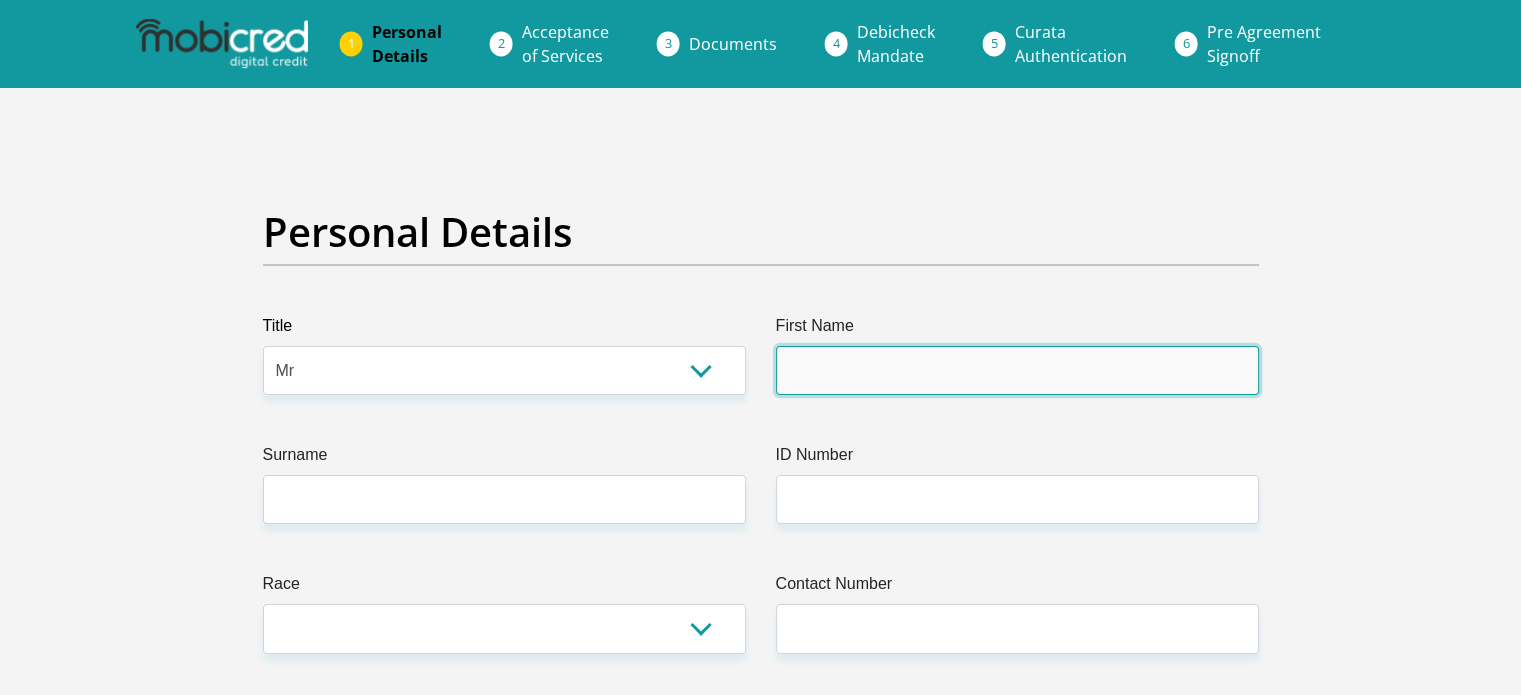 click on "First Name" at bounding box center [1017, 370] 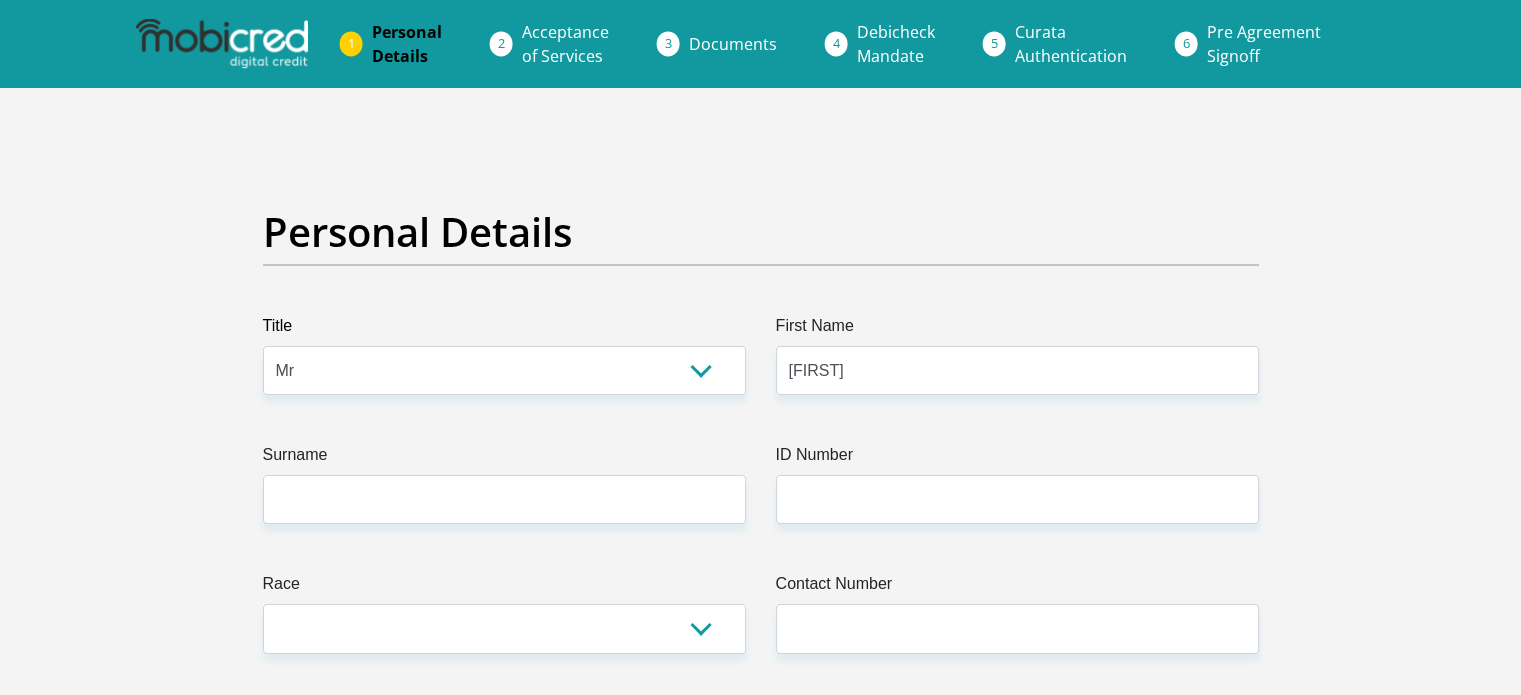 type on "Manthe" 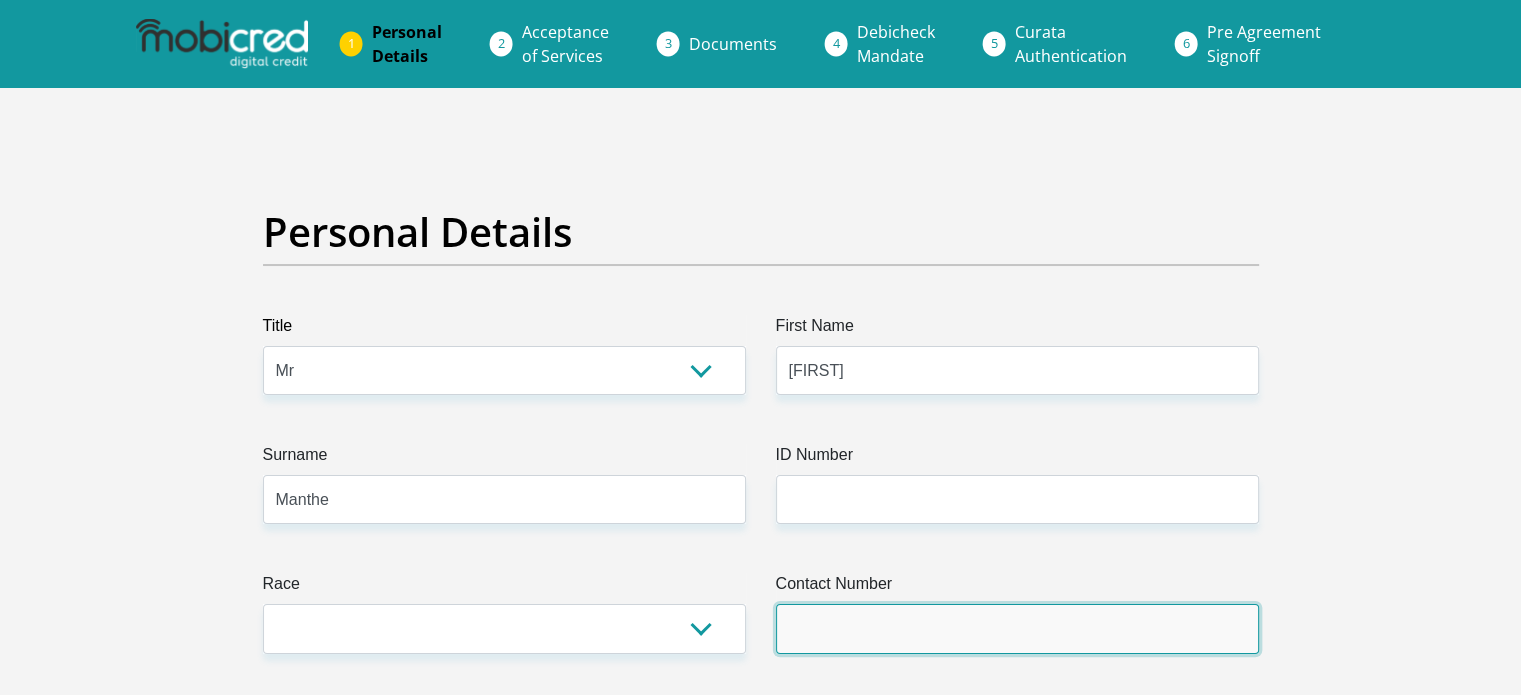 type on "0817698794" 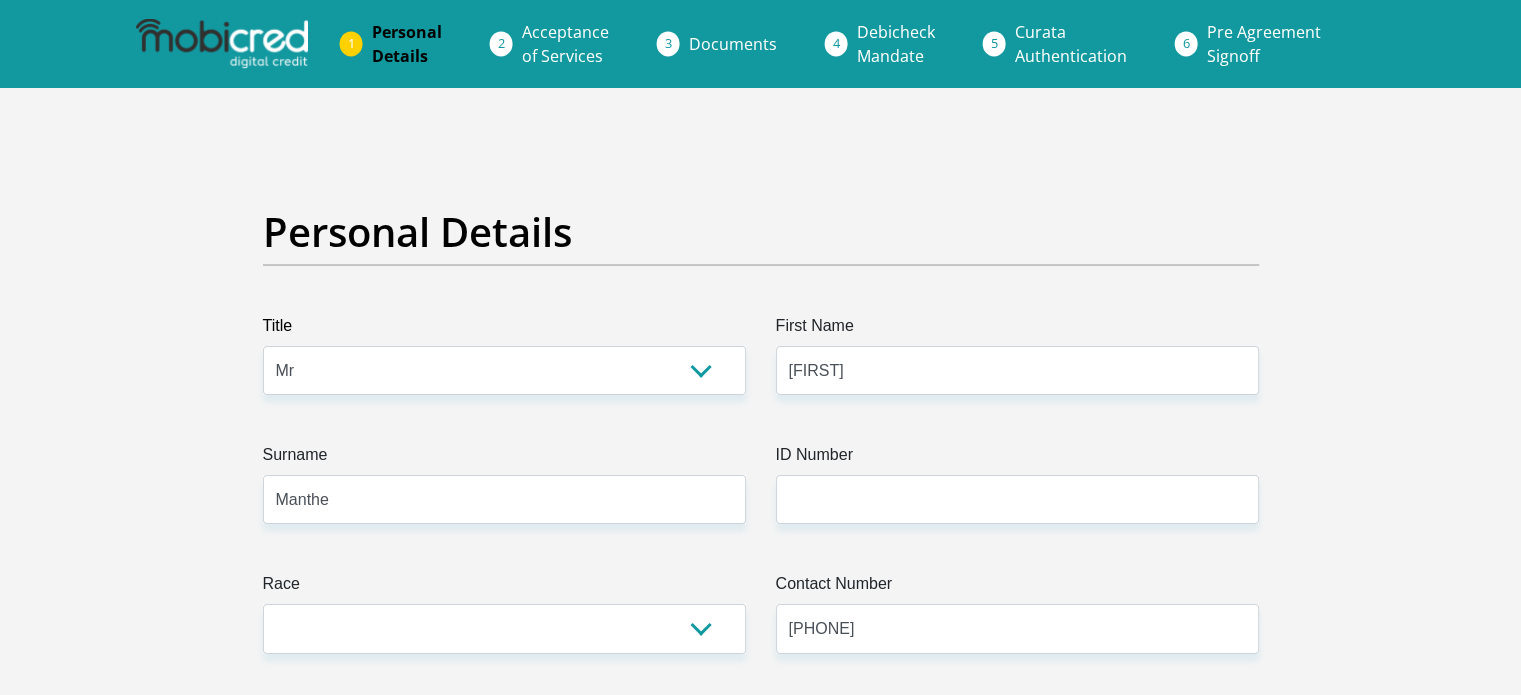 select on "ZAF" 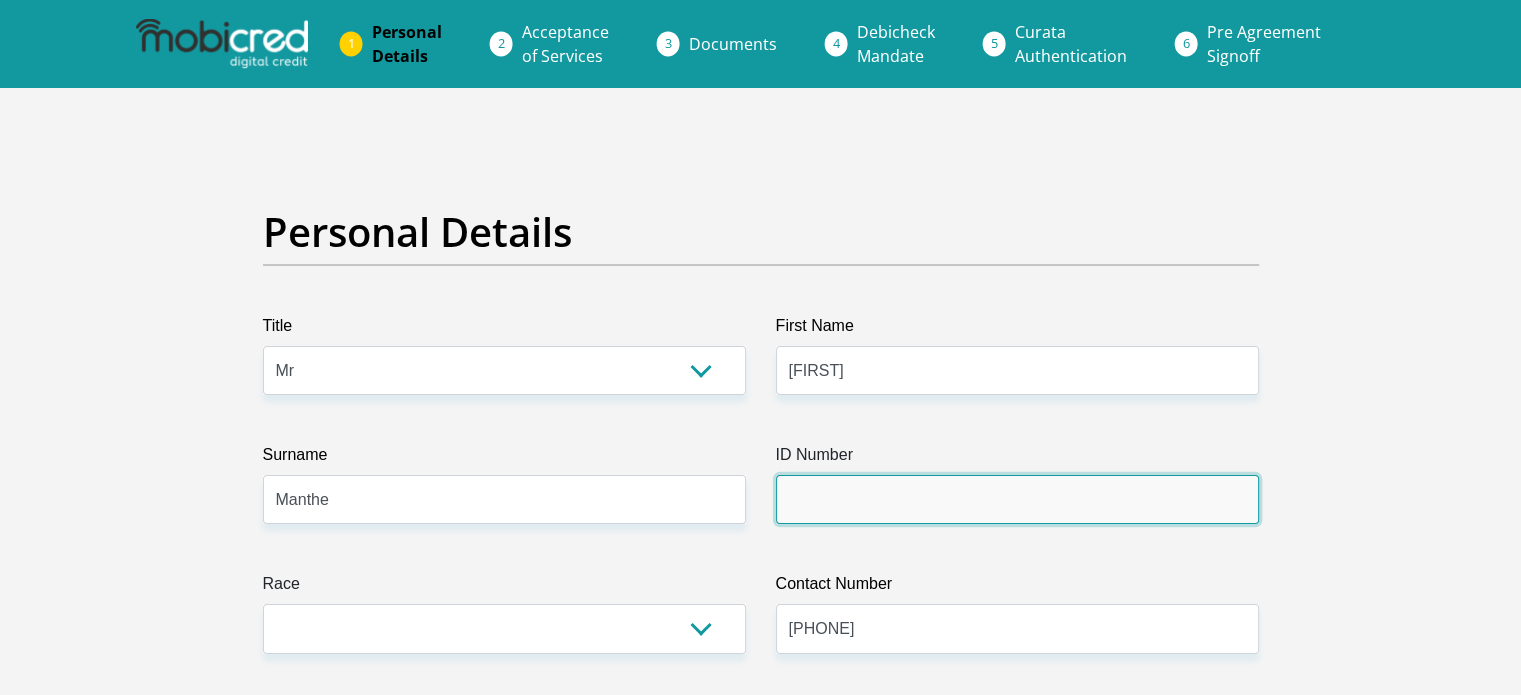 click on "ID Number" at bounding box center (1017, 499) 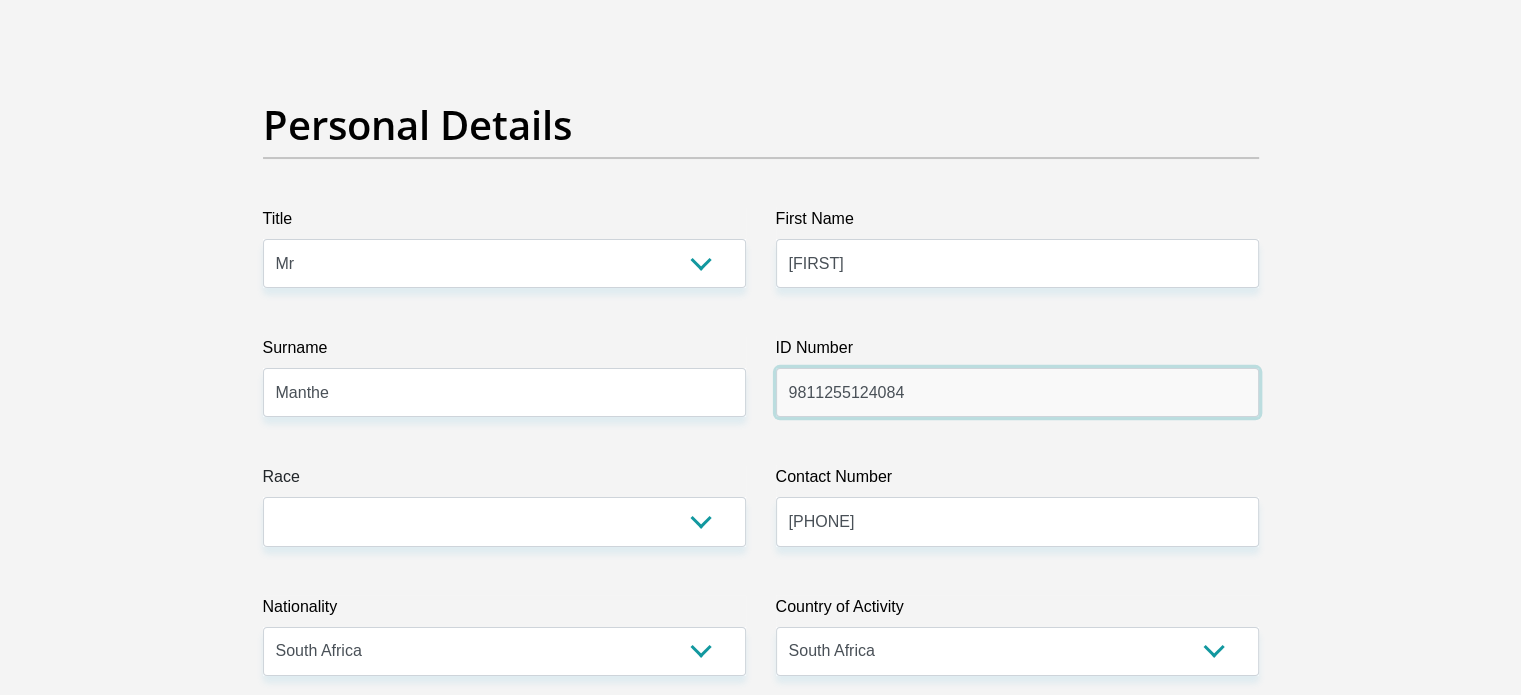 scroll, scrollTop: 166, scrollLeft: 0, axis: vertical 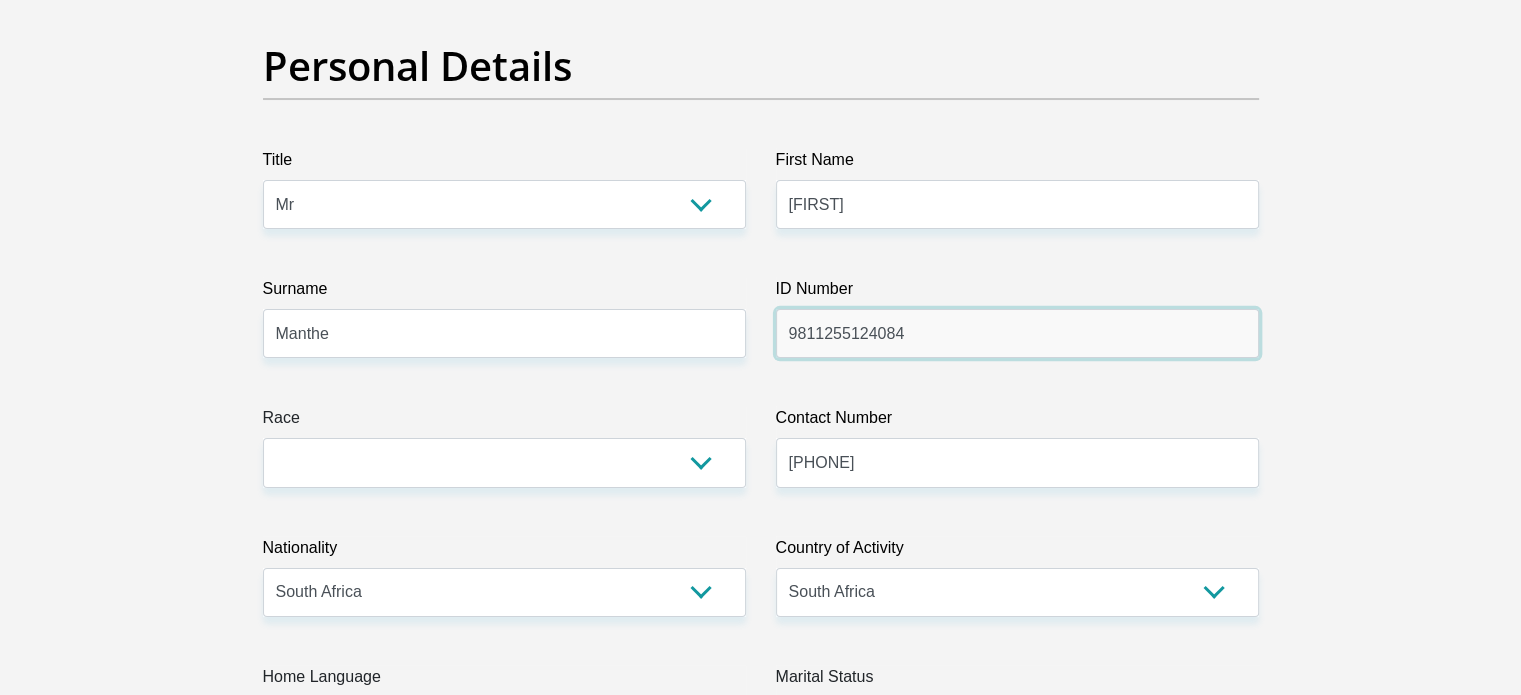 type on "9811255124084" 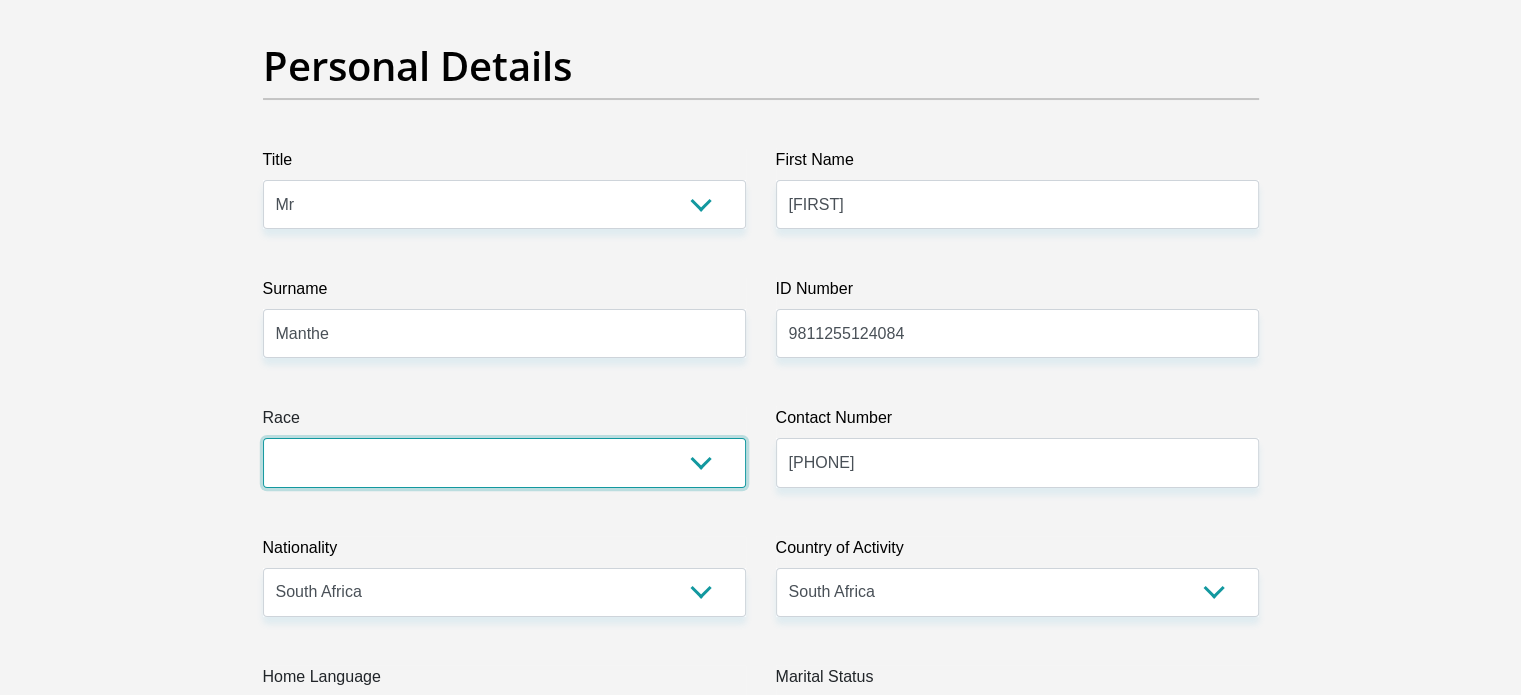 click on "Black
Coloured
Indian
White
Other" at bounding box center (504, 462) 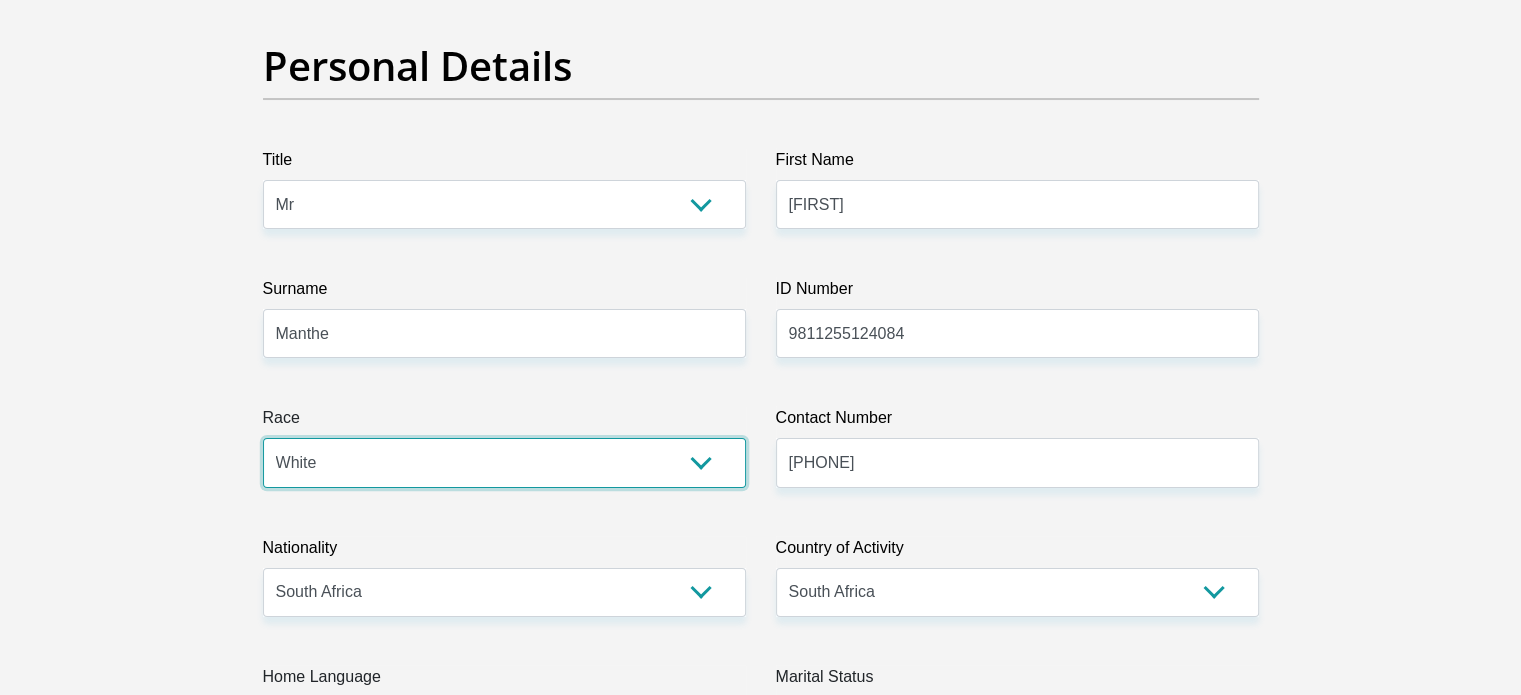 click on "Black
Coloured
Indian
White
Other" at bounding box center [504, 462] 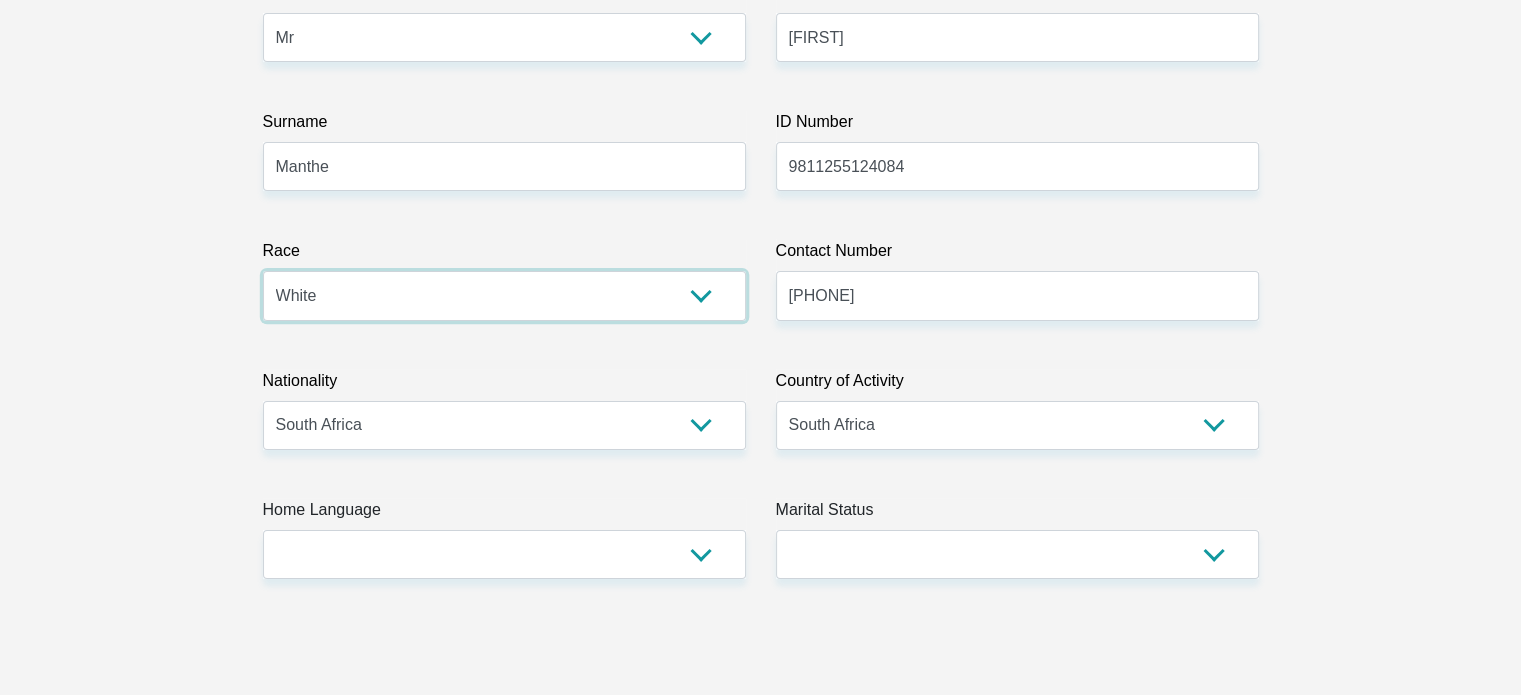scroll, scrollTop: 500, scrollLeft: 0, axis: vertical 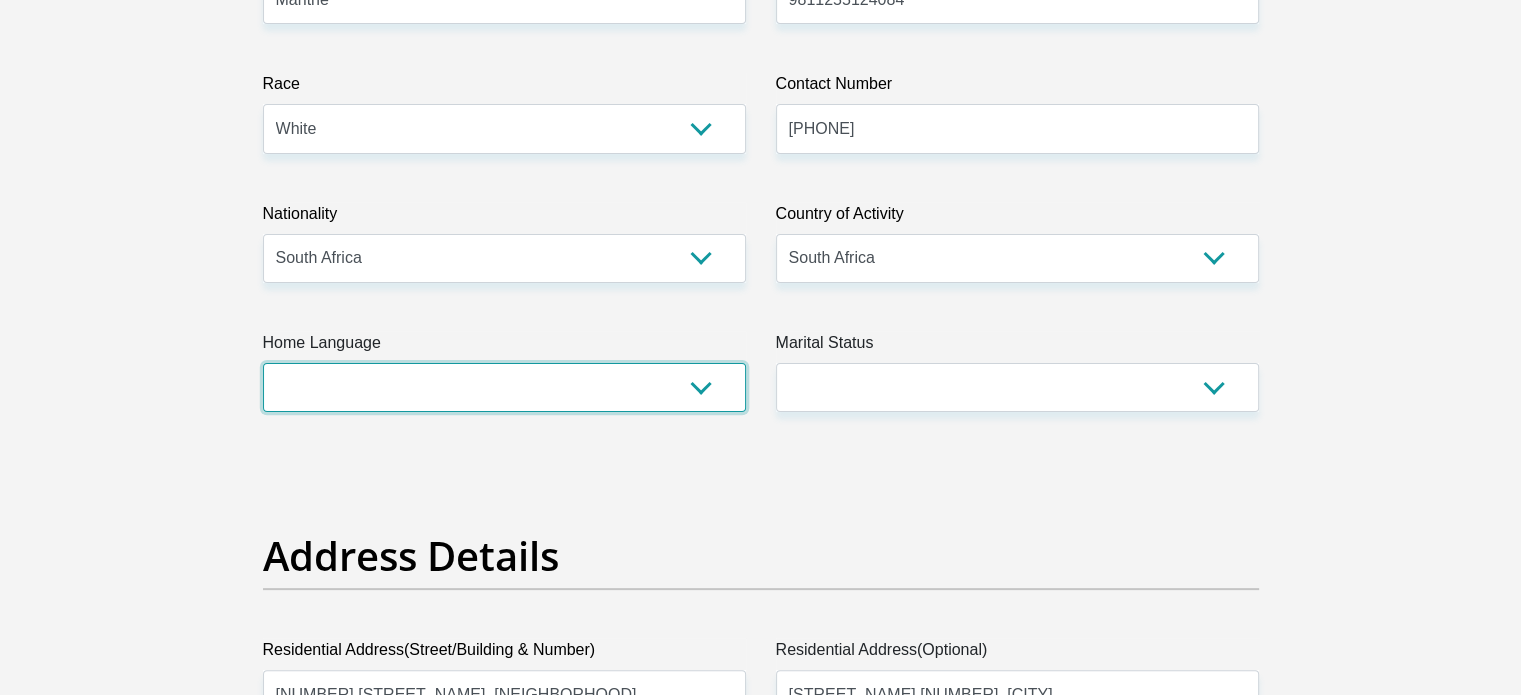 click on "Afrikaans
English
Sepedi
South Ndebele
Southern Sotho
Swati
Tsonga
Tswana
Venda
Xhosa
Zulu
Other" at bounding box center (504, 387) 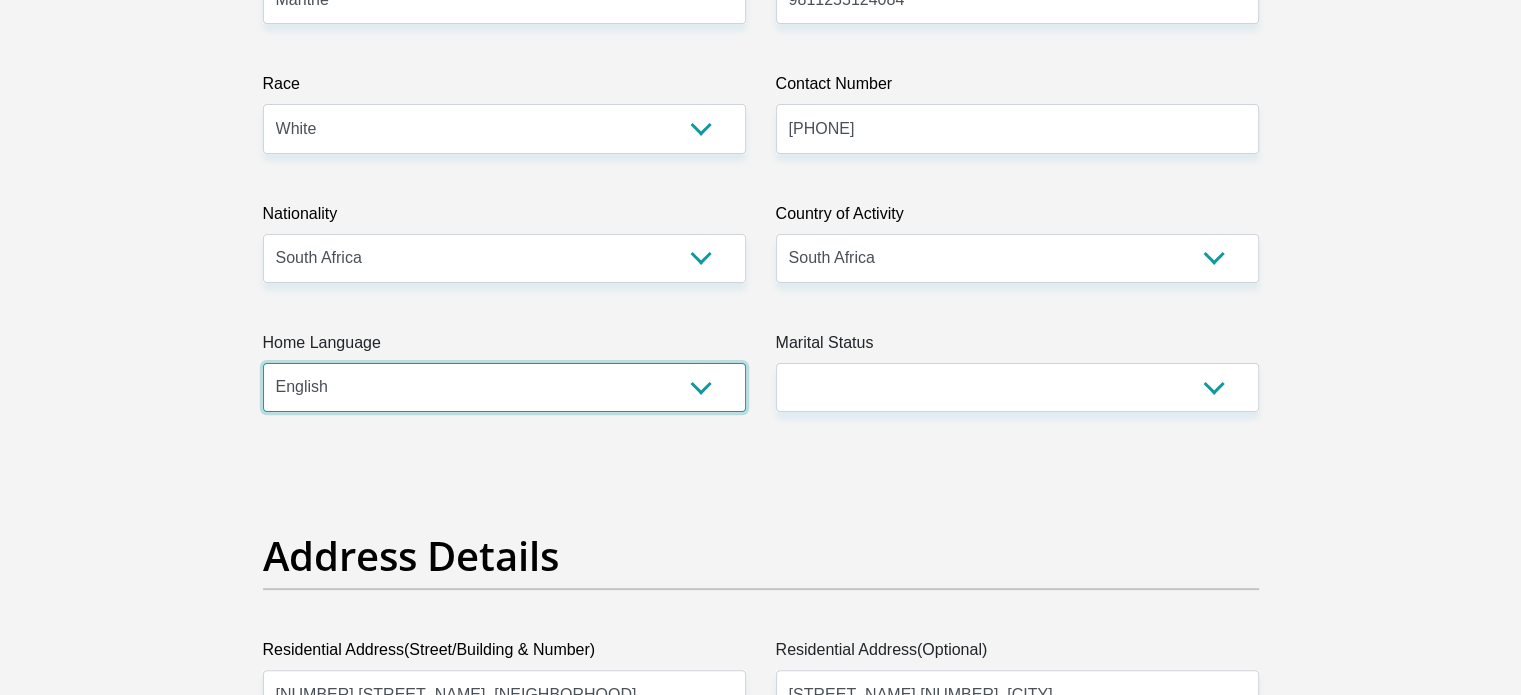 click on "Afrikaans
English
Sepedi
South Ndebele
Southern Sotho
Swati
Tsonga
Tswana
Venda
Xhosa
Zulu
Other" at bounding box center [504, 387] 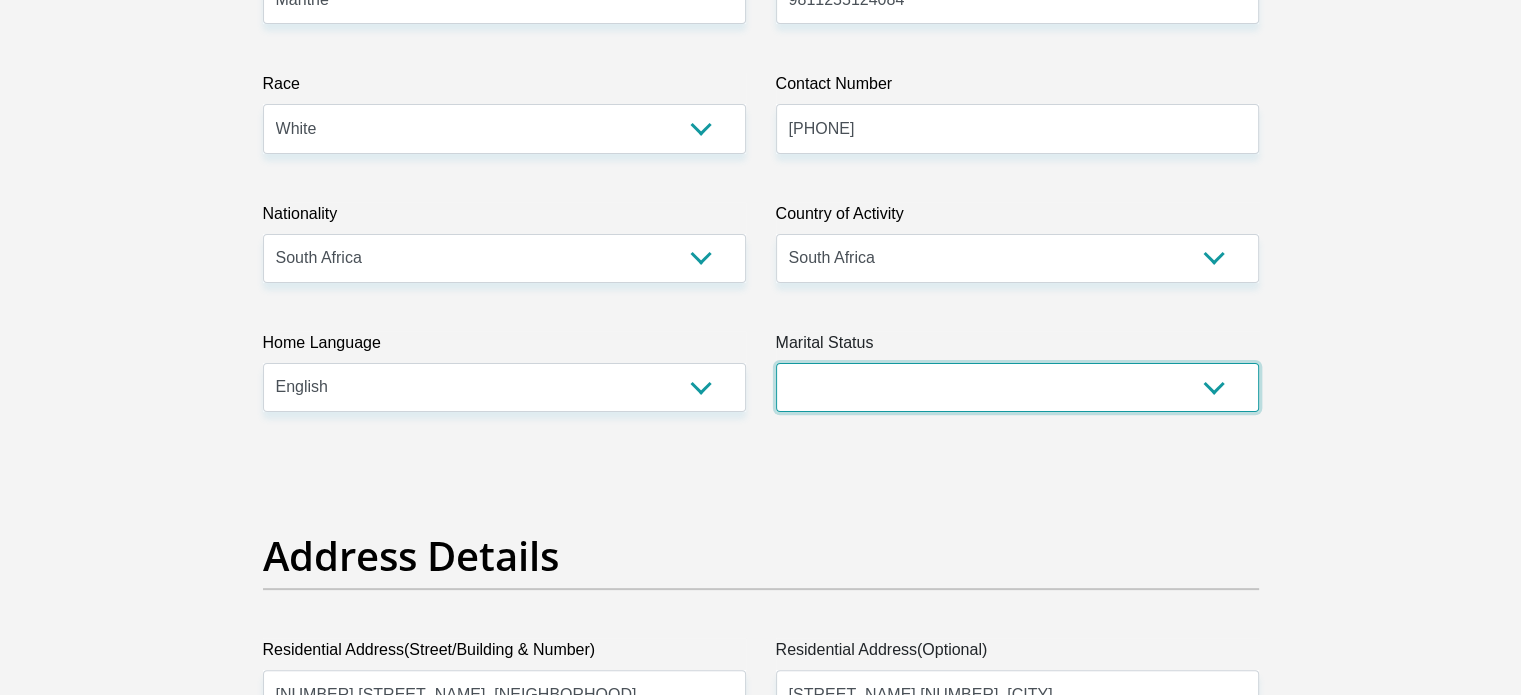 click on "Married ANC
Single
Divorced
Widowed
Married COP or Customary Law" at bounding box center (1017, 387) 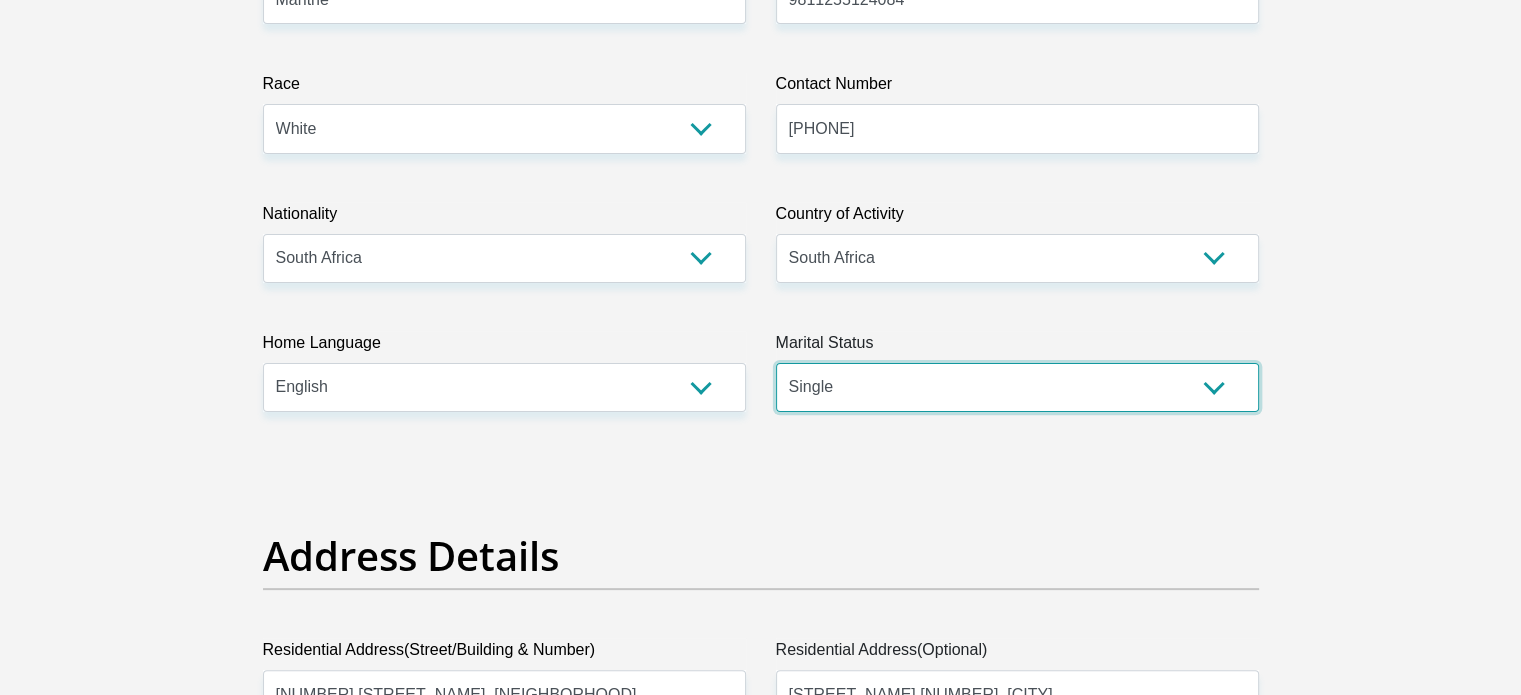 click on "Married ANC
Single
Divorced
Widowed
Married COP or Customary Law" at bounding box center (1017, 387) 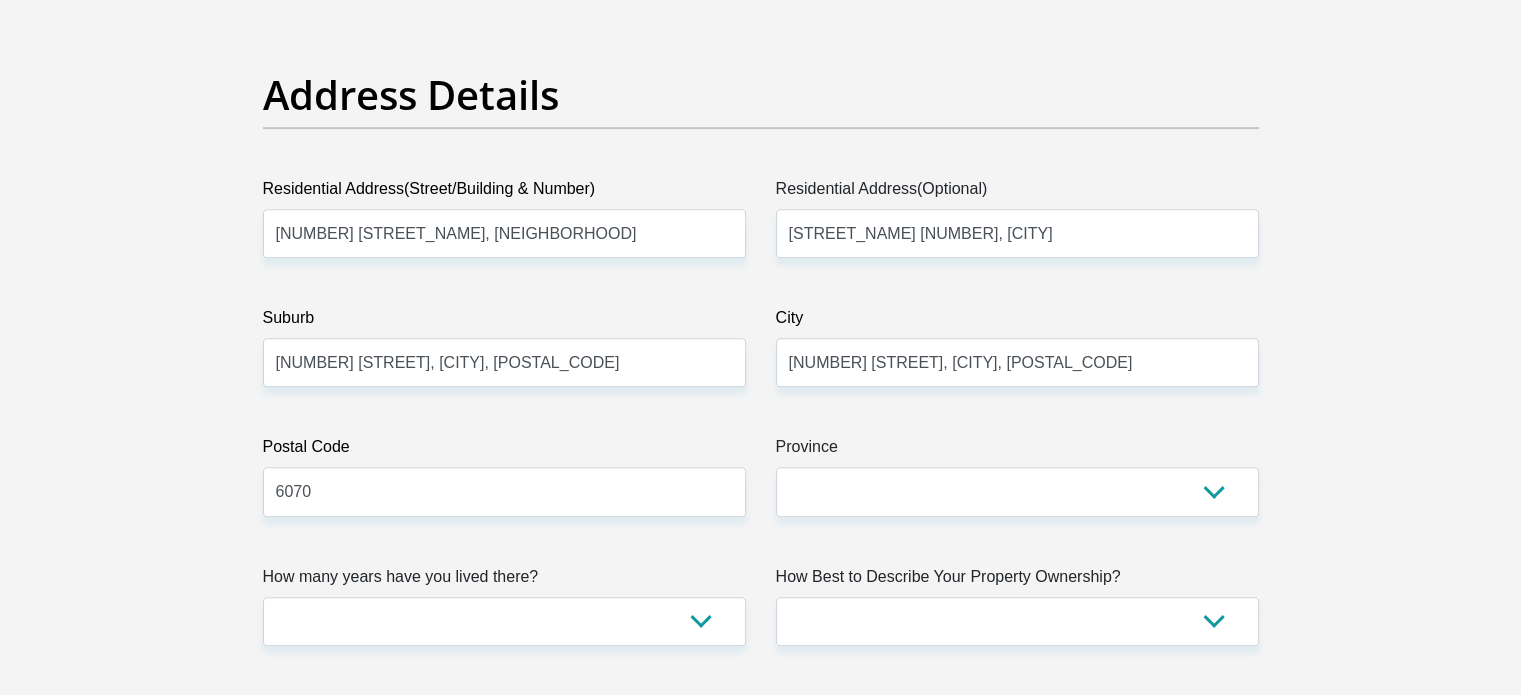 scroll, scrollTop: 1000, scrollLeft: 0, axis: vertical 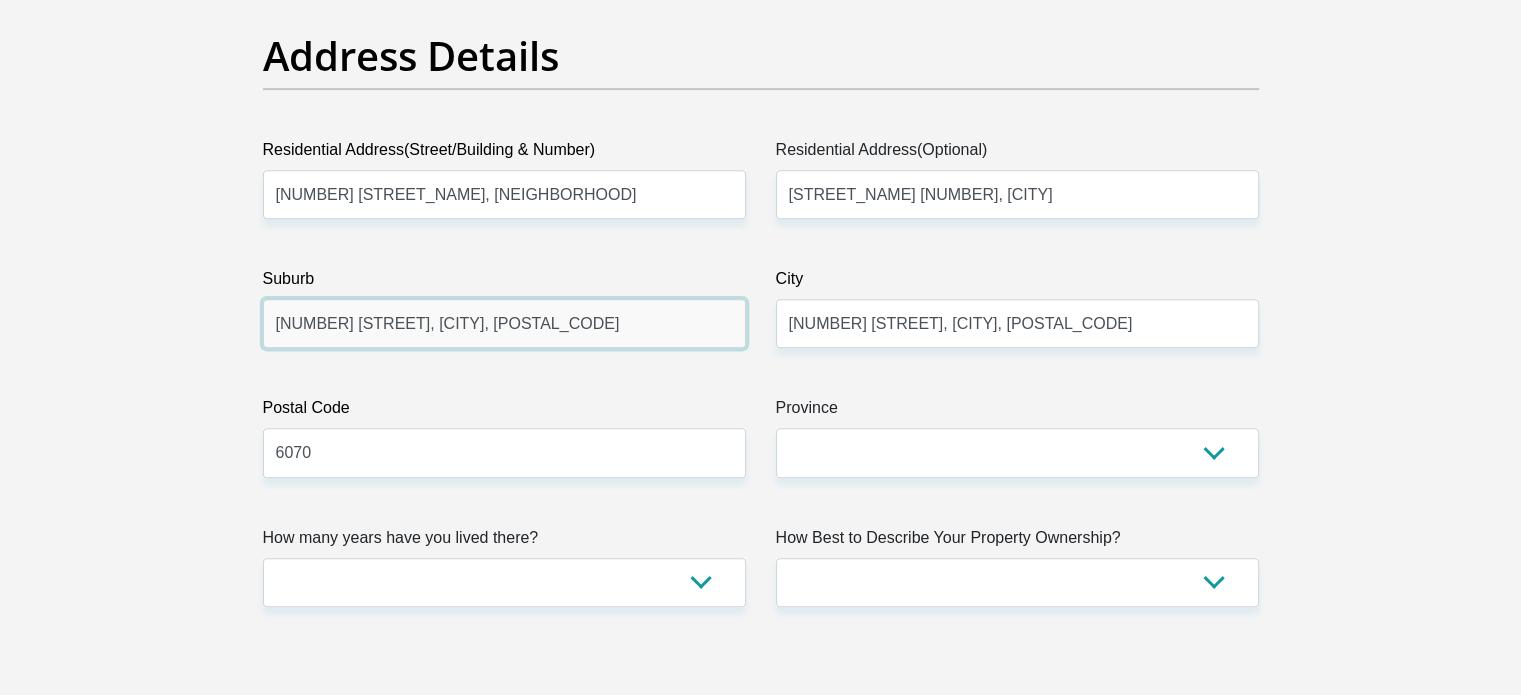drag, startPoint x: 338, startPoint y: 323, endPoint x: 269, endPoint y: 327, distance: 69.115845 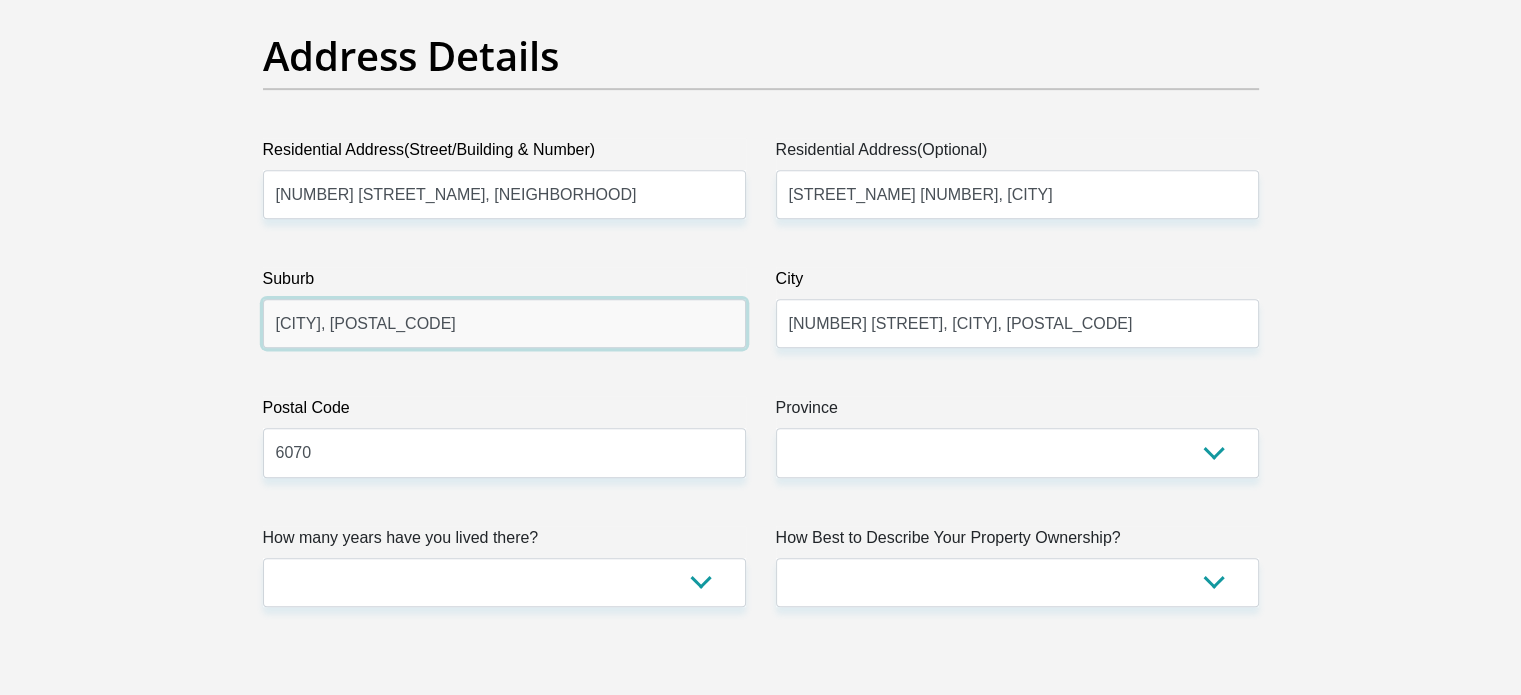 drag, startPoint x: 395, startPoint y: 325, endPoint x: 461, endPoint y: 319, distance: 66.27216 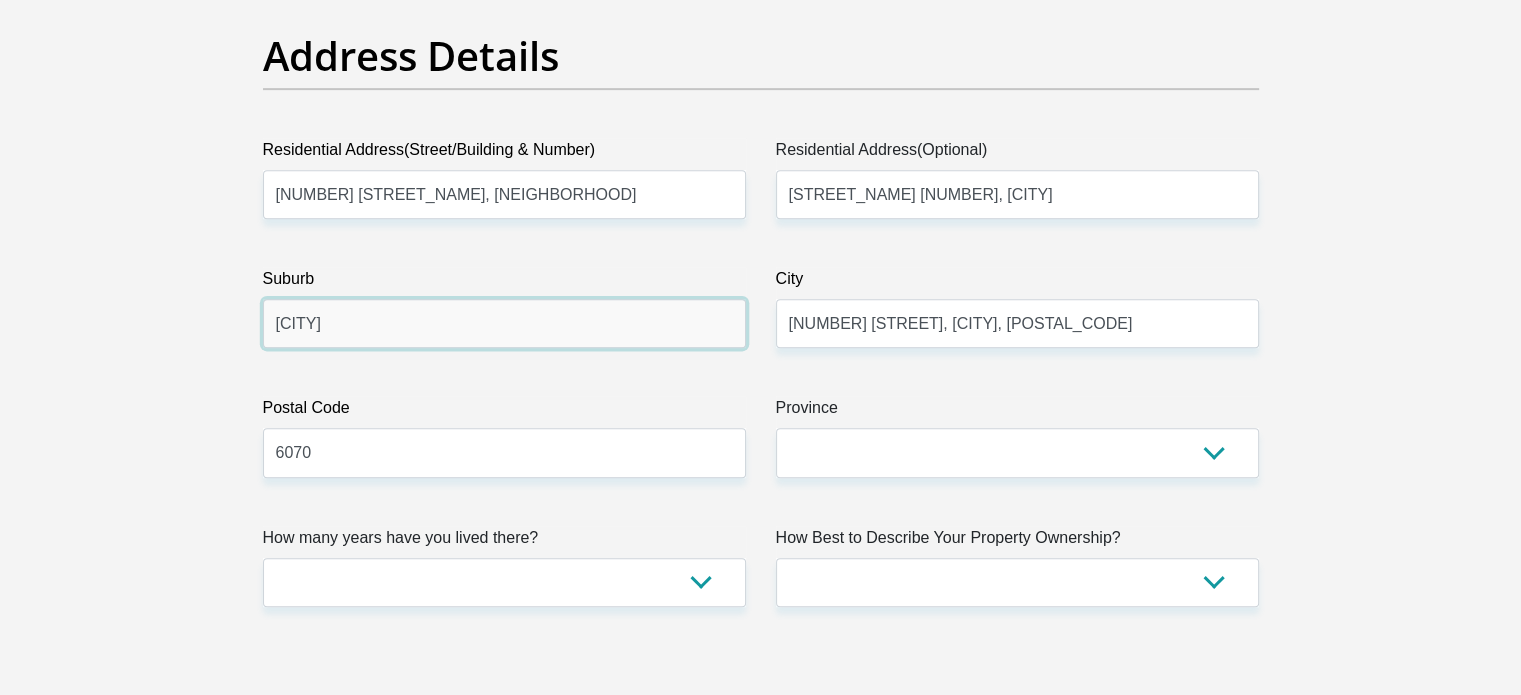 type on "PORT ELIZABETH" 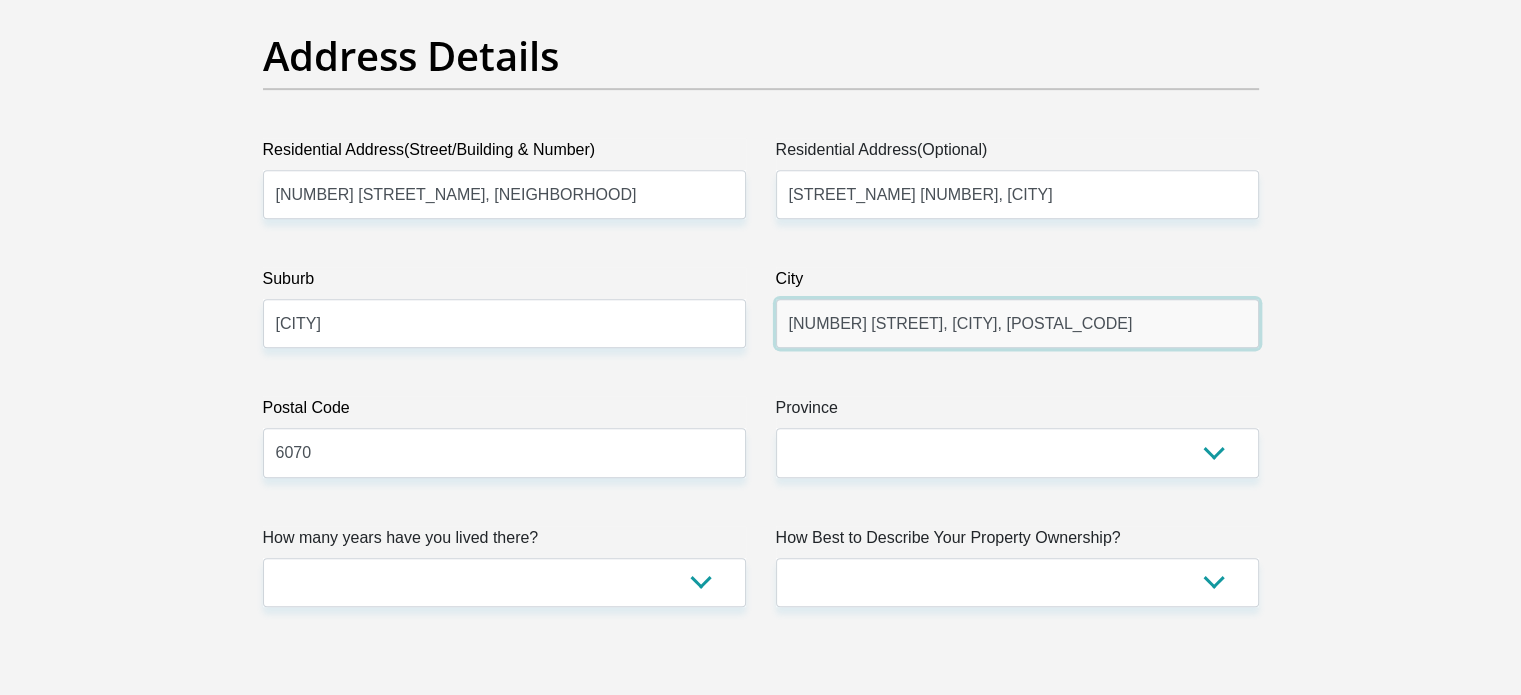 drag, startPoint x: 844, startPoint y: 323, endPoint x: 743, endPoint y: 350, distance: 104.54664 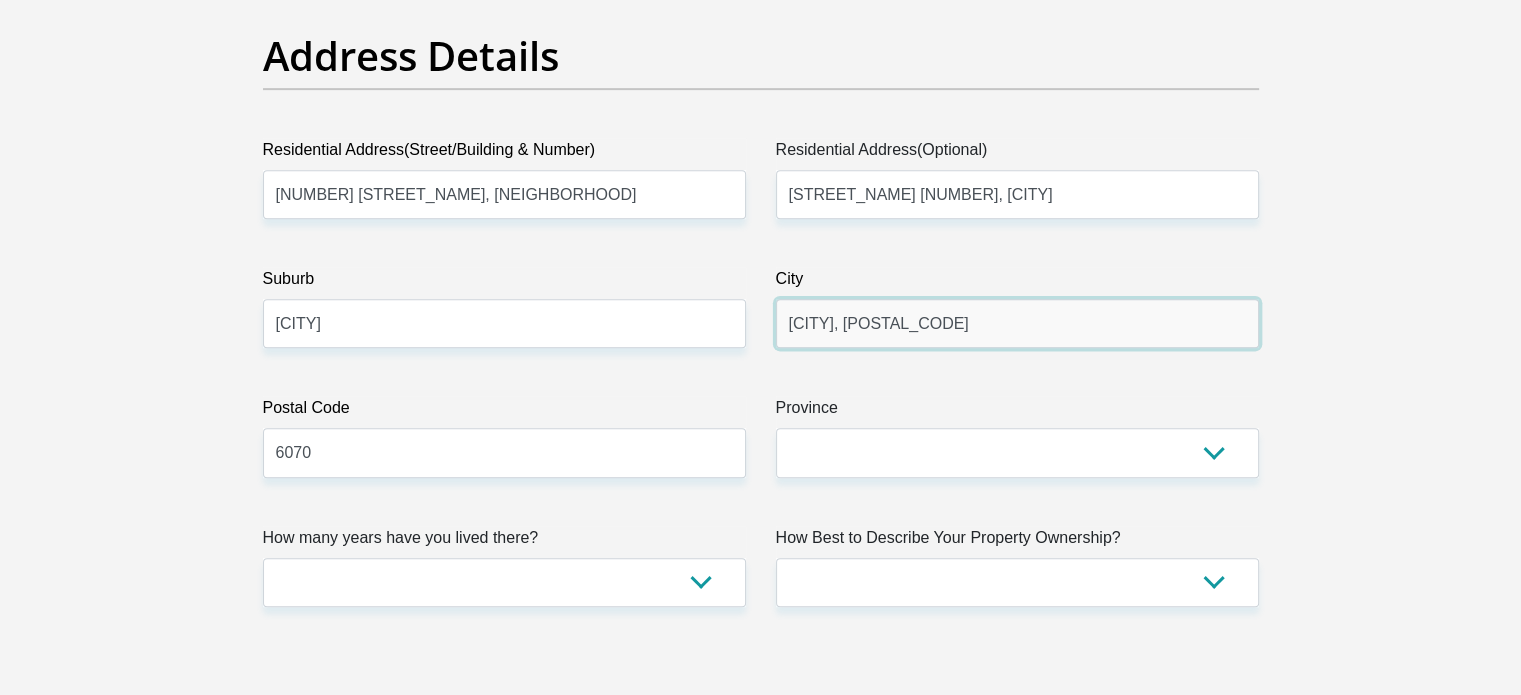 click on "PORT ELIZABETH#-#6001" at bounding box center [1017, 323] 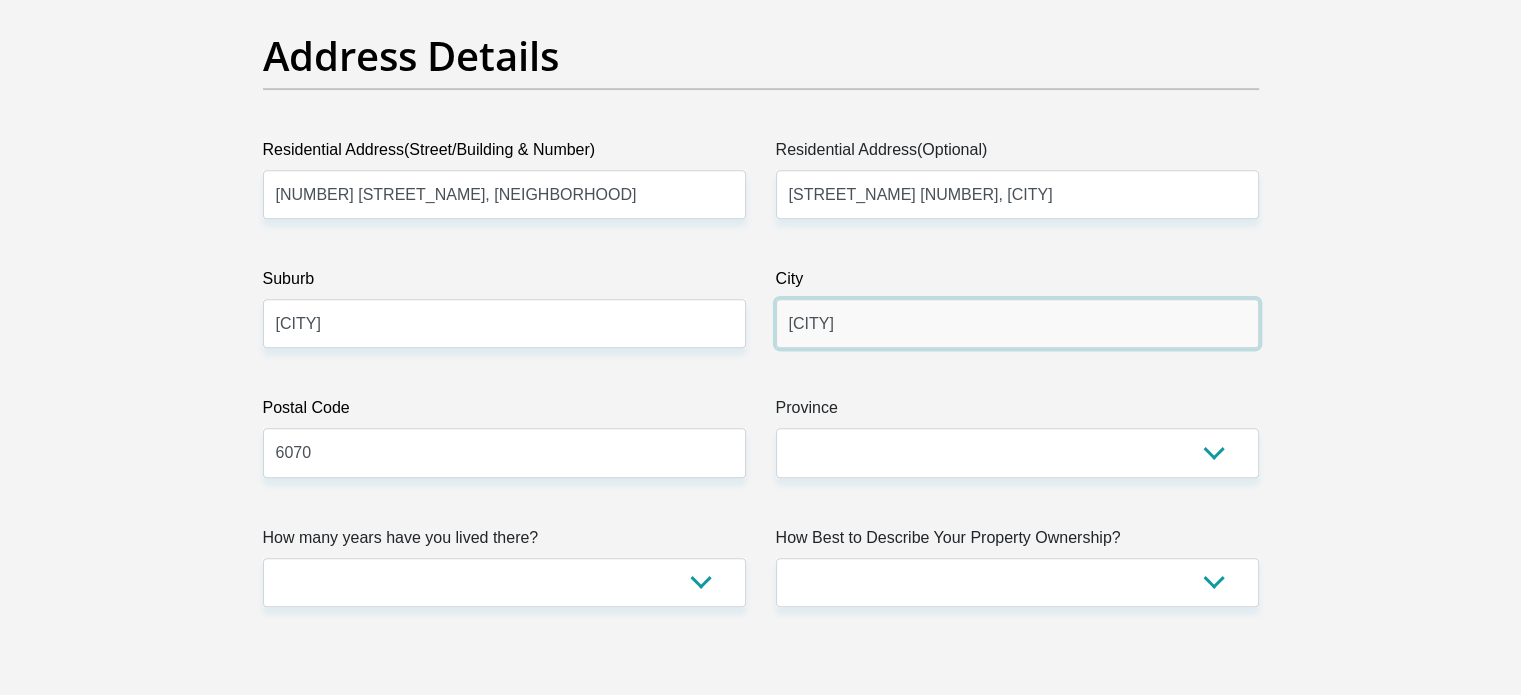 type on "PORT ELIZABETH" 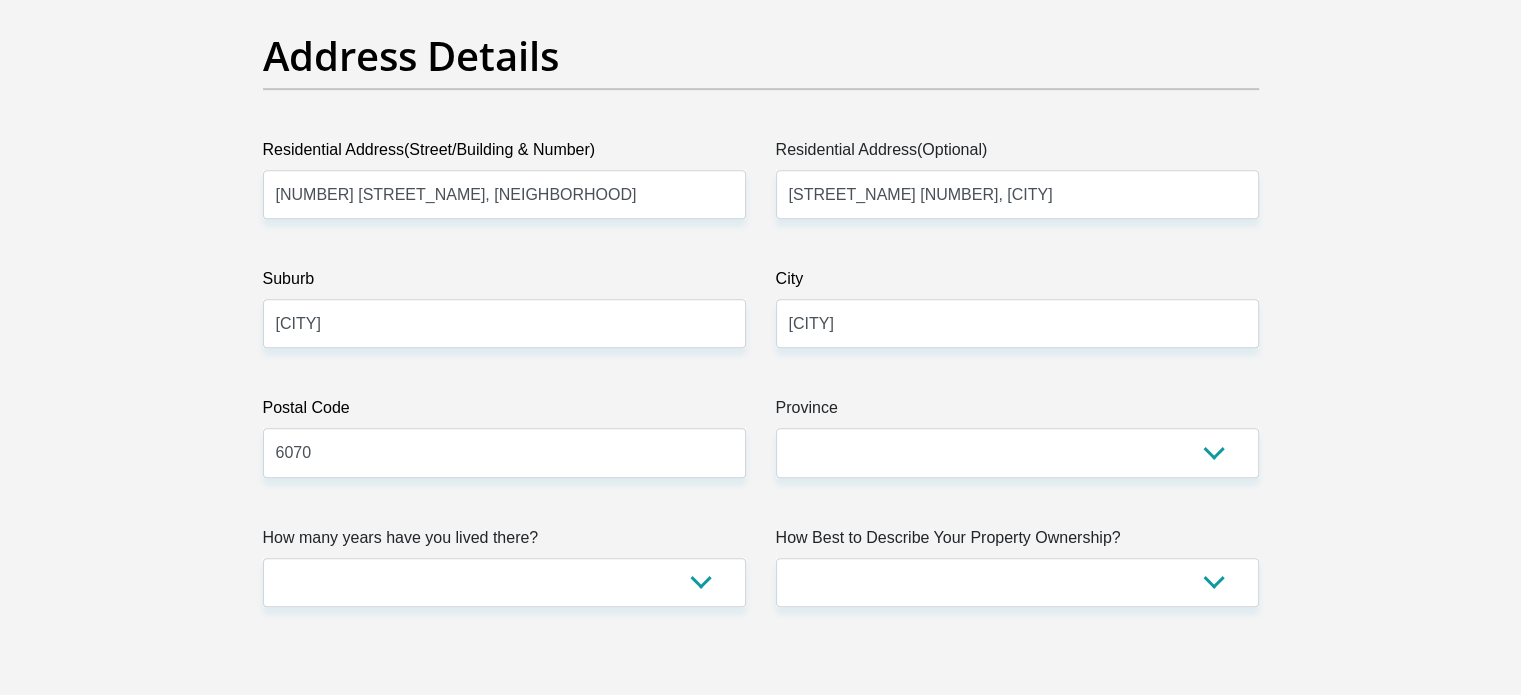 click on "Title
Mr
Ms
Mrs
Dr
Other
First Name
Luke
Surname
Manthe
ID Number
9811255124084
Please input valid ID number
Race
Black
Coloured
Indian
White
Other
Contact Number
0817698794
Please input valid contact number
Nationality
South Africa
Afghanistan
Aland Islands  Albania  Algeria" at bounding box center (761, 2567) 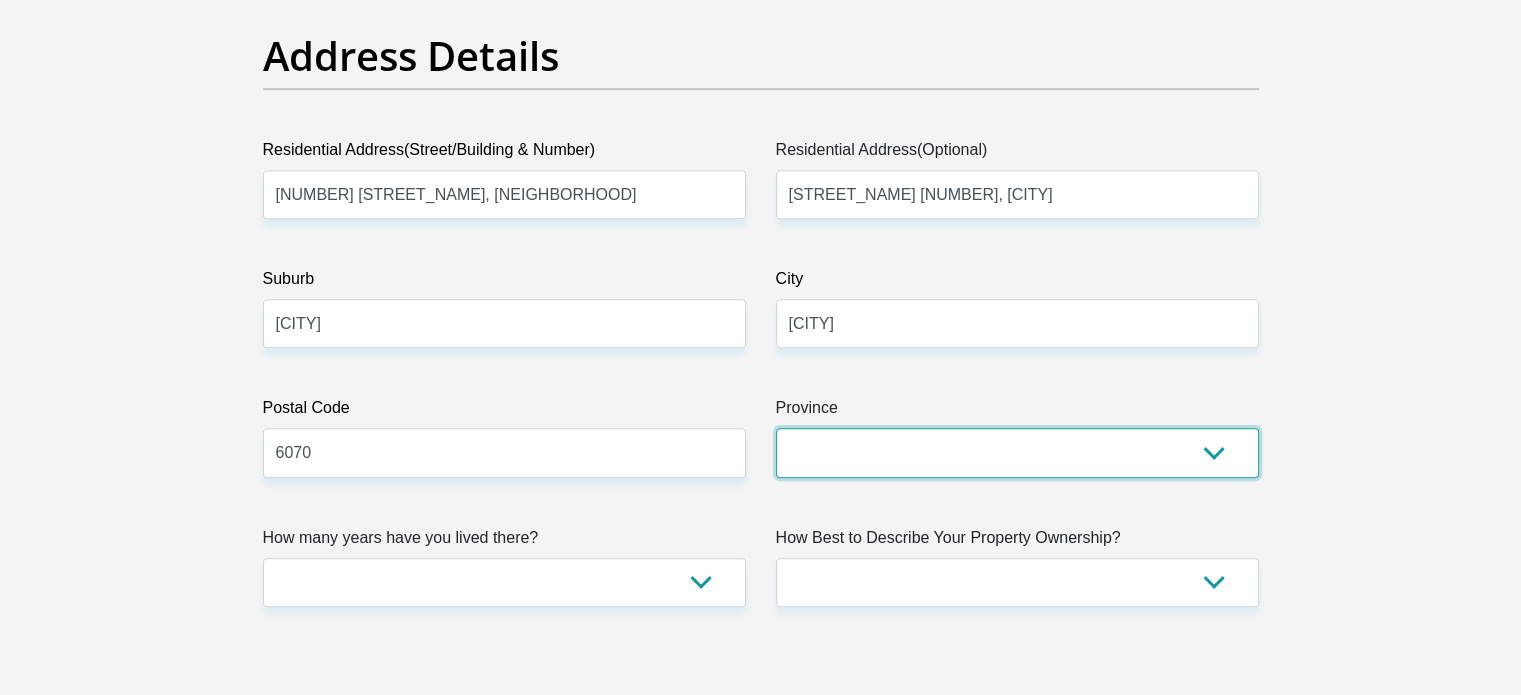 click on "Eastern Cape
Free State
Gauteng
KwaZulu-Natal
Limpopo
Mpumalanga
Northern Cape
North West
Western Cape" at bounding box center (1017, 452) 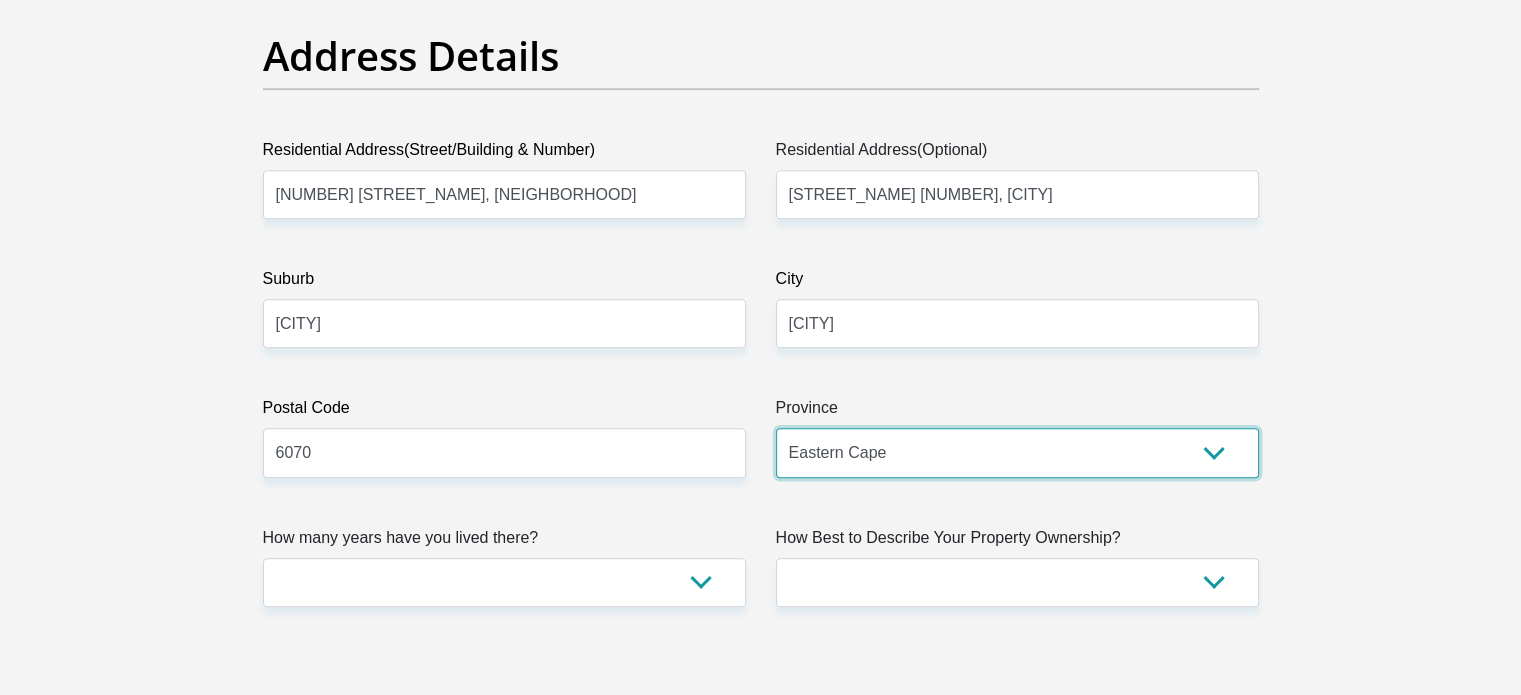 click on "Eastern Cape
Free State
Gauteng
KwaZulu-Natal
Limpopo
Mpumalanga
Northern Cape
North West
Western Cape" at bounding box center [1017, 452] 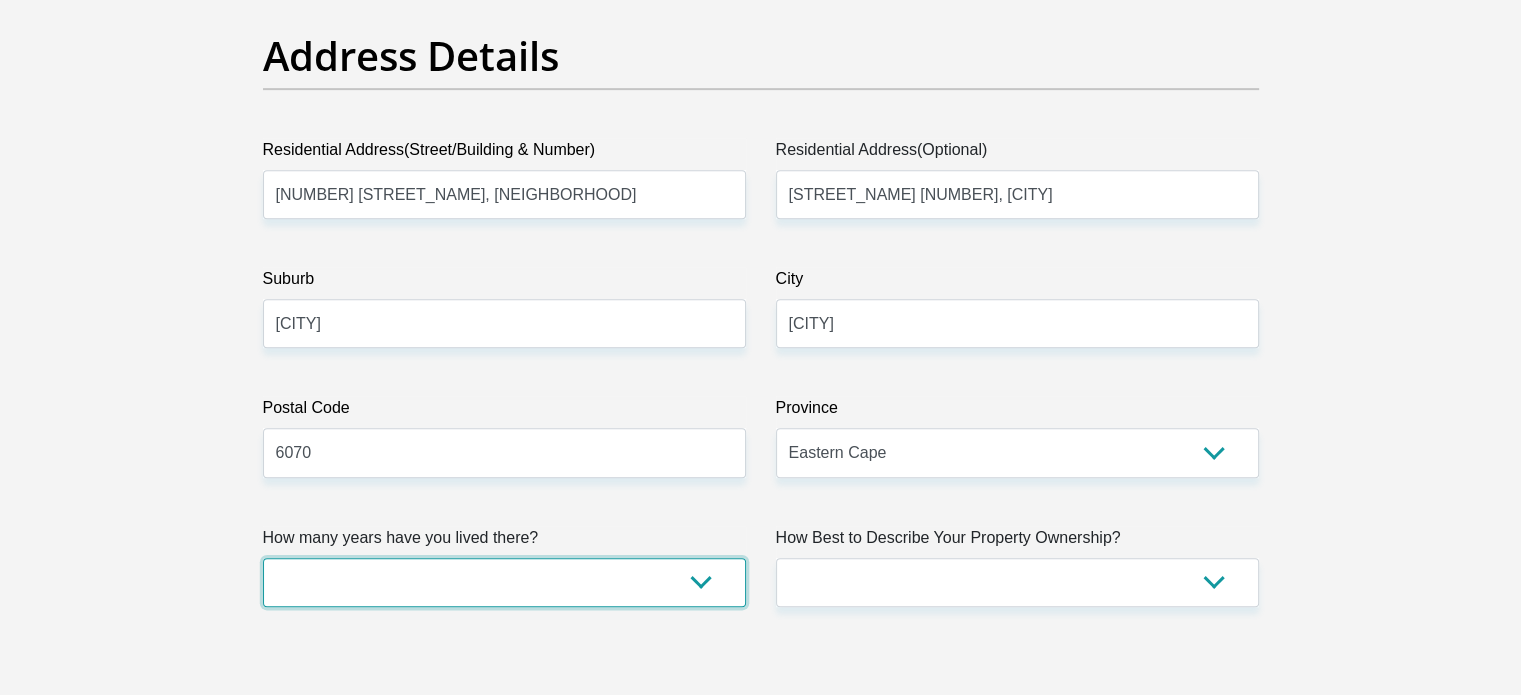 click on "less than 1 year
1-3 years
3-5 years
5+ years" at bounding box center [504, 582] 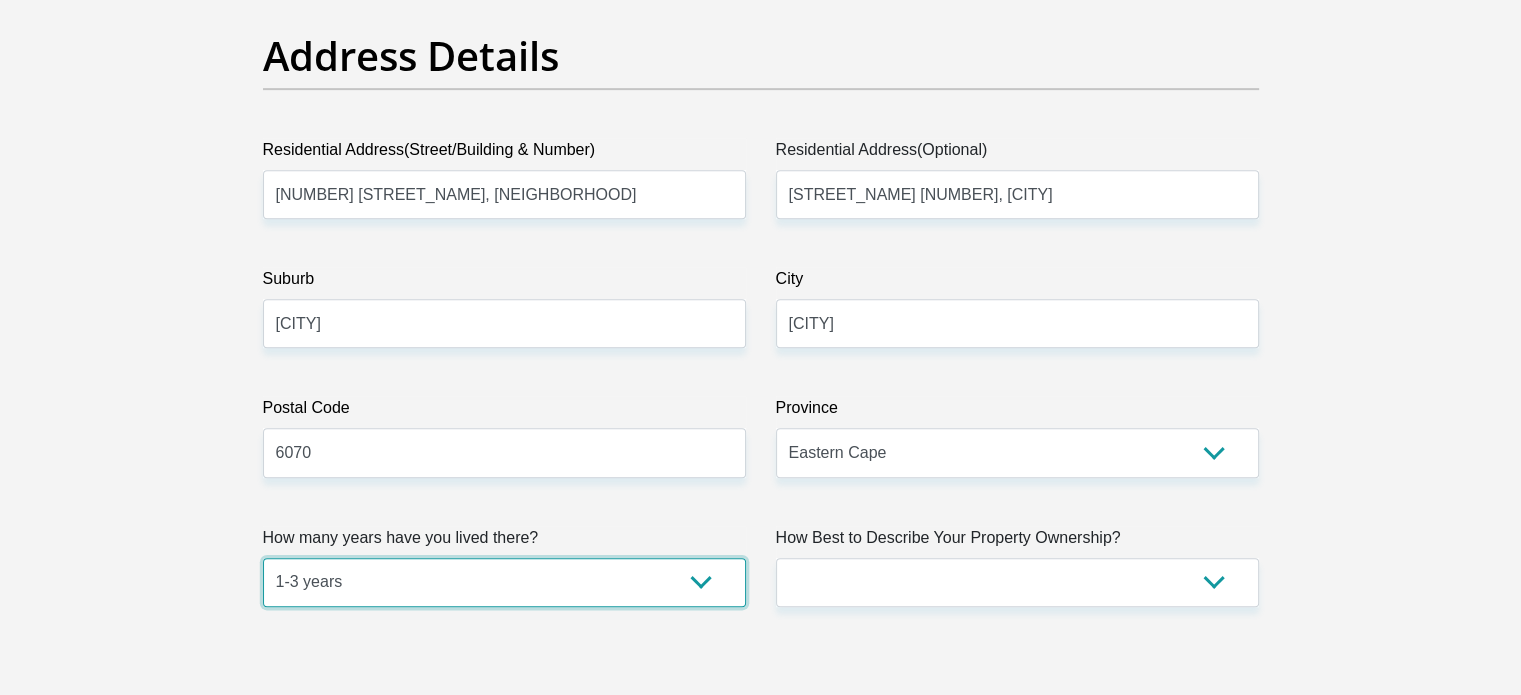 click on "less than 1 year
1-3 years
3-5 years
5+ years" at bounding box center [504, 582] 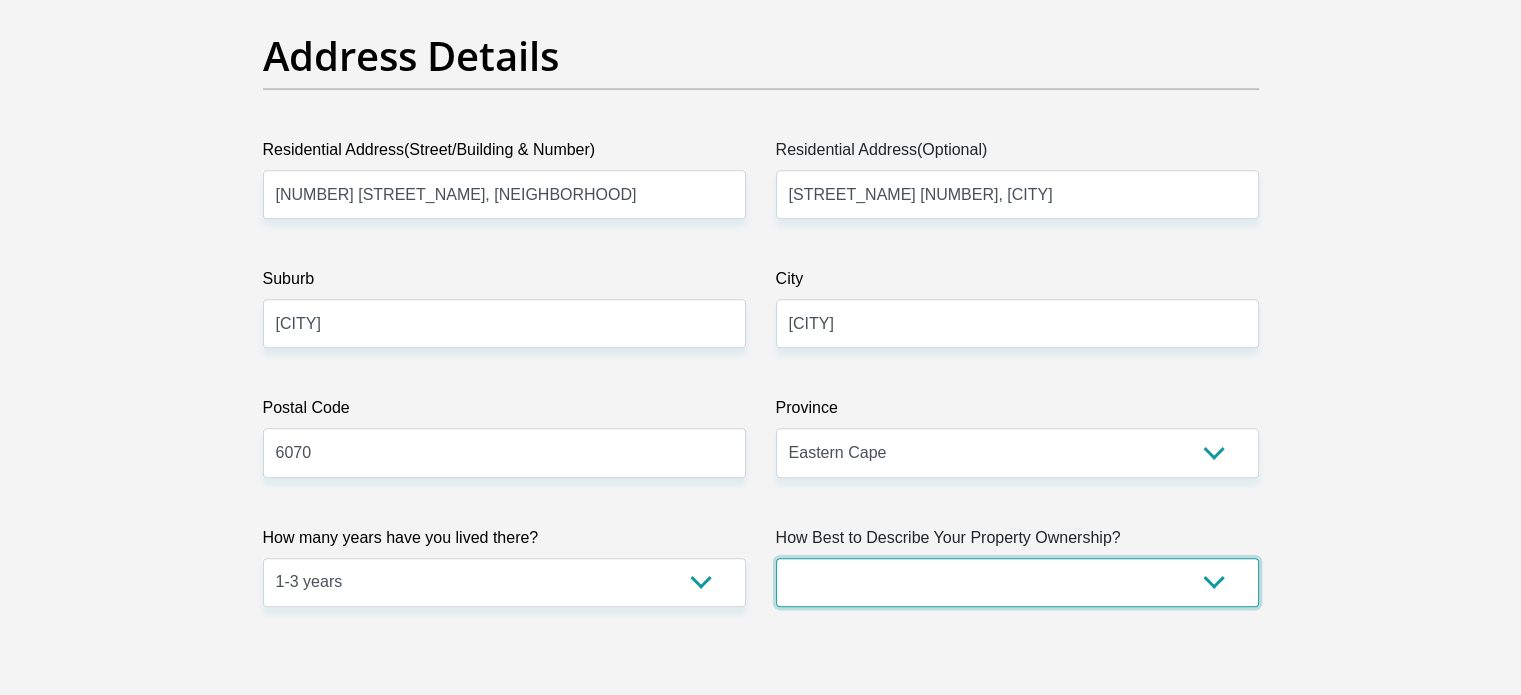 click on "Owned
Rented
Family Owned
Company Dwelling" at bounding box center (1017, 582) 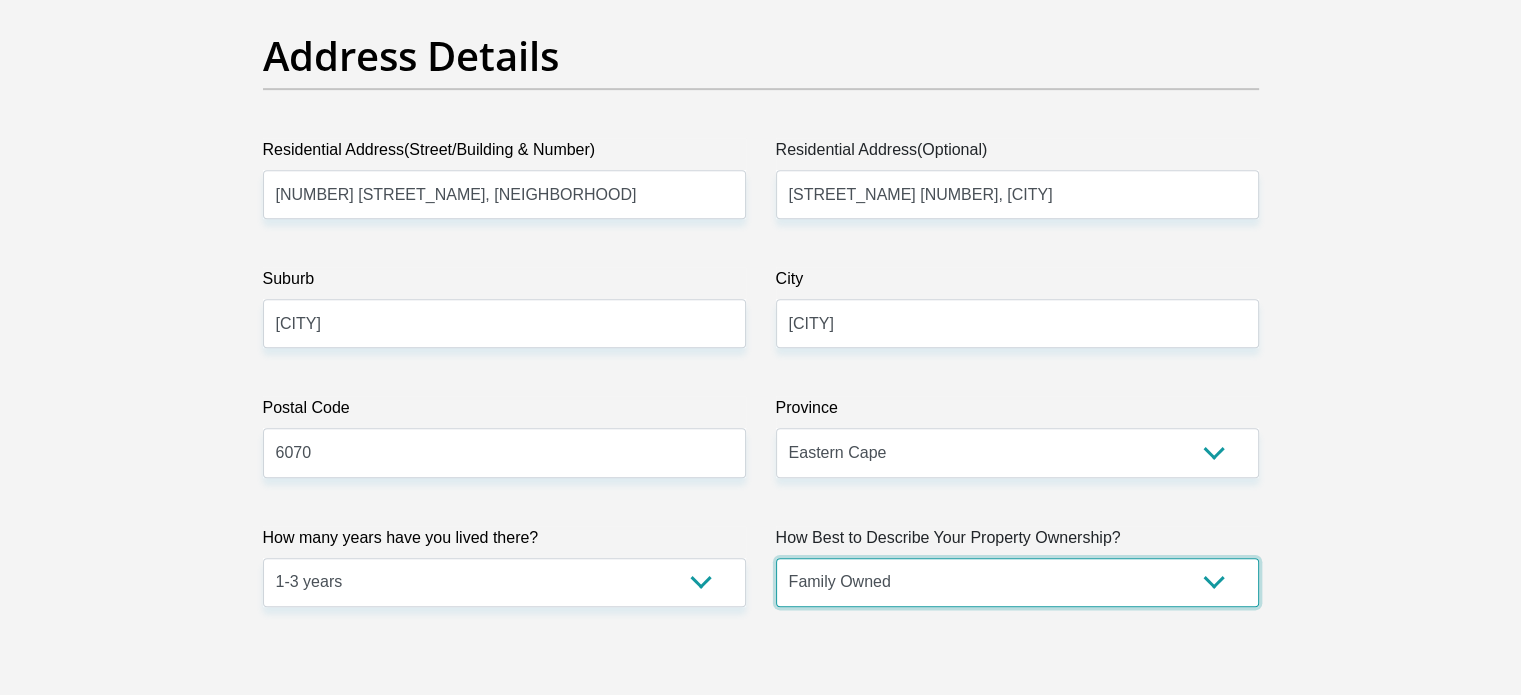 click on "Owned
Rented
Family Owned
Company Dwelling" at bounding box center (1017, 582) 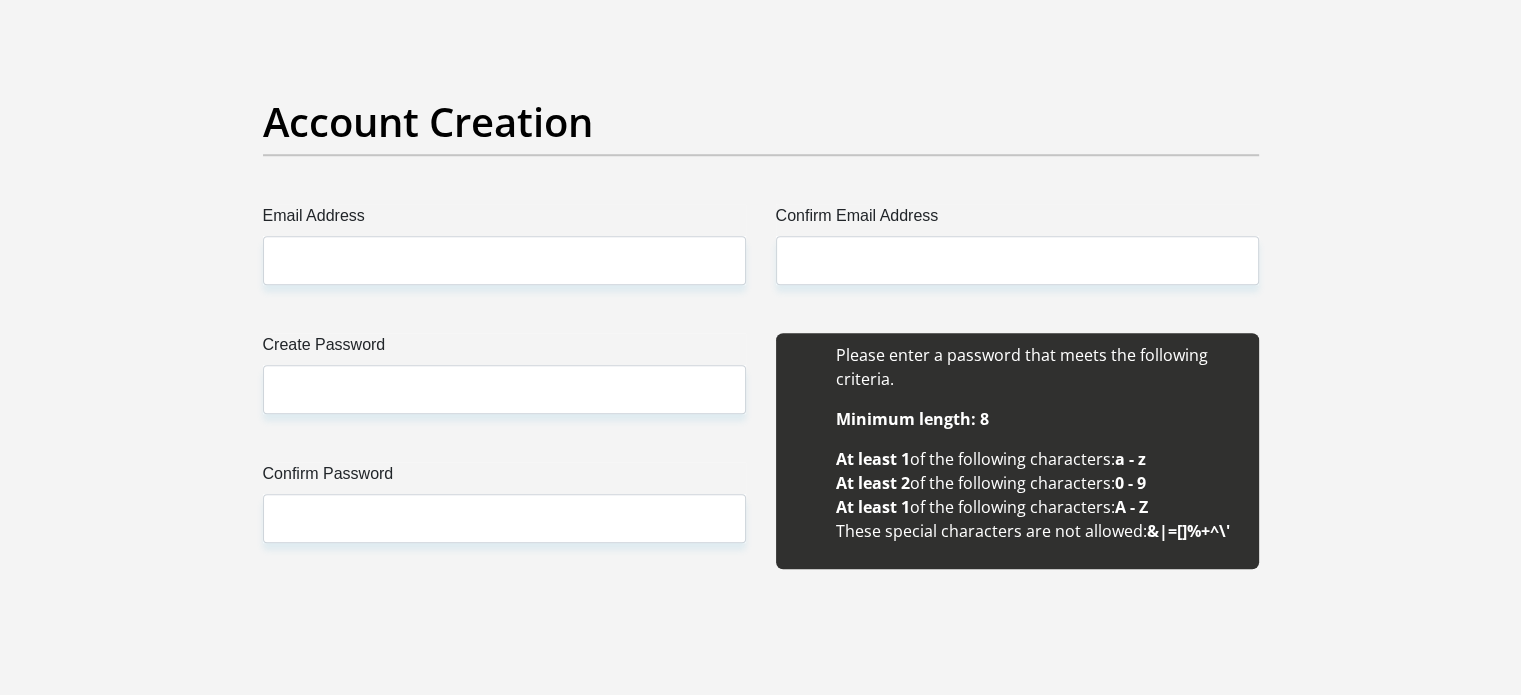 scroll, scrollTop: 1666, scrollLeft: 0, axis: vertical 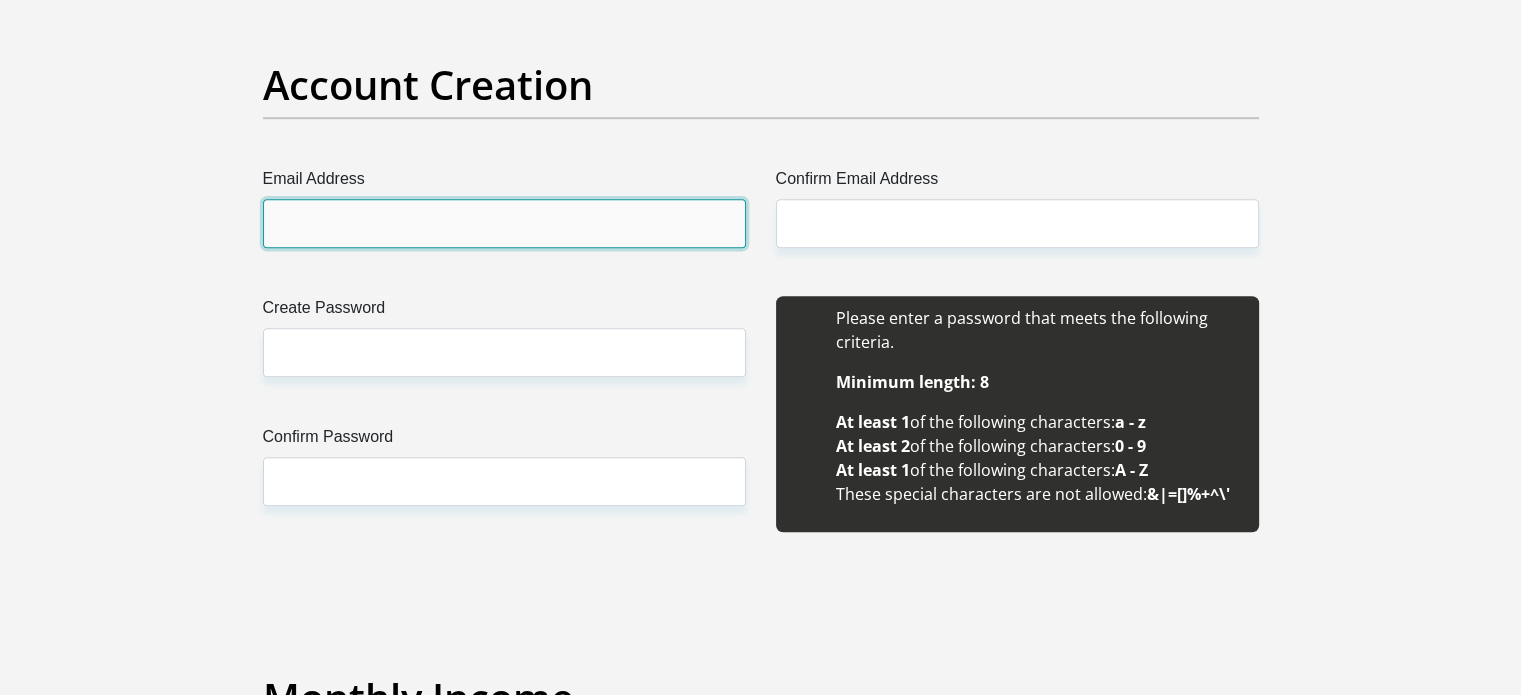 click on "Email Address" at bounding box center [504, 223] 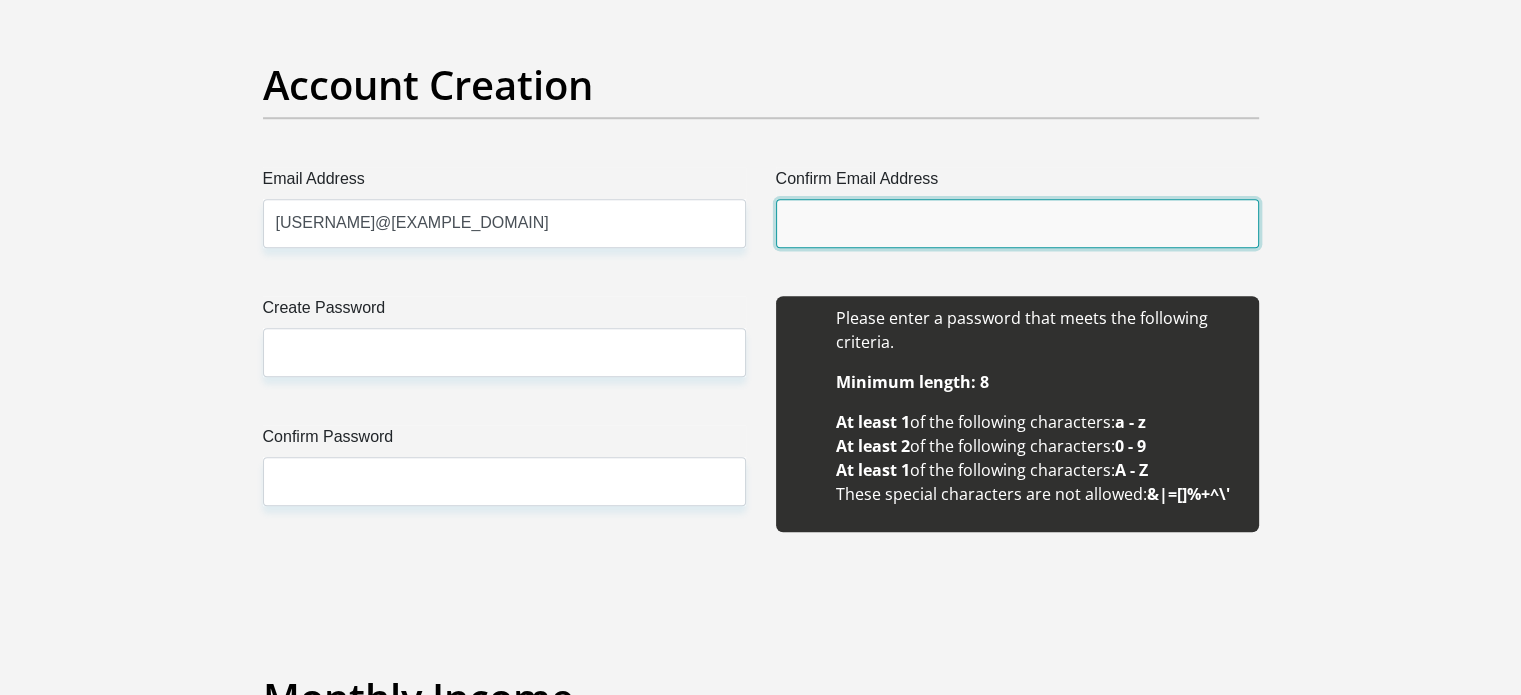 type on "lukemanthe38@gmail.com" 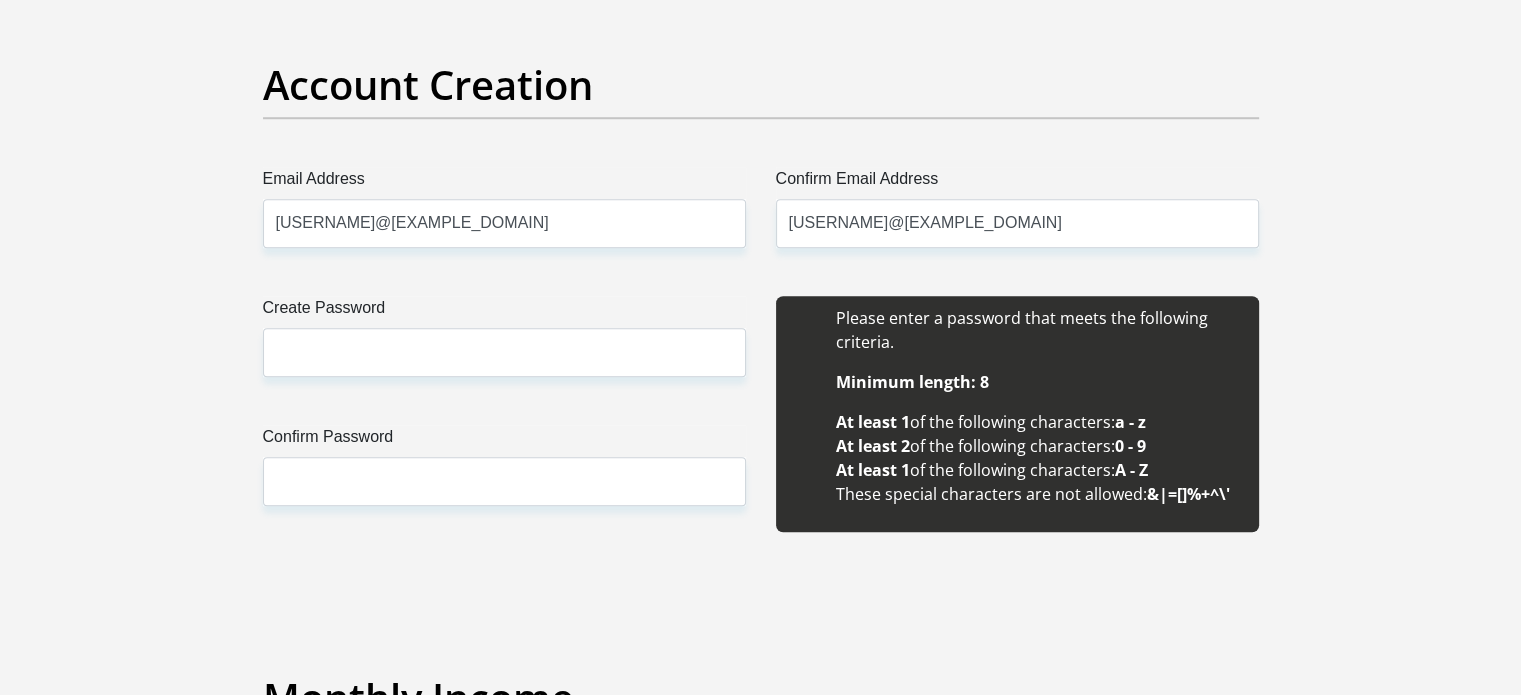 type on "37066001" 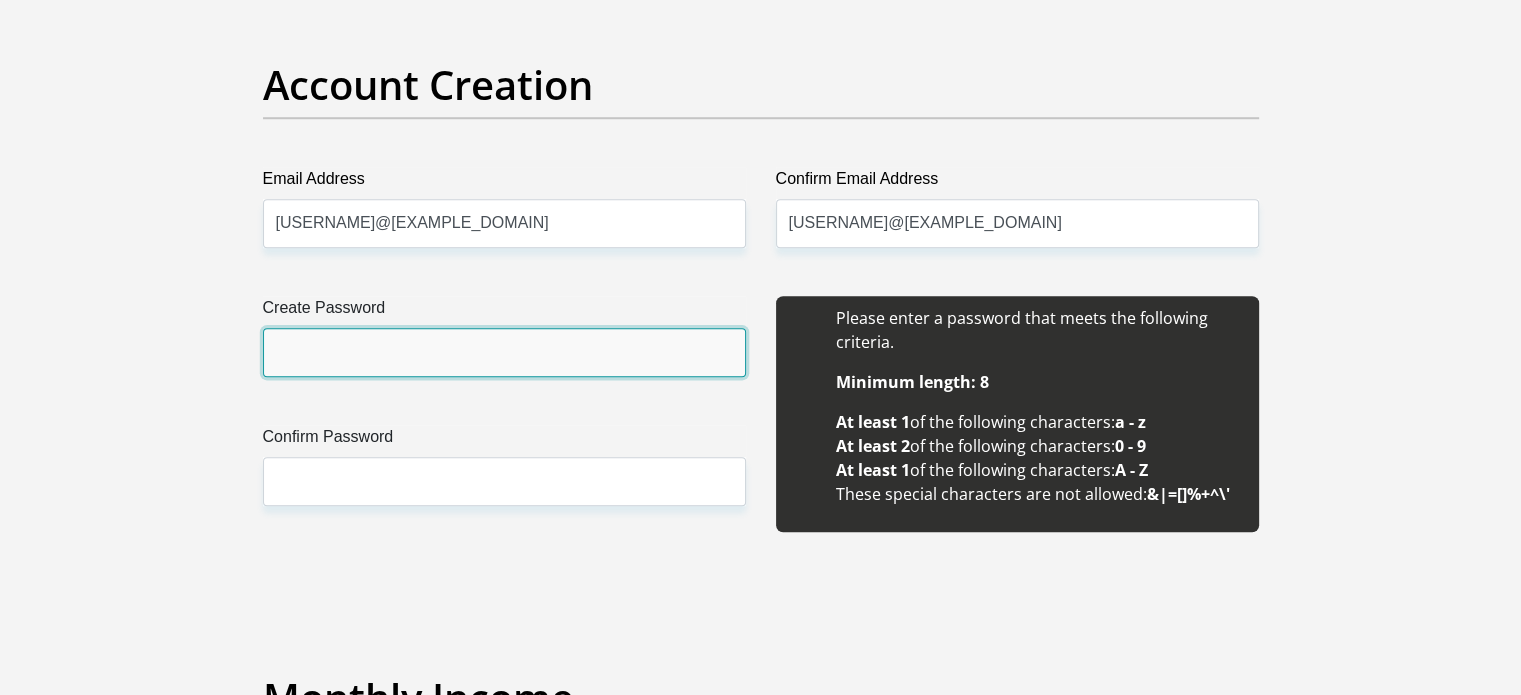 click on "Create Password" at bounding box center (504, 352) 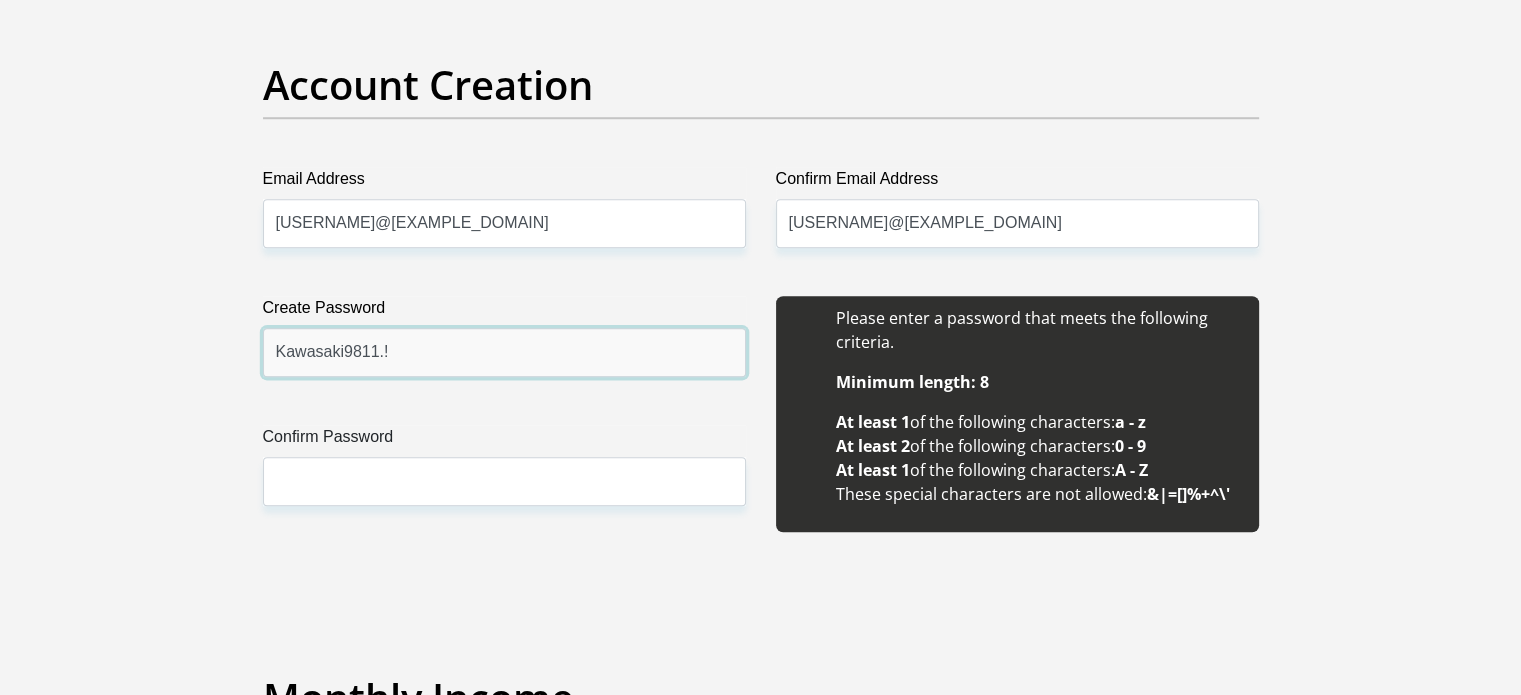 drag, startPoint x: 396, startPoint y: 363, endPoint x: 272, endPoint y: 363, distance: 124 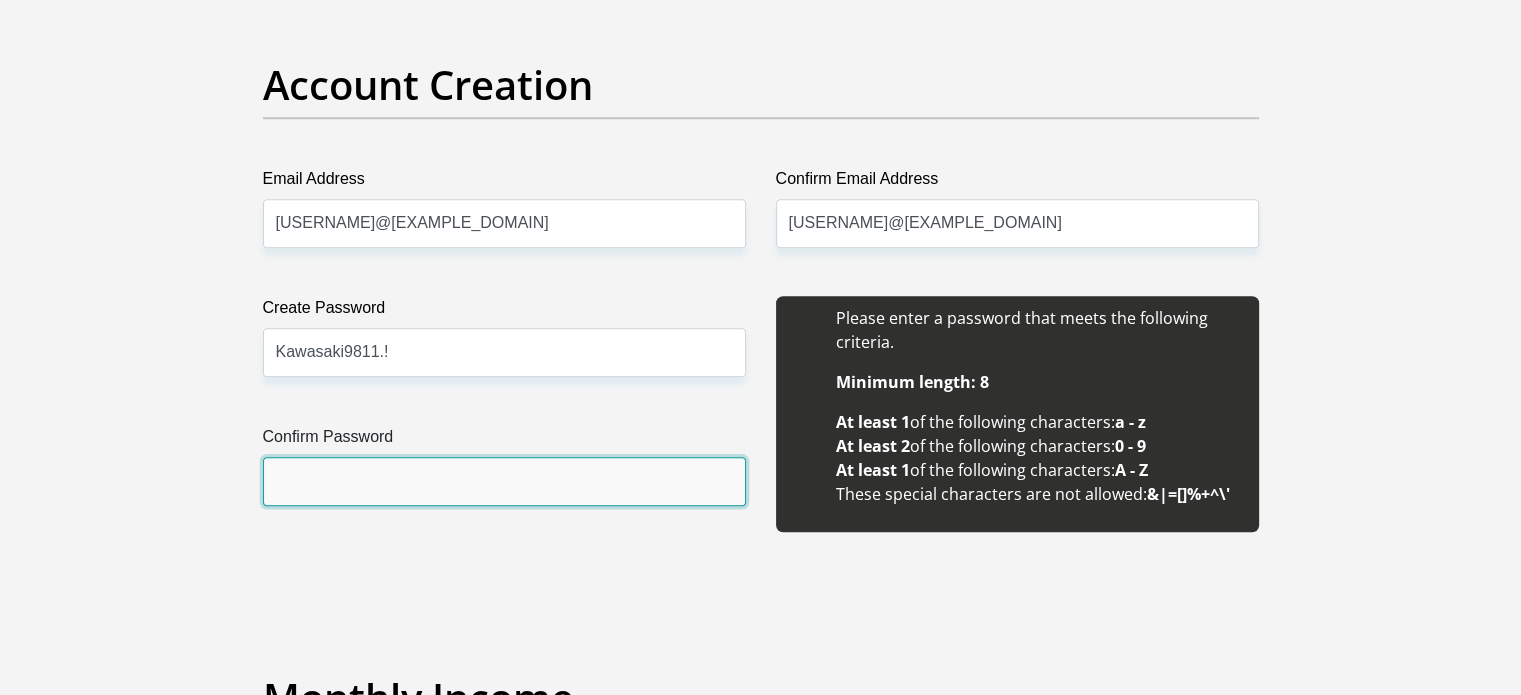 click on "Confirm Password" at bounding box center [504, 481] 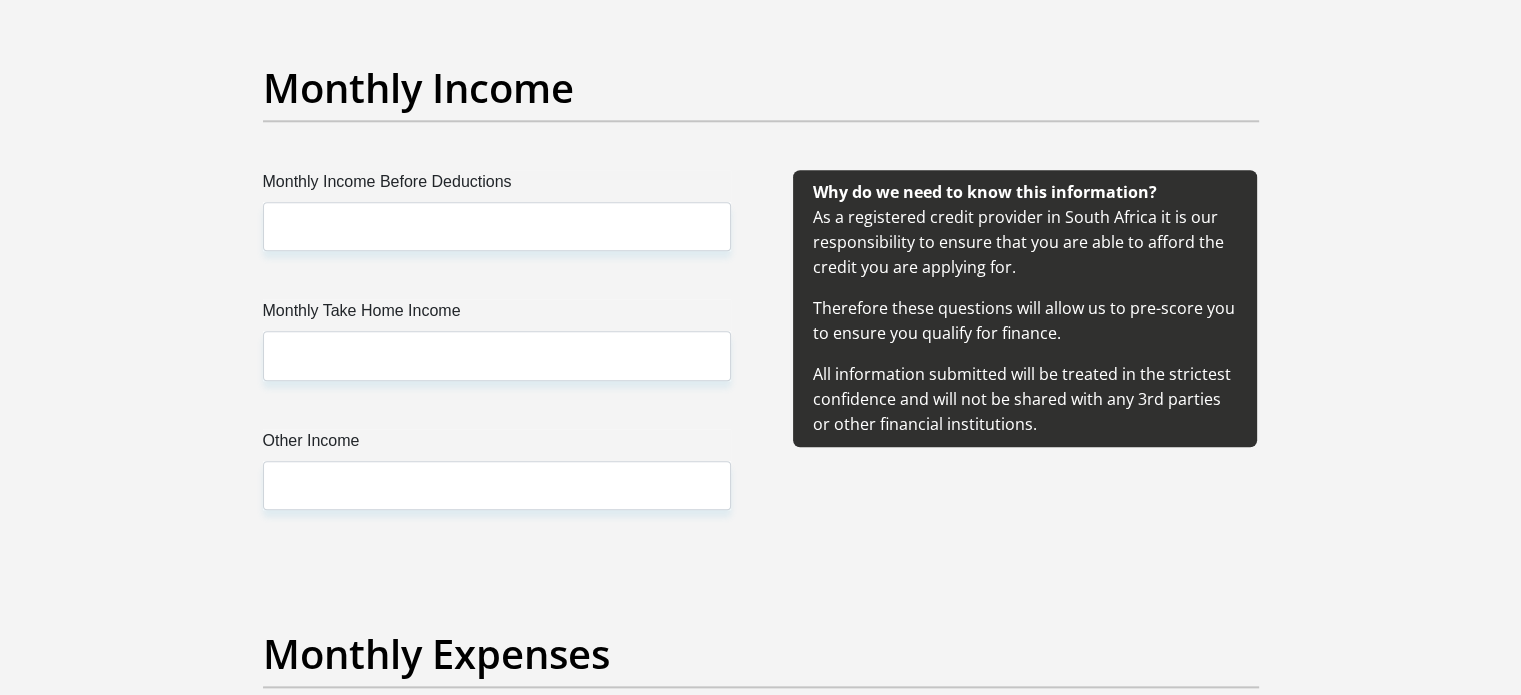 scroll, scrollTop: 2333, scrollLeft: 0, axis: vertical 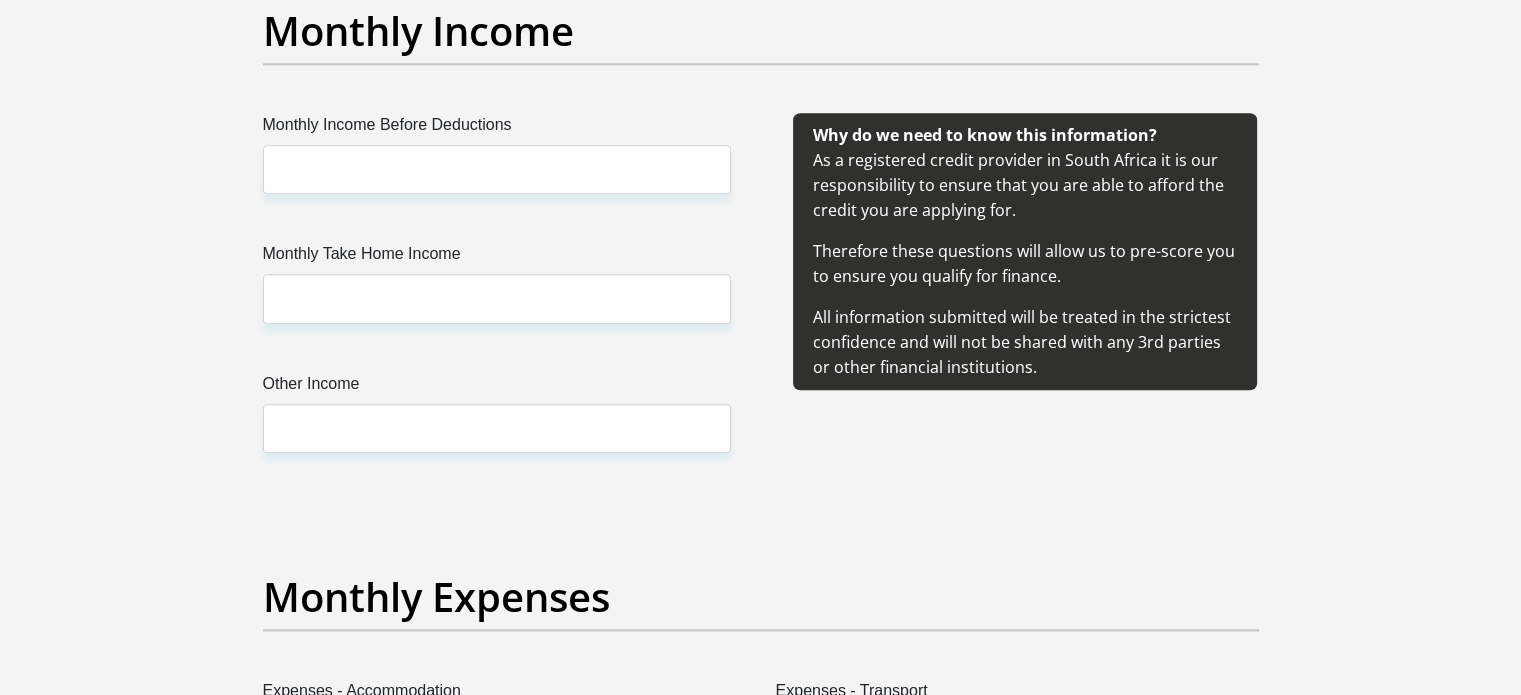 type on "Kawasaki9811.!" 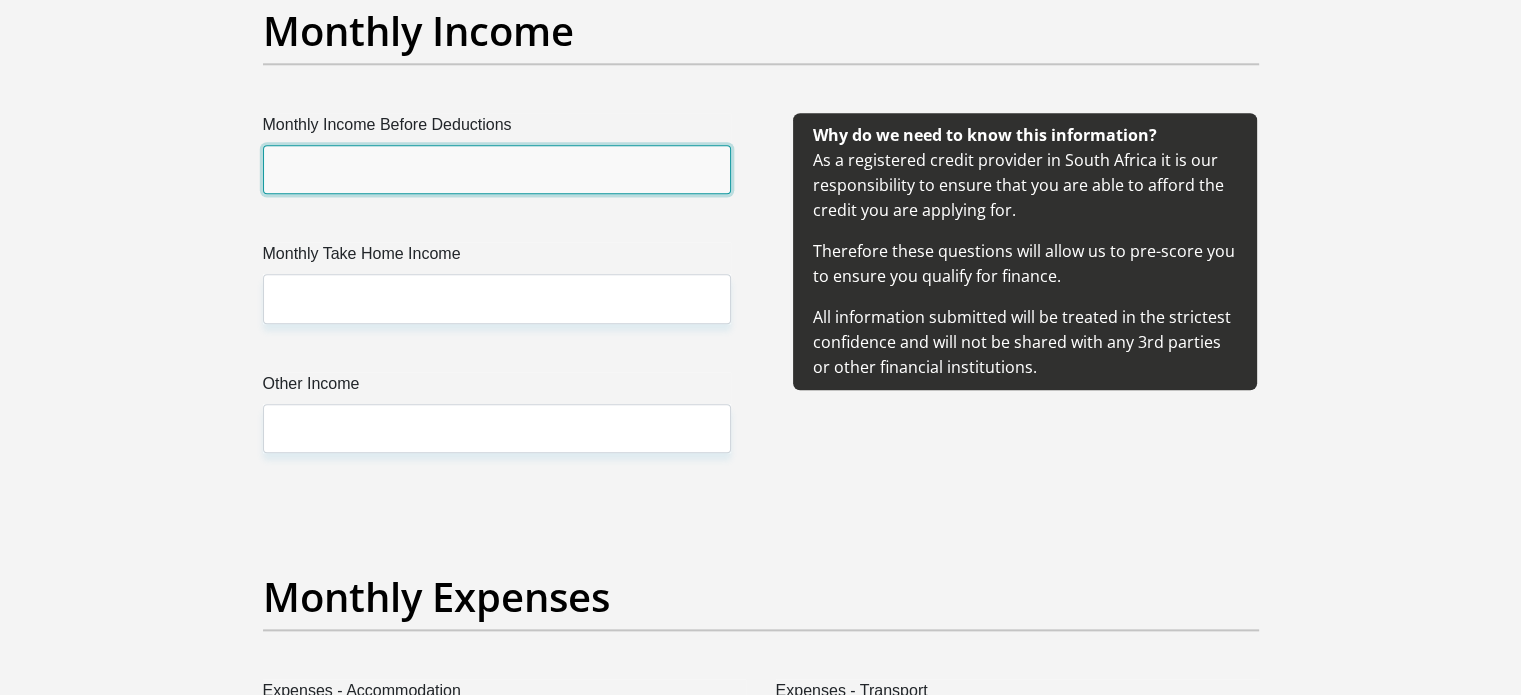 click on "Monthly Income Before Deductions" at bounding box center [497, 169] 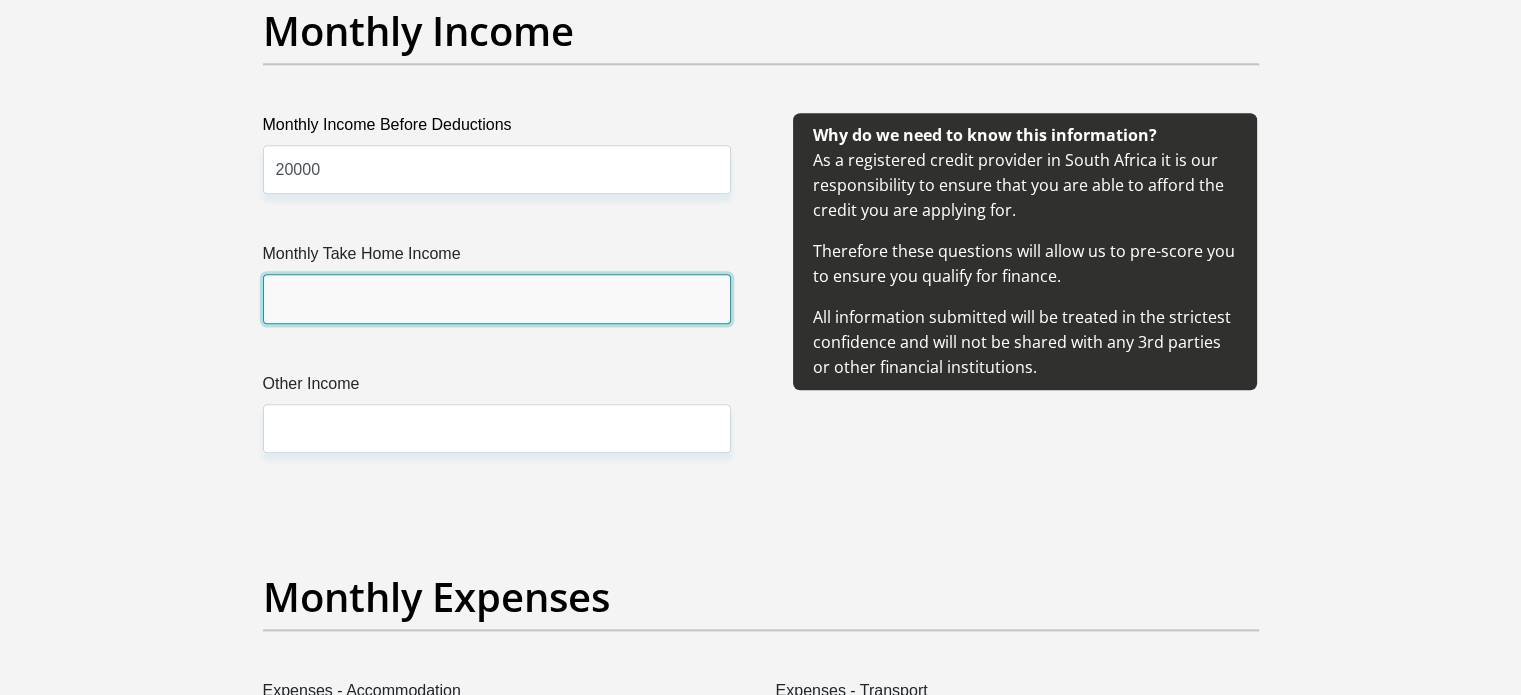 click on "Monthly Take Home Income" at bounding box center (497, 298) 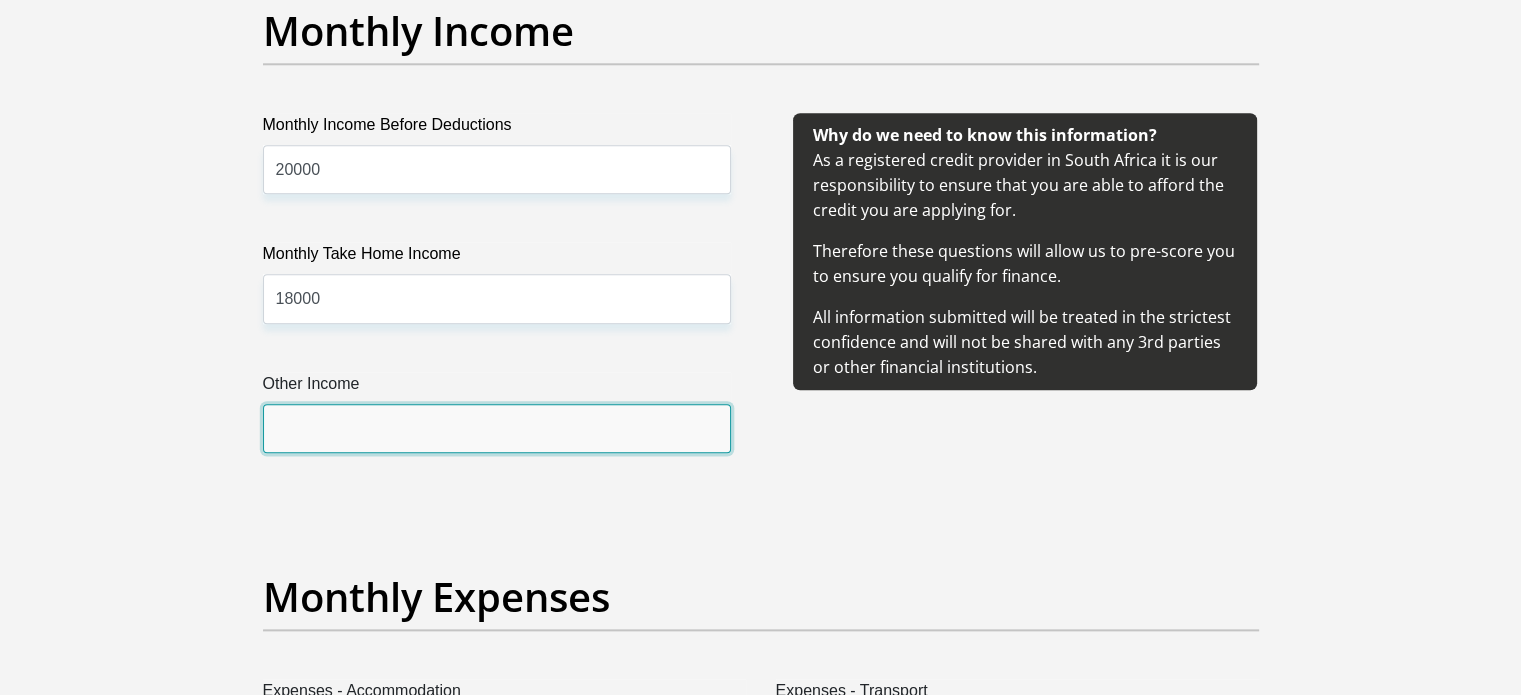 click on "Other Income" at bounding box center (497, 428) 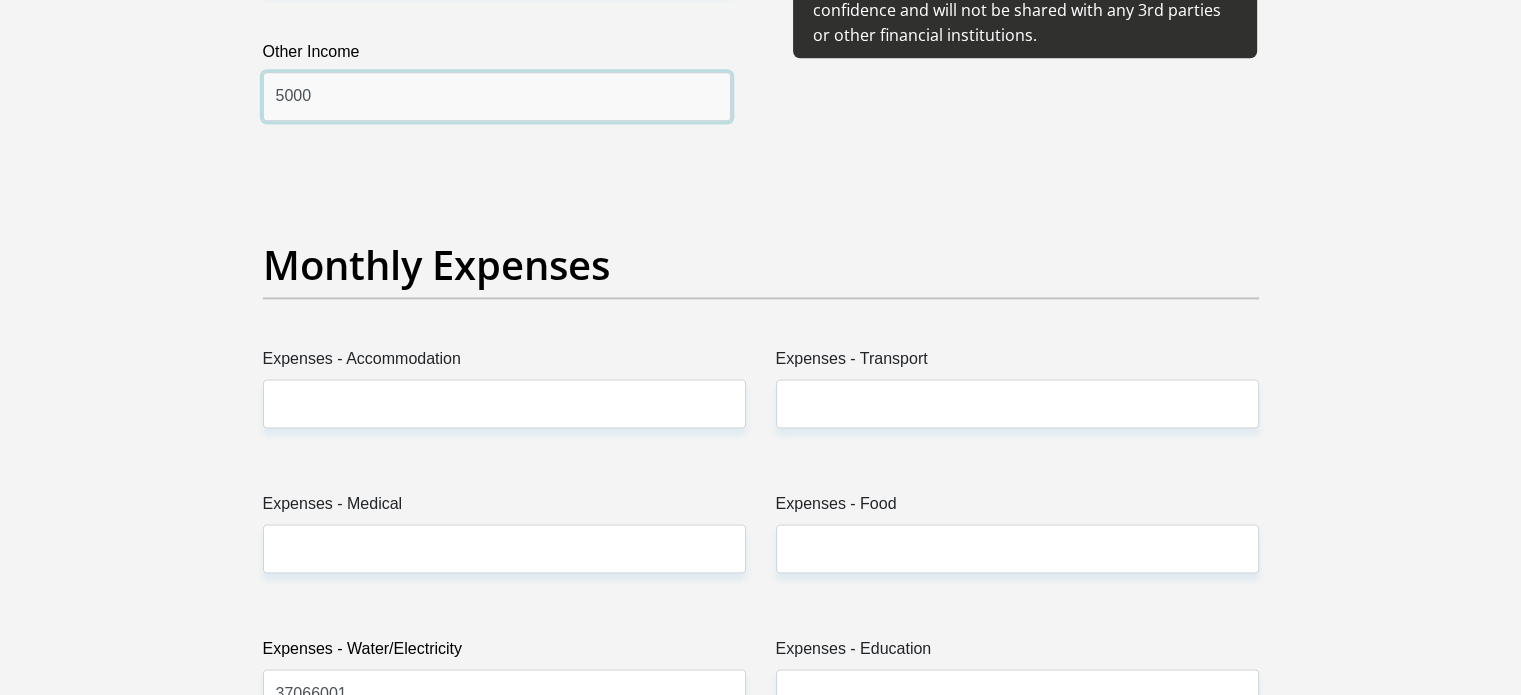 scroll, scrollTop: 2666, scrollLeft: 0, axis: vertical 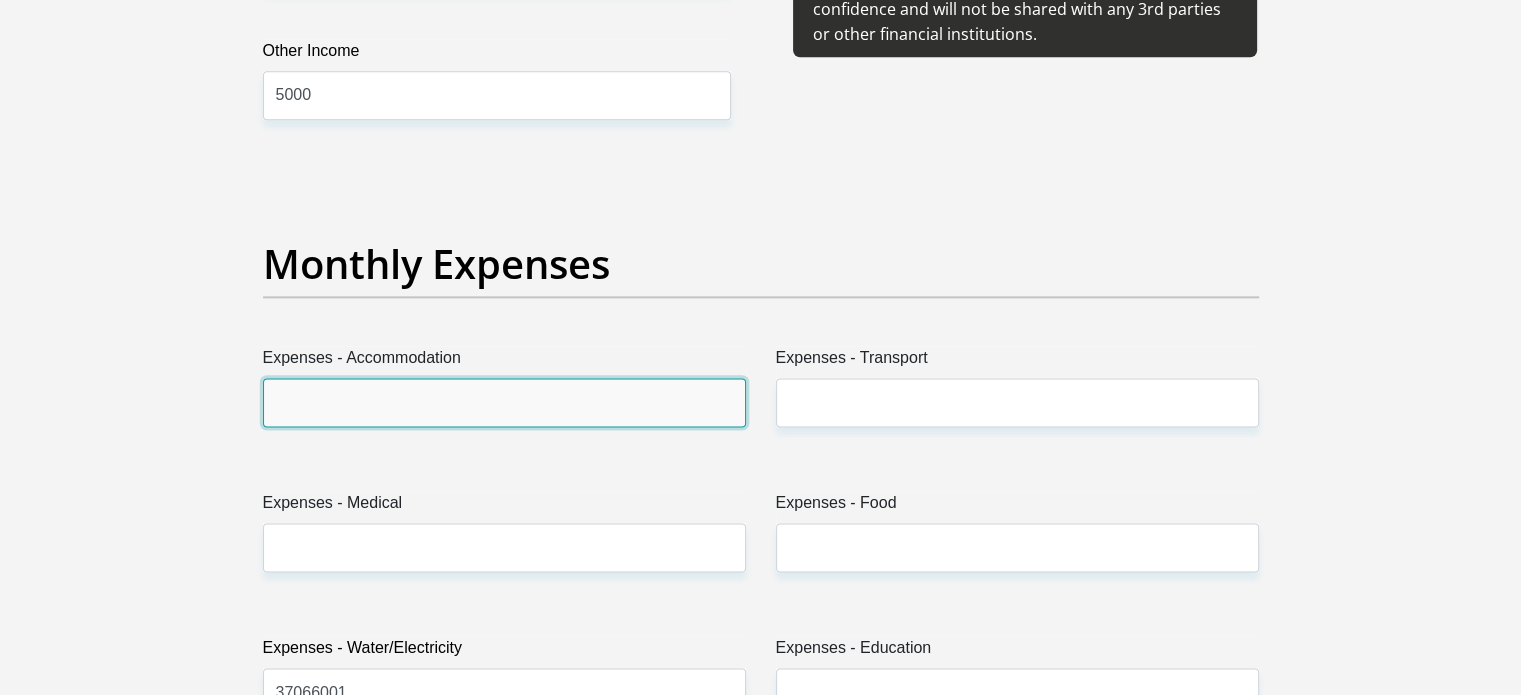 click on "Expenses - Accommodation" at bounding box center (504, 402) 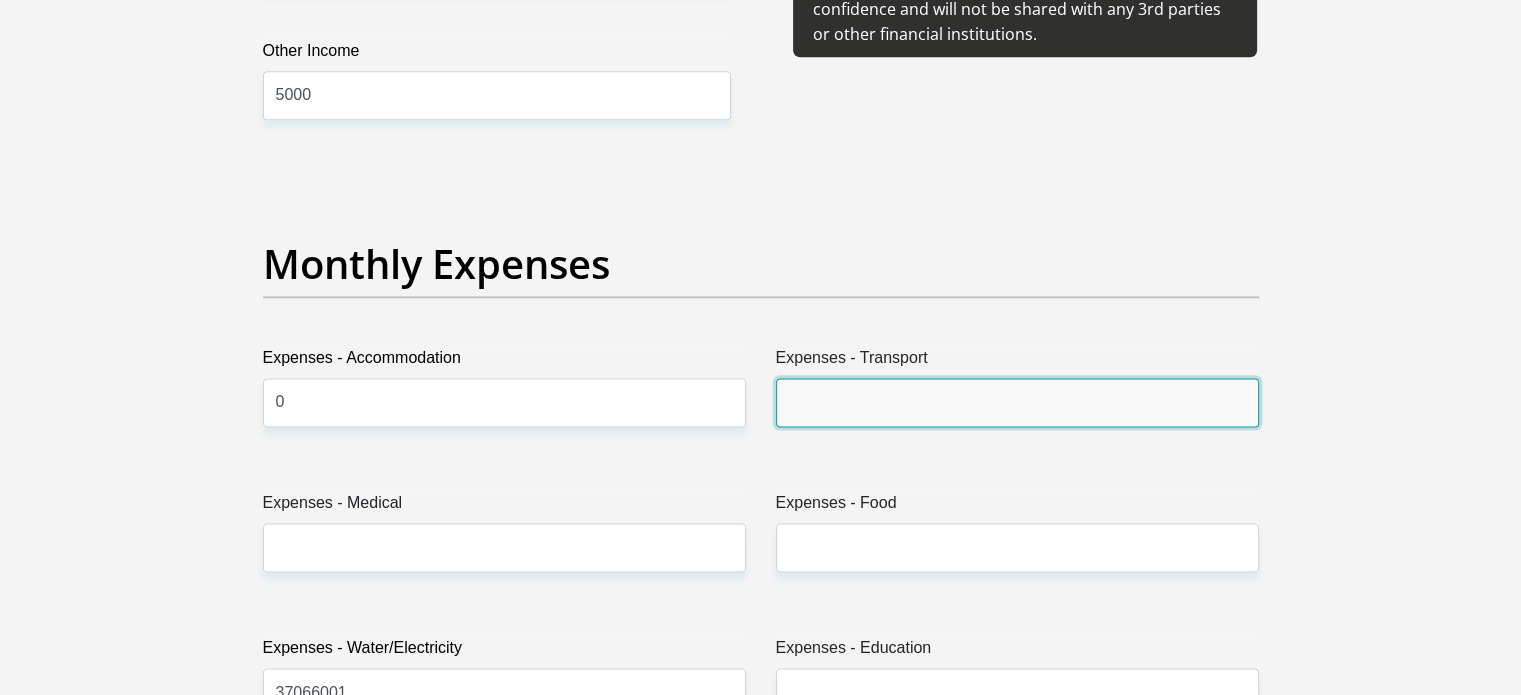 click on "Expenses - Transport" at bounding box center (1017, 402) 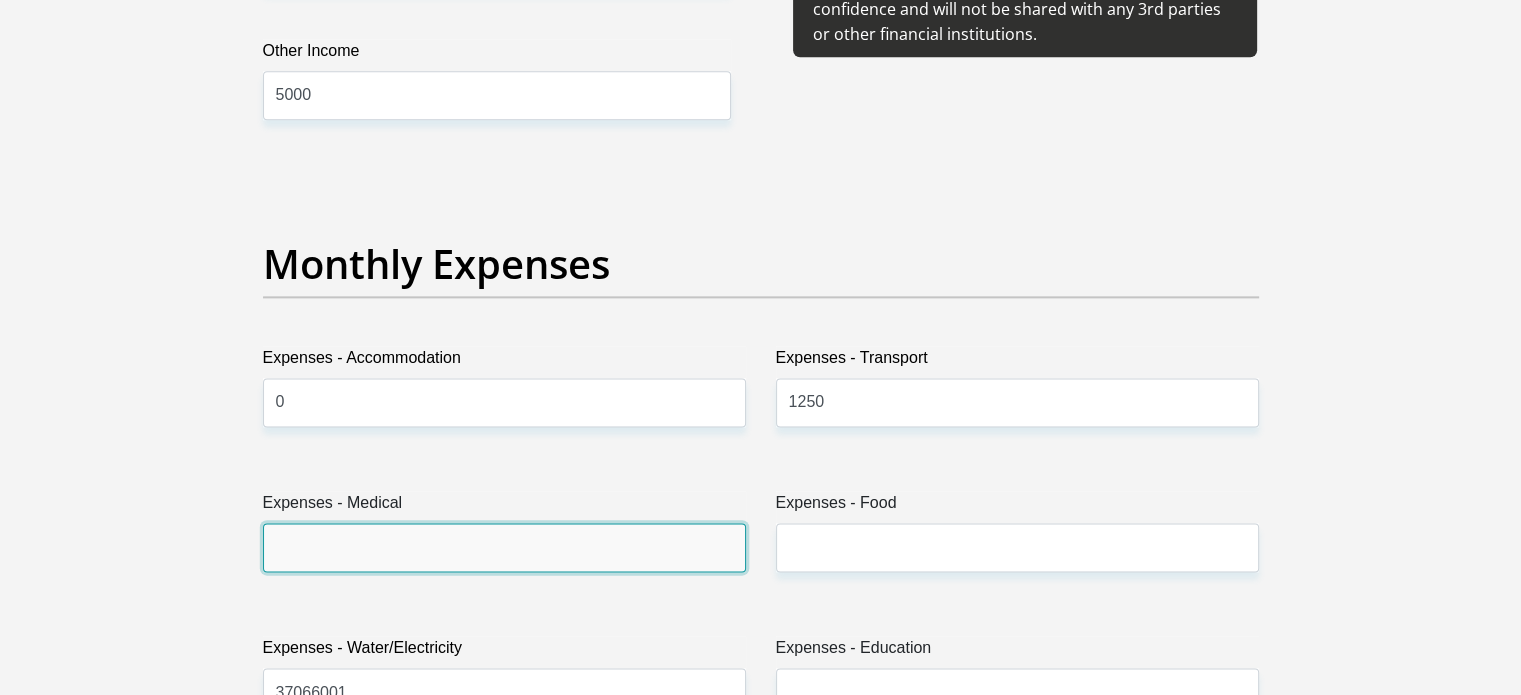 click on "Expenses - Medical" at bounding box center (504, 547) 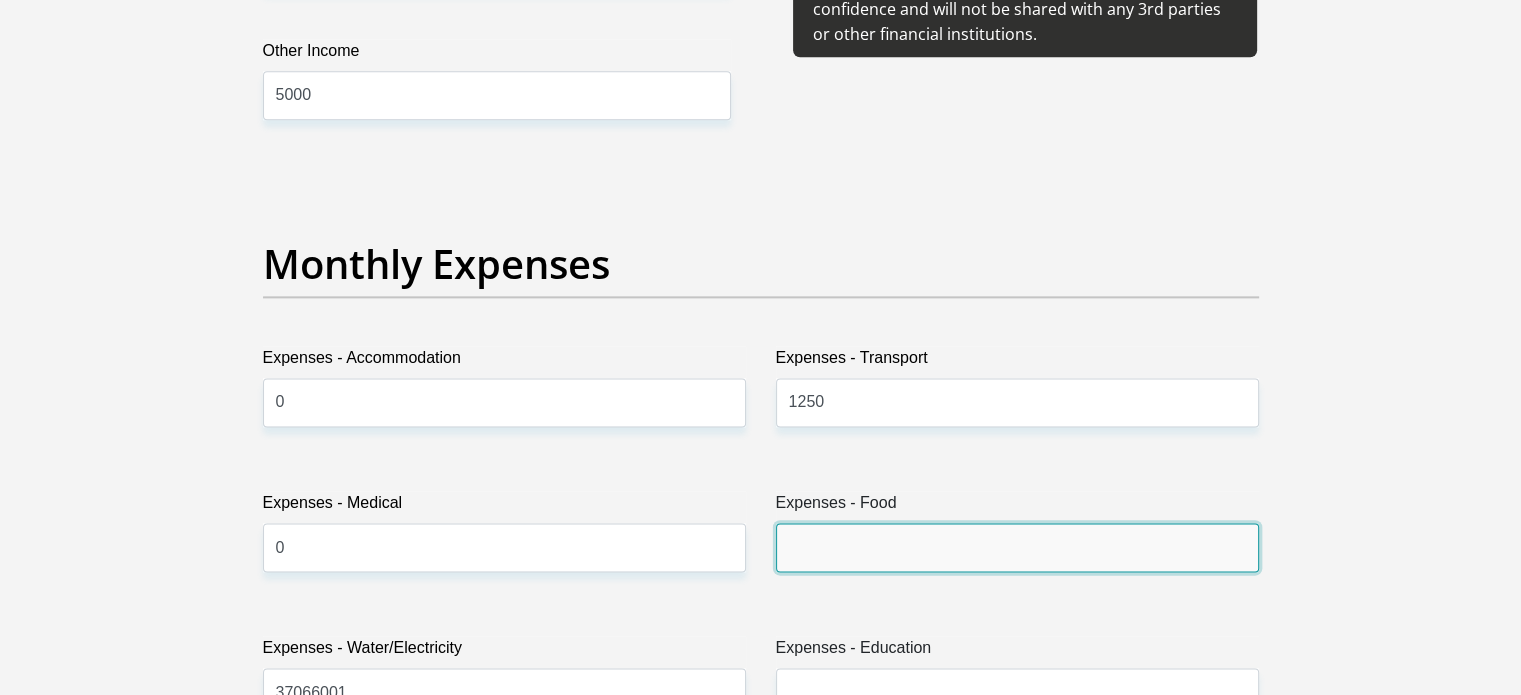 click on "Expenses - Food" at bounding box center (1017, 547) 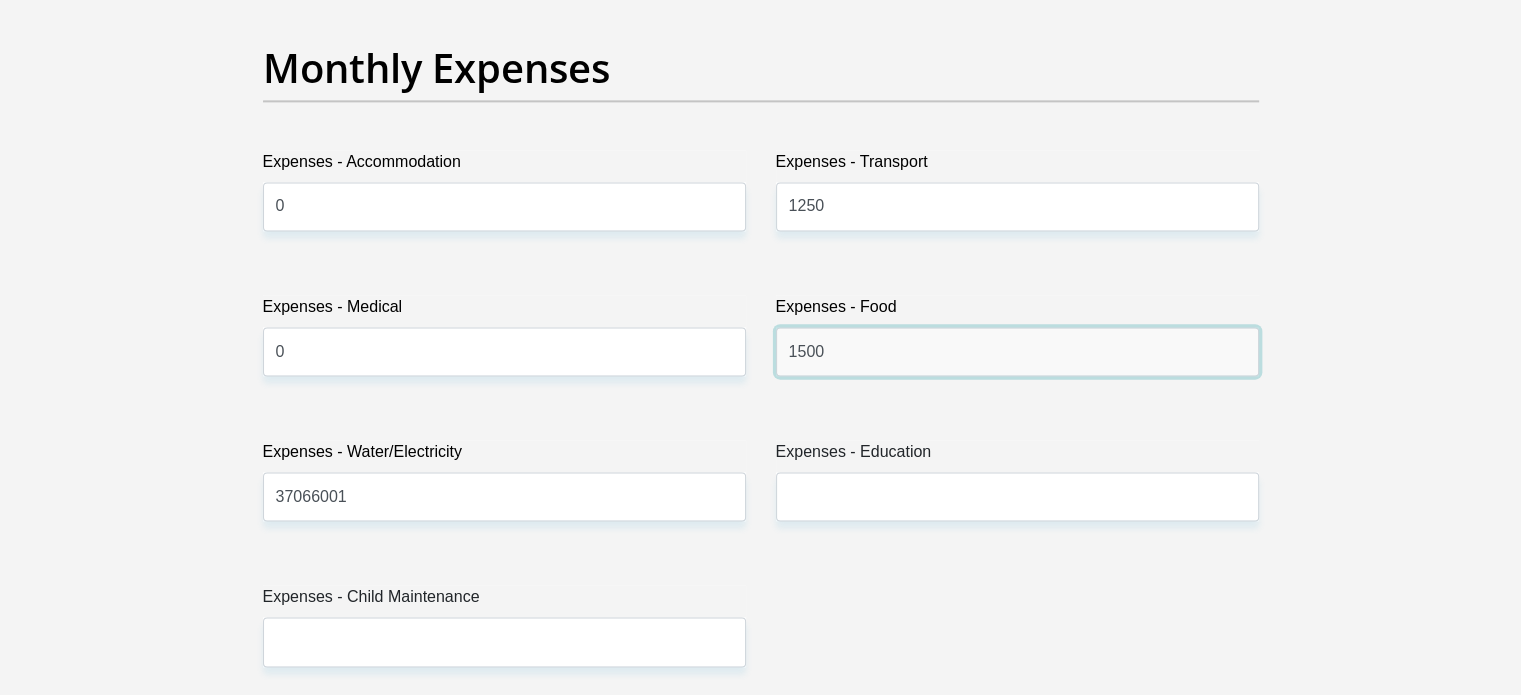 scroll, scrollTop: 3000, scrollLeft: 0, axis: vertical 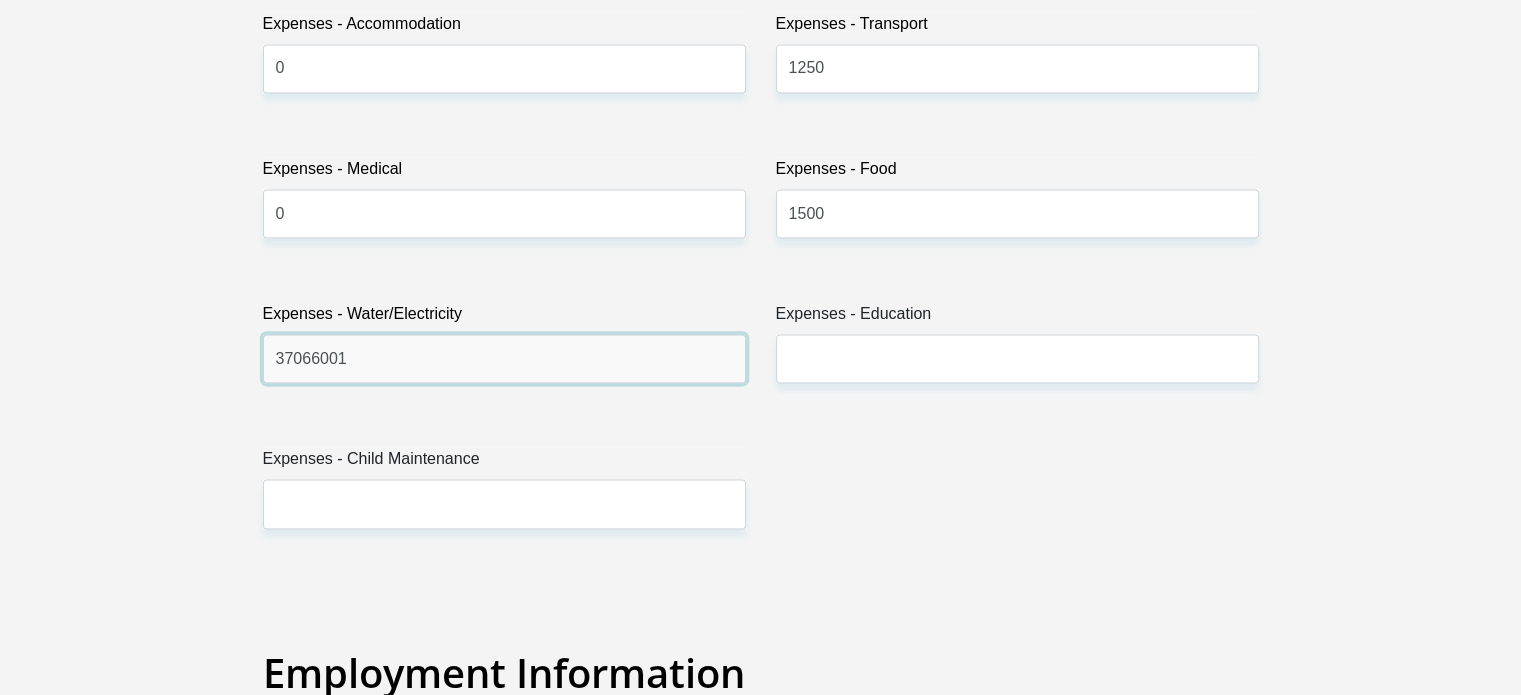 click on "37066001" at bounding box center (504, 358) 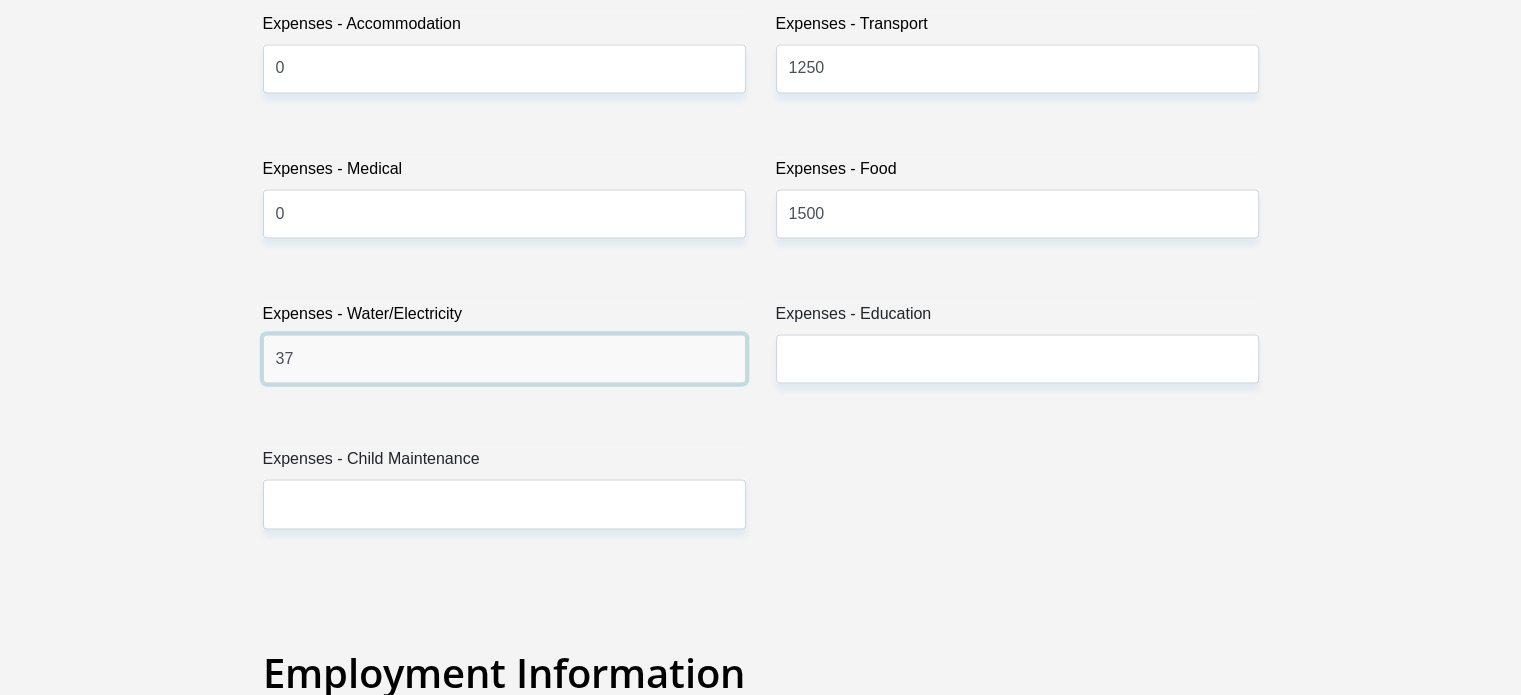 type on "3" 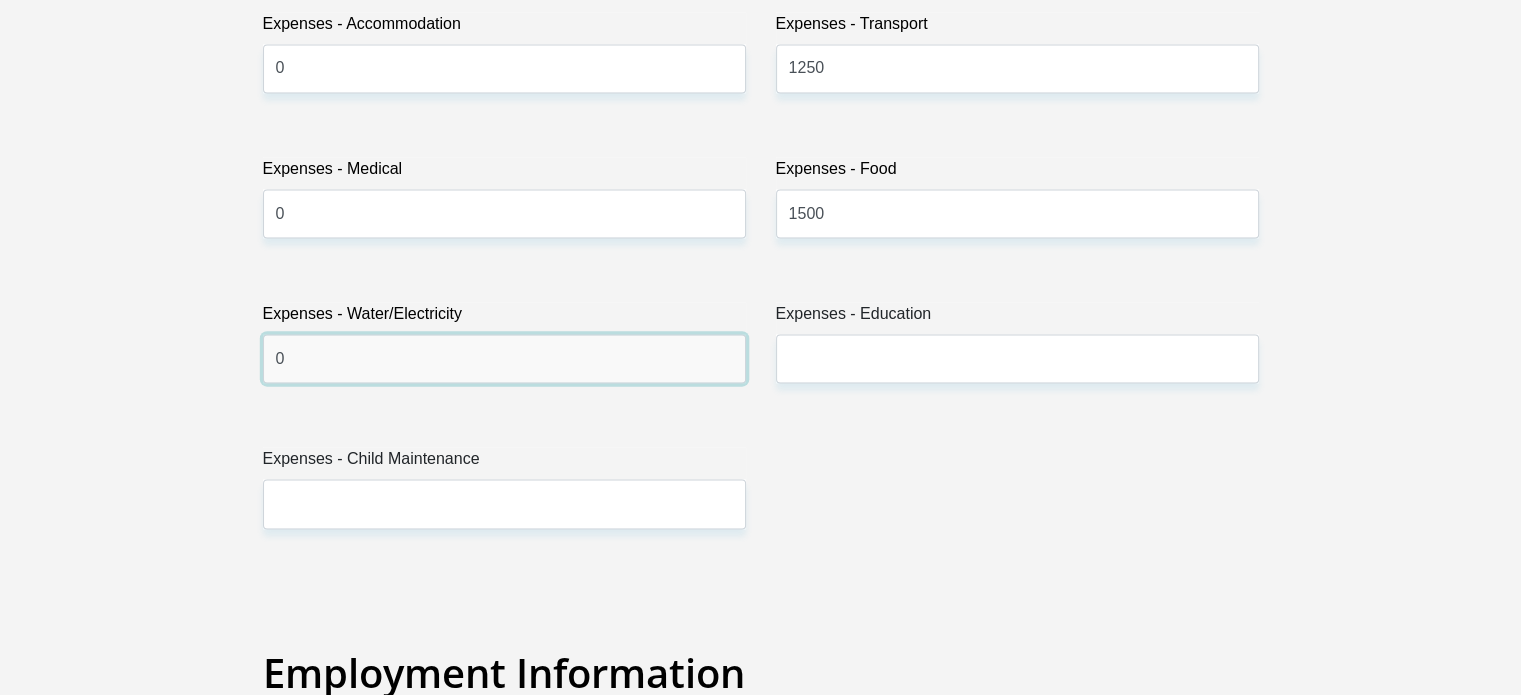 type on "0" 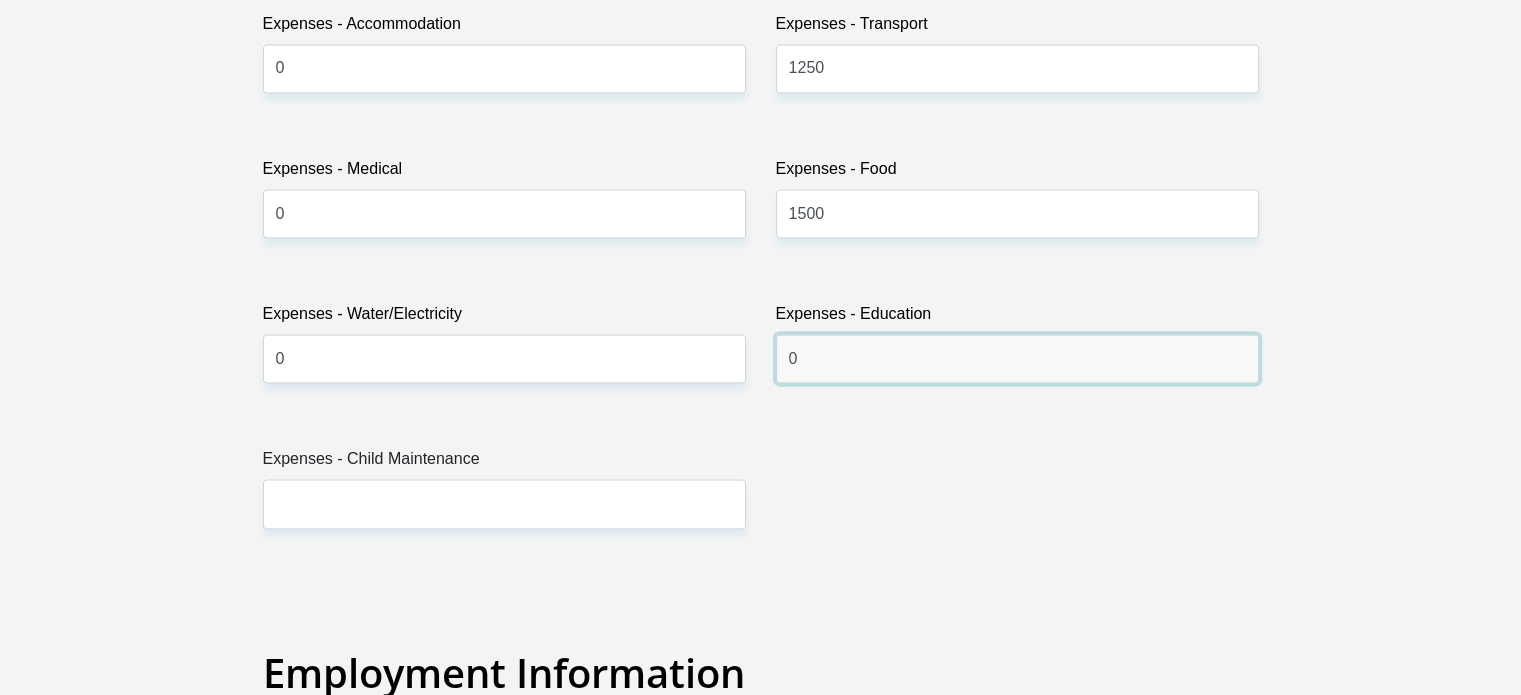 type on "0" 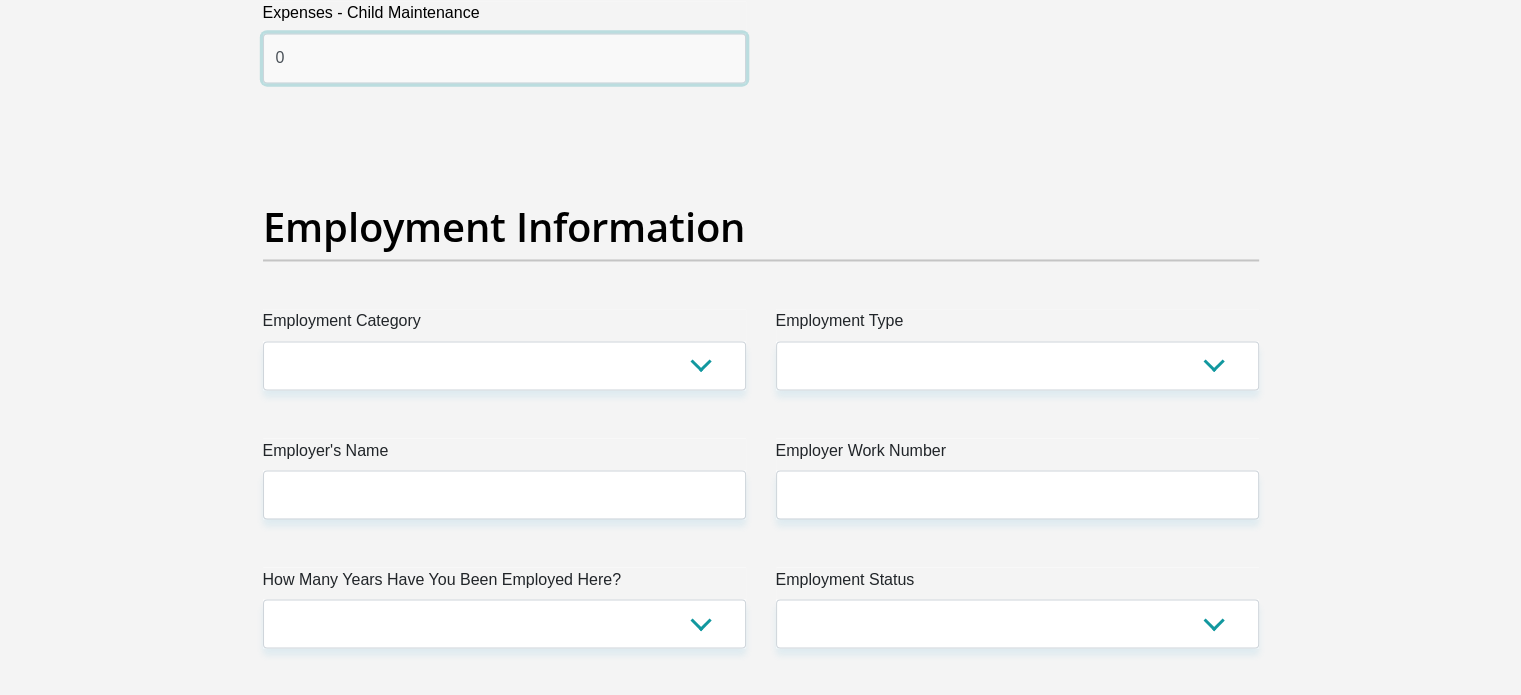 scroll, scrollTop: 3500, scrollLeft: 0, axis: vertical 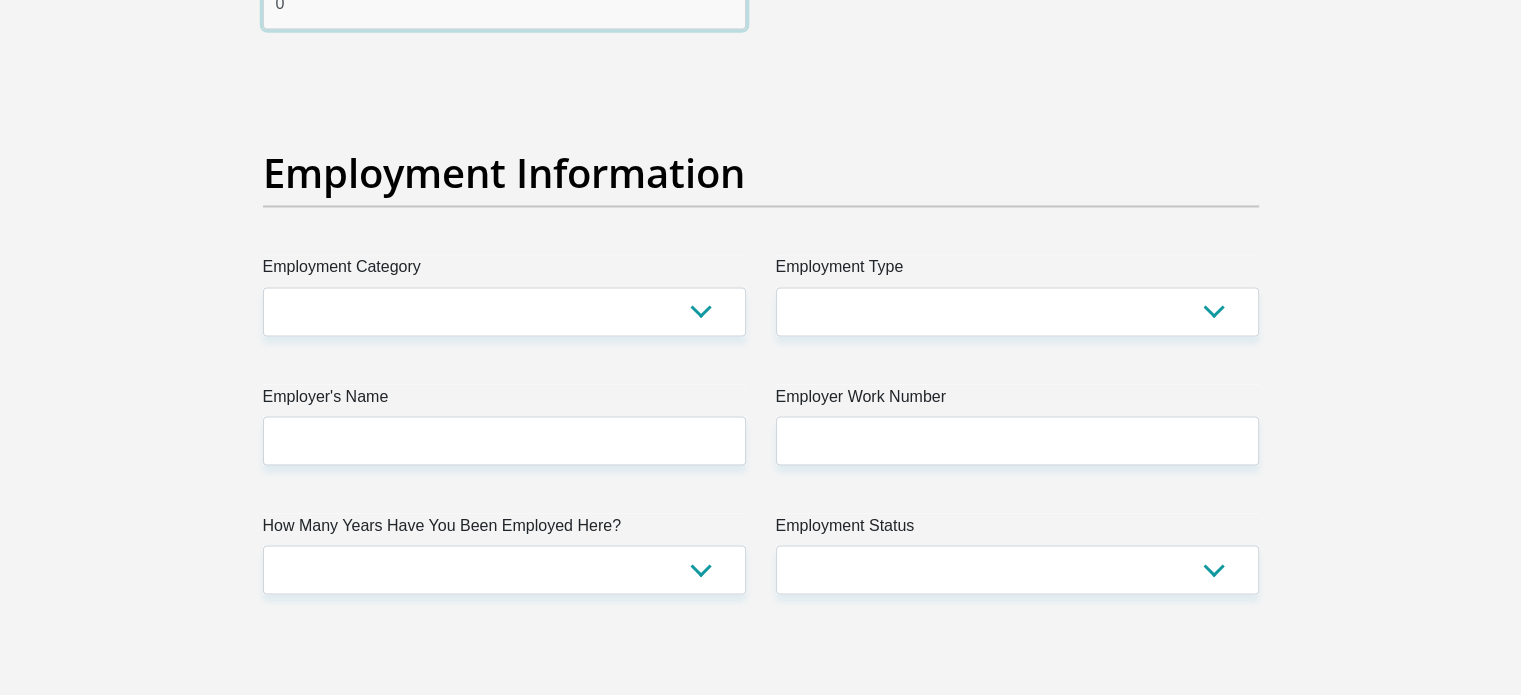 type on "0" 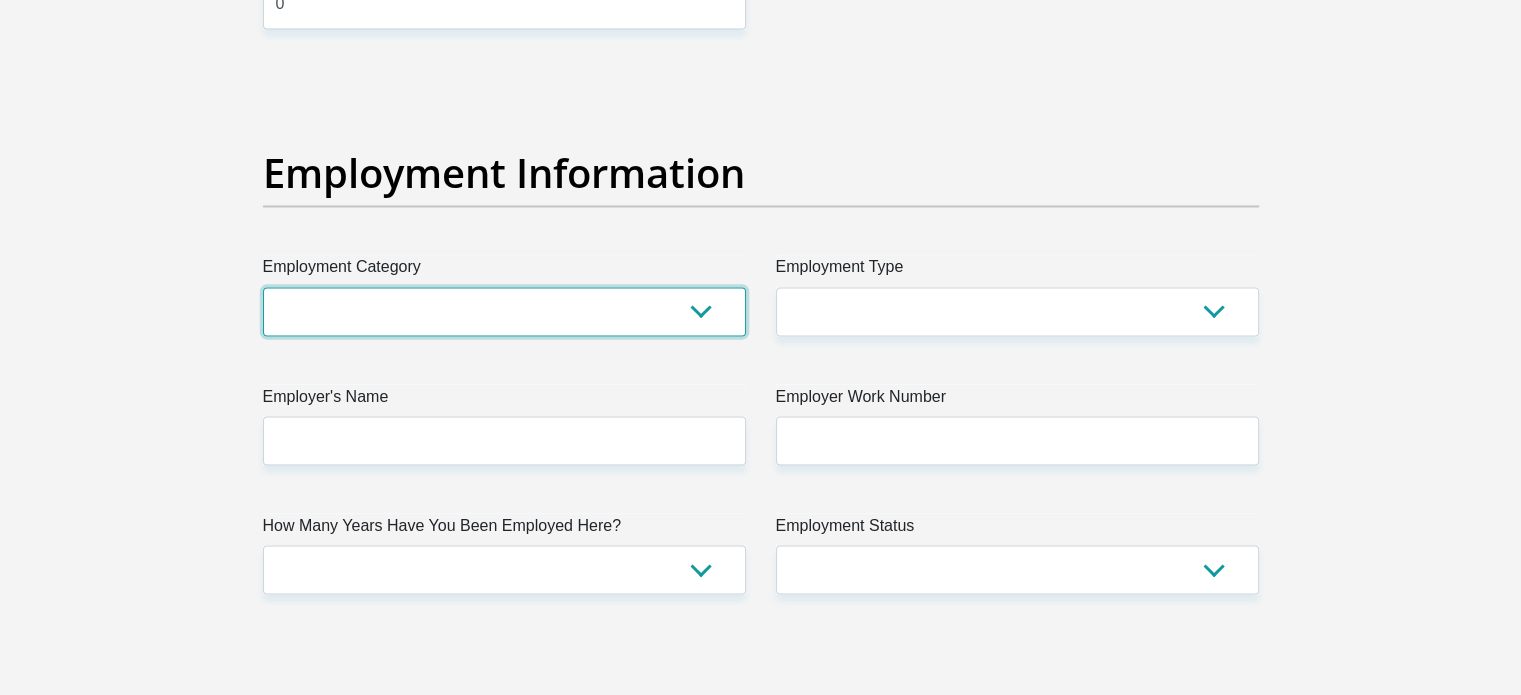 click on "AGRICULTURE
ALCOHOL & TOBACCO
CONSTRUCTION MATERIALS
METALLURGY
EQUIPMENT FOR RENEWABLE ENERGY
SPECIALIZED CONTRACTORS
CAR
GAMING (INCL. INTERNET
OTHER WHOLESALE
UNLICENSED PHARMACEUTICALS
CURRENCY EXCHANGE HOUSES
OTHER FINANCIAL INSTITUTIONS & INSURANCE
REAL ESTATE AGENTS
OIL & GAS
OTHER MATERIALS (E.G. IRON ORE)
PRECIOUS STONES & PRECIOUS METALS
POLITICAL ORGANIZATIONS
RELIGIOUS ORGANIZATIONS(NOT SECTS)
ACTI. HAVING BUSINESS DEAL WITH PUBLIC ADMINISTRATION
LAUNDROMATS" at bounding box center (504, 311) 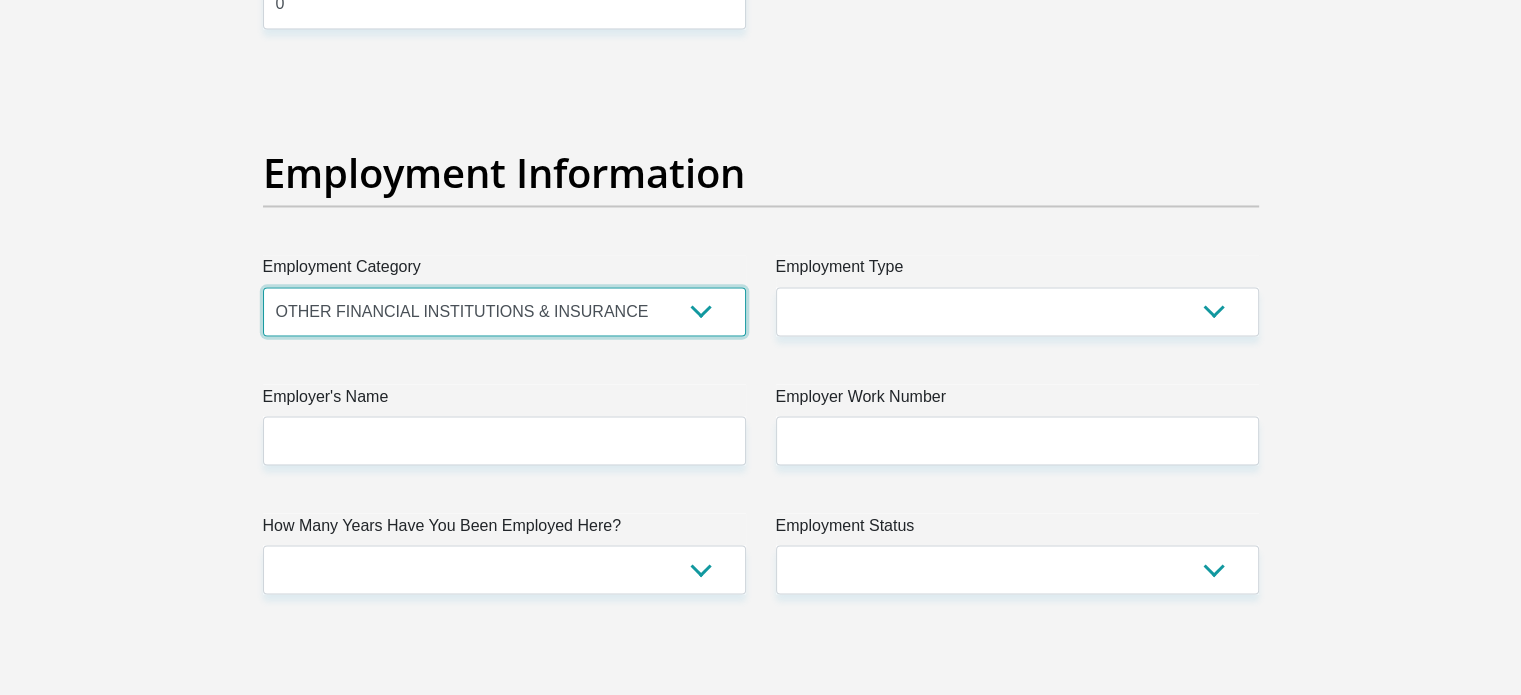 click on "AGRICULTURE
ALCOHOL & TOBACCO
CONSTRUCTION MATERIALS
METALLURGY
EQUIPMENT FOR RENEWABLE ENERGY
SPECIALIZED CONTRACTORS
CAR
GAMING (INCL. INTERNET
OTHER WHOLESALE
UNLICENSED PHARMACEUTICALS
CURRENCY EXCHANGE HOUSES
OTHER FINANCIAL INSTITUTIONS & INSURANCE
REAL ESTATE AGENTS
OIL & GAS
OTHER MATERIALS (E.G. IRON ORE)
PRECIOUS STONES & PRECIOUS METALS
POLITICAL ORGANIZATIONS
RELIGIOUS ORGANIZATIONS(NOT SECTS)
ACTI. HAVING BUSINESS DEAL WITH PUBLIC ADMINISTRATION
LAUNDROMATS" at bounding box center (504, 311) 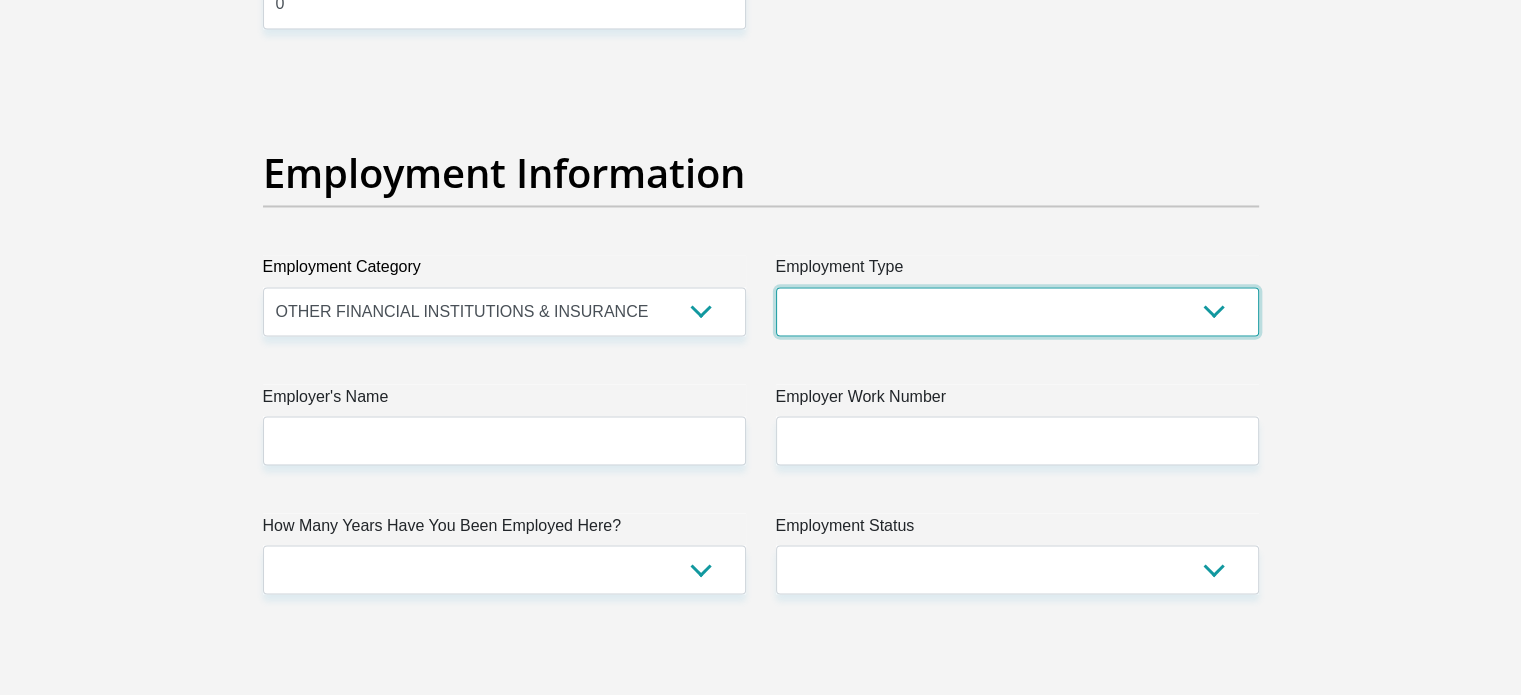 click on "College/Lecturer
Craft Seller
Creative
Driver
Executive
Farmer
Forces - Non Commissioned
Forces - Officer
Hawker
Housewife
Labourer
Licenced Professional
Manager
Miner
Non Licenced Professional
Office Staff/Clerk
Outside Worker
Pensioner
Permanent Teacher
Production/Manufacturing
Sales
Self-Employed
Semi-Professional Worker
Service Industry  Social Worker  Student" at bounding box center [1017, 311] 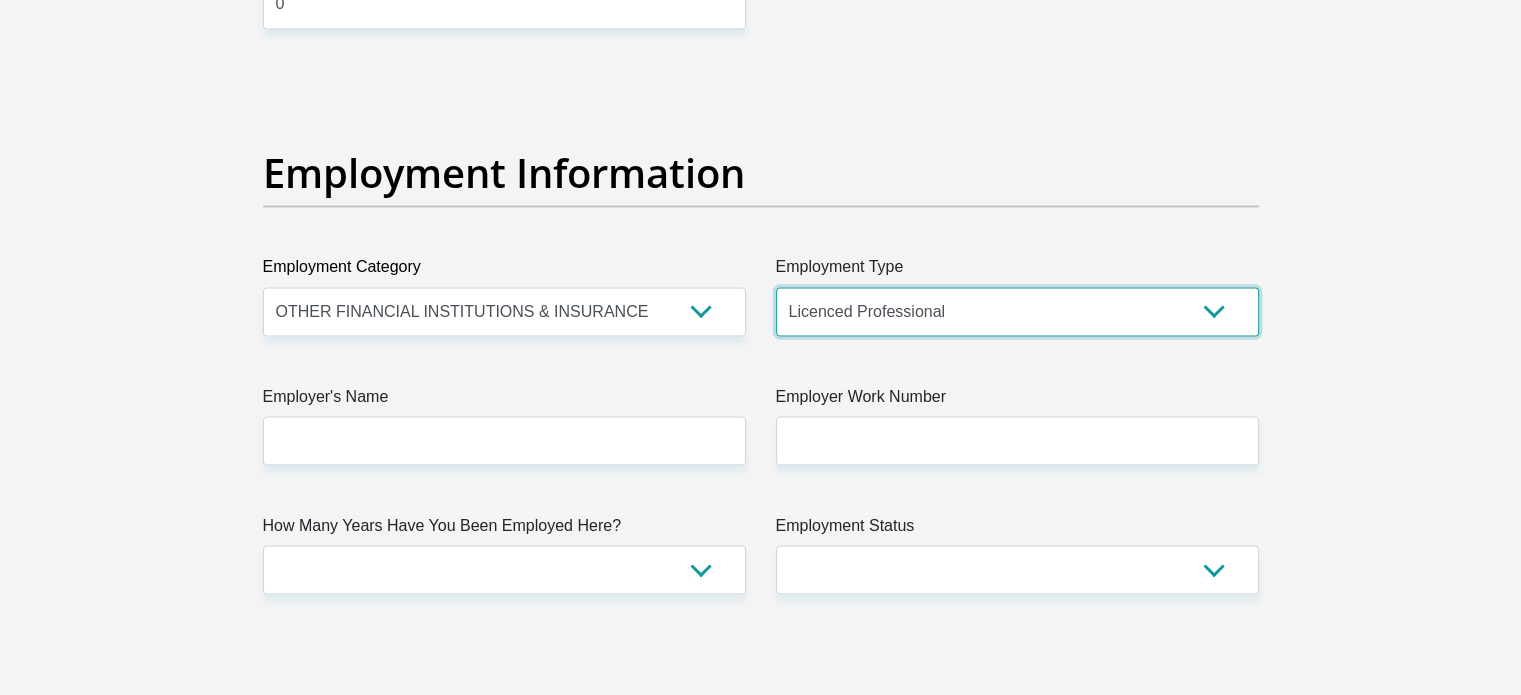 click on "College/Lecturer
Craft Seller
Creative
Driver
Executive
Farmer
Forces - Non Commissioned
Forces - Officer
Hawker
Housewife
Labourer
Licenced Professional
Manager
Miner
Non Licenced Professional
Office Staff/Clerk
Outside Worker
Pensioner
Permanent Teacher
Production/Manufacturing
Sales
Self-Employed
Semi-Professional Worker
Service Industry  Social Worker  Student" at bounding box center (1017, 311) 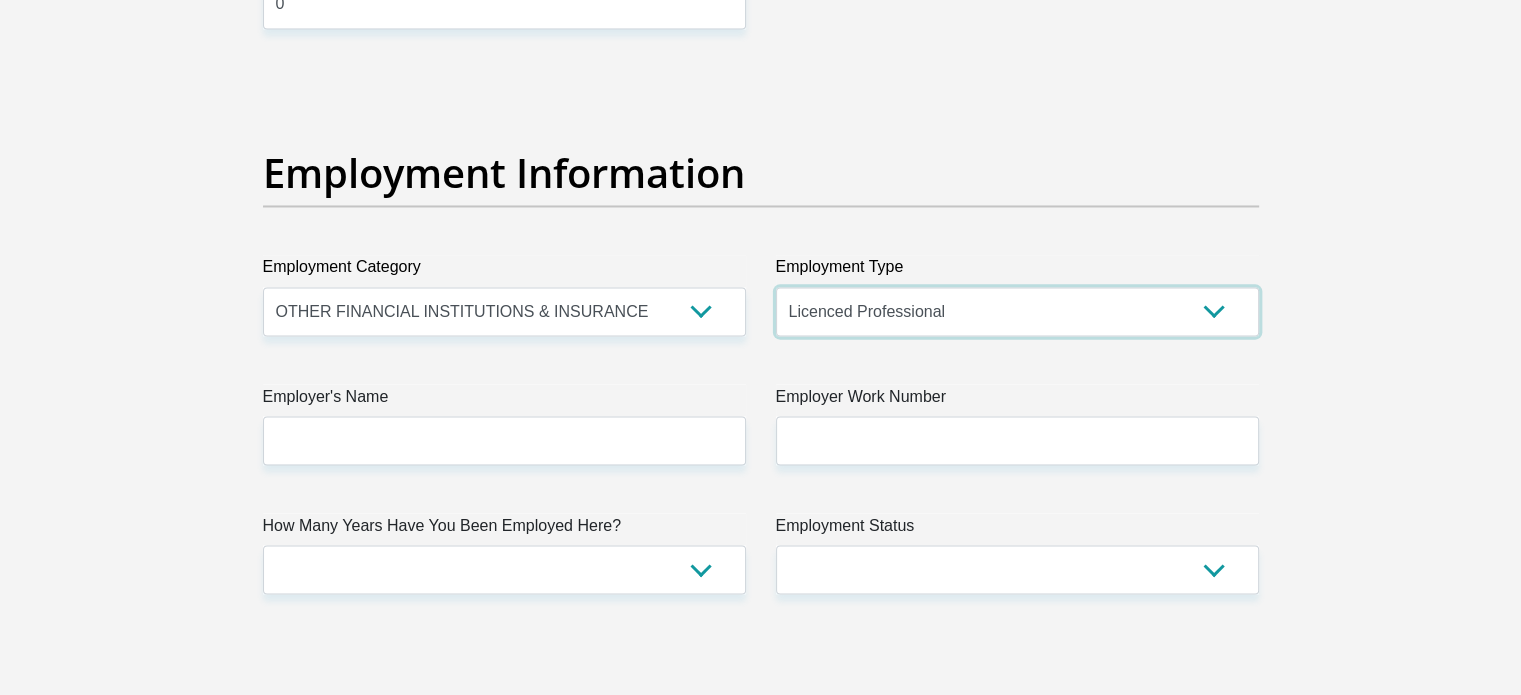 scroll, scrollTop: 3666, scrollLeft: 0, axis: vertical 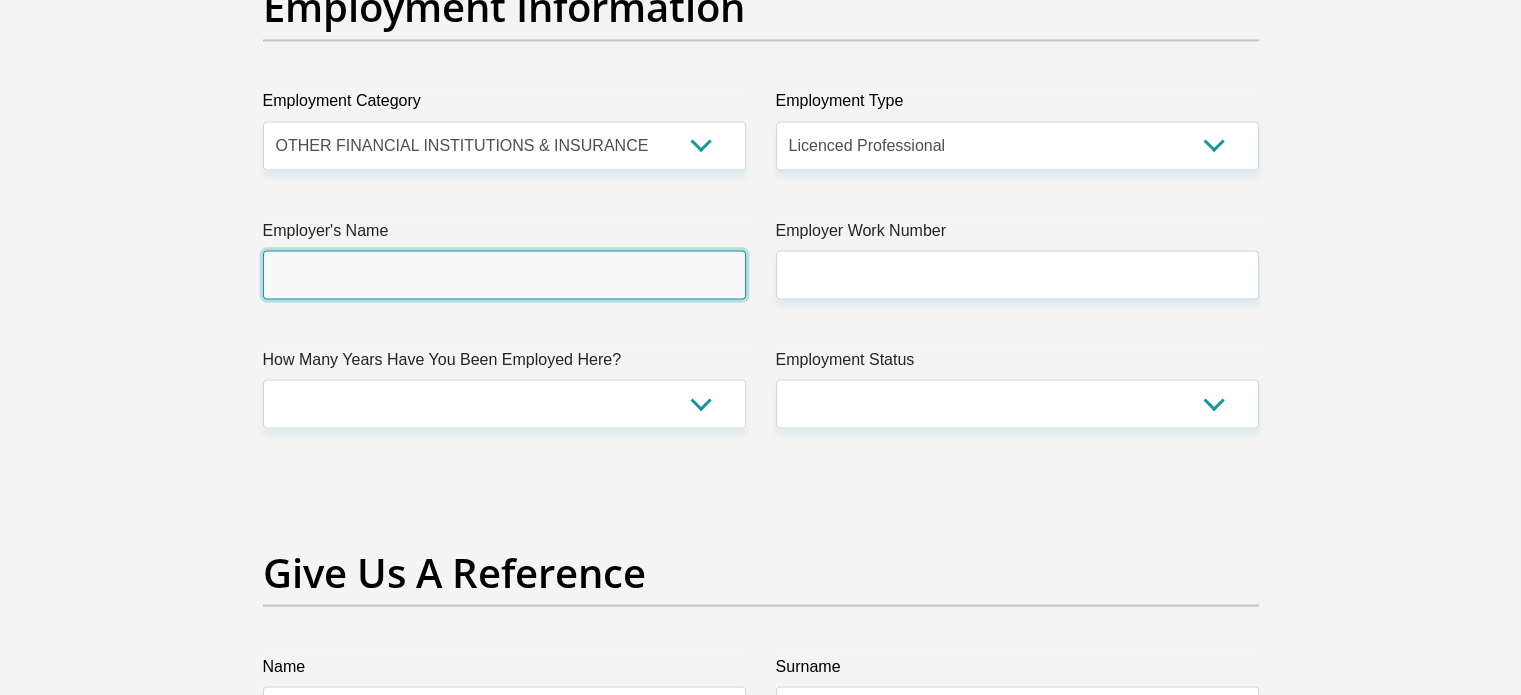 click on "Employer's Name" at bounding box center [504, 274] 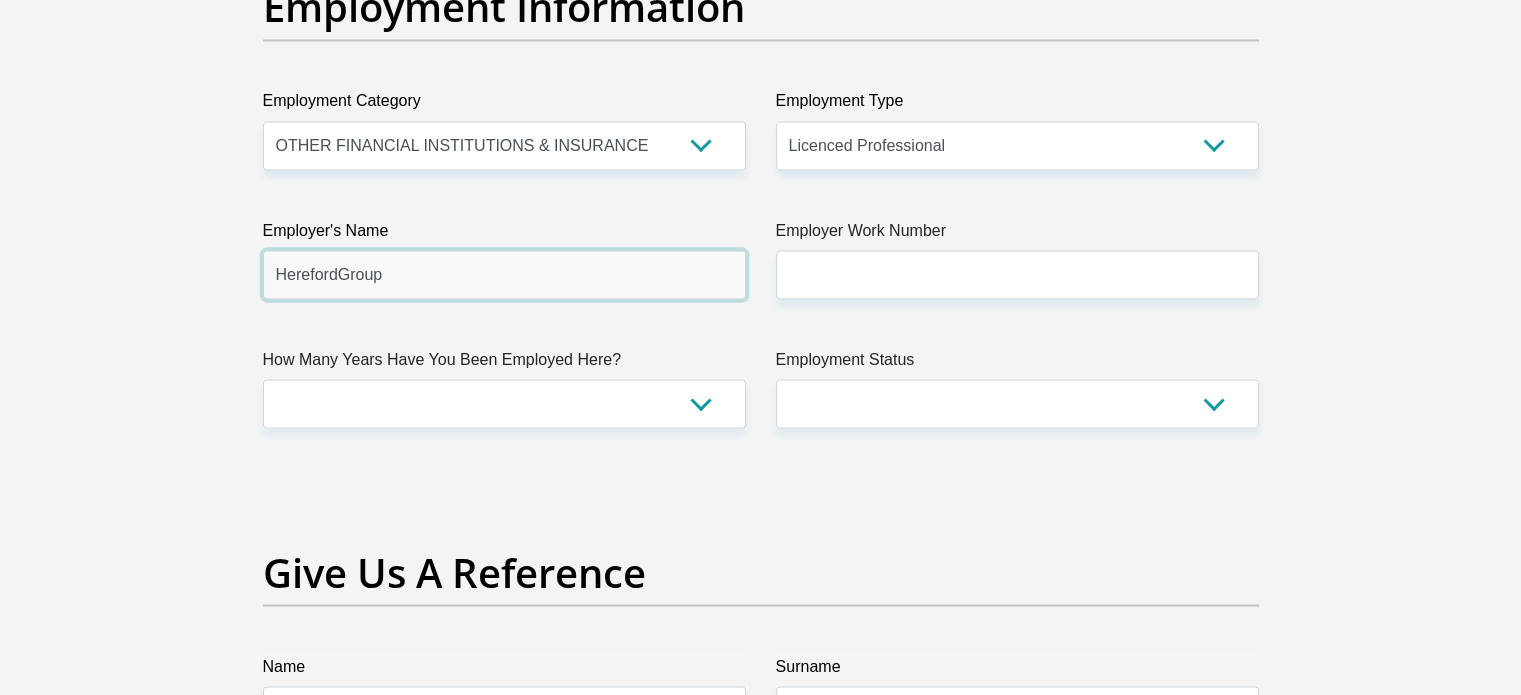 click on "HerefordGroup" at bounding box center [504, 274] 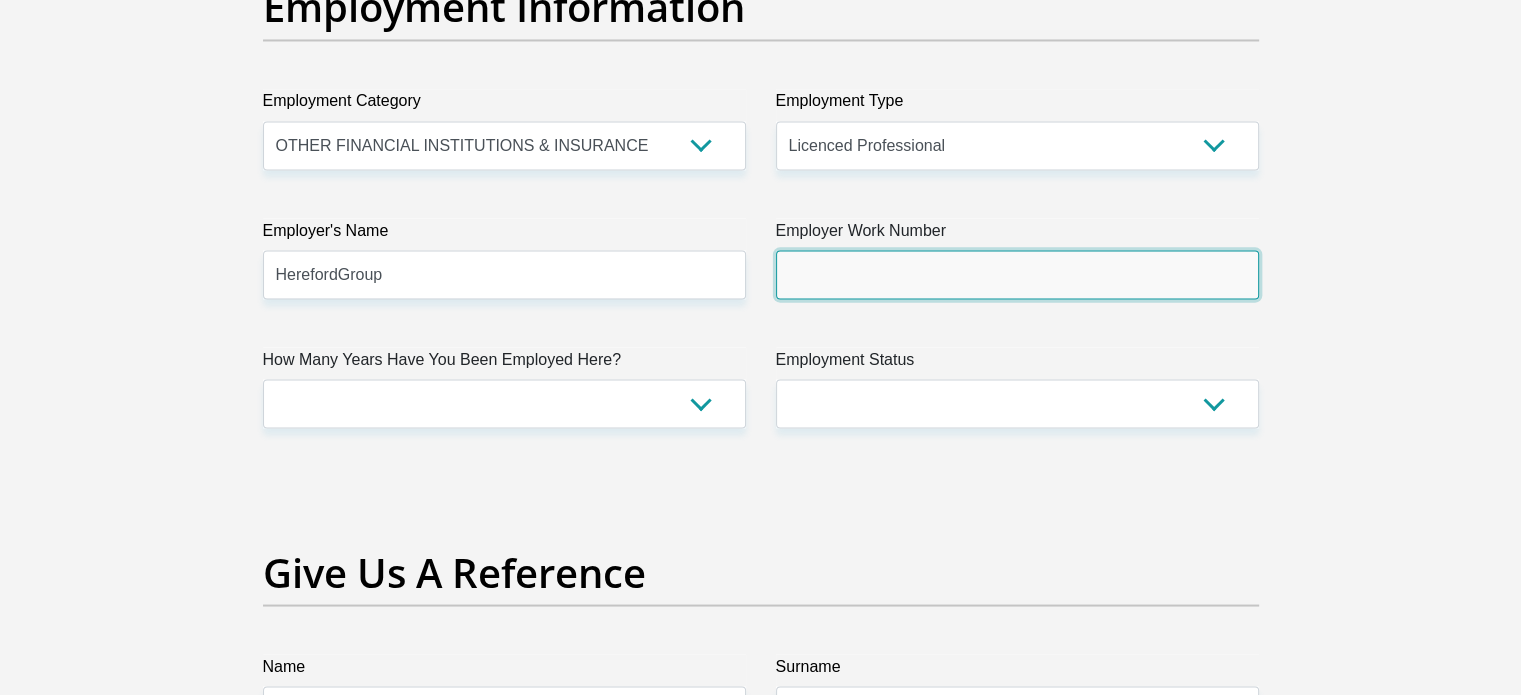 click on "Employer Work Number" at bounding box center [1017, 274] 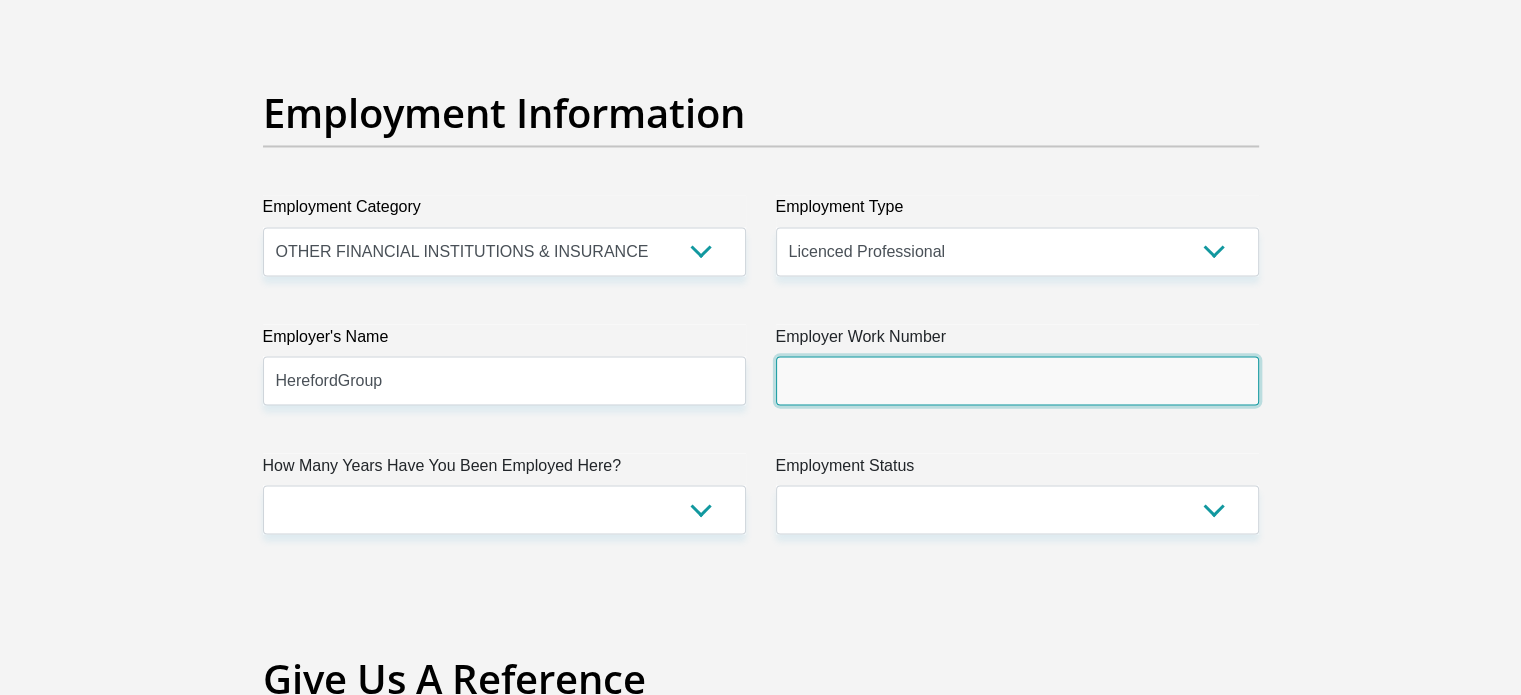 scroll, scrollTop: 3500, scrollLeft: 0, axis: vertical 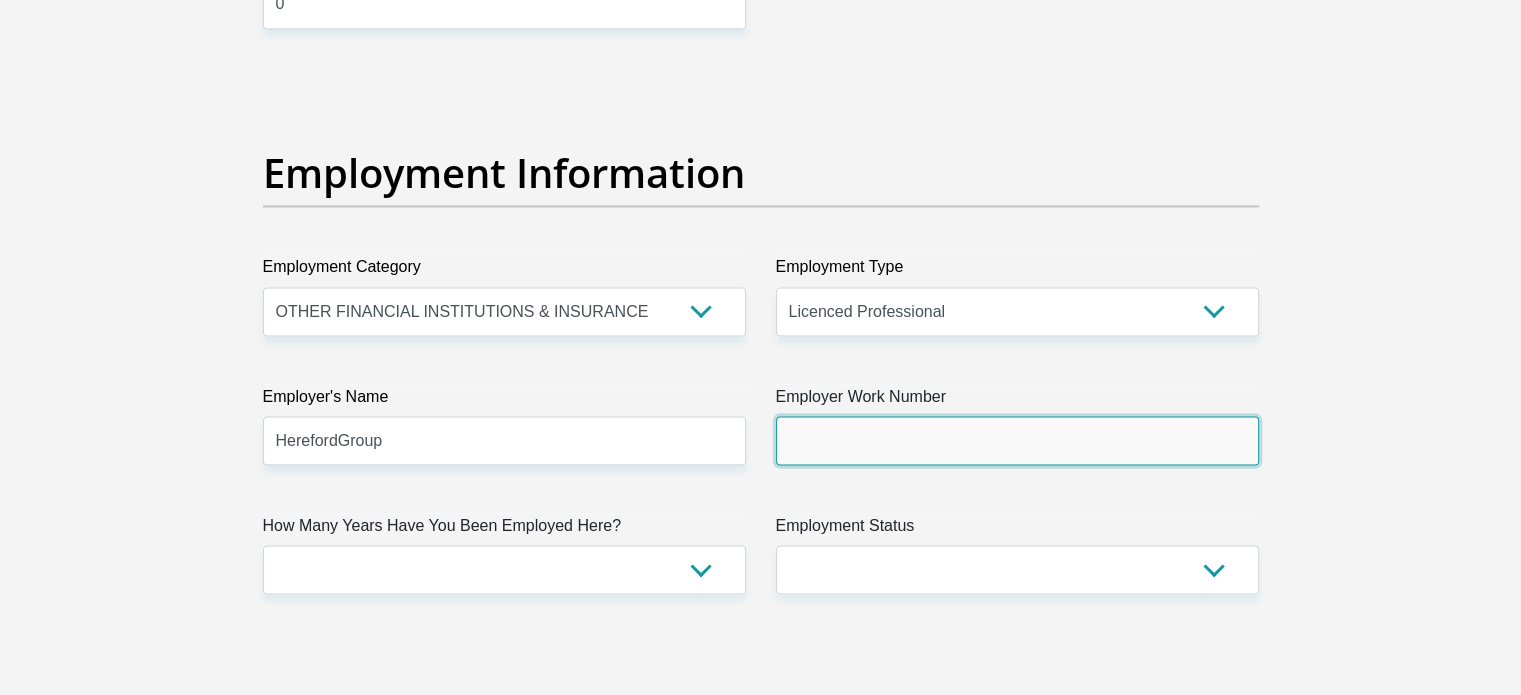 click on "Employer Work Number" at bounding box center (1017, 440) 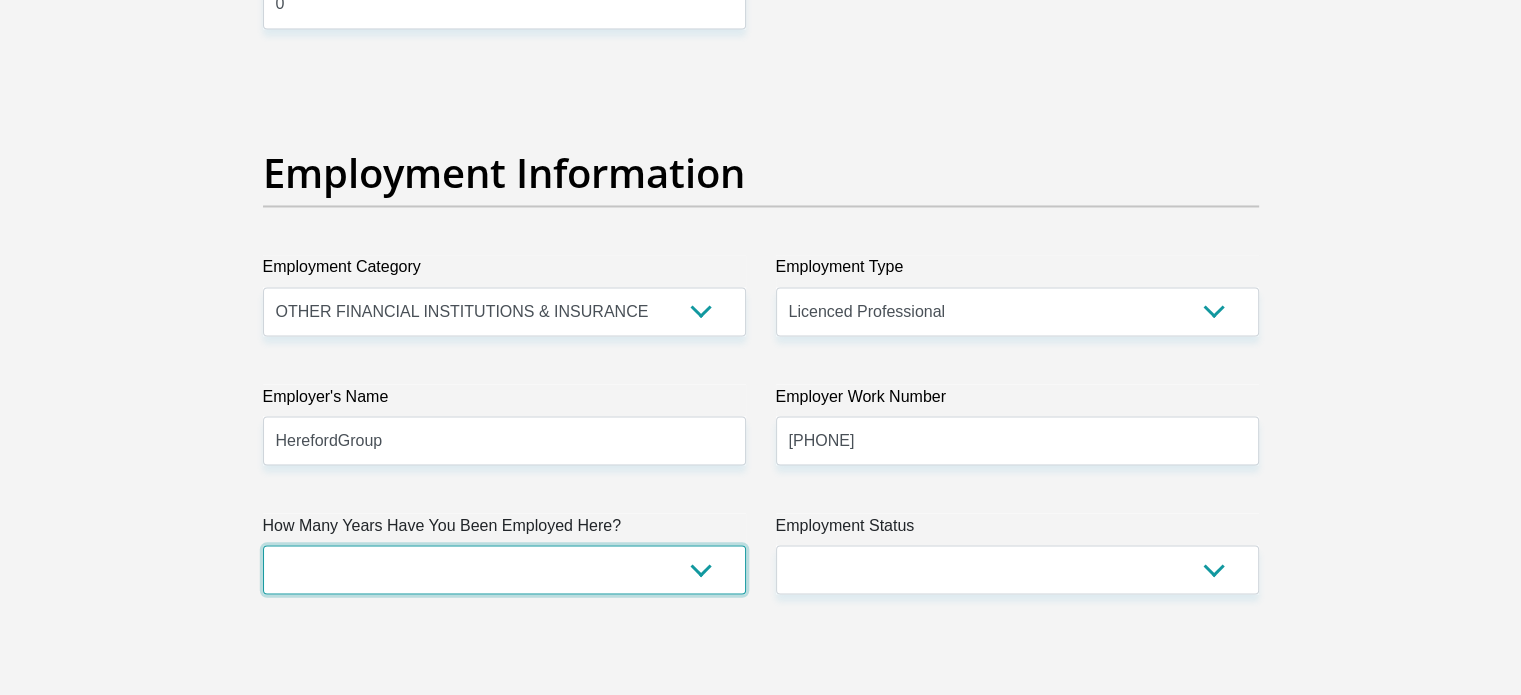 click on "less than 1 year
1-3 years
3-5 years
5+ years" at bounding box center [504, 569] 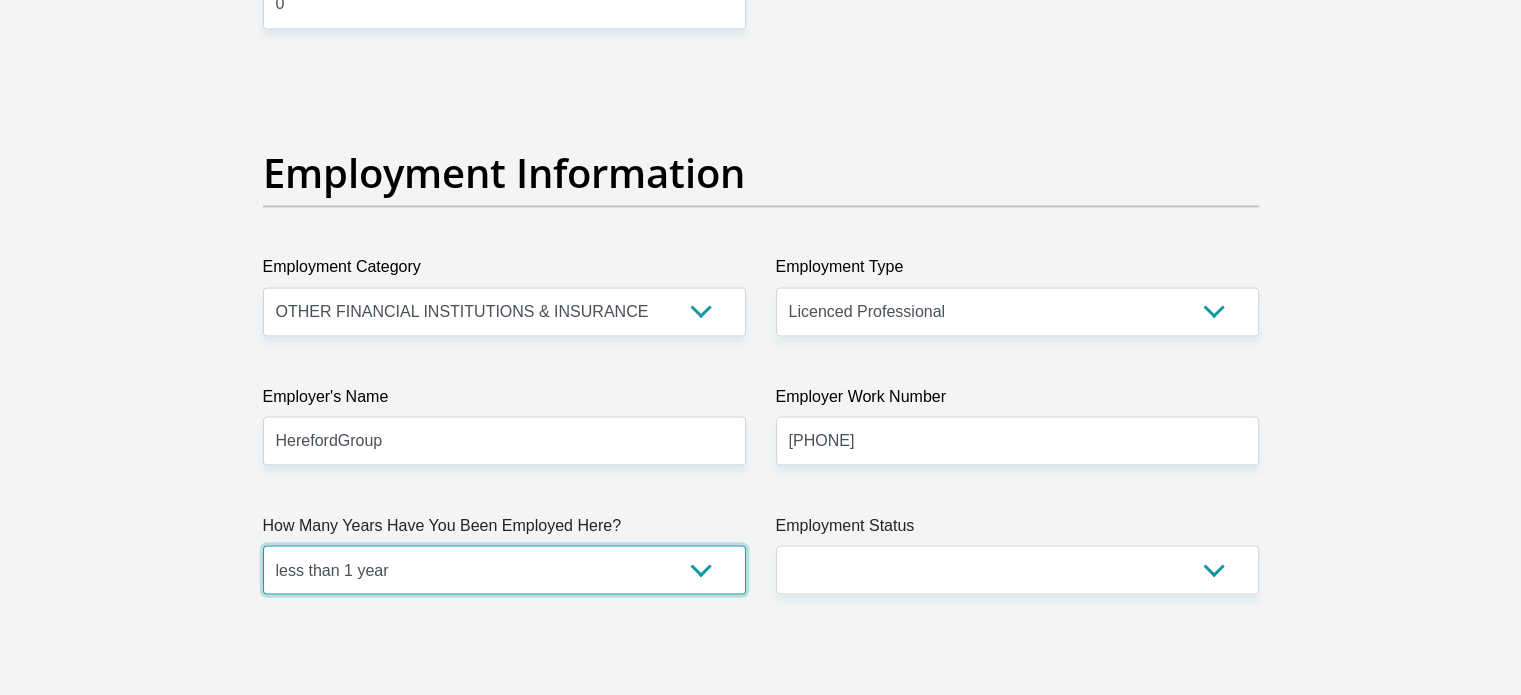 click on "less than 1 year
1-3 years
3-5 years
5+ years" at bounding box center [504, 569] 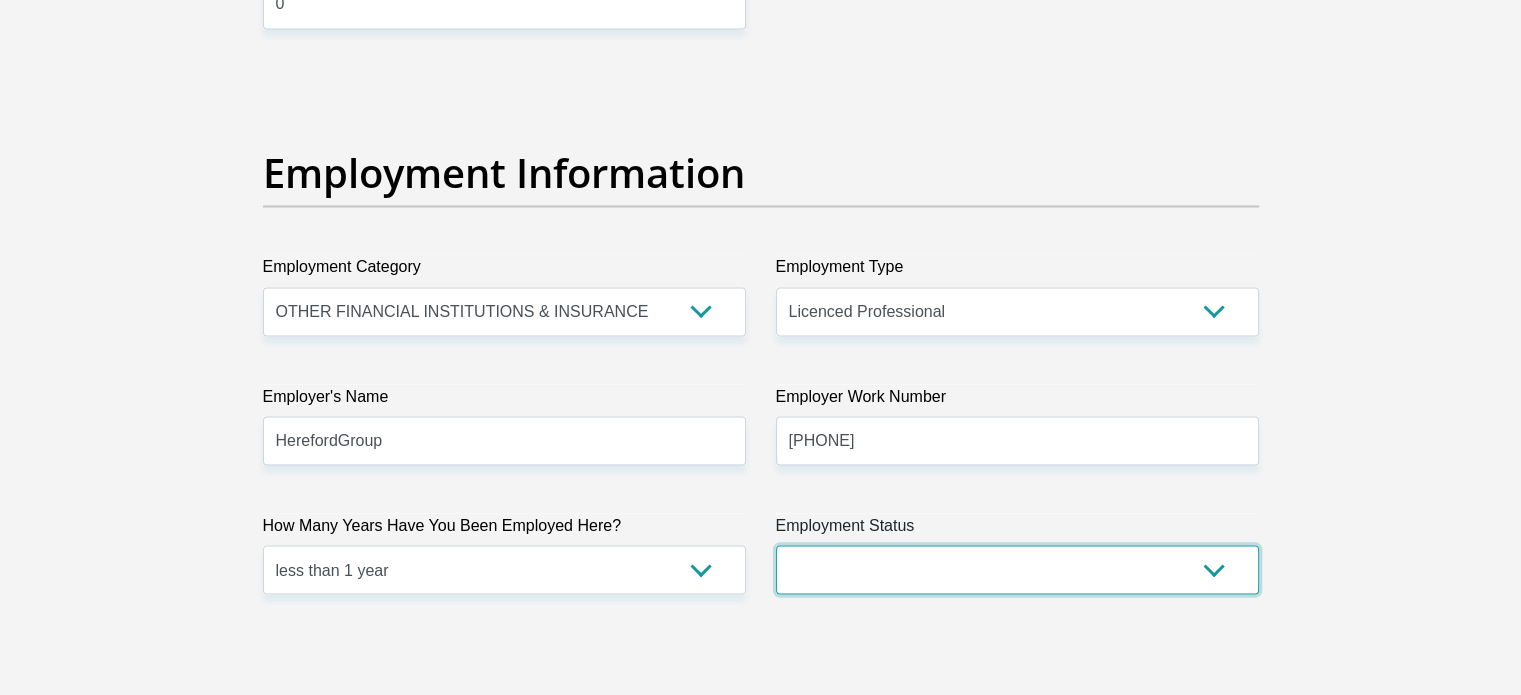 click on "Permanent/Full-time
Part-time/Casual
Contract Worker
Self-Employed
Housewife
Retired
Student
Medically Boarded
Disability
Unemployed" at bounding box center [1017, 569] 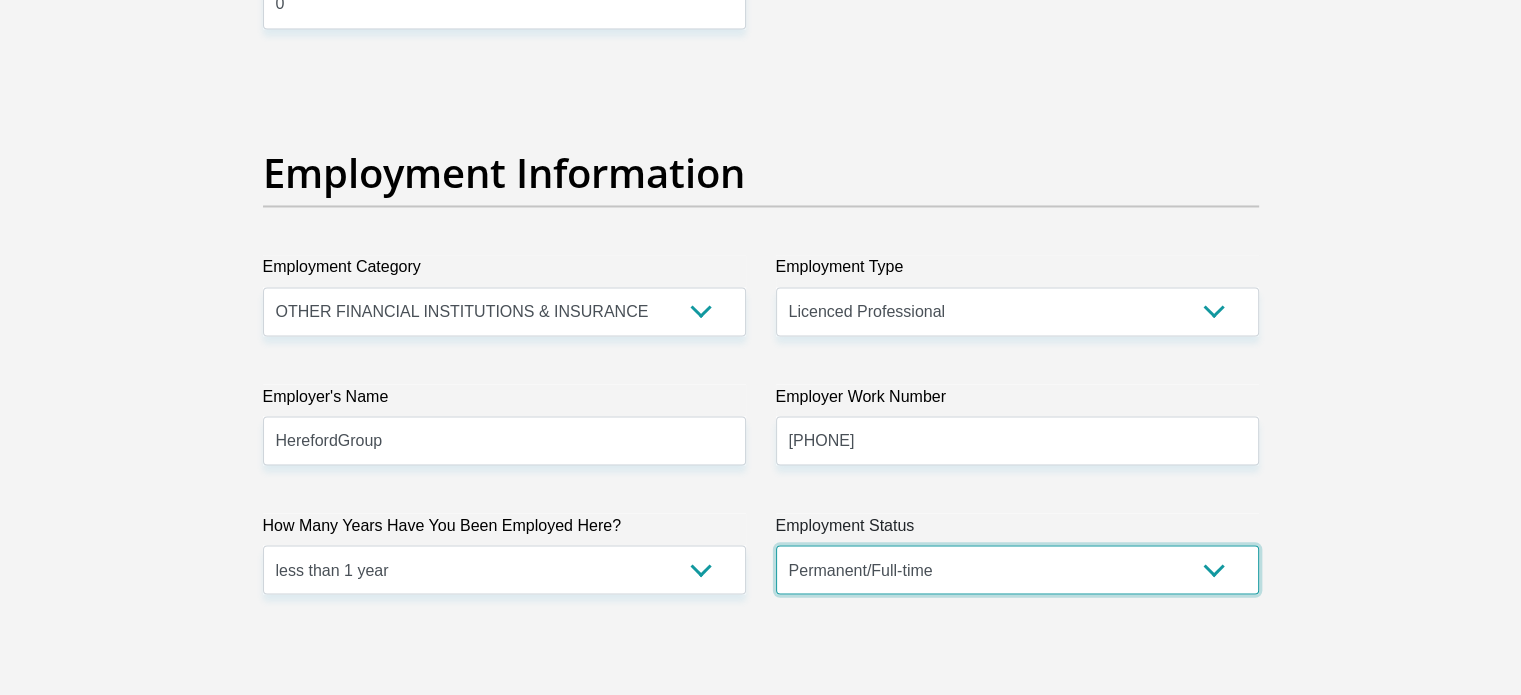 click on "Permanent/Full-time
Part-time/Casual
Contract Worker
Self-Employed
Housewife
Retired
Student
Medically Boarded
Disability
Unemployed" at bounding box center (1017, 569) 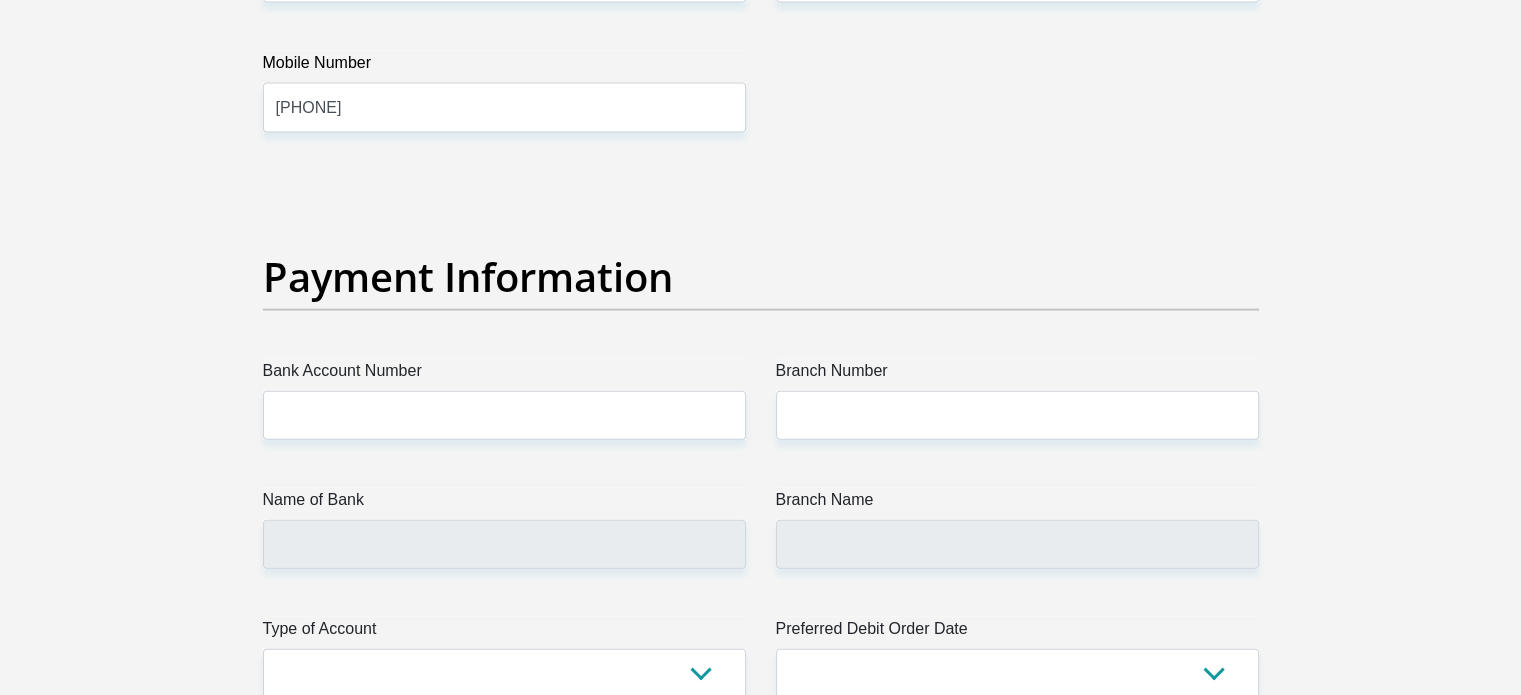 scroll, scrollTop: 4500, scrollLeft: 0, axis: vertical 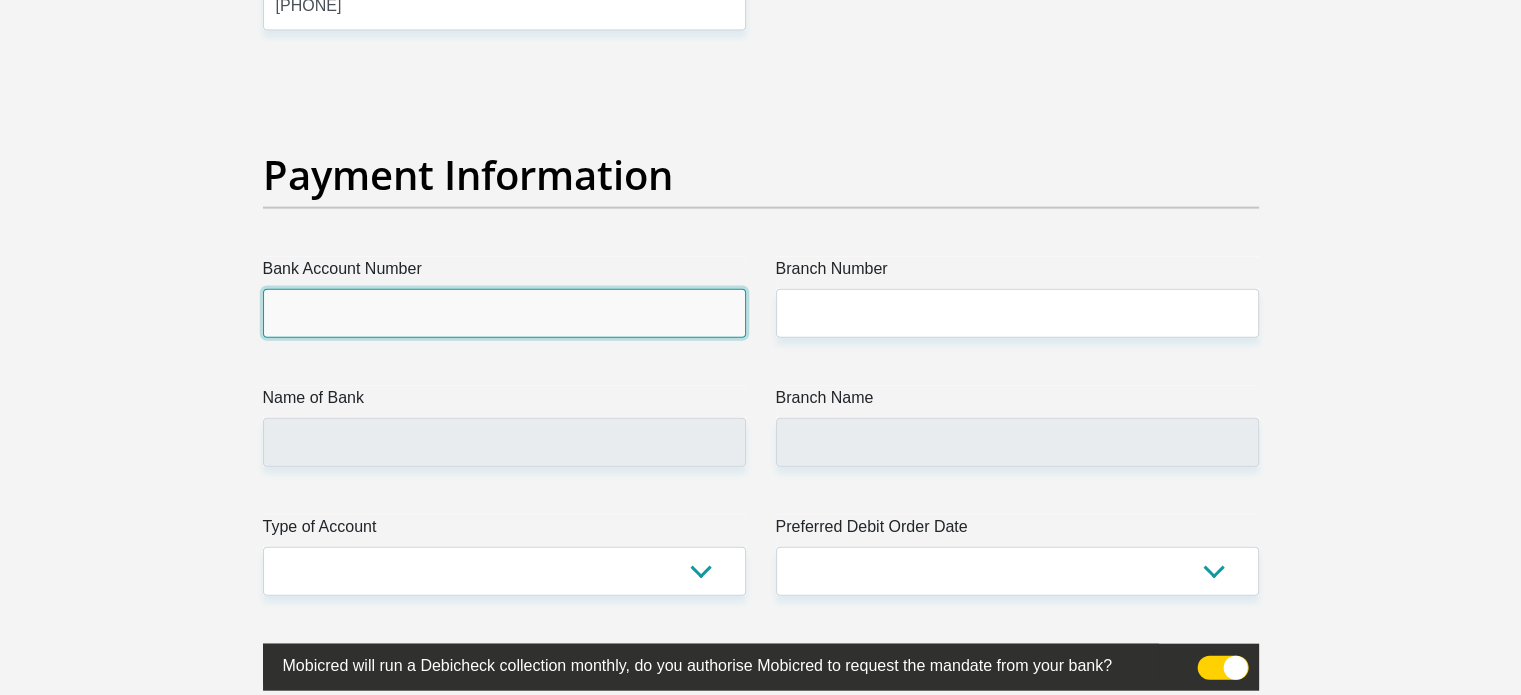 click on "Bank Account Number" at bounding box center (504, 313) 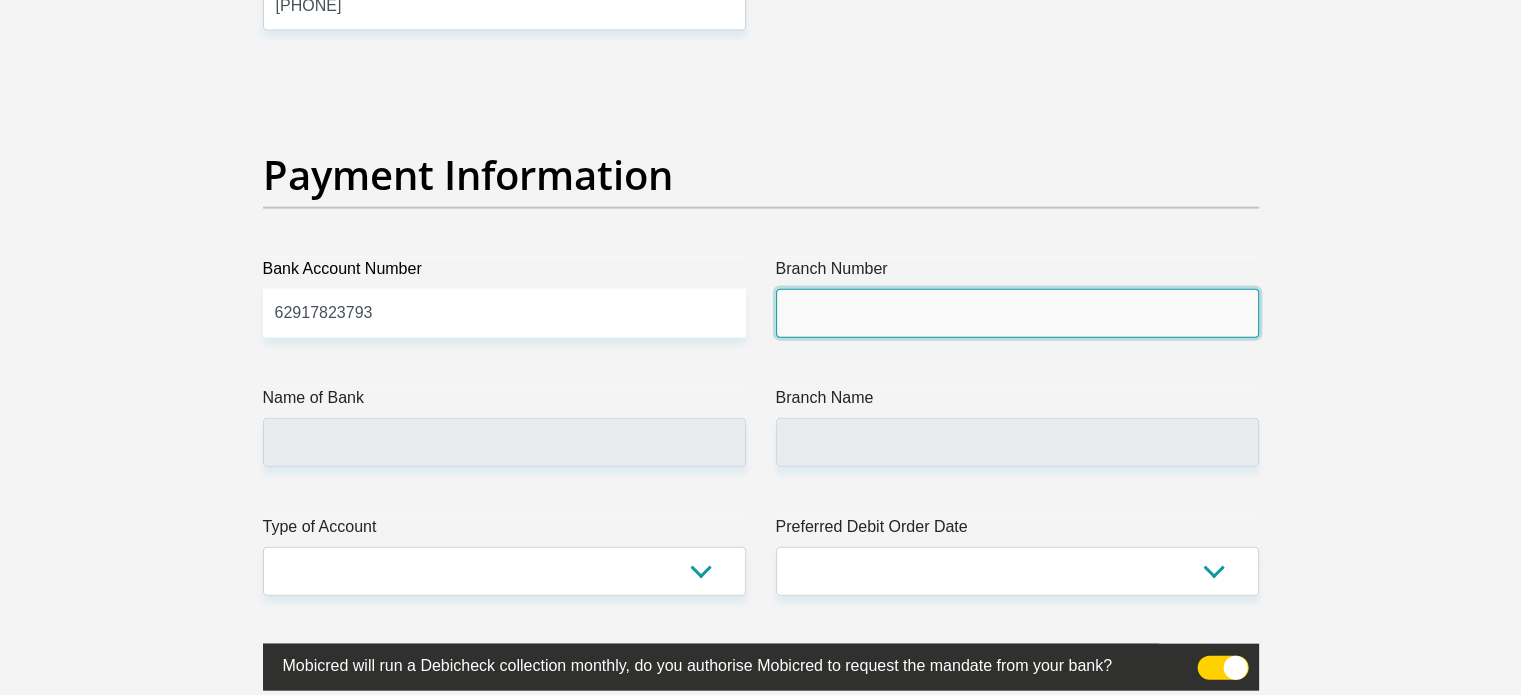 click on "Branch Number" at bounding box center [1017, 313] 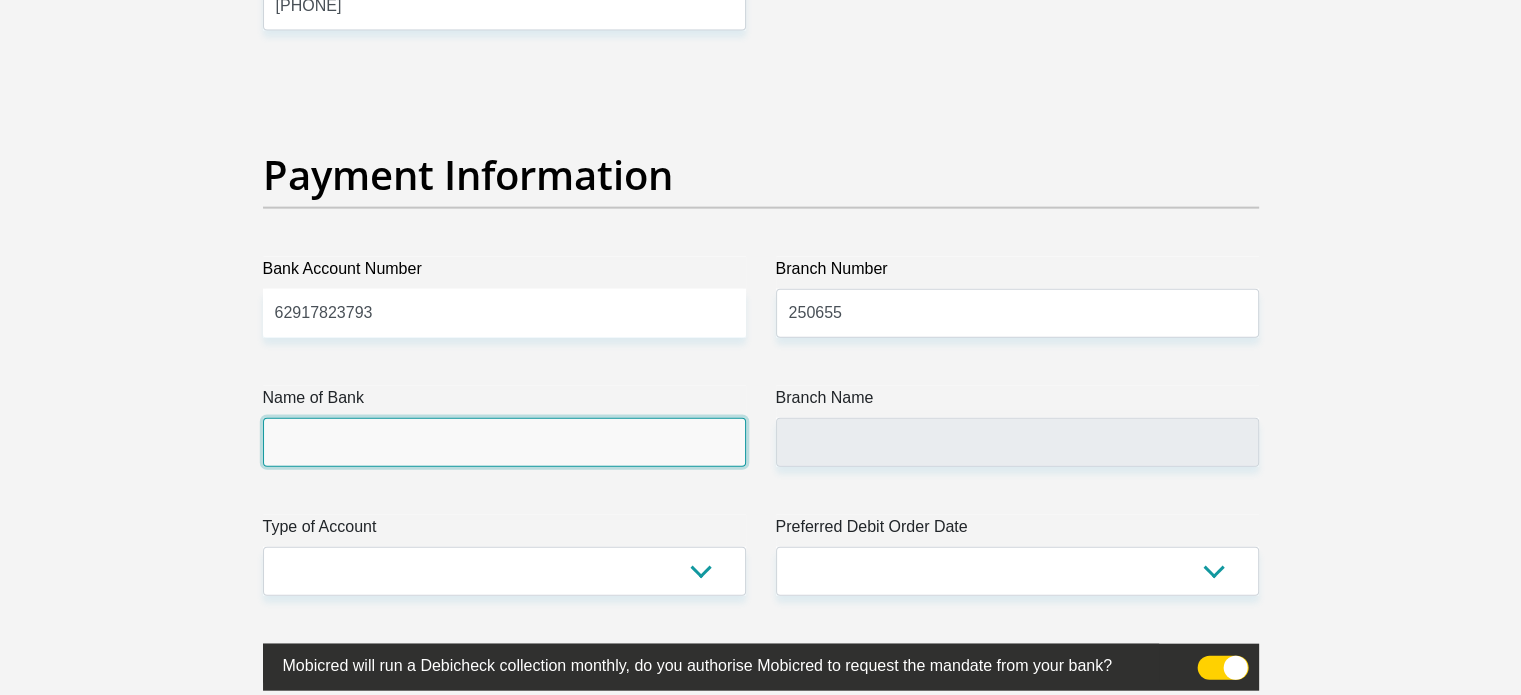 click on "Name of Bank" at bounding box center (504, 442) 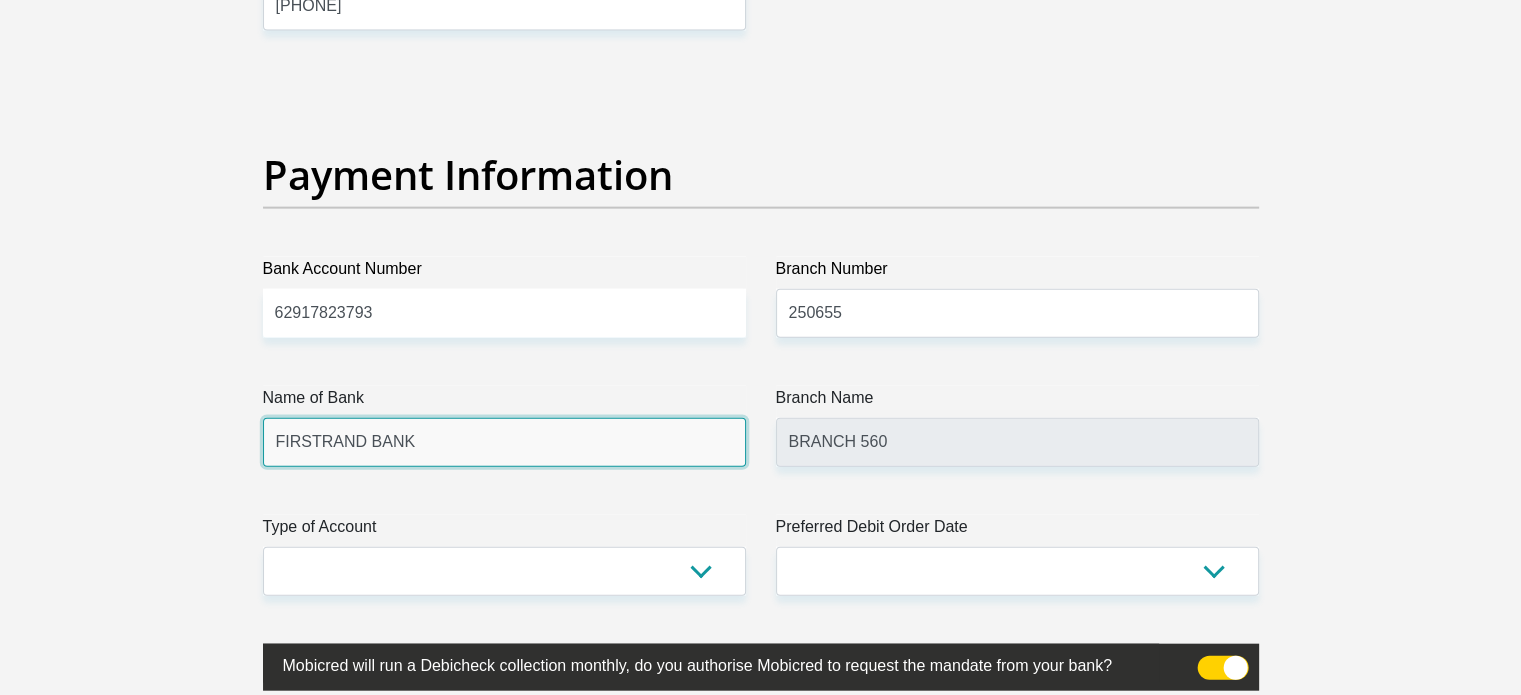 click on "FIRSTRAND BANK" at bounding box center [504, 442] 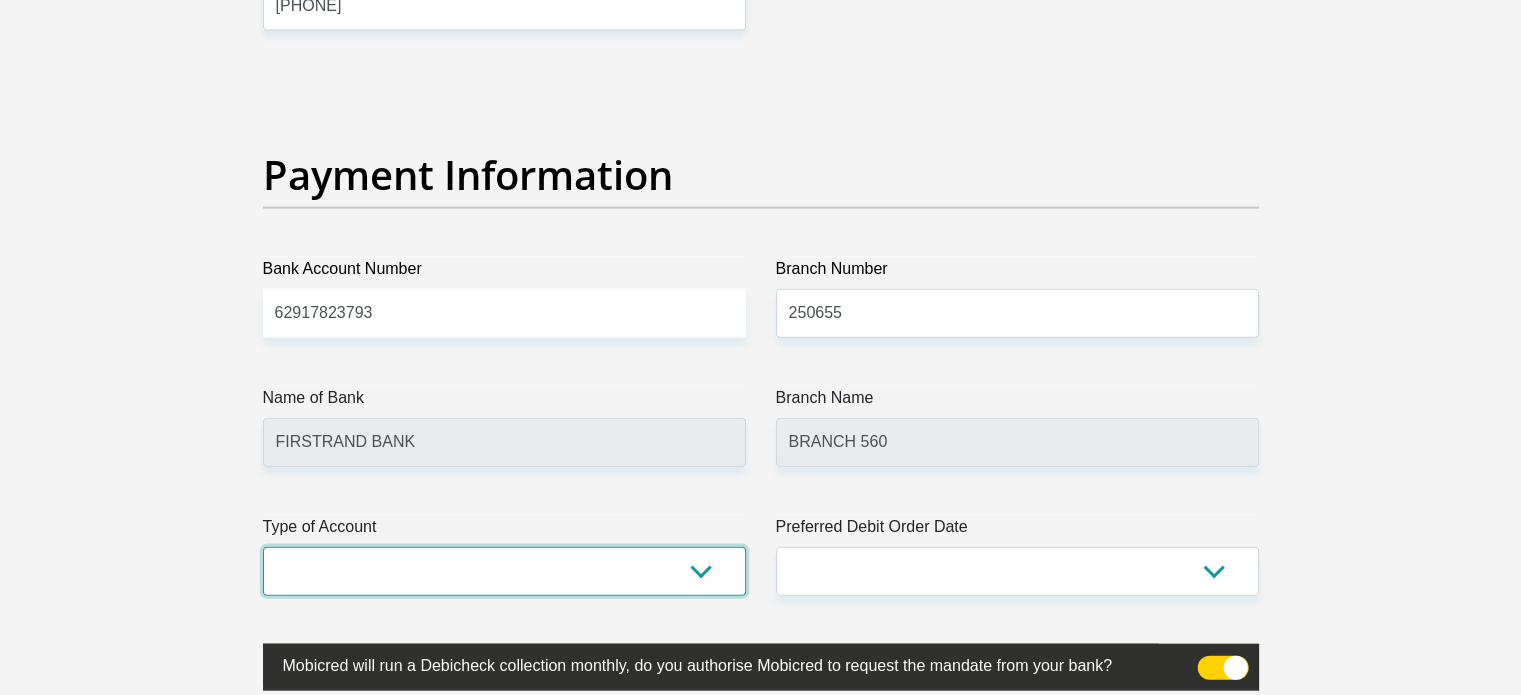 click on "Cheque
Savings" at bounding box center [504, 571] 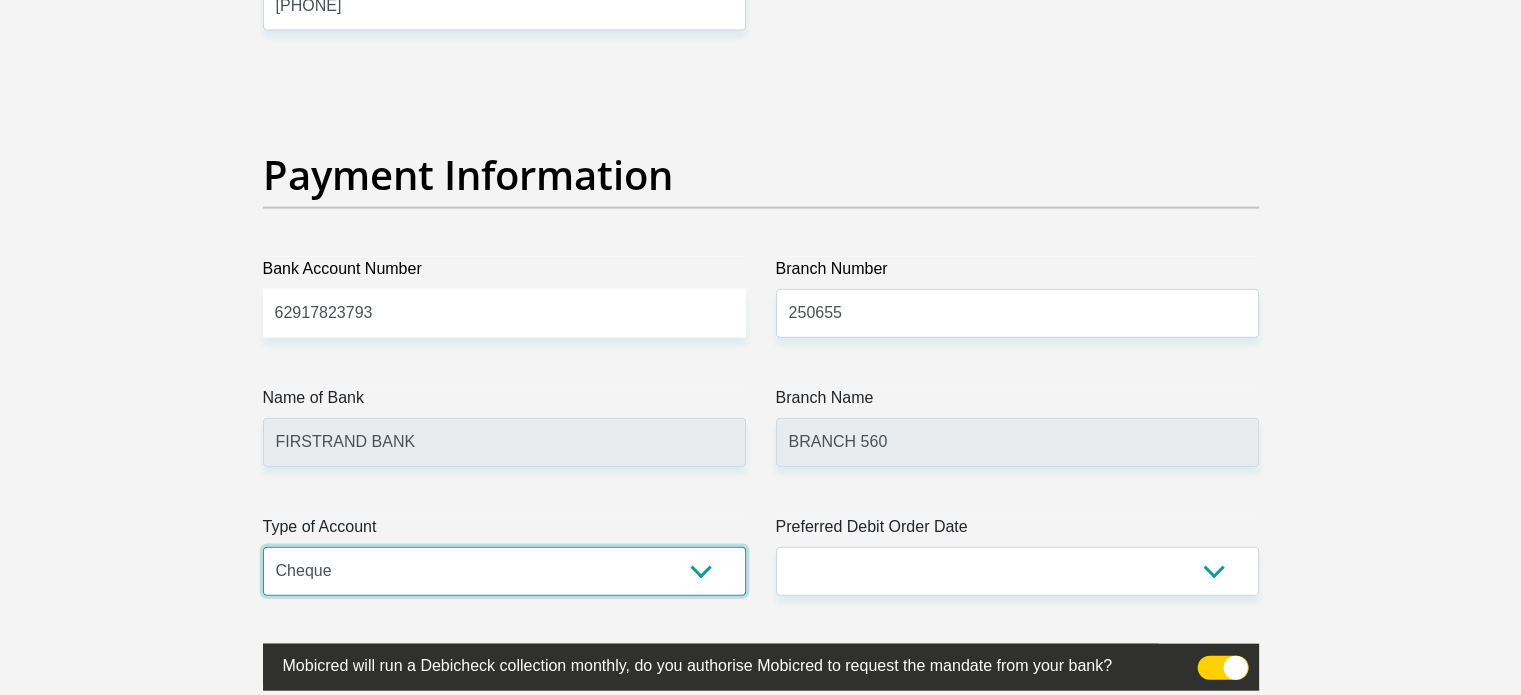 click on "Cheque
Savings" at bounding box center [504, 571] 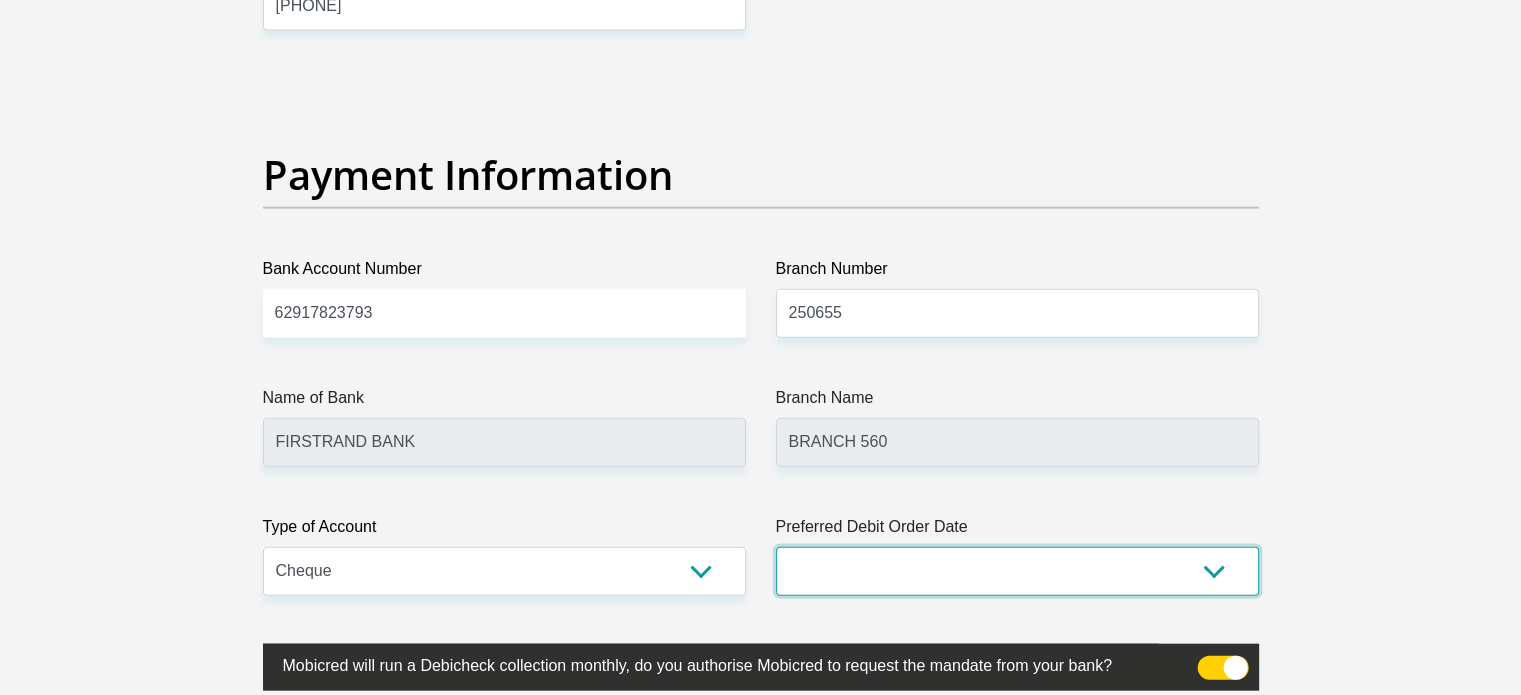 click on "1st
2nd
3rd
4th
5th
7th
18th
19th
20th
21st
22nd
23rd
24th
25th
26th
27th
28th
29th
30th" at bounding box center [1017, 571] 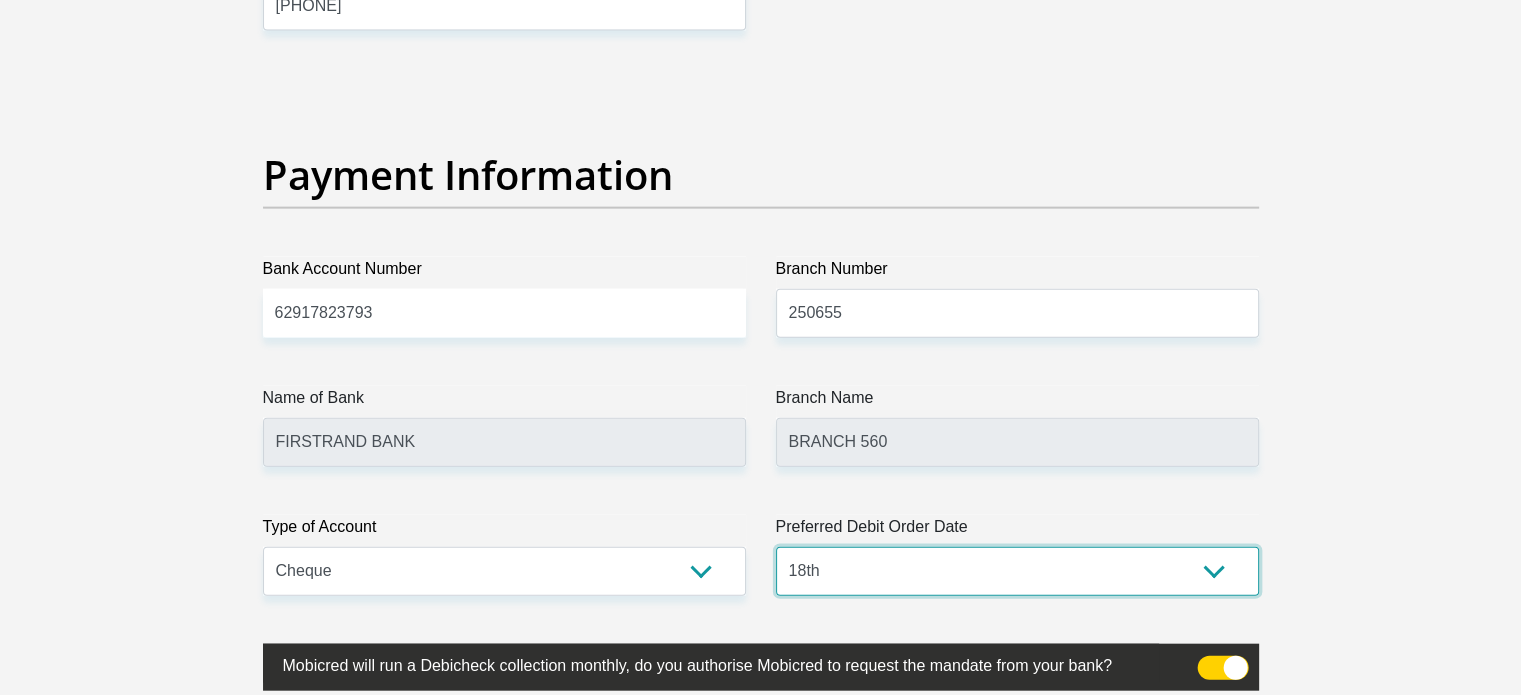 click on "1st
2nd
3rd
4th
5th
7th
18th
19th
20th
21st
22nd
23rd
24th
25th
26th
27th
28th
29th
30th" at bounding box center [1017, 571] 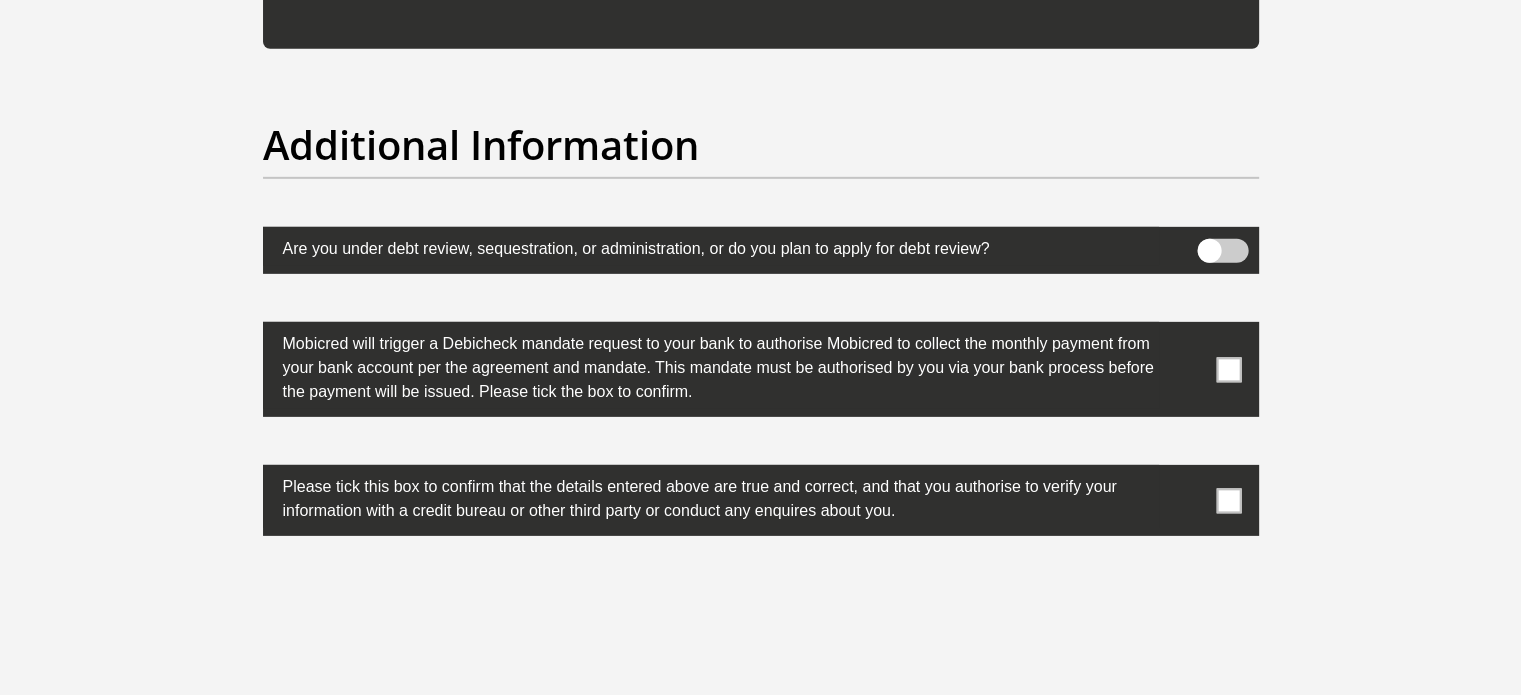 scroll, scrollTop: 6166, scrollLeft: 0, axis: vertical 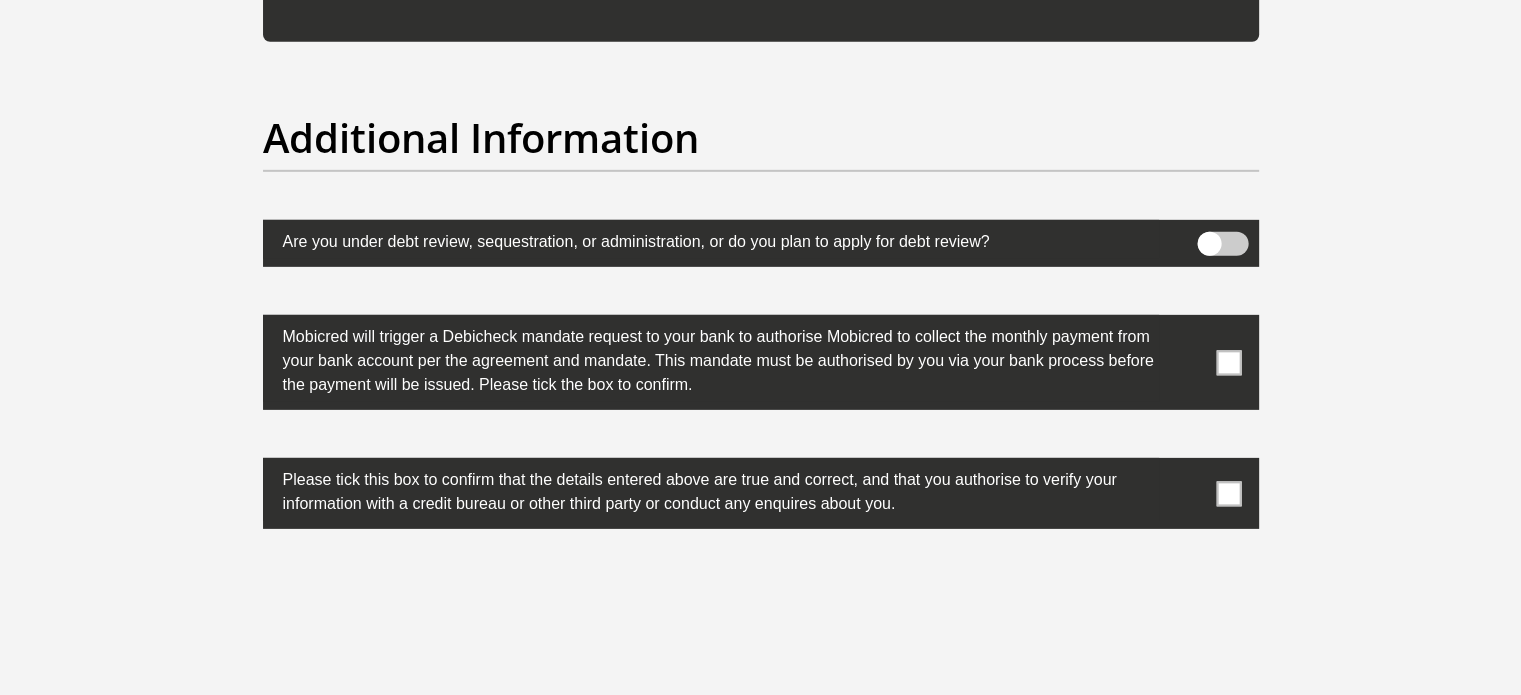 click at bounding box center (1228, 362) 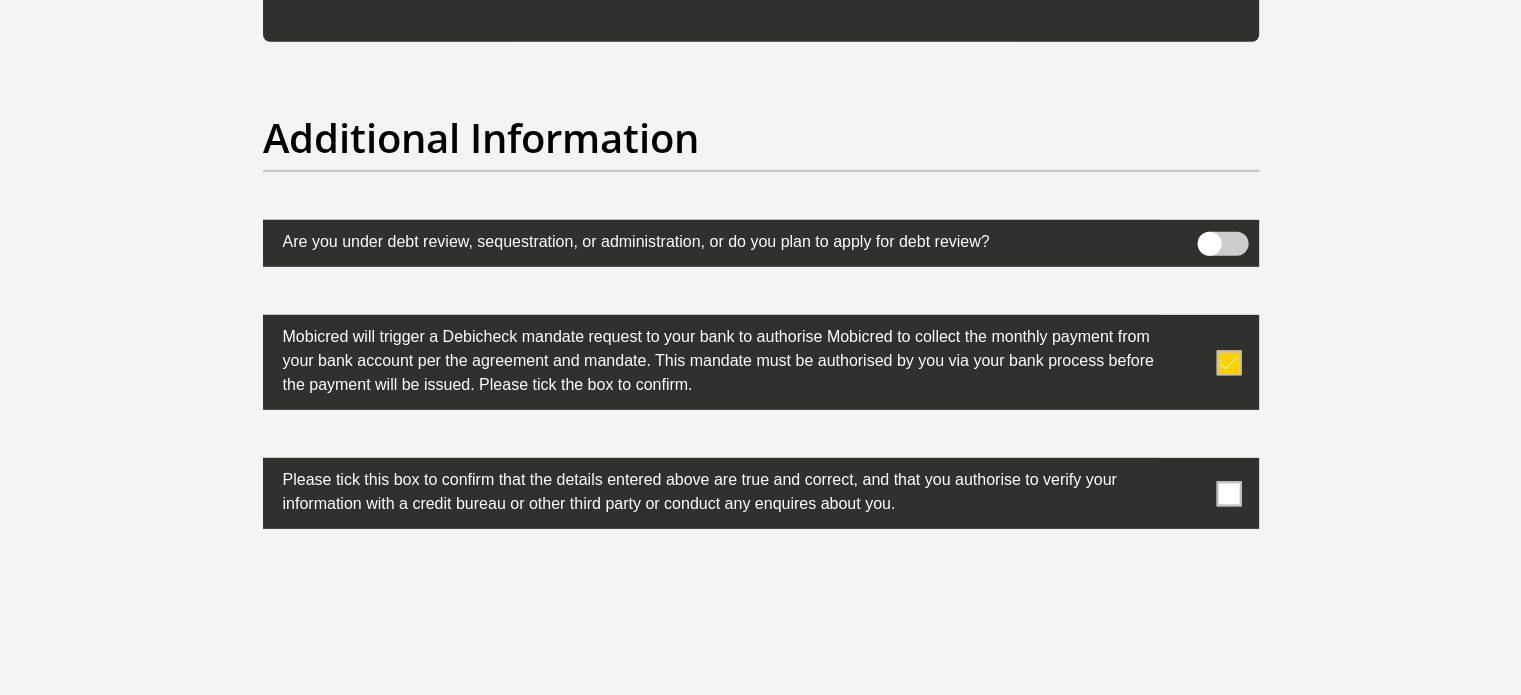 click at bounding box center [761, 493] 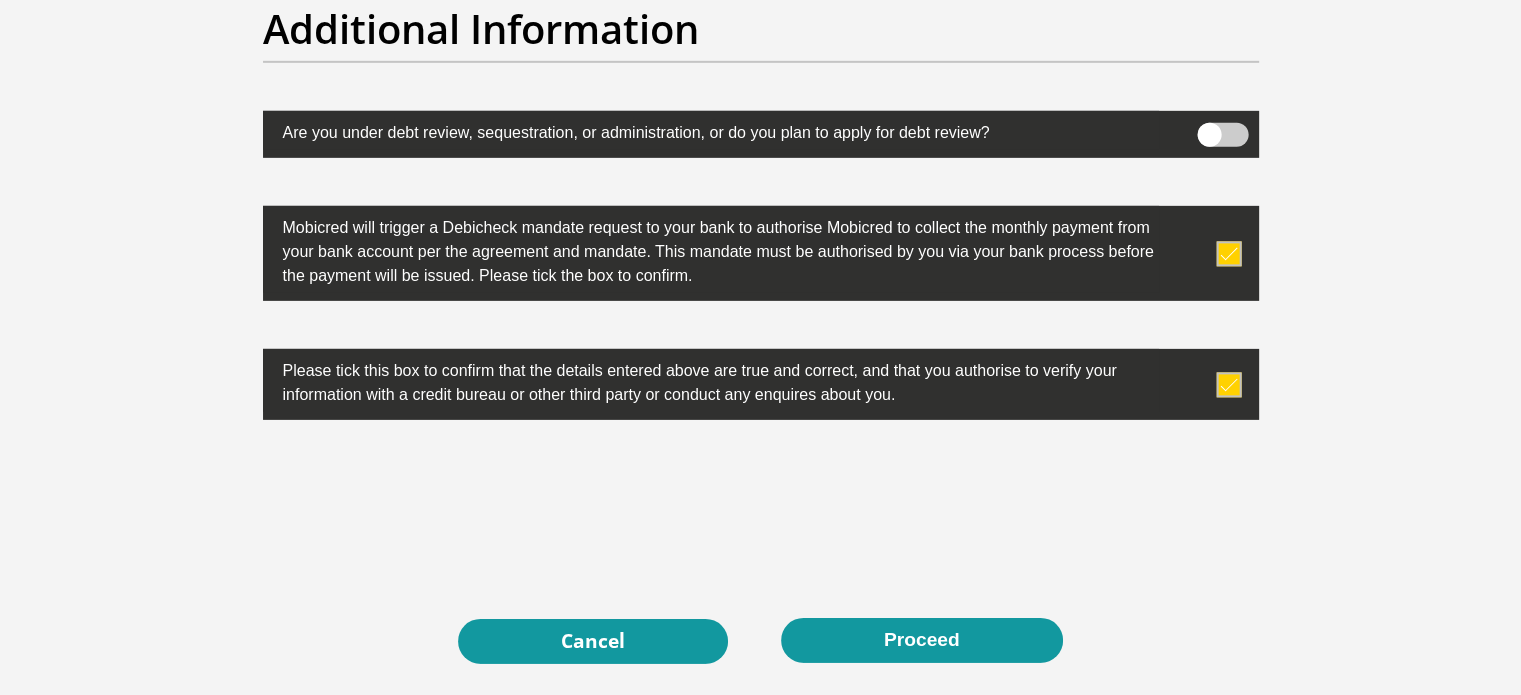scroll, scrollTop: 6333, scrollLeft: 0, axis: vertical 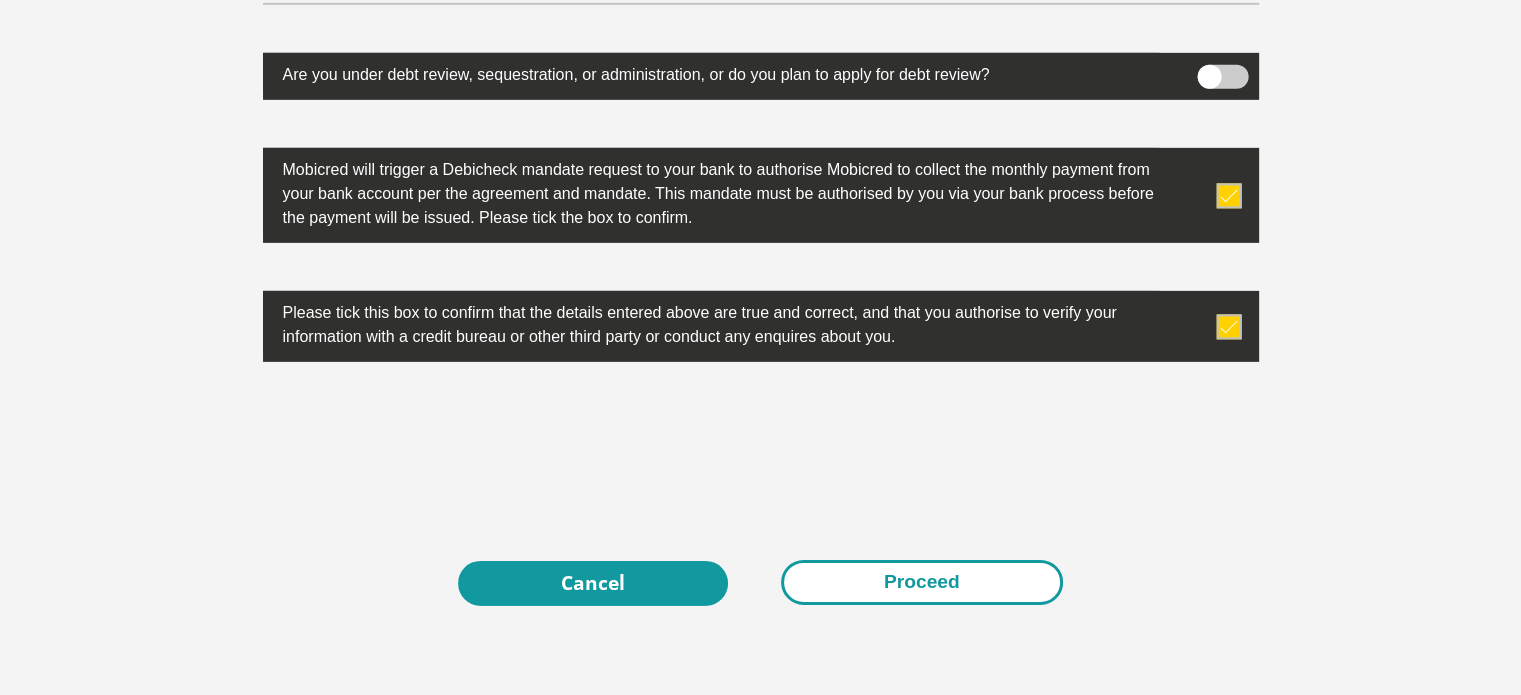 click on "Proceed" at bounding box center (922, 582) 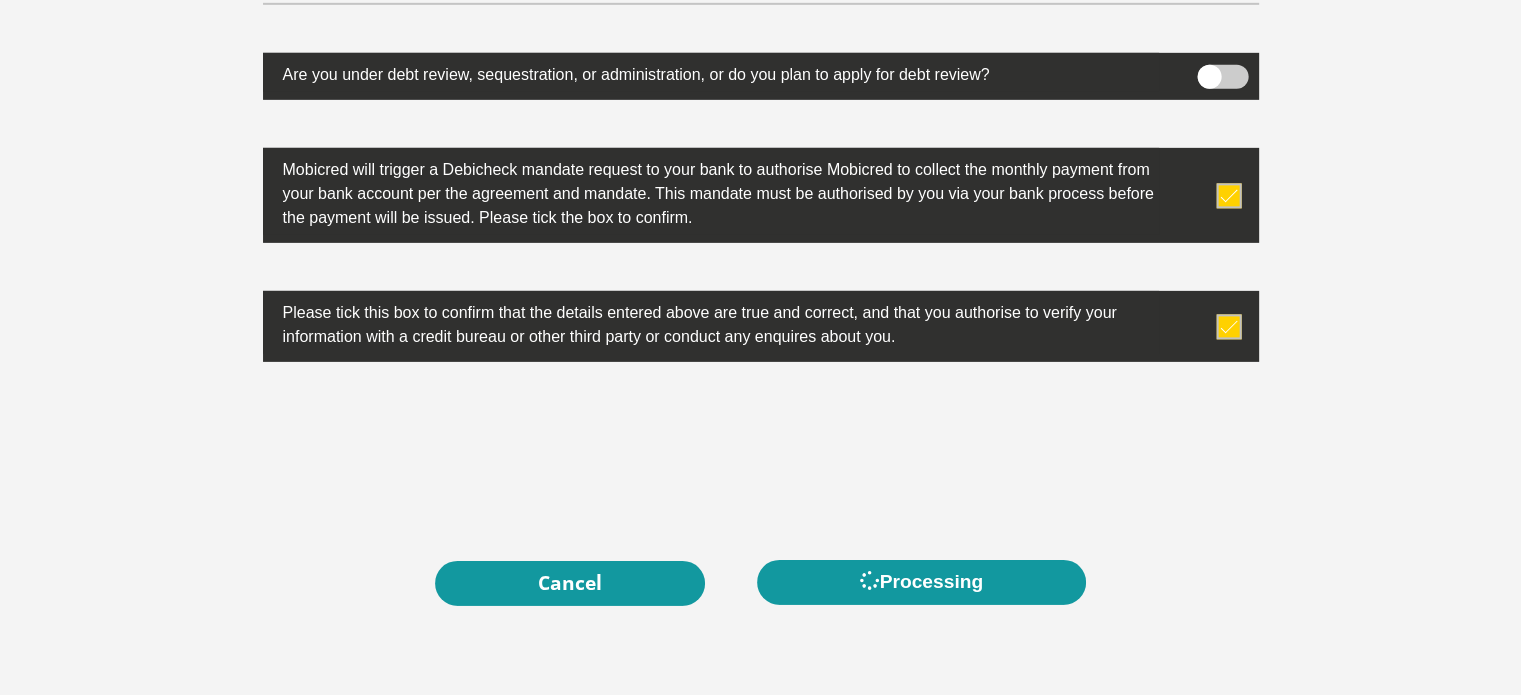 scroll, scrollTop: 0, scrollLeft: 0, axis: both 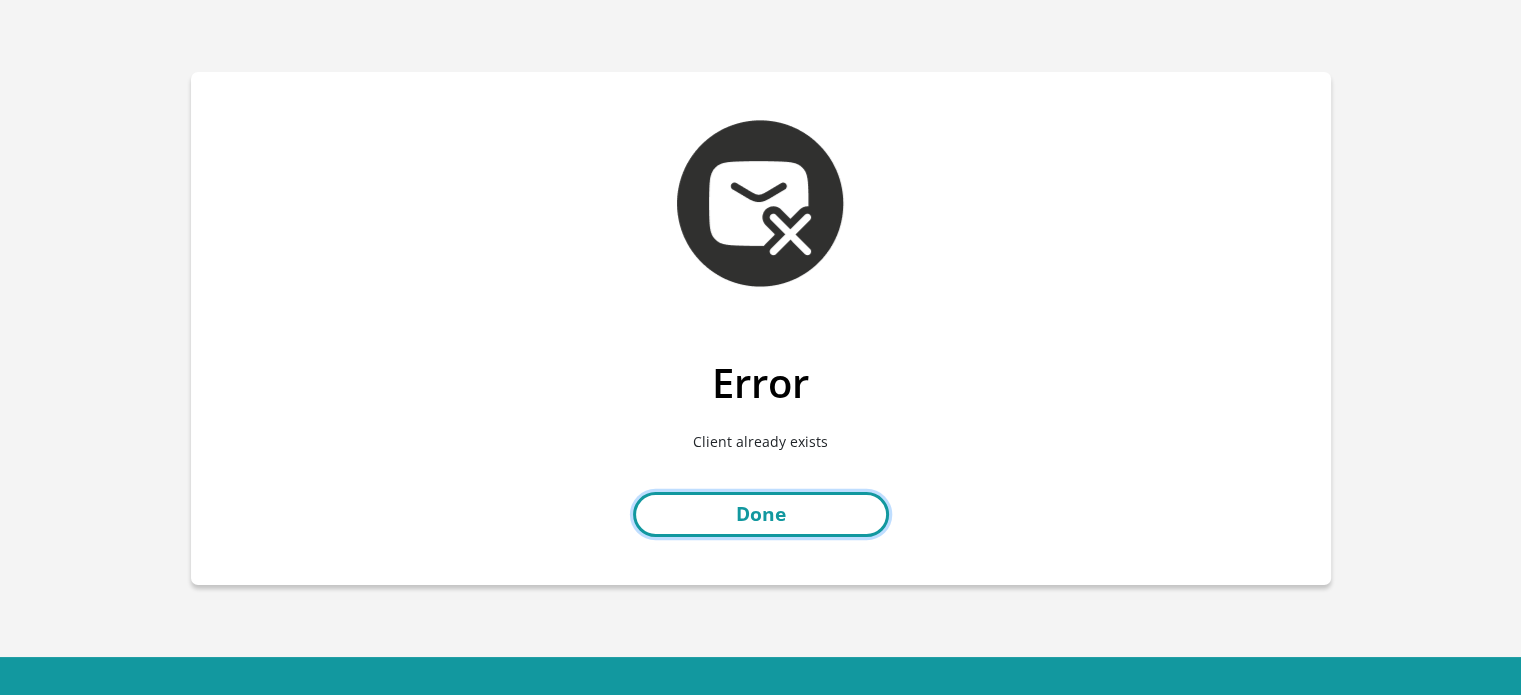 click on "Done" at bounding box center (761, 514) 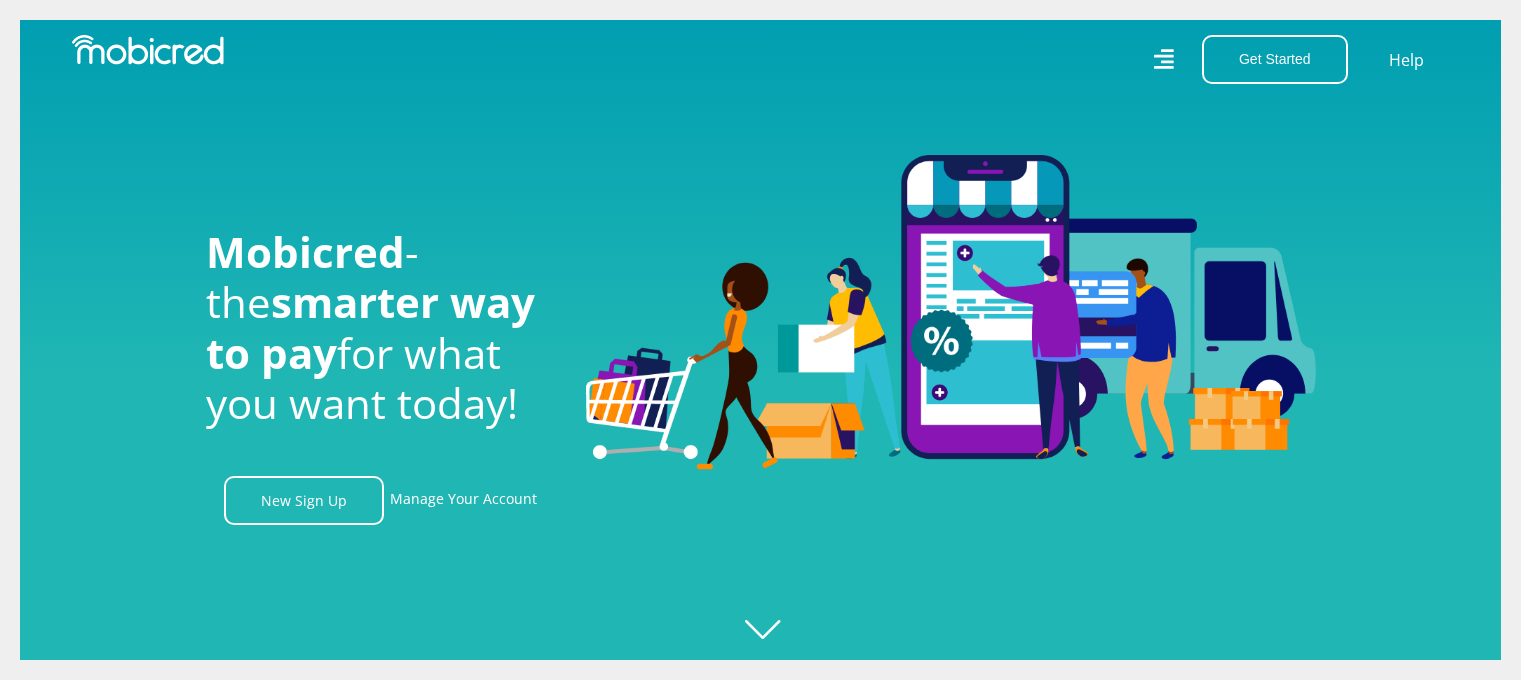 scroll, scrollTop: 0, scrollLeft: 0, axis: both 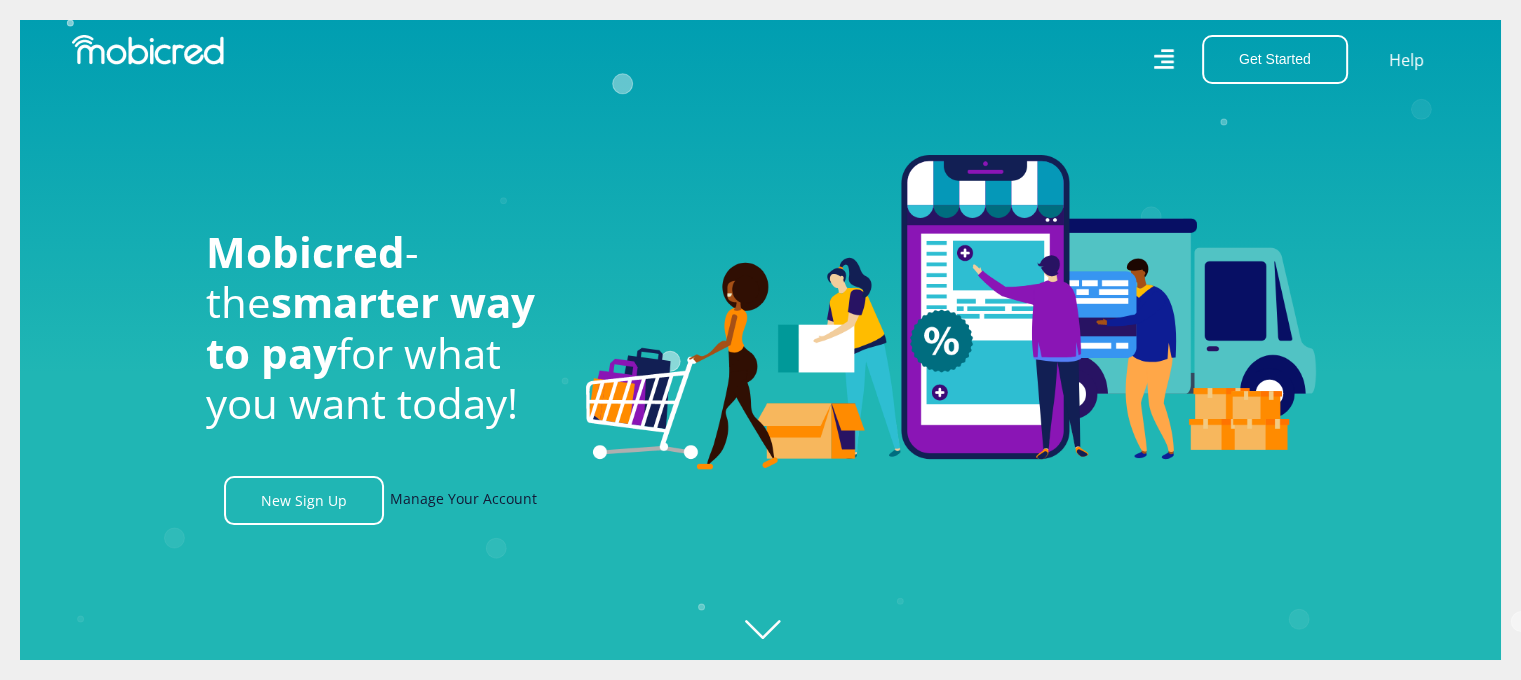 click on "Manage Your Account" at bounding box center (463, 500) 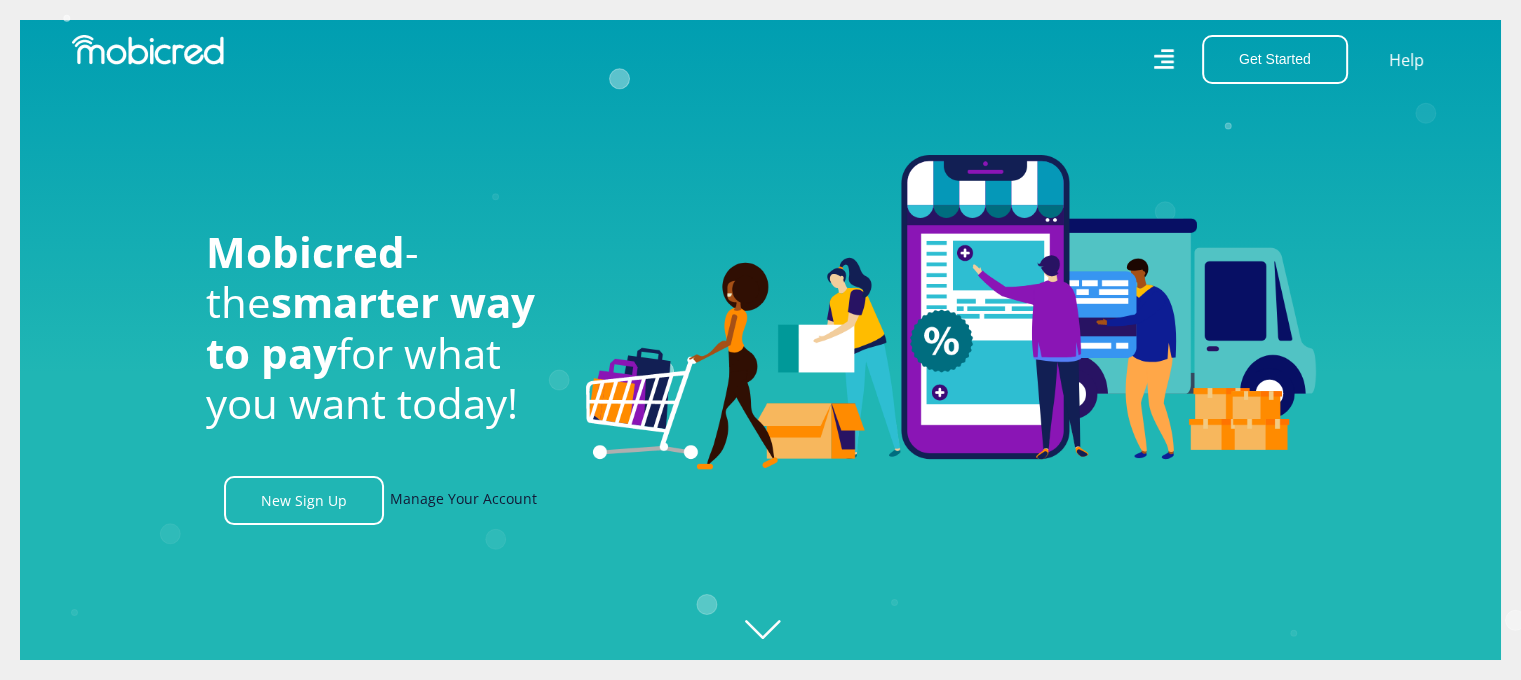 scroll, scrollTop: 0, scrollLeft: 2230, axis: horizontal 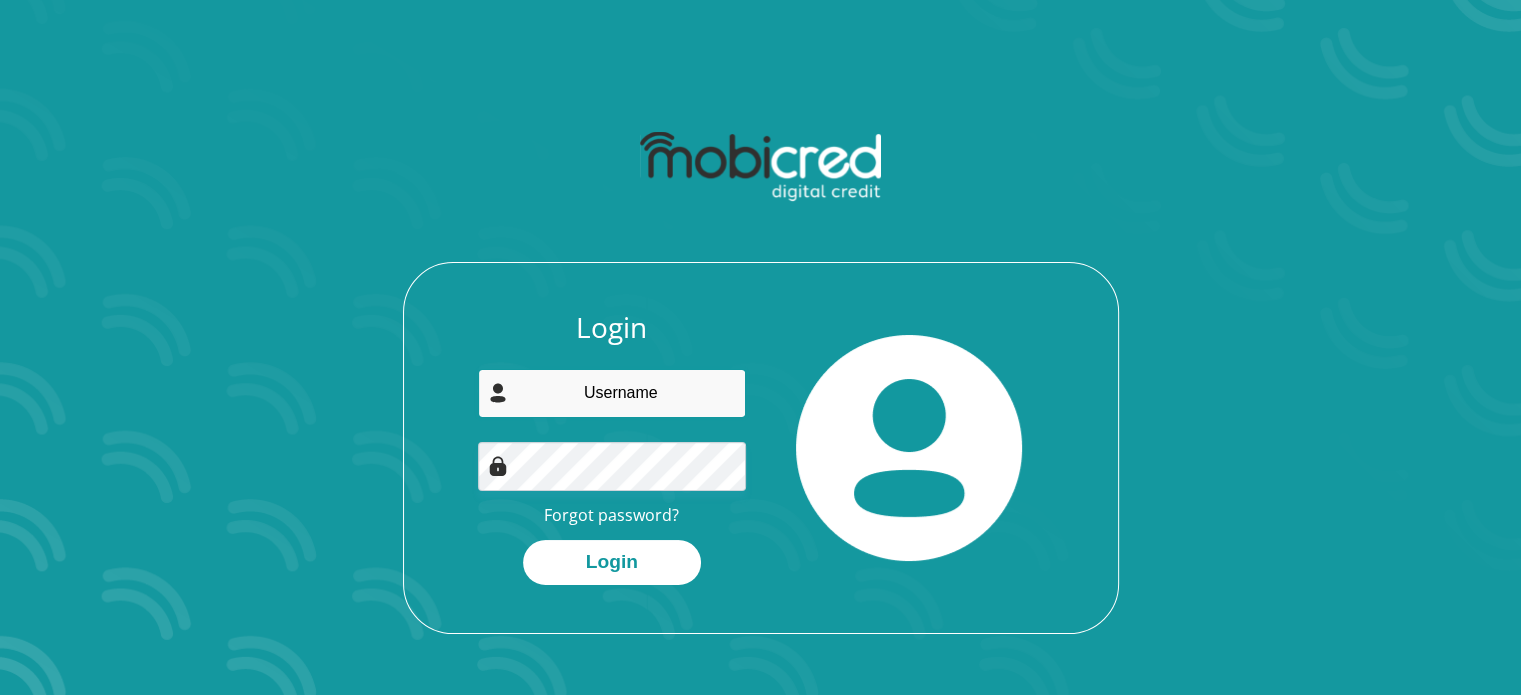click at bounding box center (612, 393) 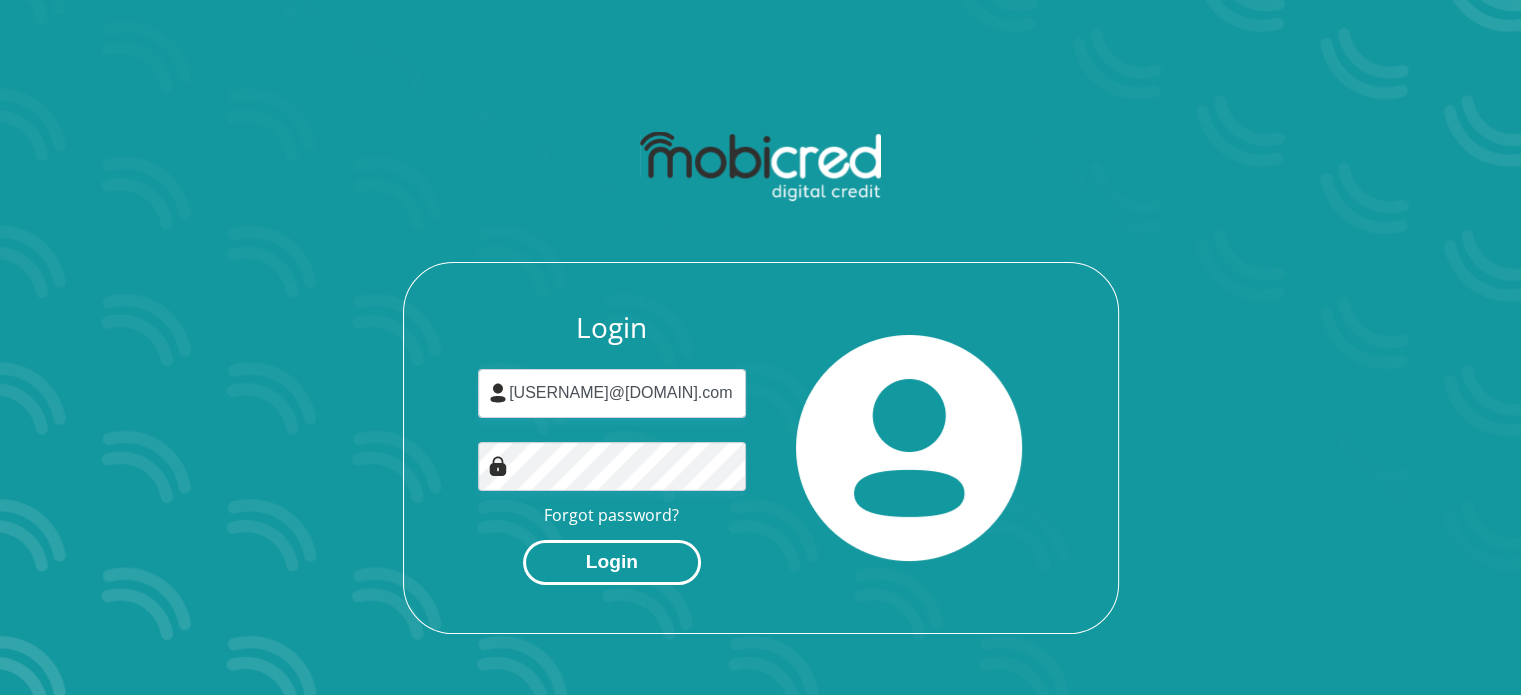 click on "Login" at bounding box center (612, 562) 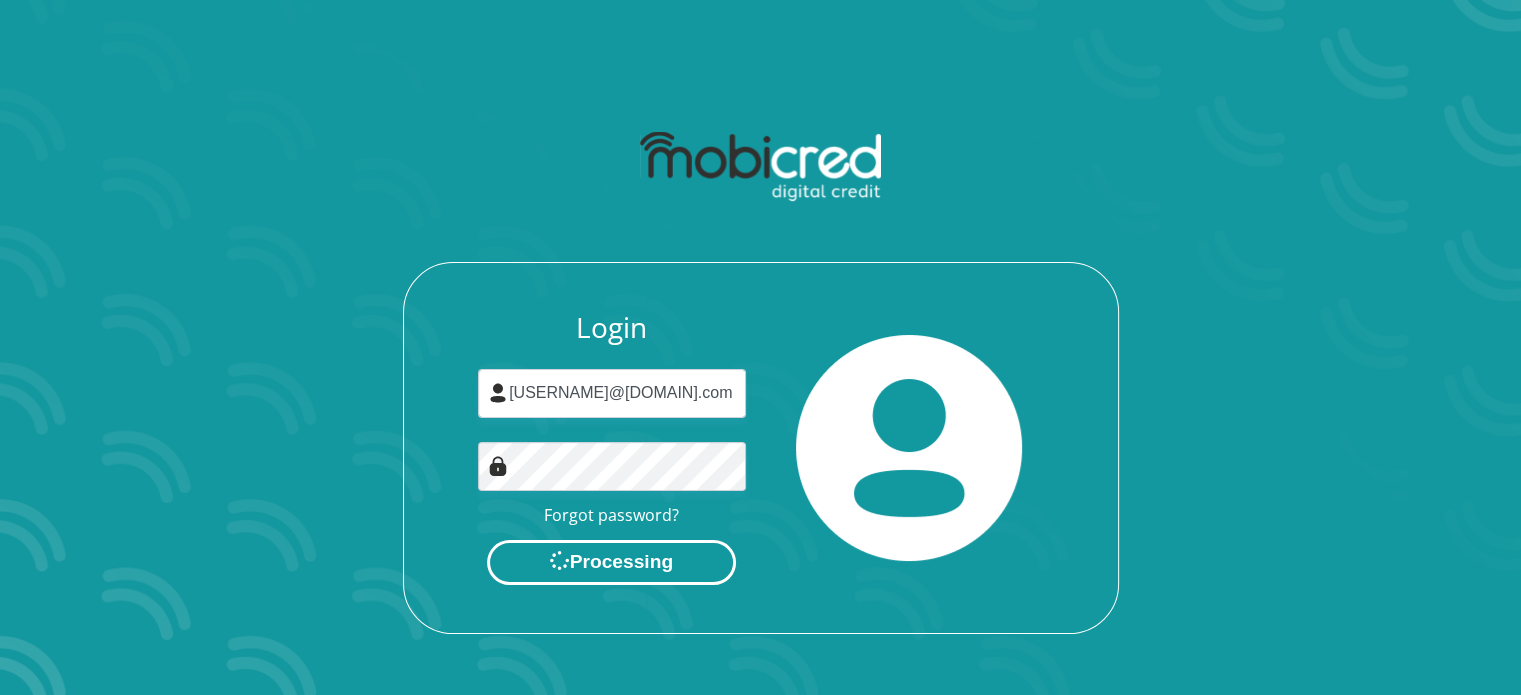 scroll, scrollTop: 0, scrollLeft: 0, axis: both 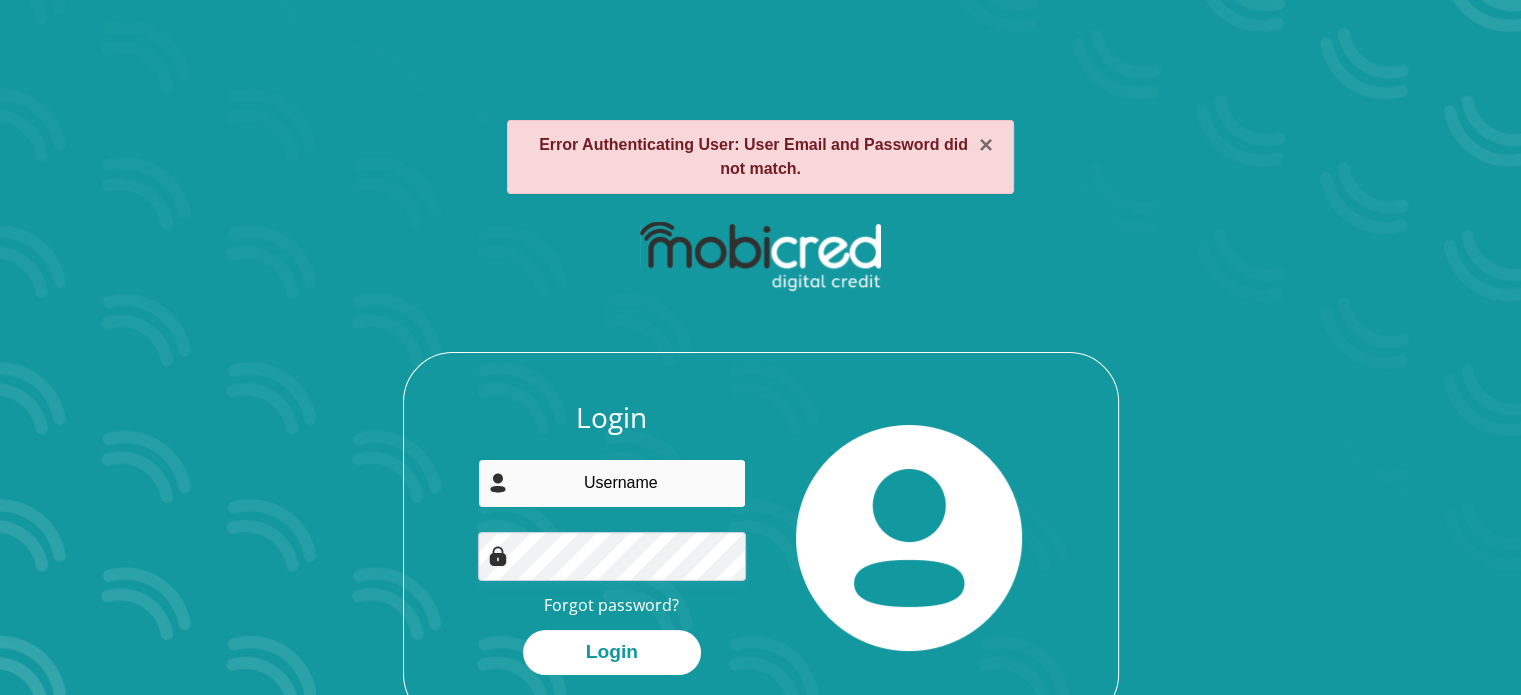 click at bounding box center (612, 483) 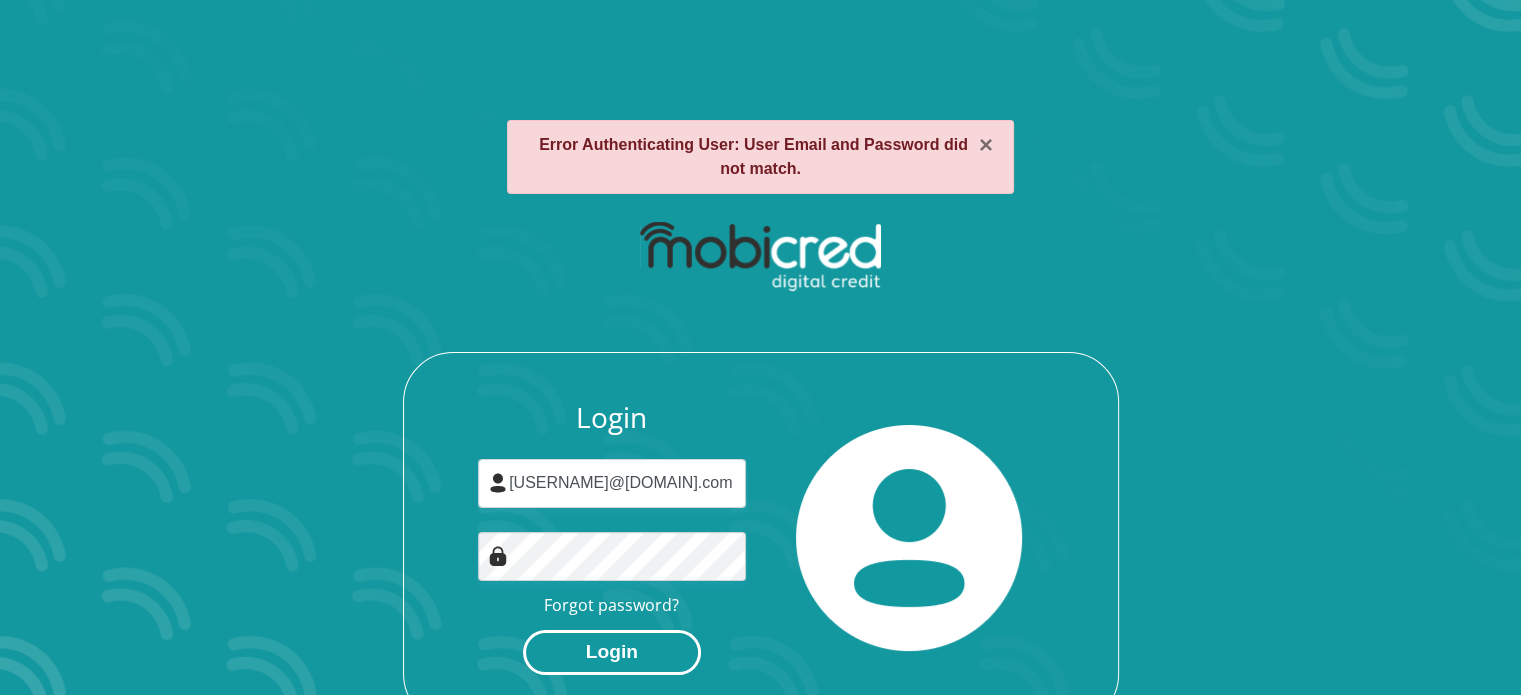 click on "Login" at bounding box center (612, 652) 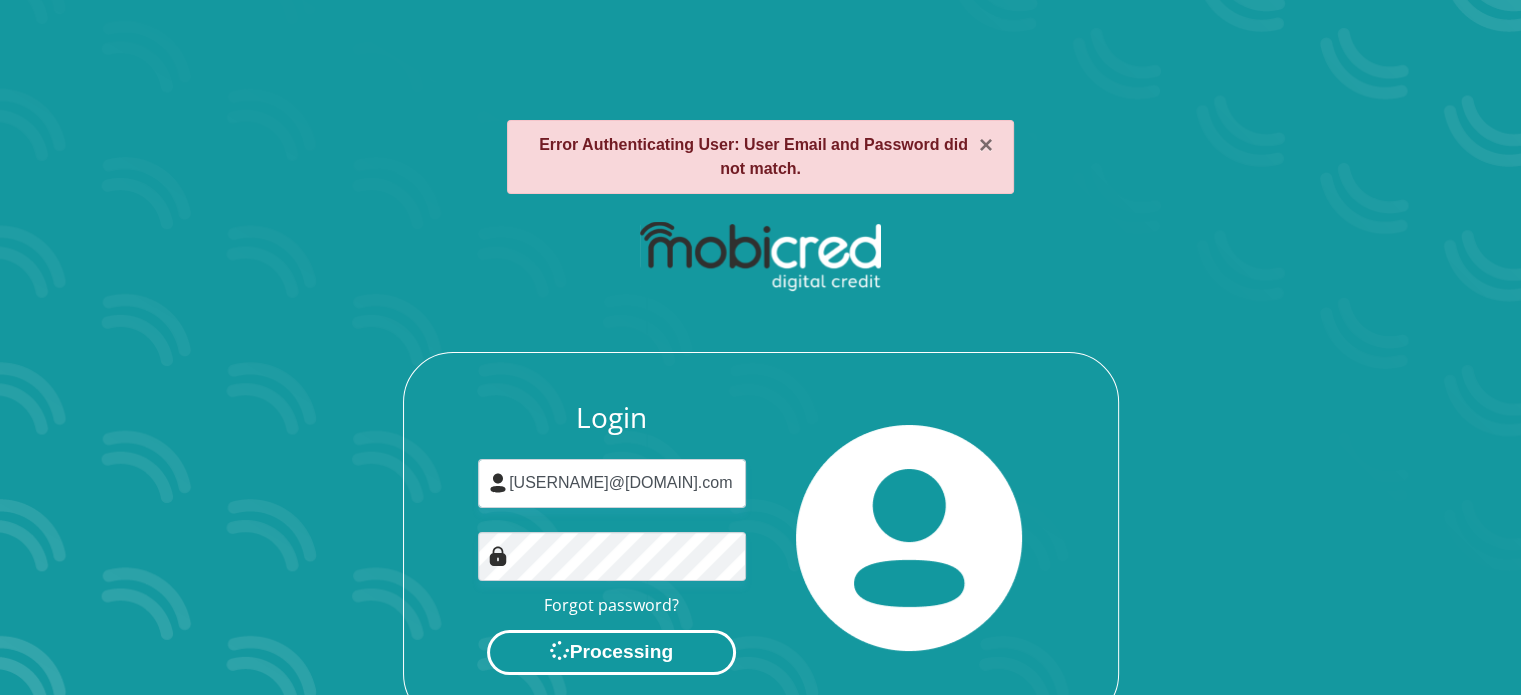 scroll, scrollTop: 0, scrollLeft: 0, axis: both 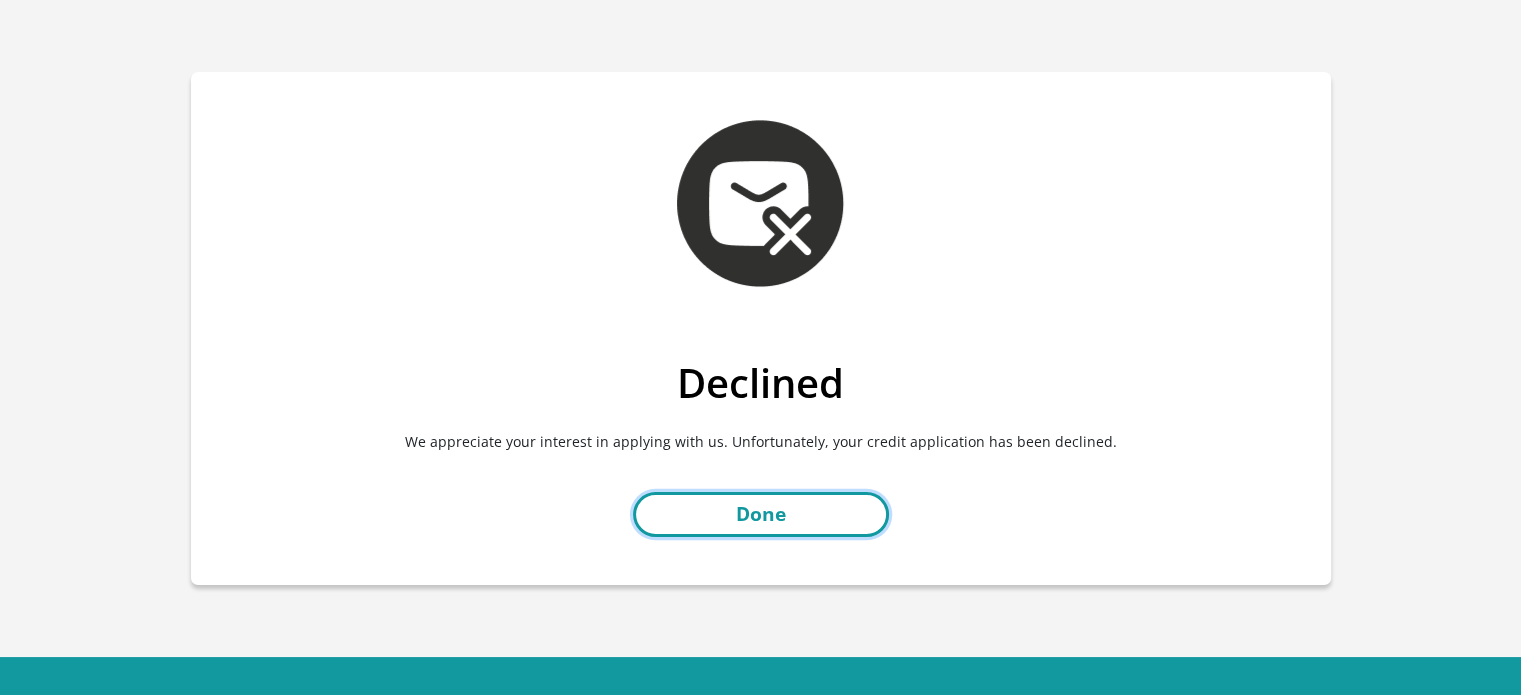click on "Done" at bounding box center [761, 514] 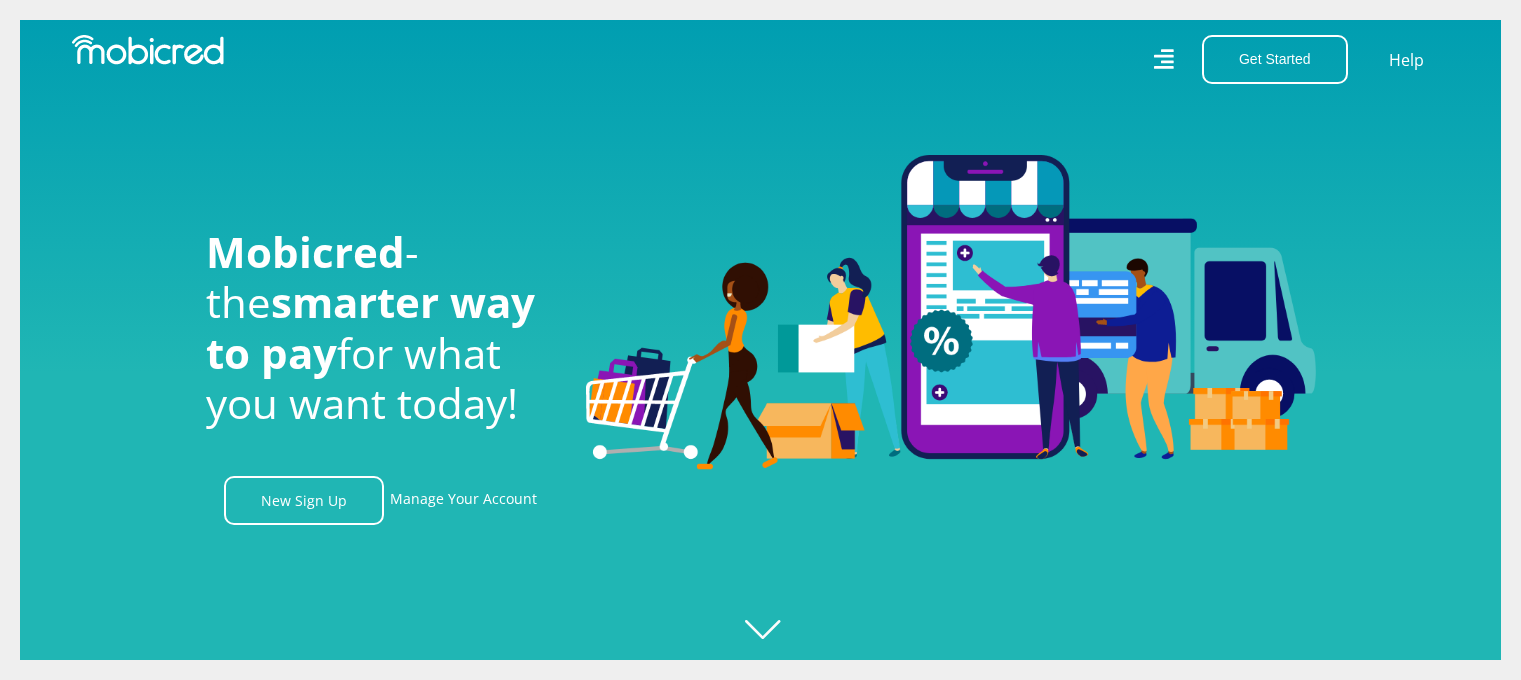 scroll, scrollTop: 0, scrollLeft: 0, axis: both 